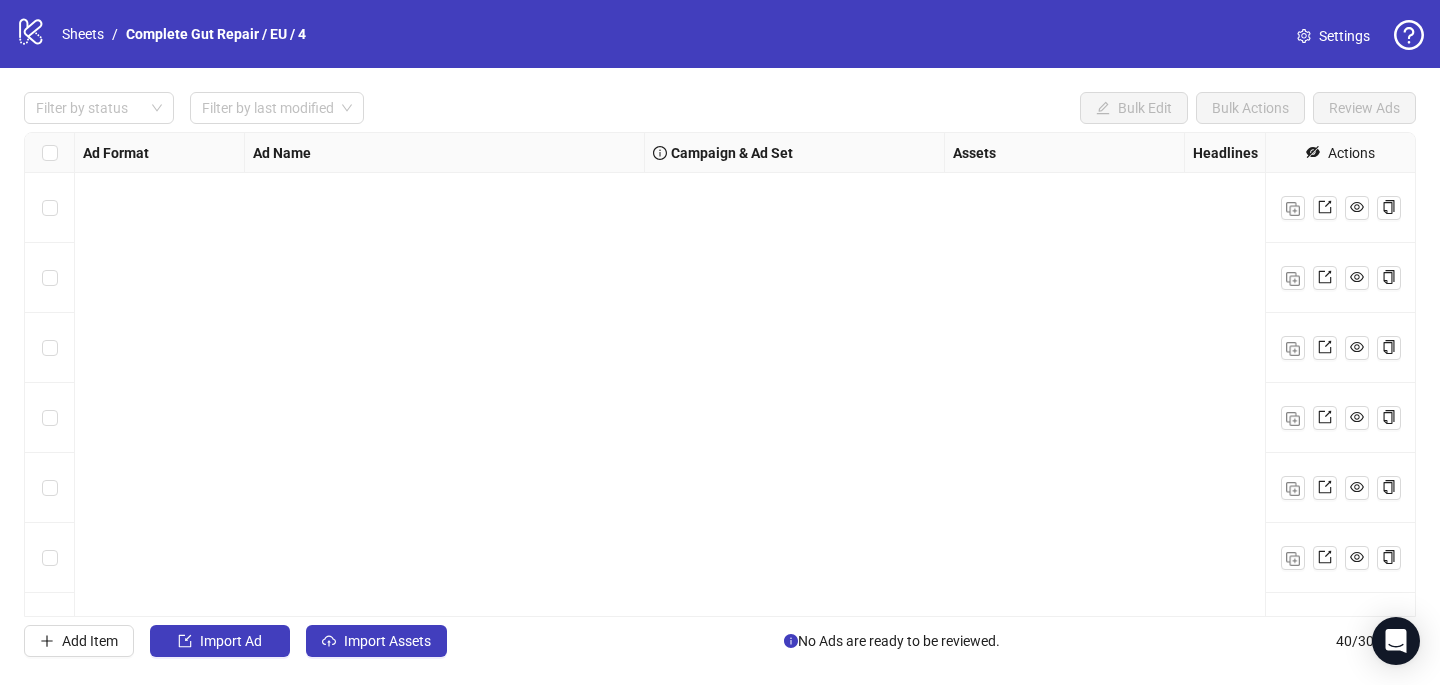 scroll, scrollTop: 0, scrollLeft: 0, axis: both 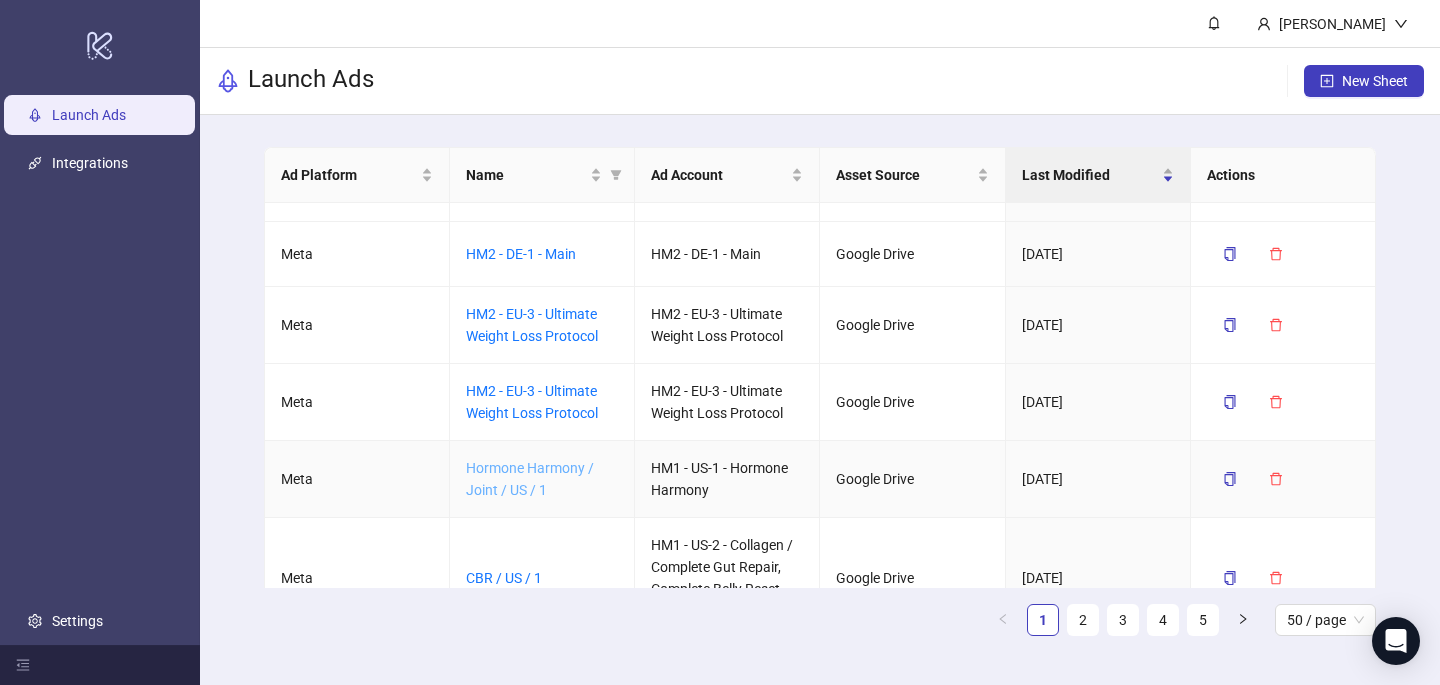 click on "Hormone Harmony / Joint / US / 1" at bounding box center [530, 479] 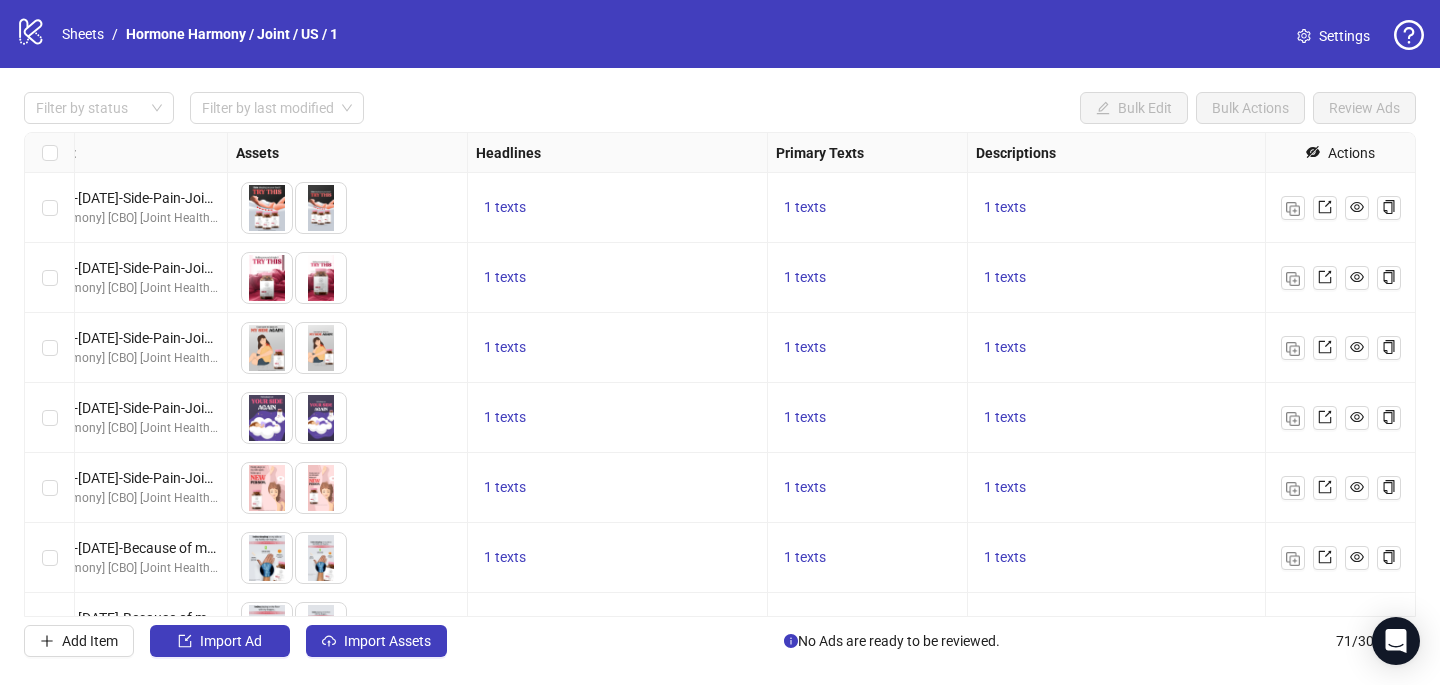 scroll, scrollTop: 0, scrollLeft: 762, axis: horizontal 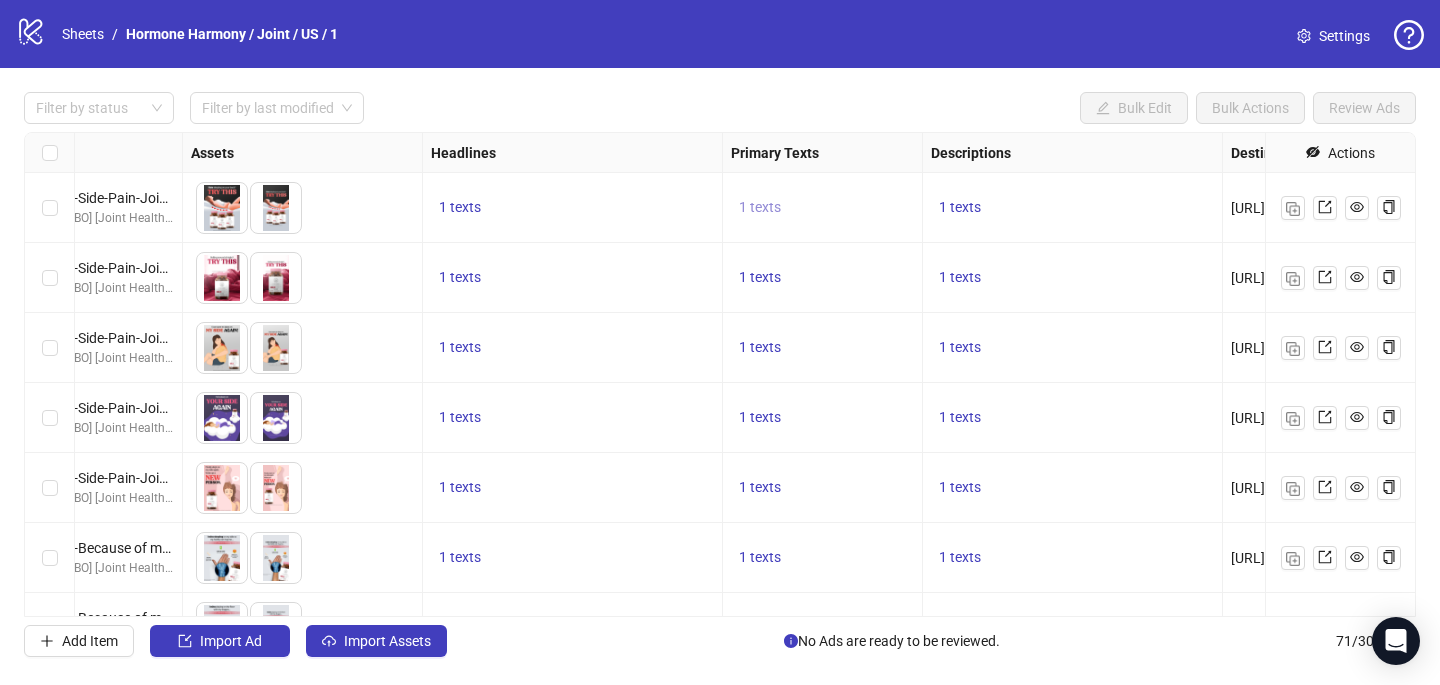 click on "1 texts" at bounding box center (760, 207) 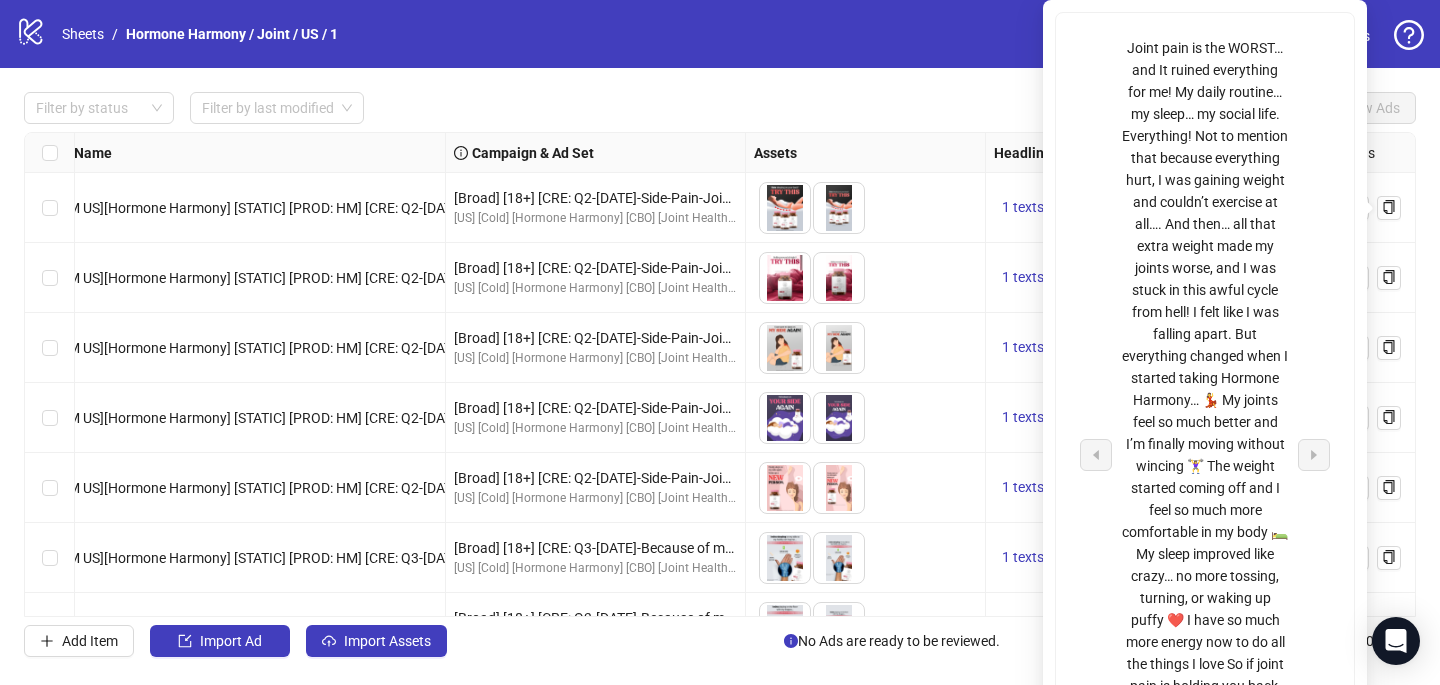 scroll, scrollTop: 0, scrollLeft: 0, axis: both 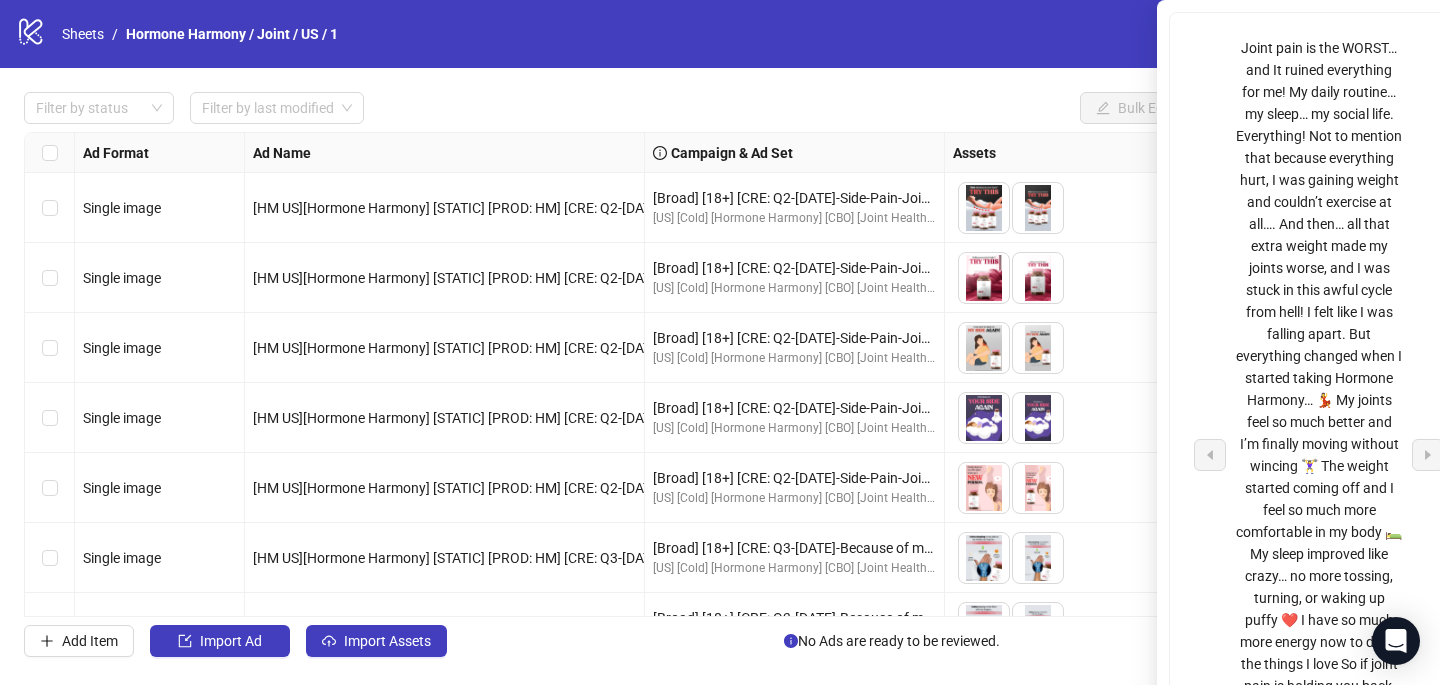 click on "[HM US][Hormone Harmony] [STATIC] [PROD: HM] [CRE: Q2-06-JUN-2025-Side-Pain-JointAches-Comparison-HH-1.4-4x5][COP: 11-NOV-Joints-weight-loss-HH] [PDP] [/joint-health-support]" at bounding box center [811, 208] 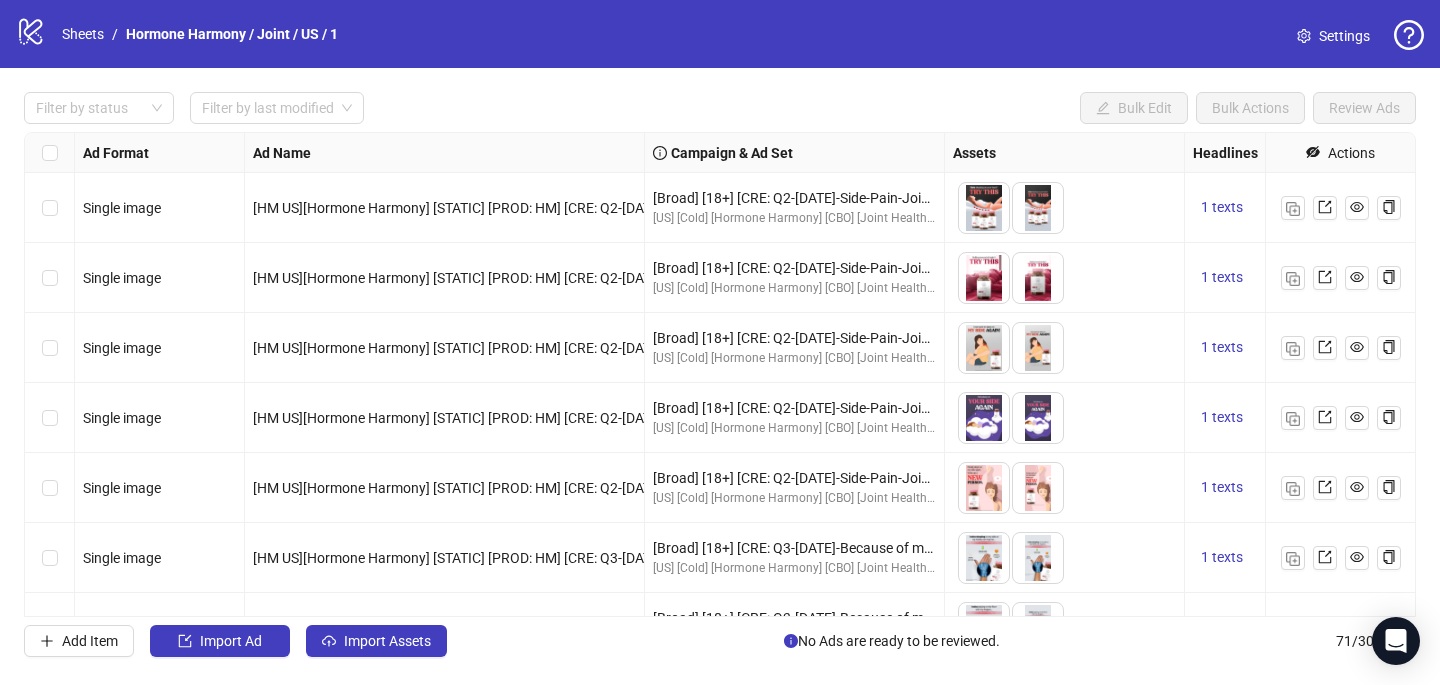click on "[HM US][Hormone Harmony] [STATIC] [PROD: HM] [CRE: Q2-06-JUN-2025-Side-Pain-JointAches-Comparison-HH-1.4-4x5][COP: 11-NOV-Joints-weight-loss-HH] [PDP] [/joint-health-support]" at bounding box center [811, 208] 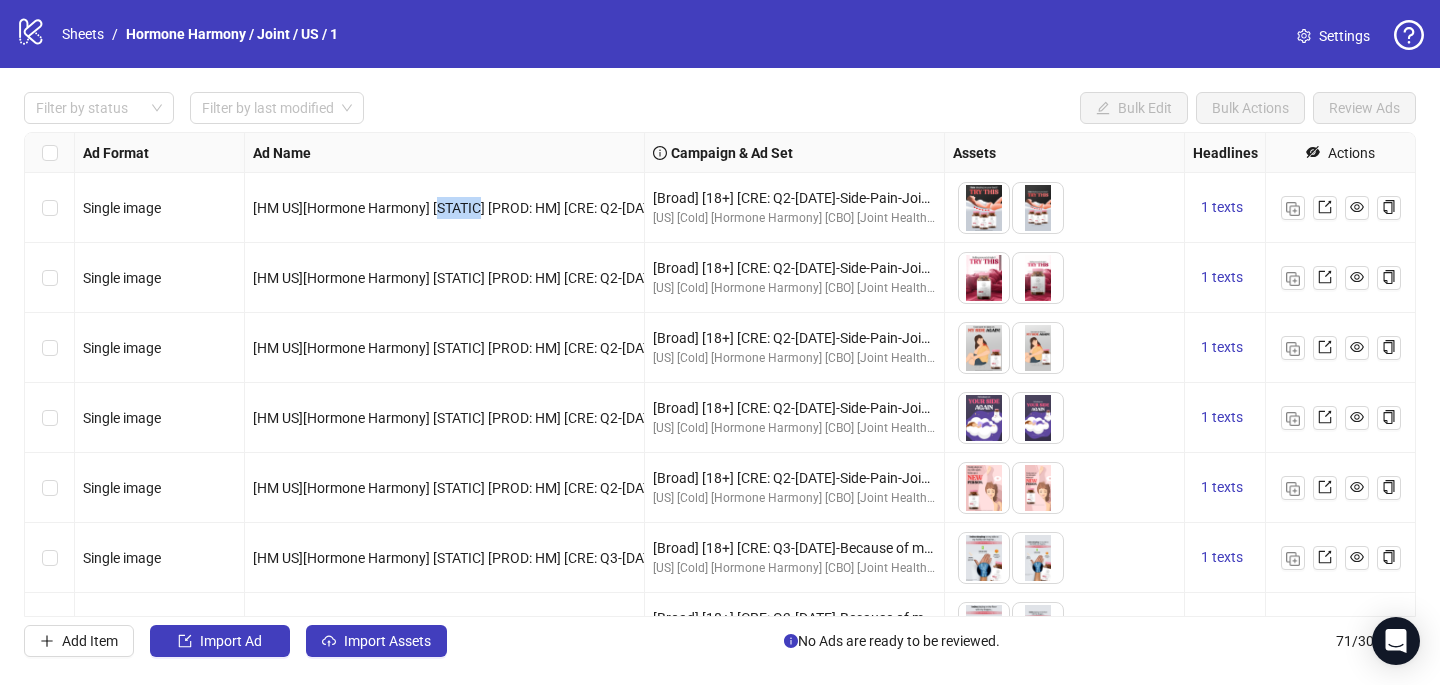 click on "[HM US][Hormone Harmony] [STATIC] [PROD: HM] [CRE: Q2-06-JUN-2025-Side-Pain-JointAches-Comparison-HH-1.4-4x5][COP: 11-NOV-Joints-weight-loss-HH] [PDP] [/joint-health-support]" at bounding box center [811, 208] 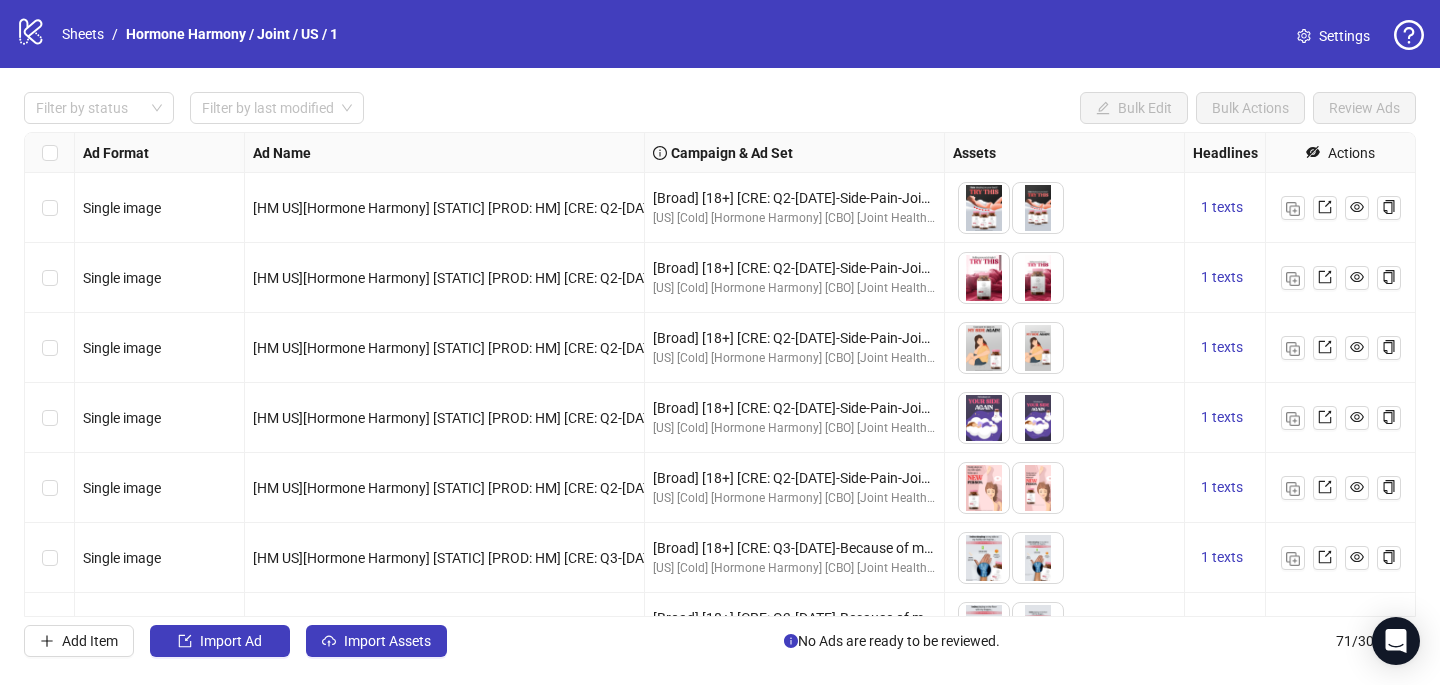 click on "[HM US][Hormone Harmony] [STATIC] [PROD: HM] [CRE: Q2-06-JUN-2025-Side-Pain-JointAches-Comparison-HH-1.4-4x5][COP: 11-NOV-Joints-weight-loss-HH] [PDP] [/joint-health-support]" at bounding box center [444, 208] 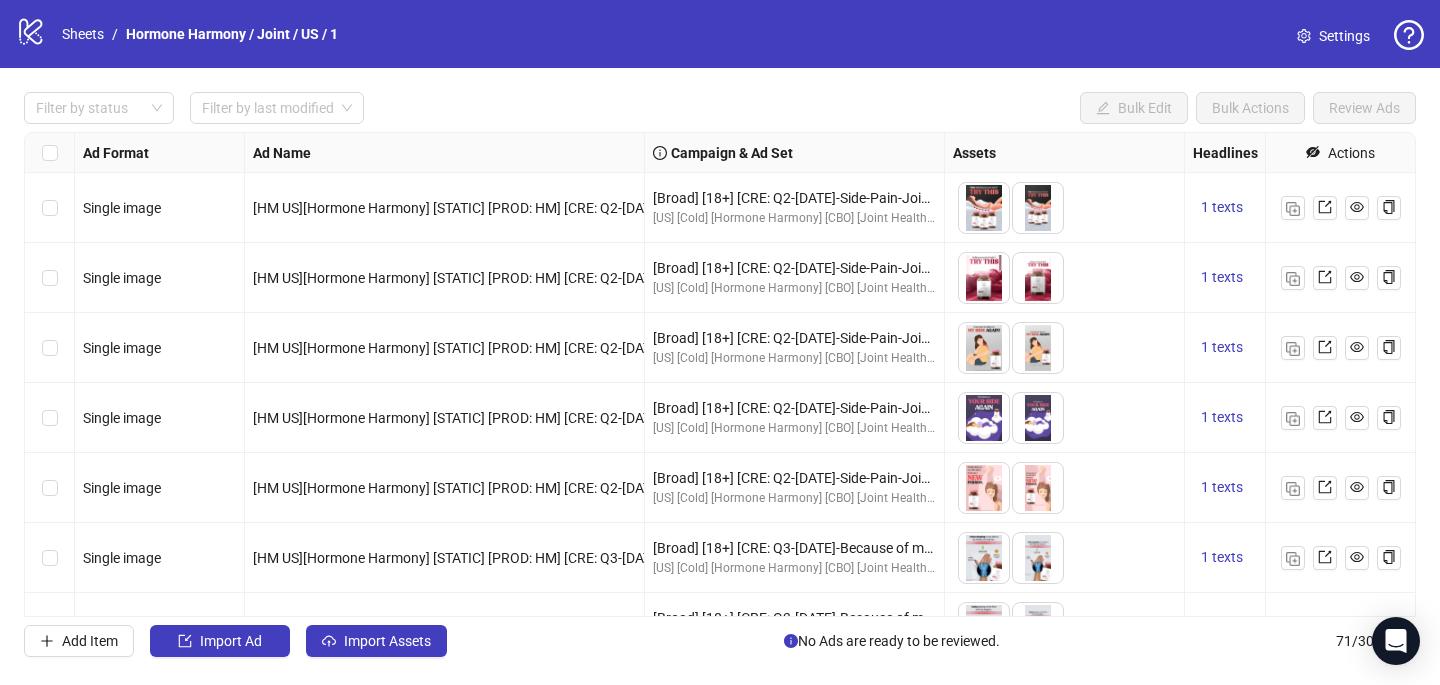 click on "[HM US][Hormone Harmony] [STATIC] [PROD: HM] [CRE: Q2-06-JUN-2025-Side-Pain-JointAches-Comparison-HH-1.4-4x5][COP: 11-NOV-Joints-weight-loss-HH] [PDP] [/joint-health-support]" at bounding box center [811, 208] 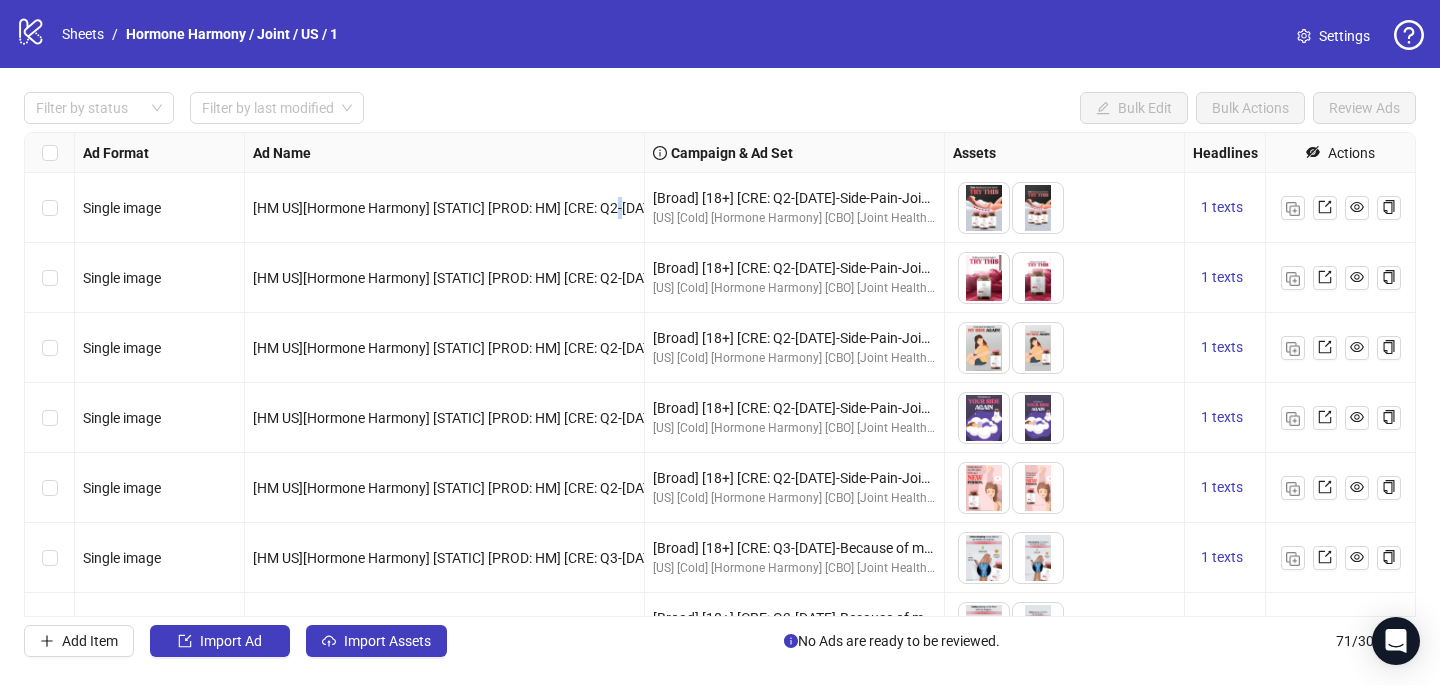 click on "[HM US][Hormone Harmony] [STATIC] [PROD: HM] [CRE: Q2-06-JUN-2025-Side-Pain-JointAches-Comparison-HH-1.4-4x5][COP: 11-NOV-Joints-weight-loss-HH] [PDP] [/joint-health-support]" at bounding box center (811, 208) 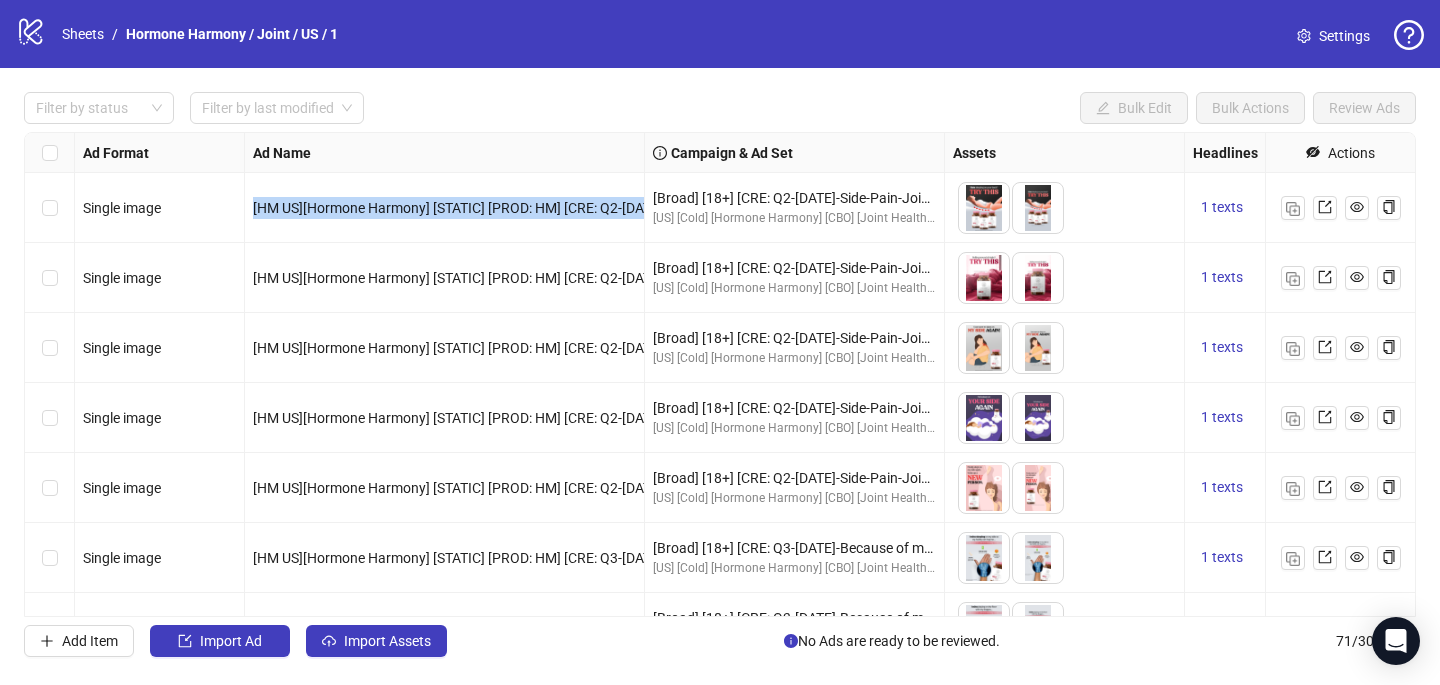 click on "[HM US][Hormone Harmony] [STATIC] [PROD: HM] [CRE: Q2-06-JUN-2025-Side-Pain-JointAches-Comparison-HH-1.4-4x5][COP: 11-NOV-Joints-weight-loss-HH] [PDP] [/joint-health-support]" at bounding box center (811, 208) 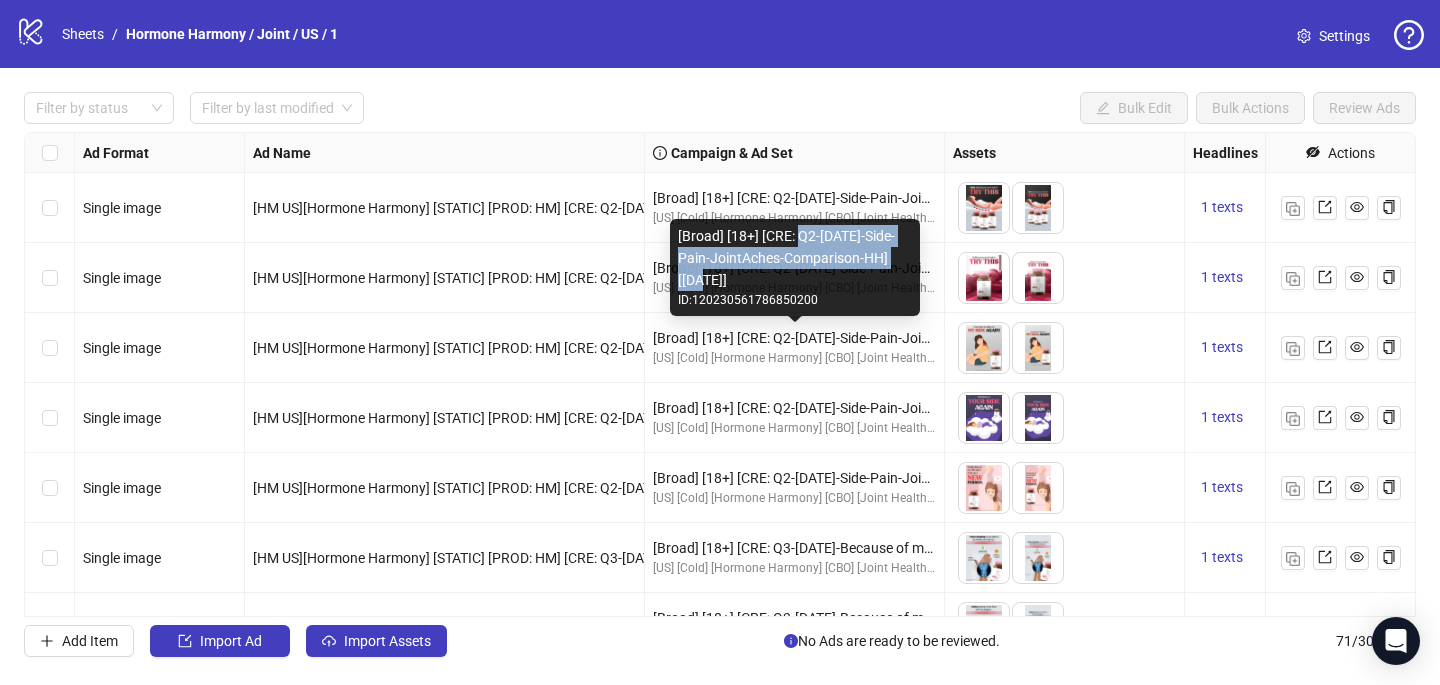 drag, startPoint x: 797, startPoint y: 237, endPoint x: 696, endPoint y: 278, distance: 109.004585 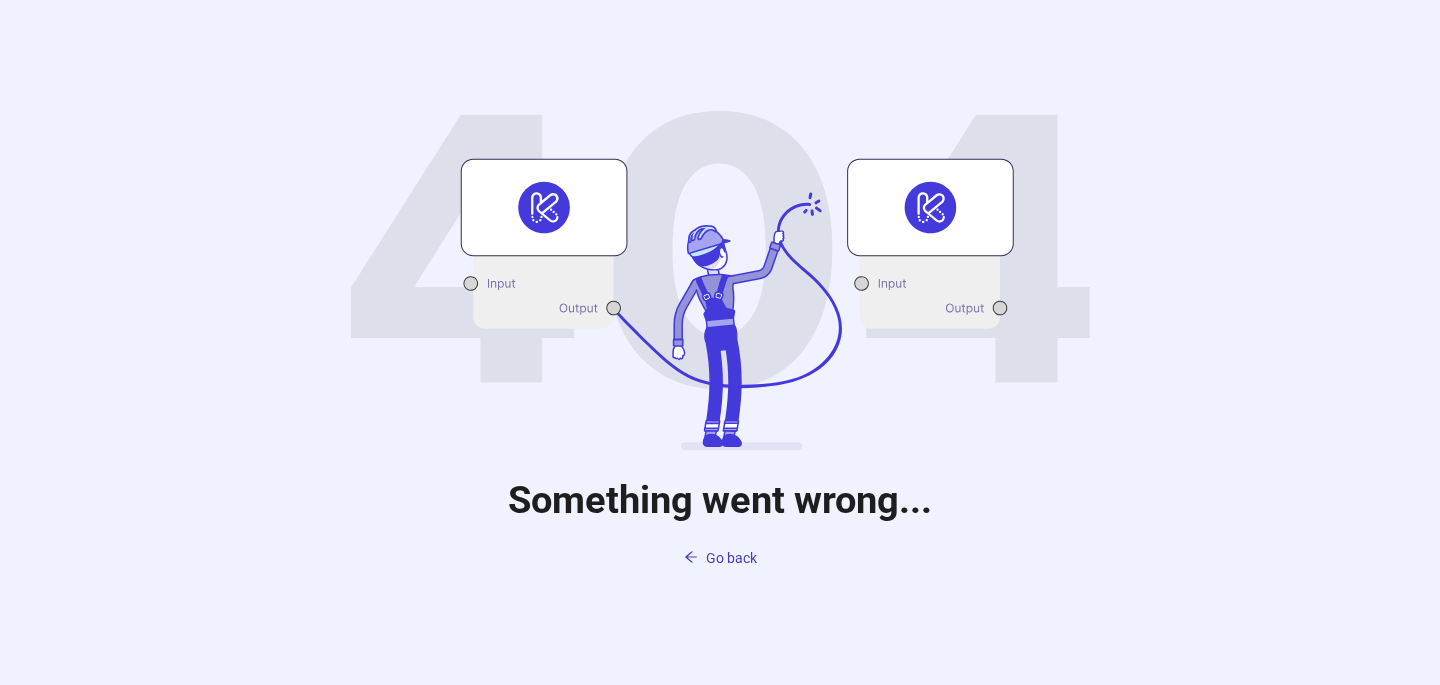 scroll, scrollTop: 0, scrollLeft: 0, axis: both 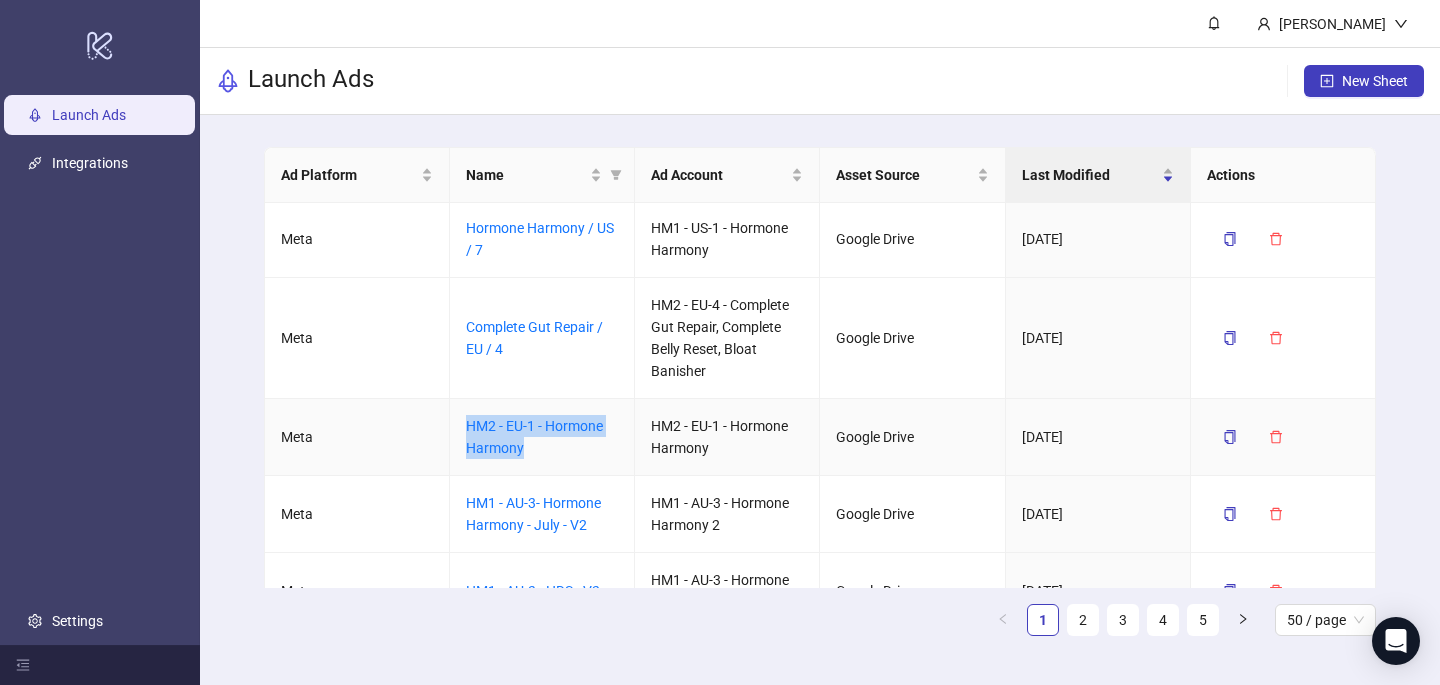 drag, startPoint x: 529, startPoint y: 451, endPoint x: 465, endPoint y: 420, distance: 71.11259 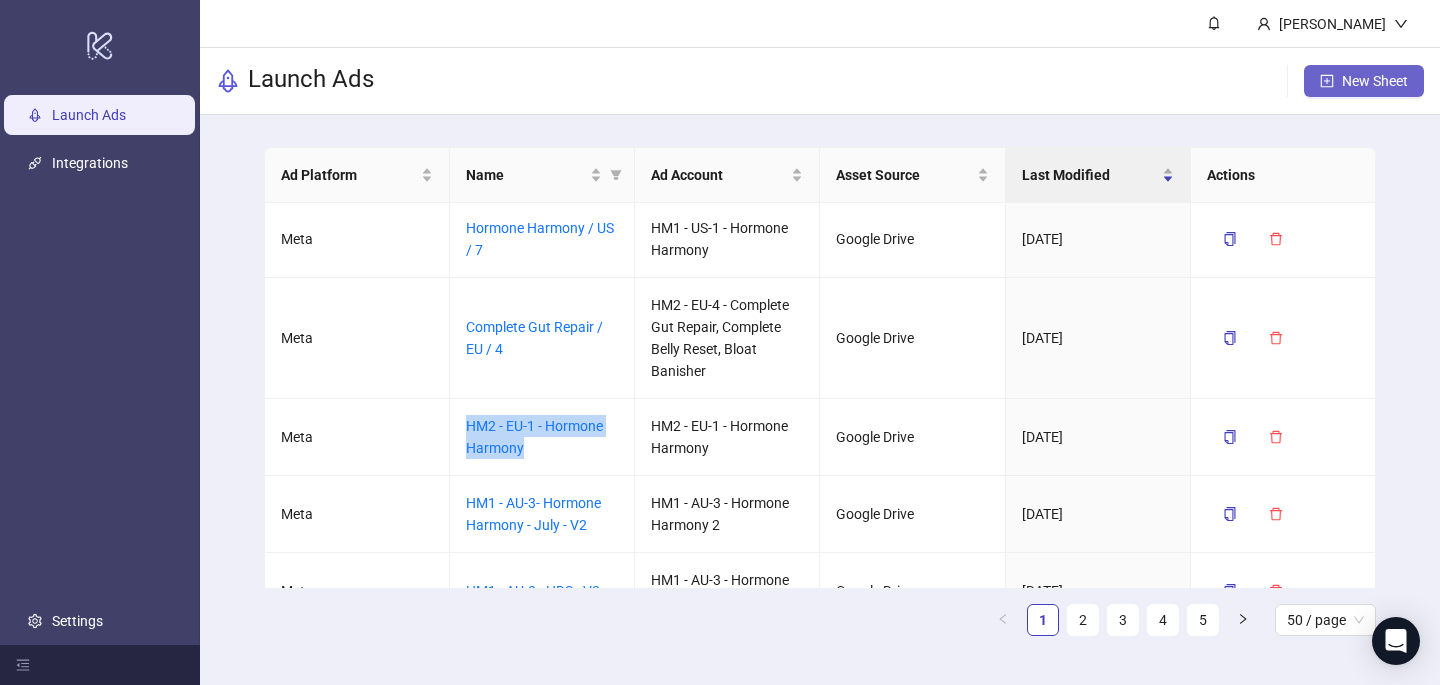 click 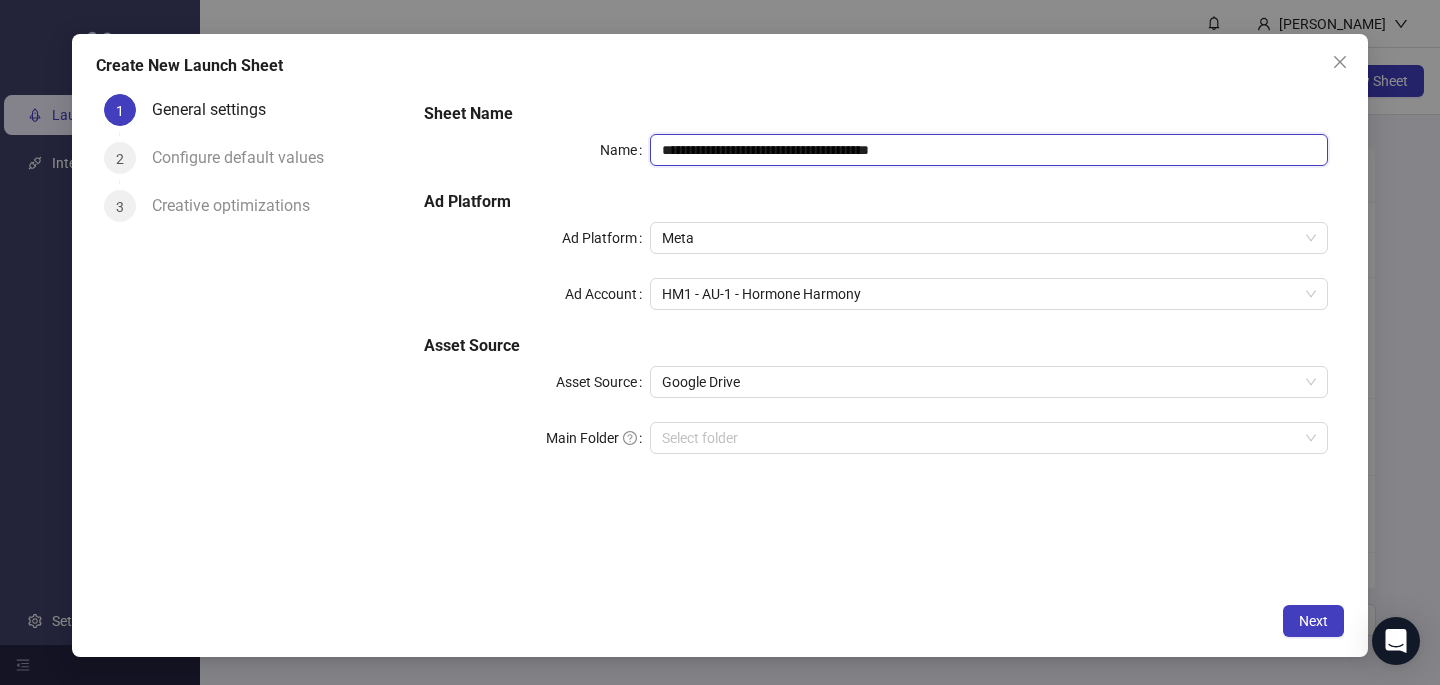 click on "**********" at bounding box center [989, 150] 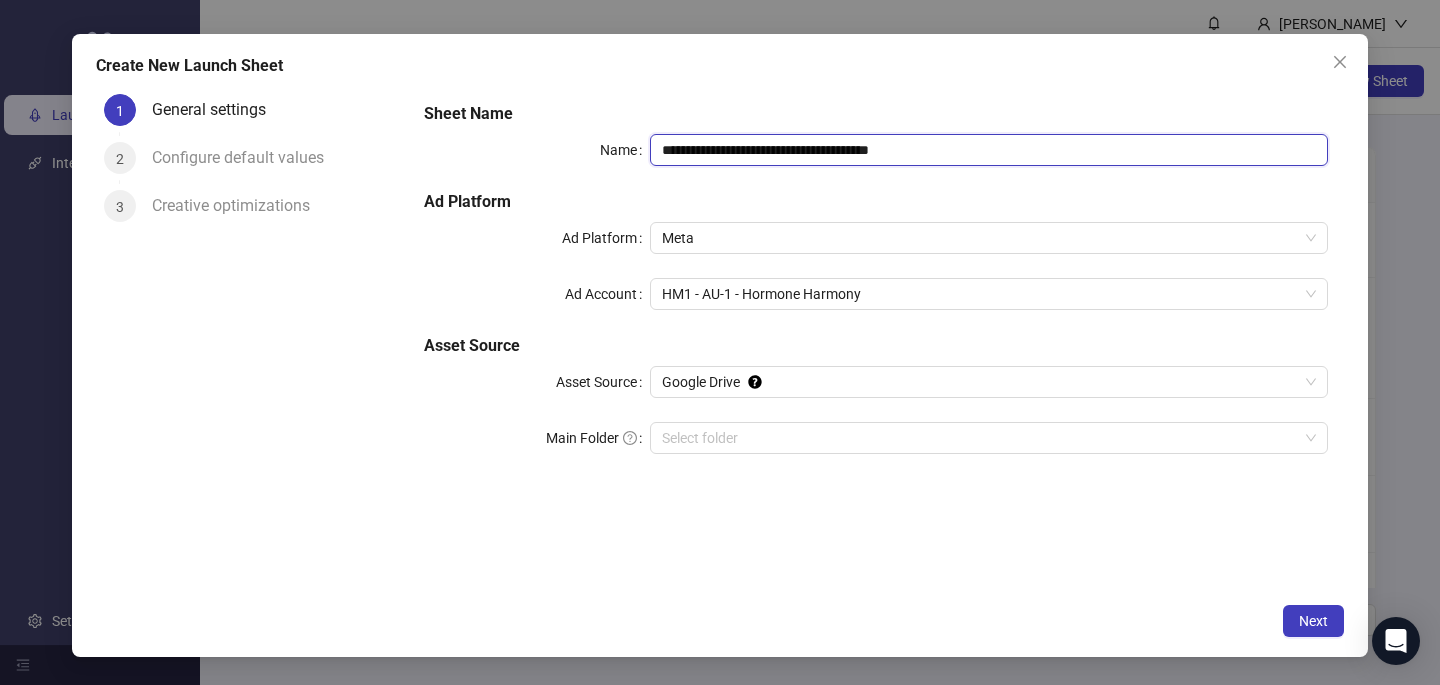 paste 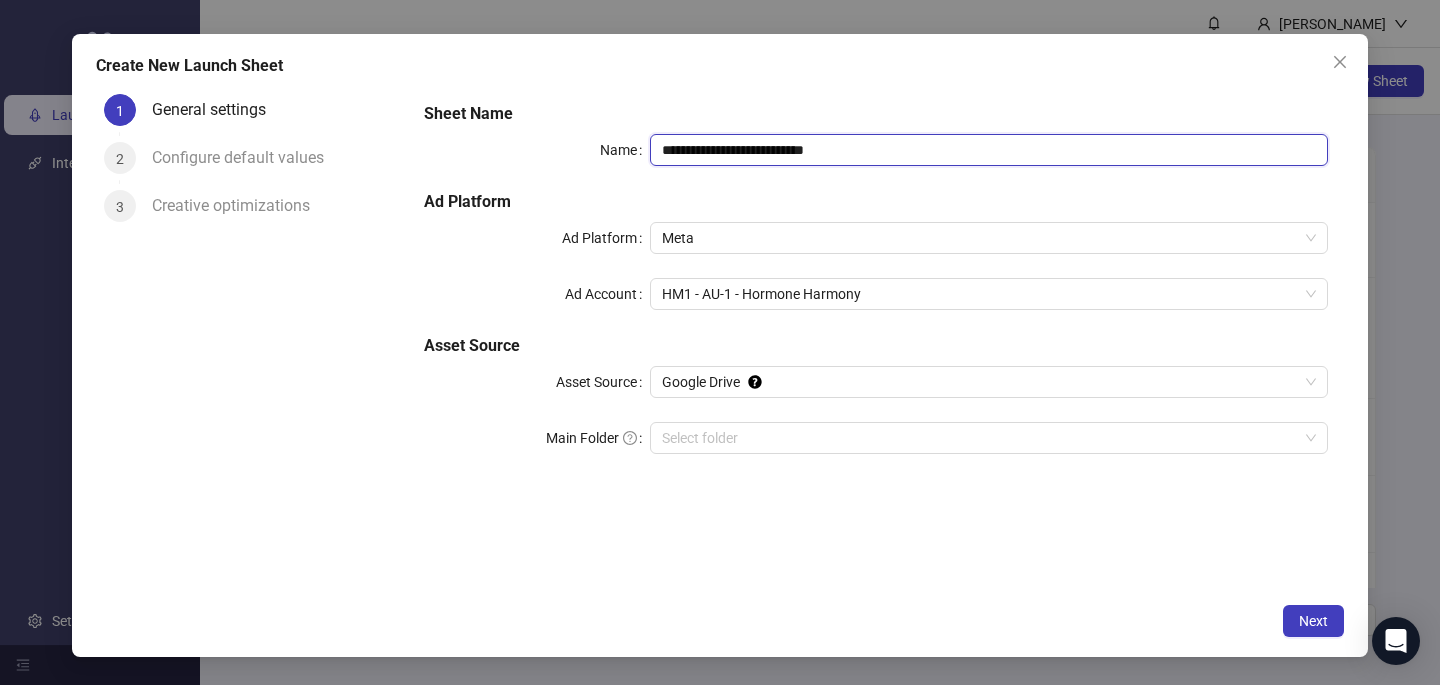 type on "**********" 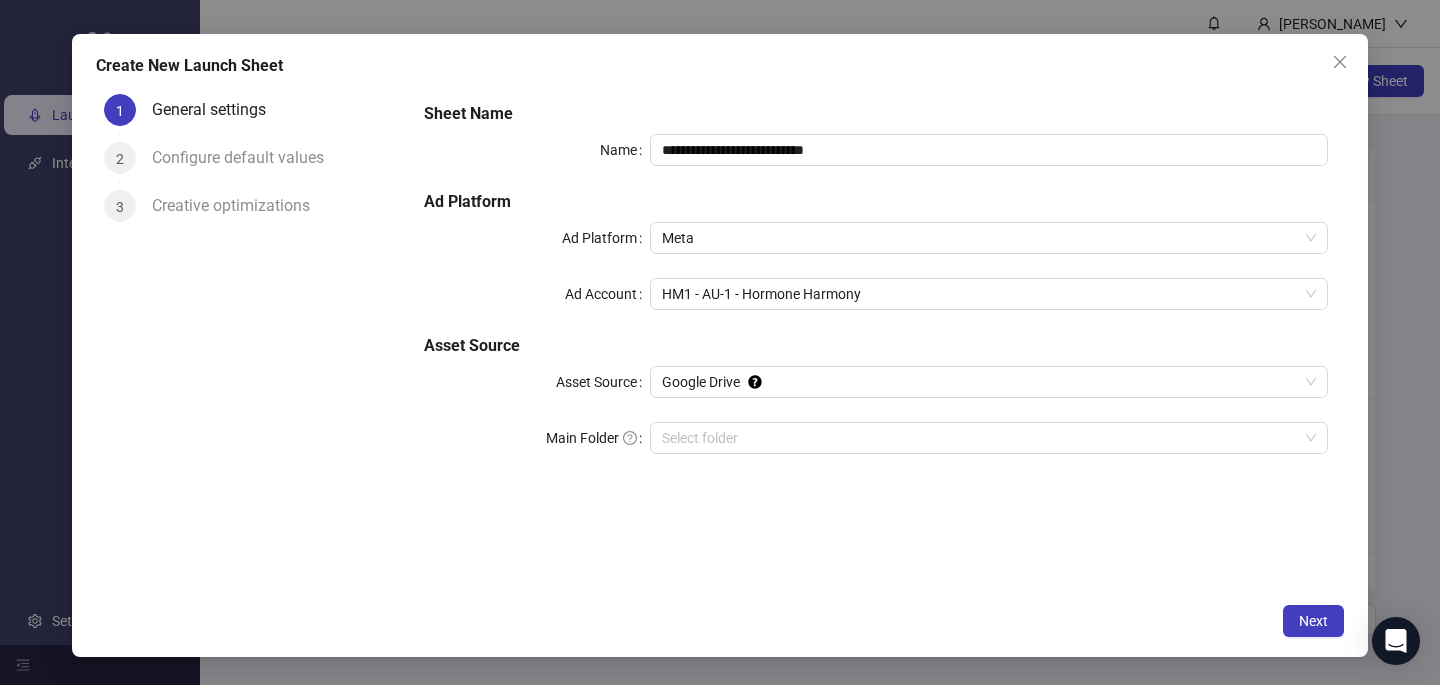 click on "**********" at bounding box center [720, 345] 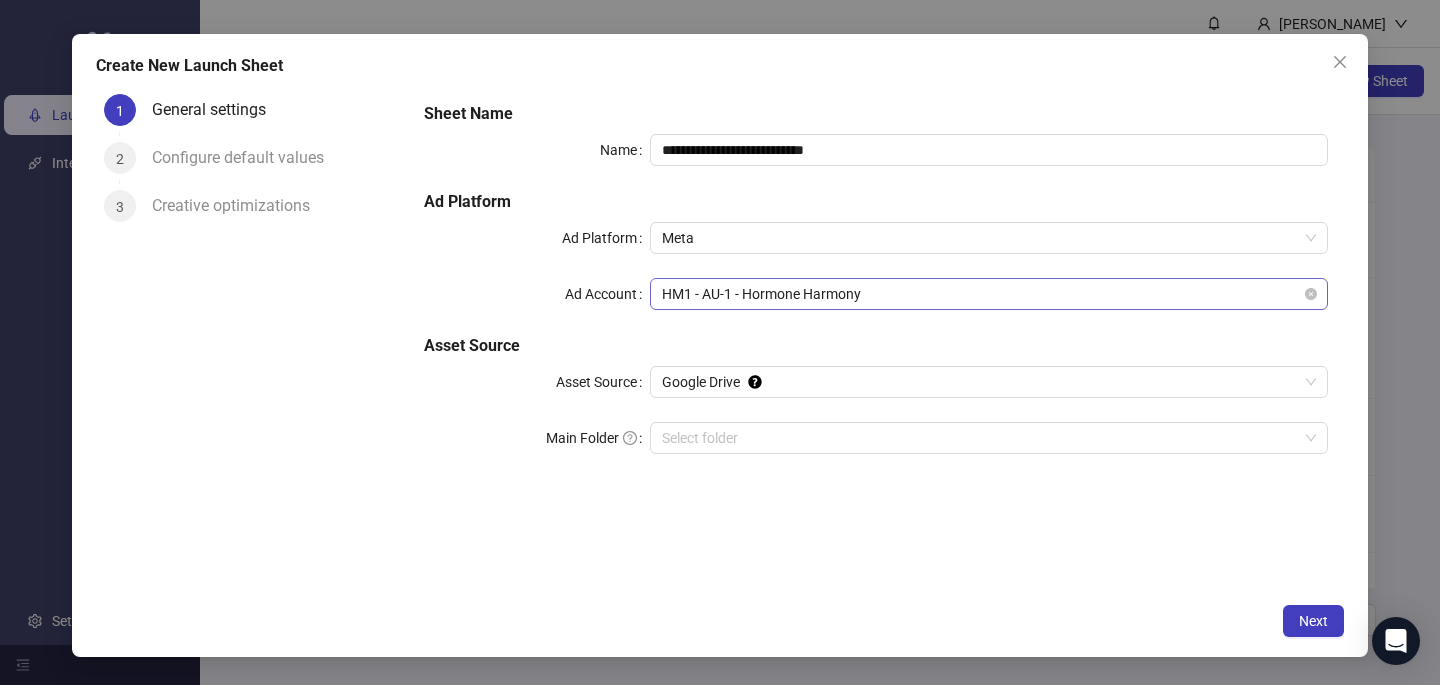 click on "HM1 - AU-1 - Hormone Harmony" at bounding box center (989, 294) 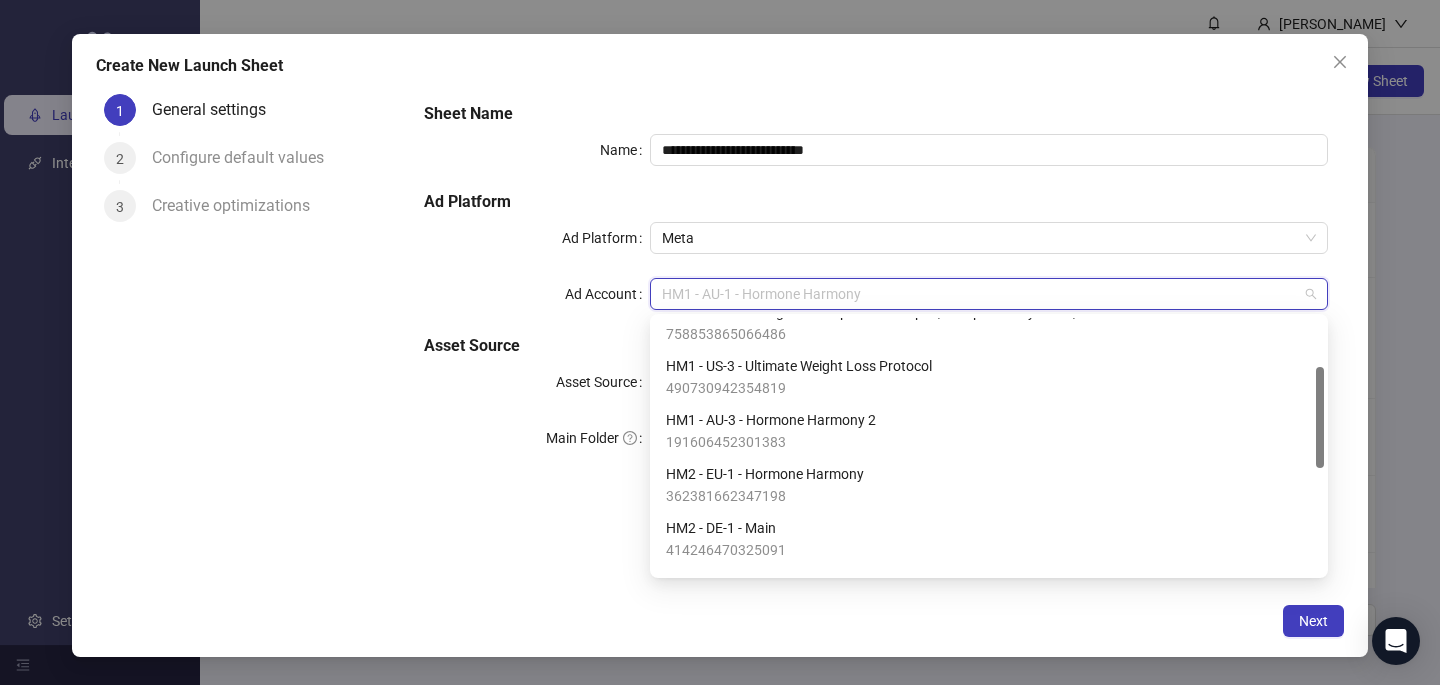 scroll, scrollTop: 124, scrollLeft: 0, axis: vertical 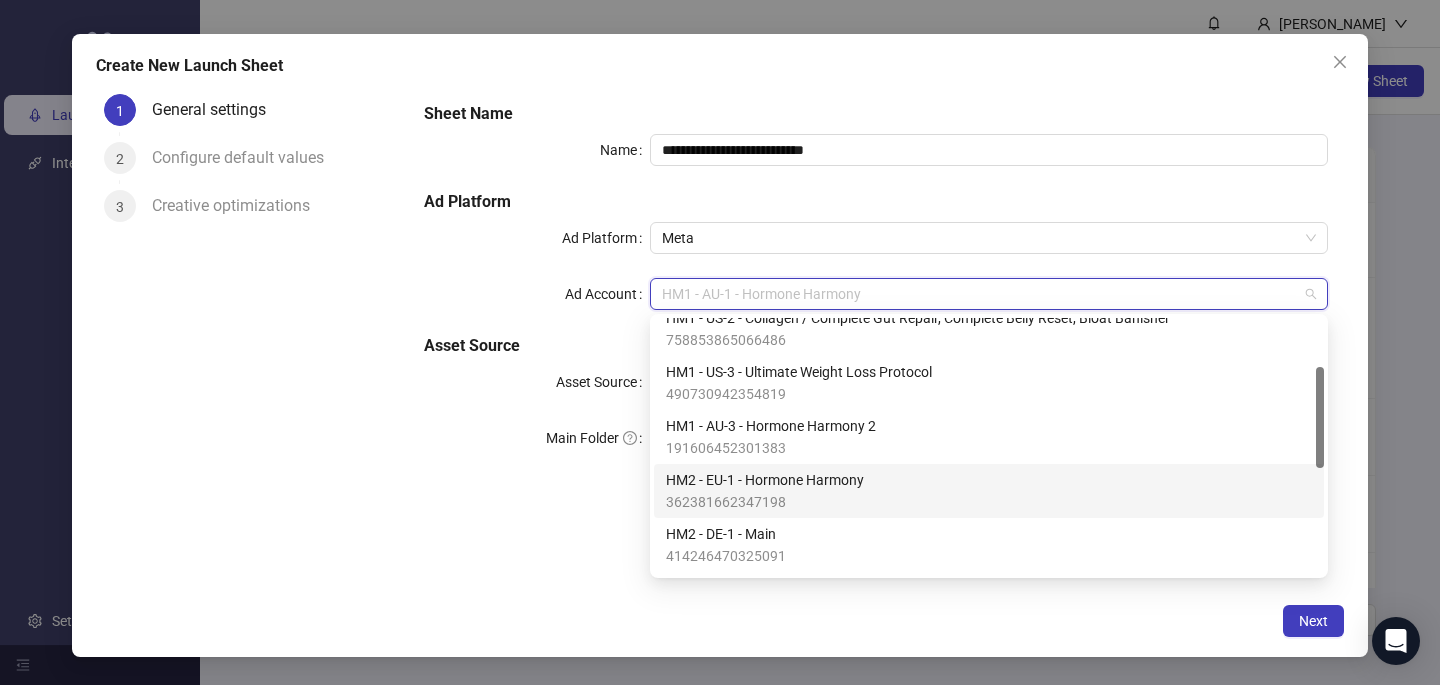 click on "HM2 - EU-1 - Hormone Harmony" at bounding box center (765, 480) 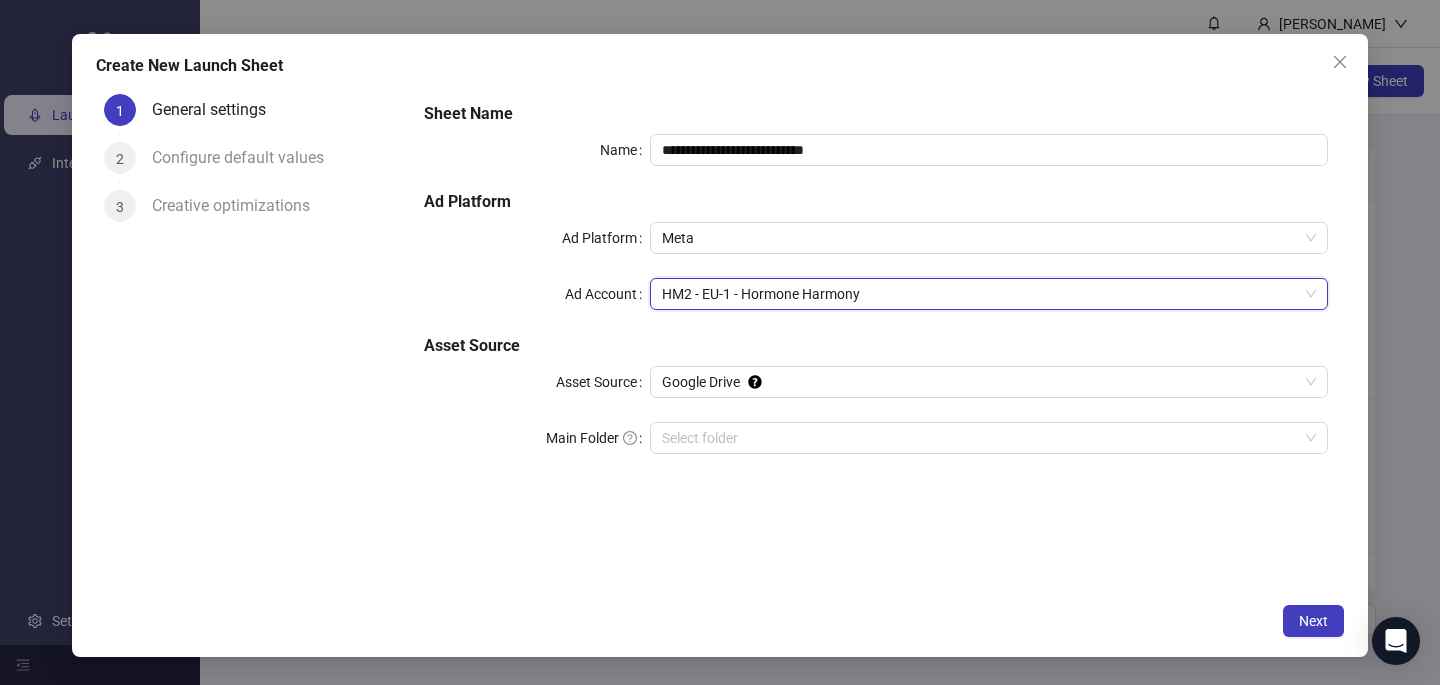 click on "**********" at bounding box center [876, 339] 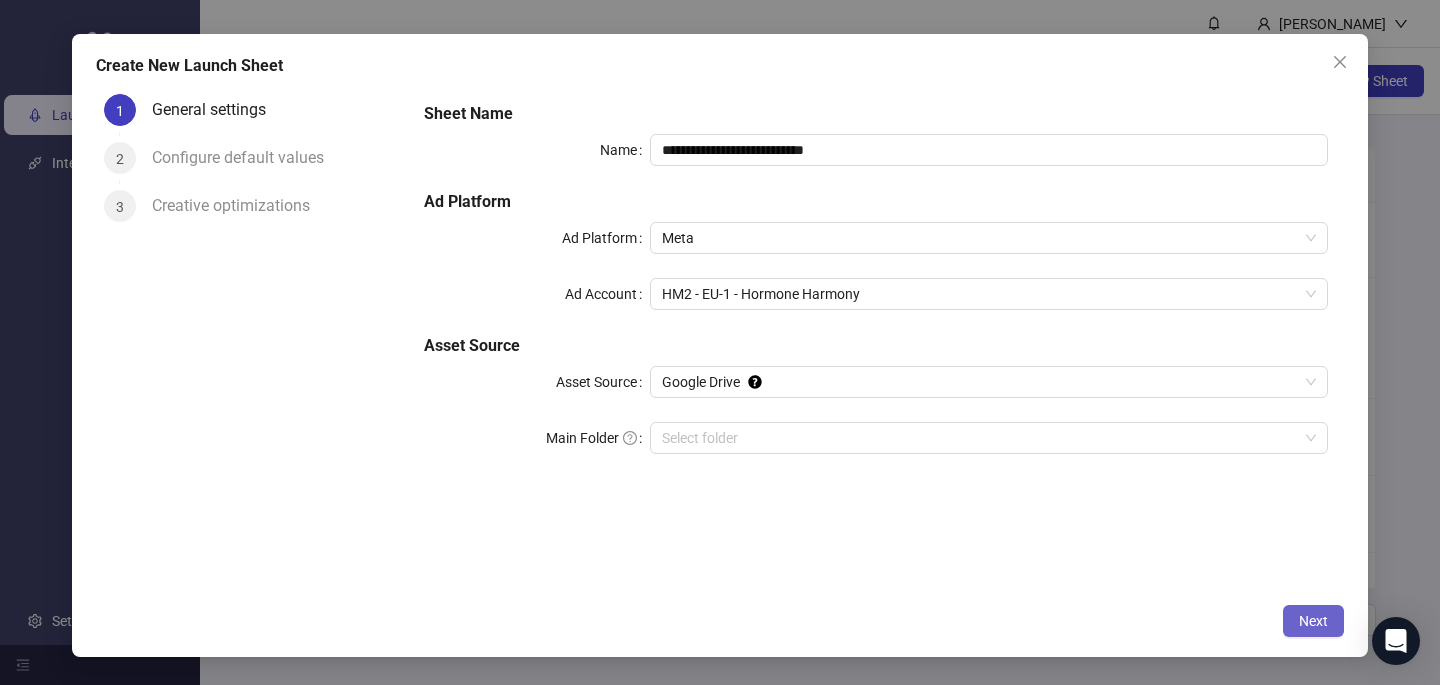 click on "Next" at bounding box center (1313, 621) 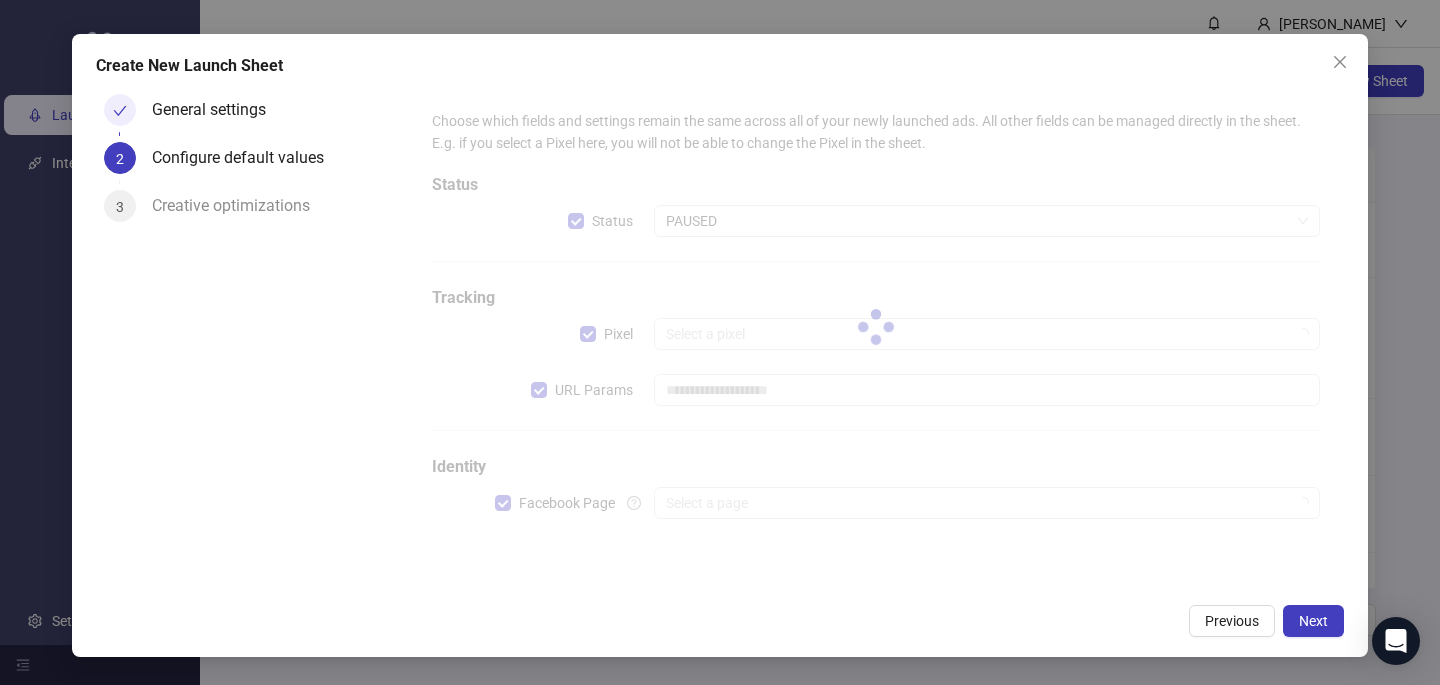 type on "**********" 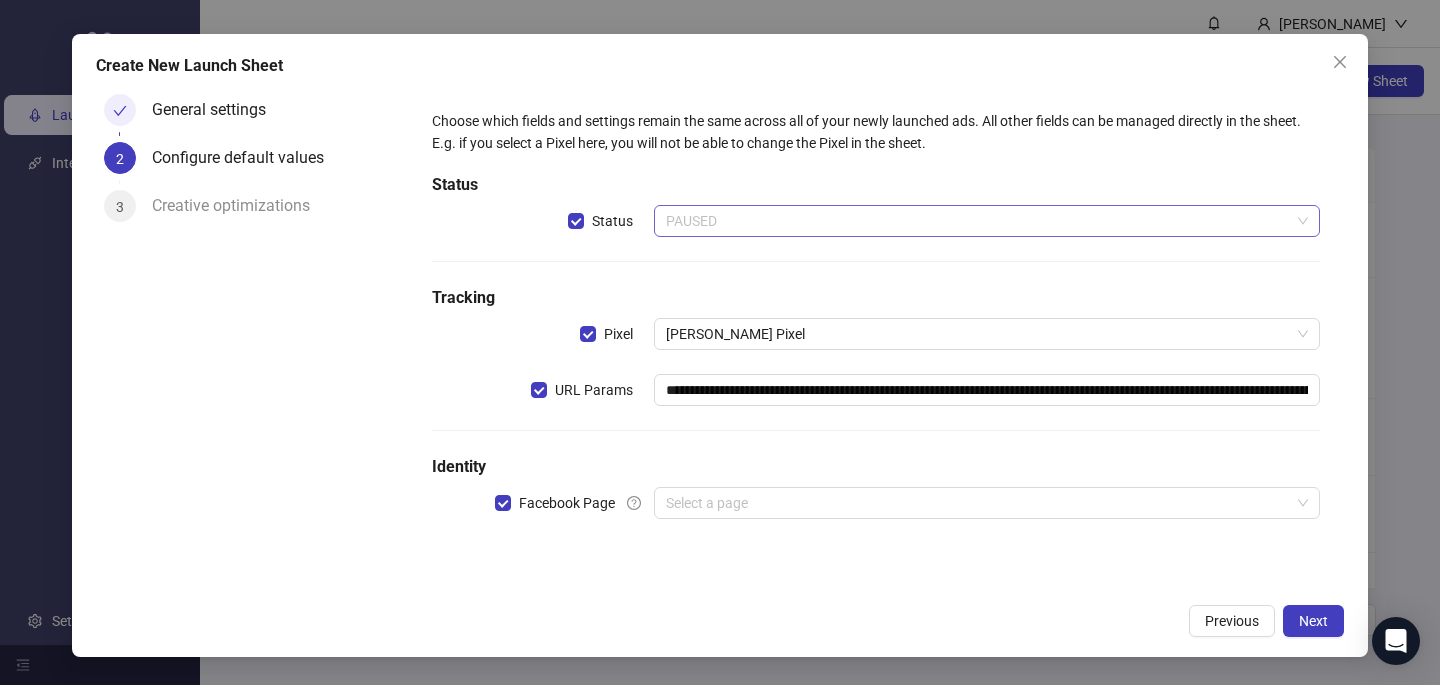 click on "PAUSED" at bounding box center [987, 221] 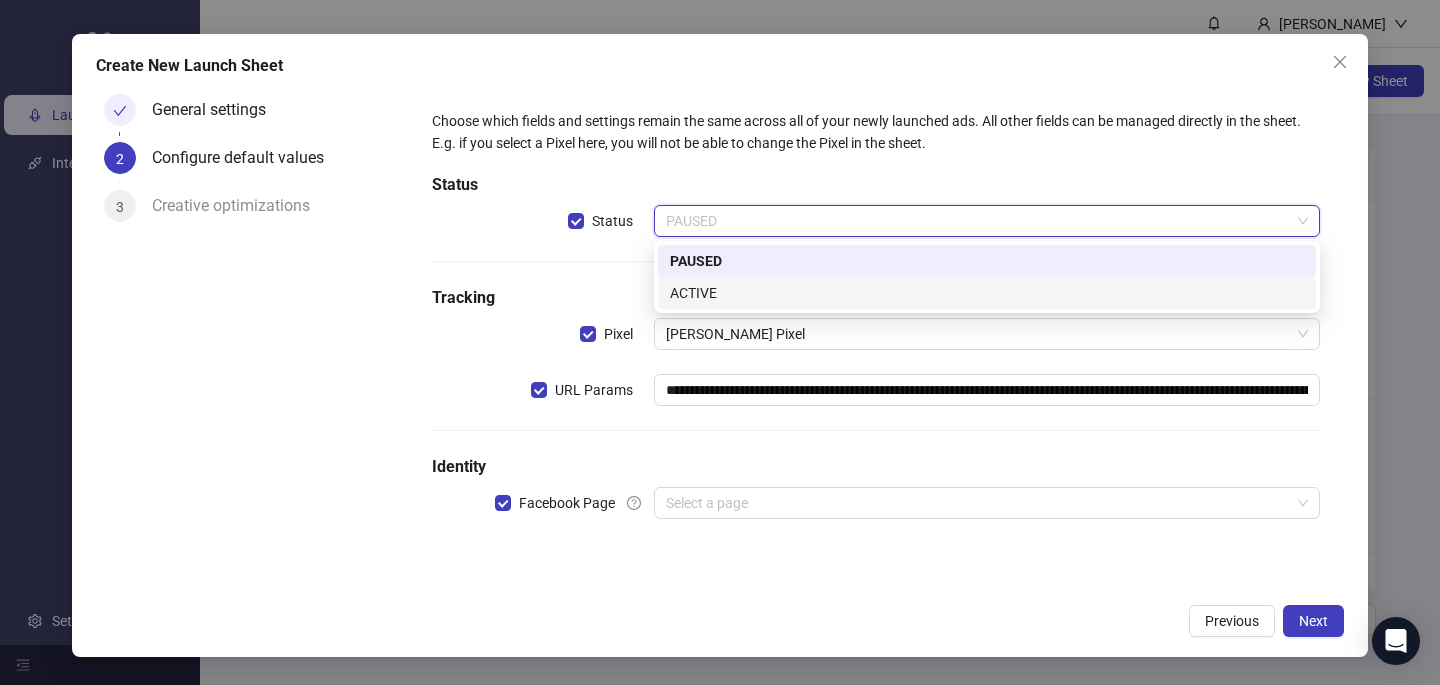 click on "ACTIVE" at bounding box center (987, 293) 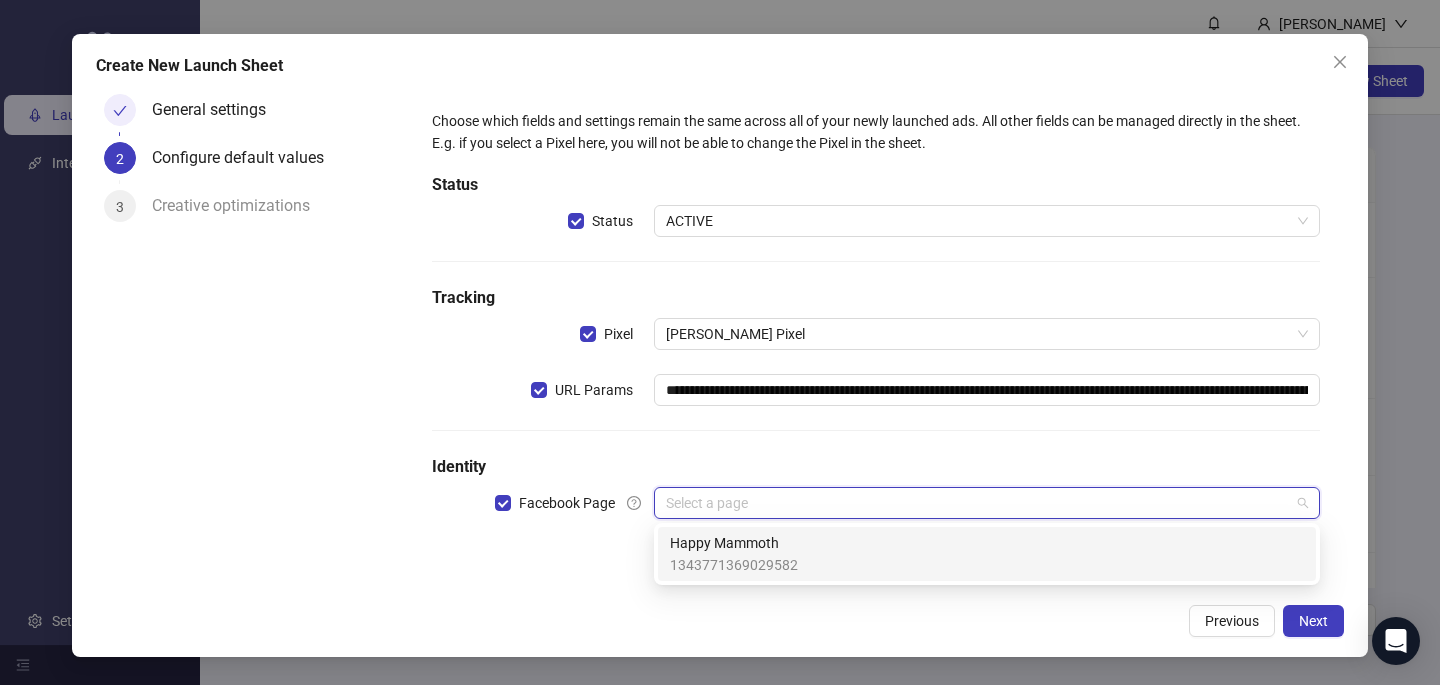 click at bounding box center (978, 503) 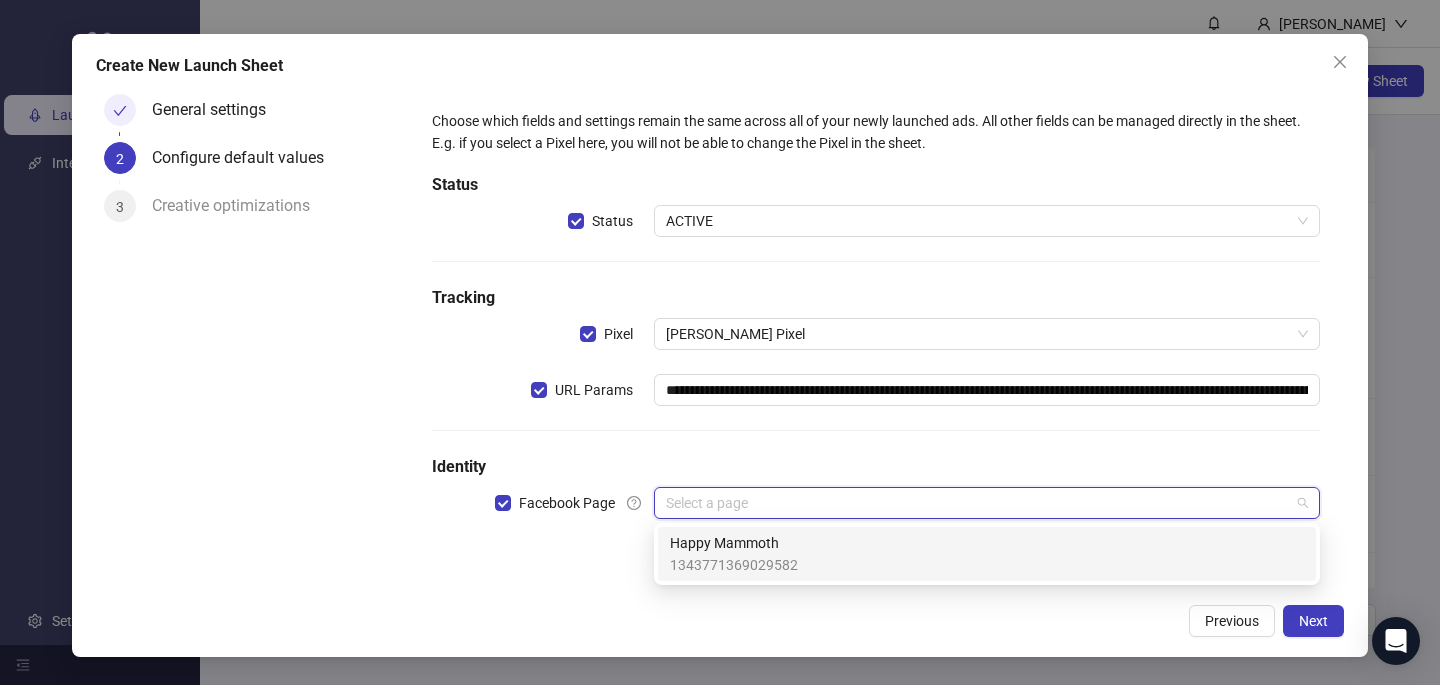 click on "Happy Mammoth" at bounding box center (734, 543) 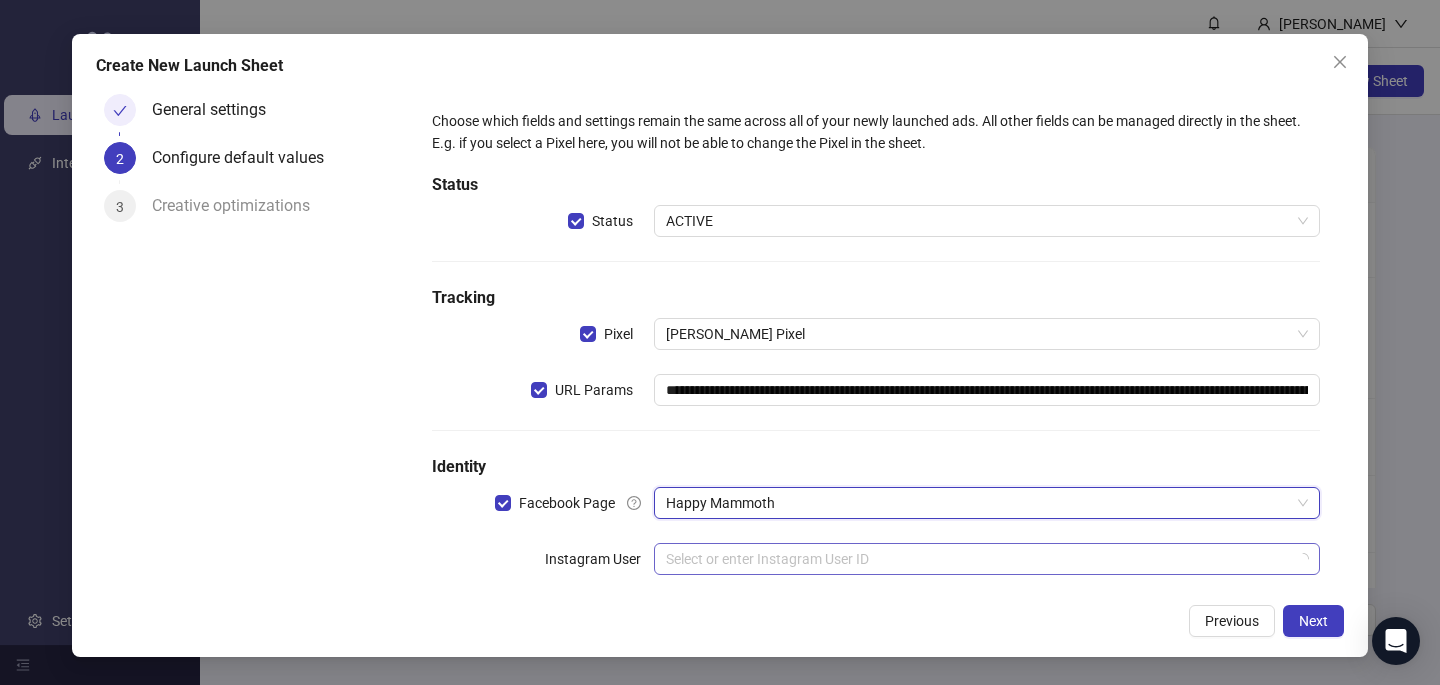 click at bounding box center [978, 559] 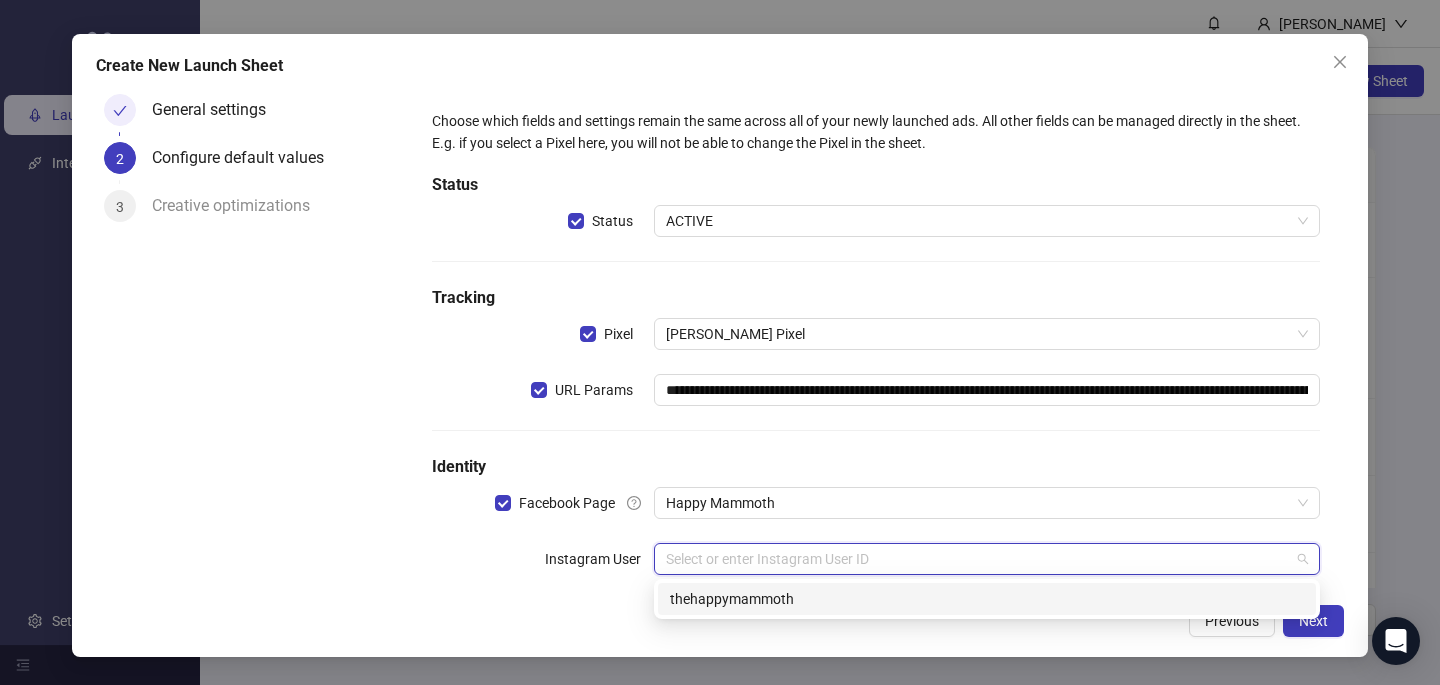 click on "thehappymammoth" at bounding box center [987, 599] 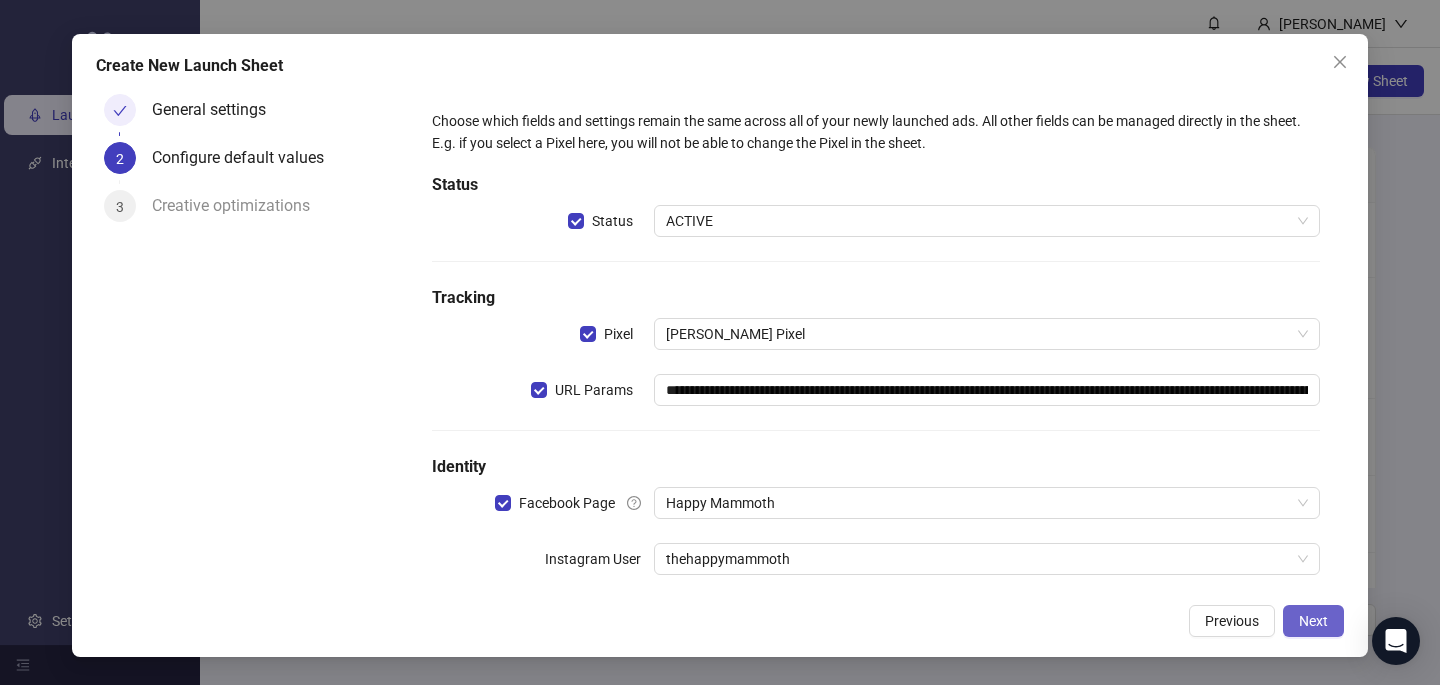 click on "Next" at bounding box center (1313, 621) 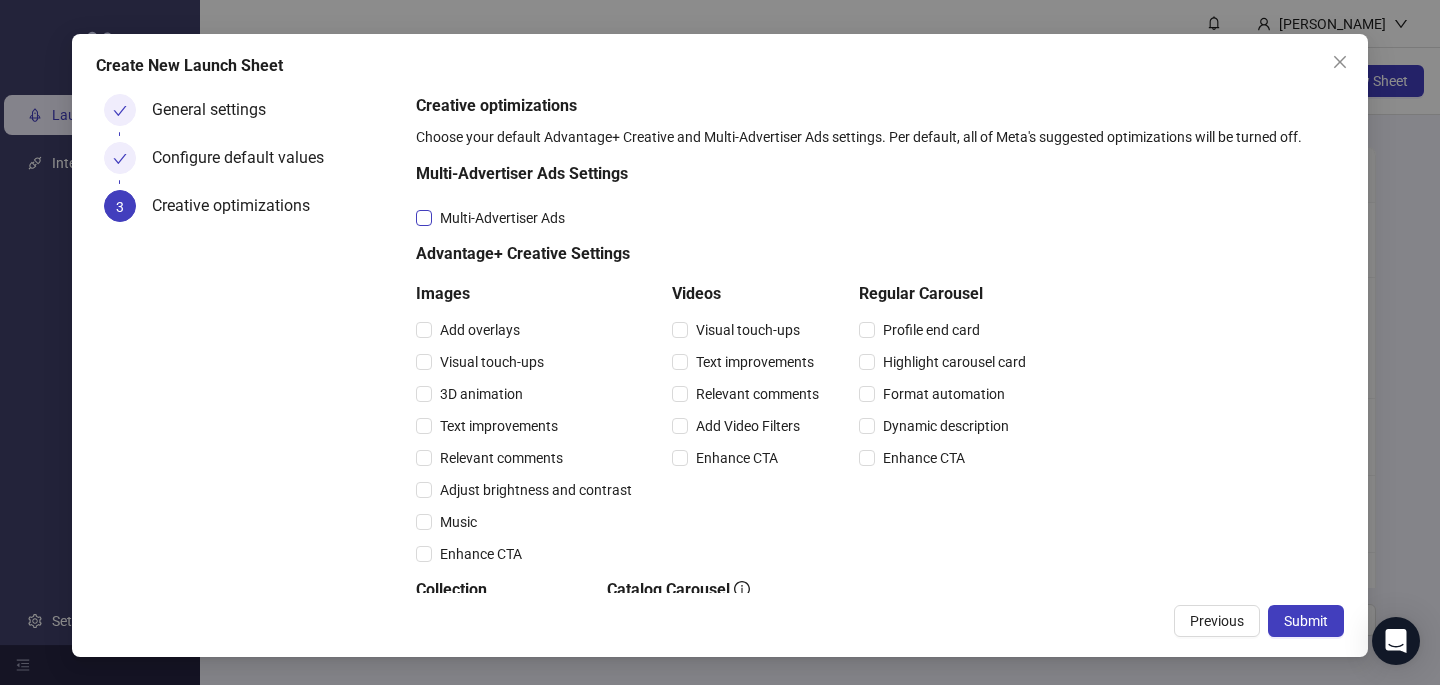 click on "Multi-Advertiser Ads" at bounding box center (502, 218) 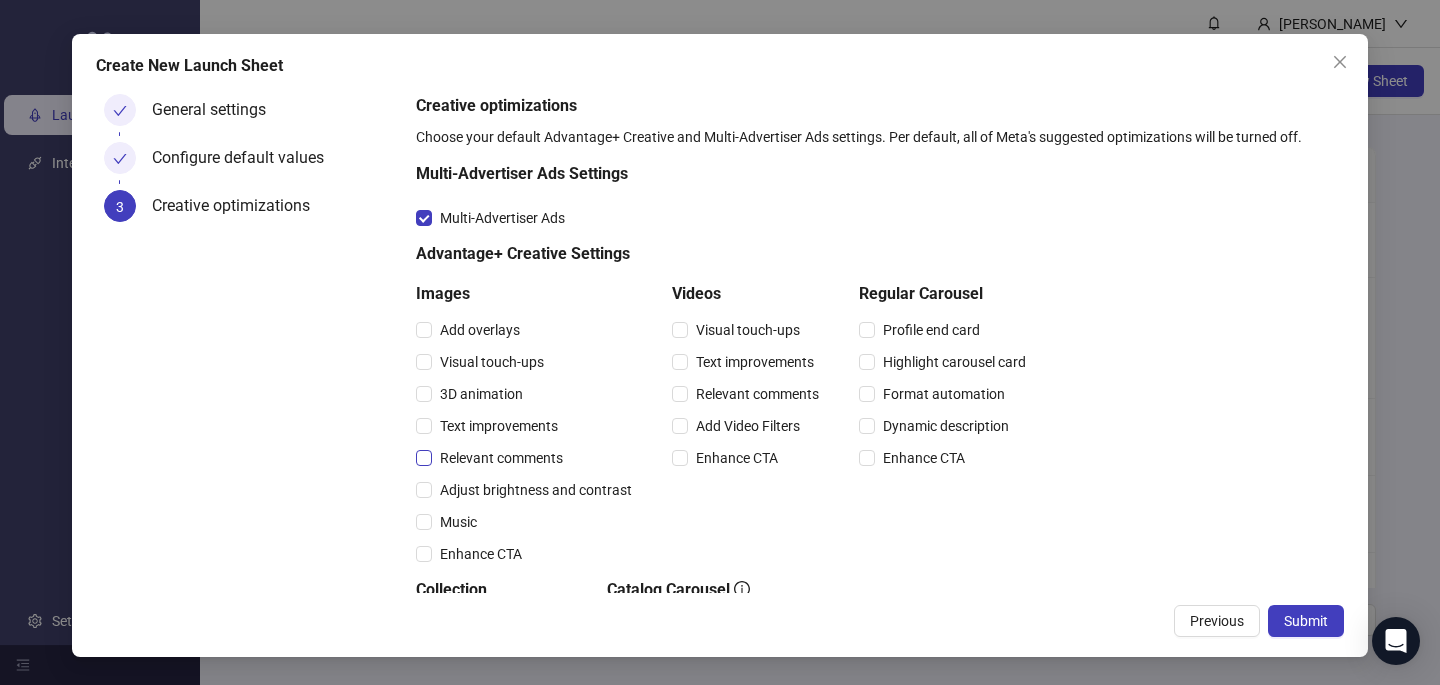 click on "Relevant comments" at bounding box center (501, 458) 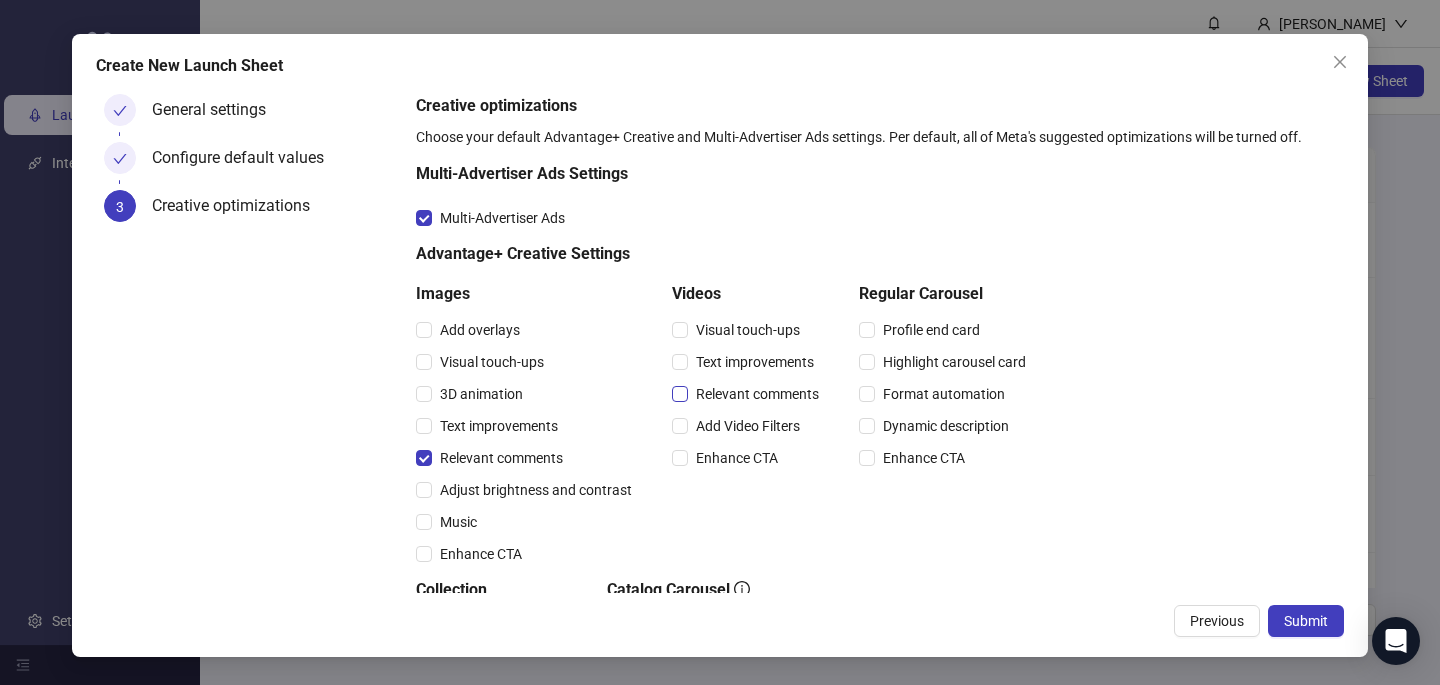 click on "Relevant comments" at bounding box center [757, 394] 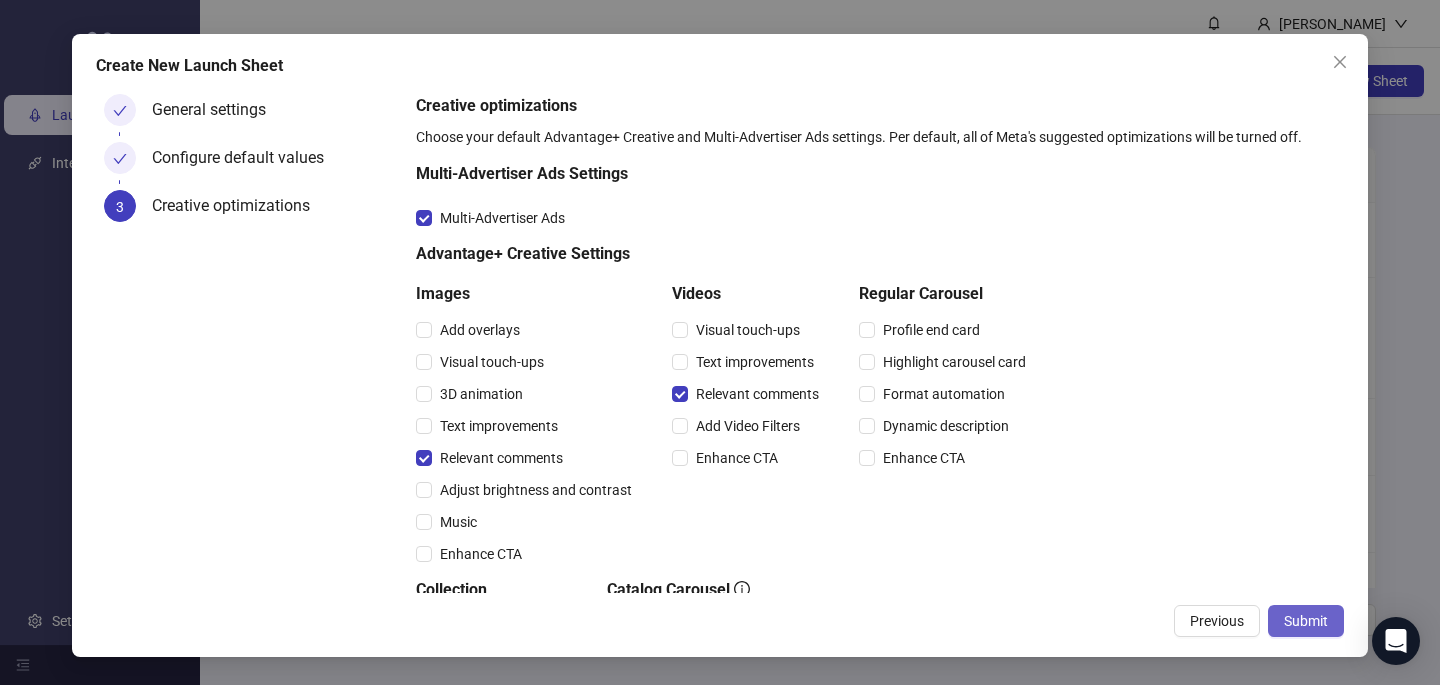 click on "Submit" at bounding box center (1306, 621) 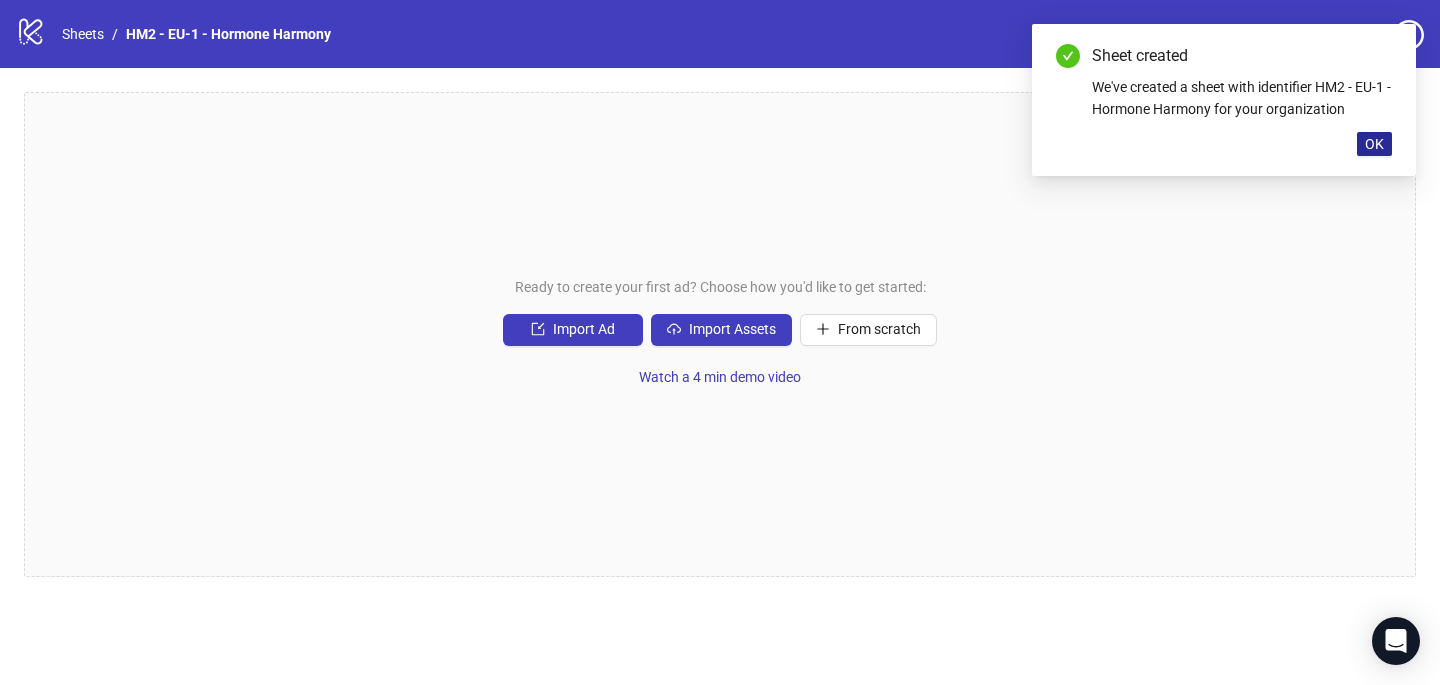 click on "OK" at bounding box center (1374, 144) 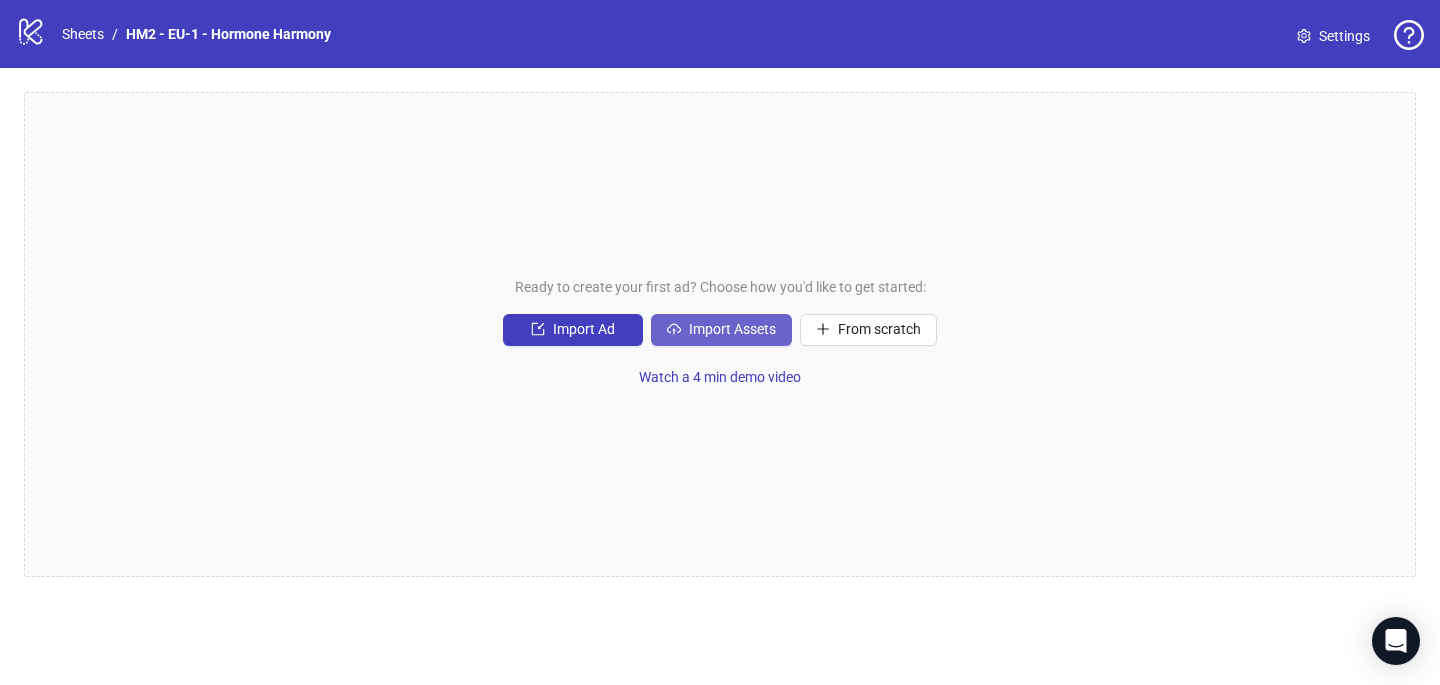 click 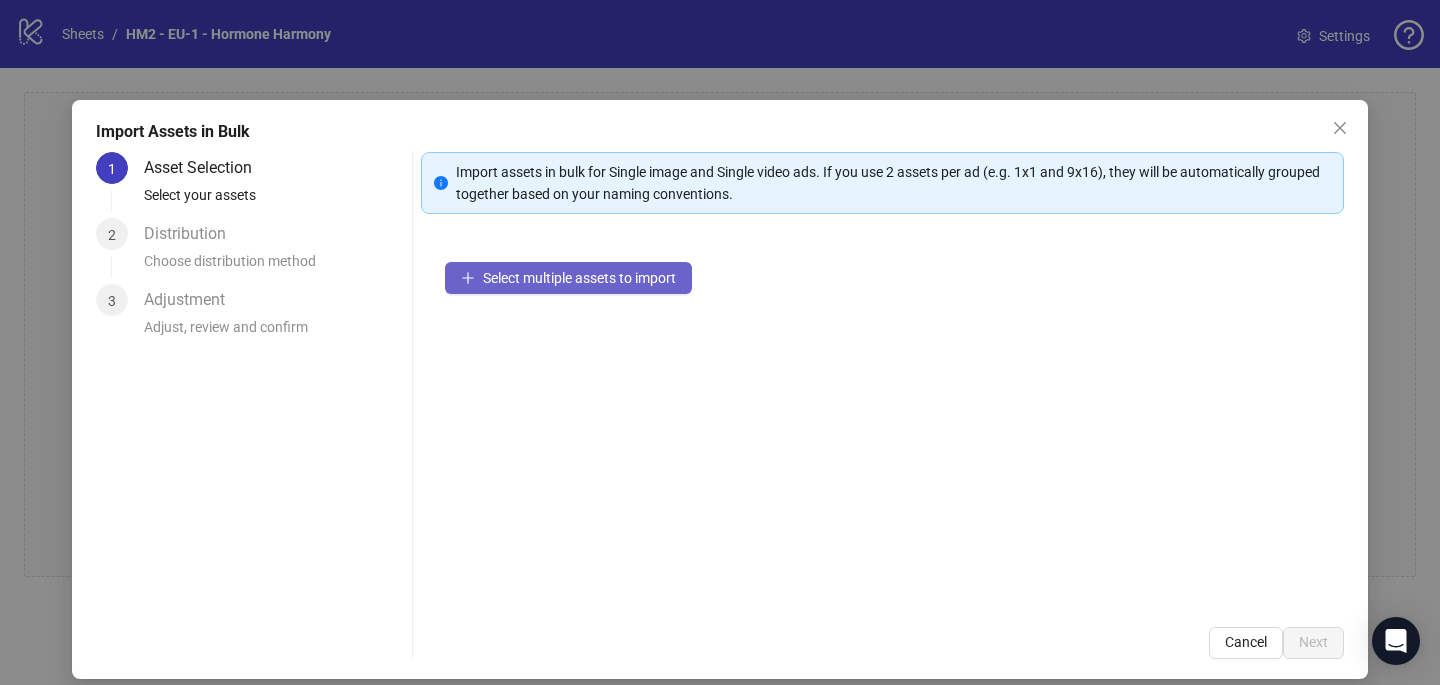 click on "Select multiple assets to import" at bounding box center (568, 278) 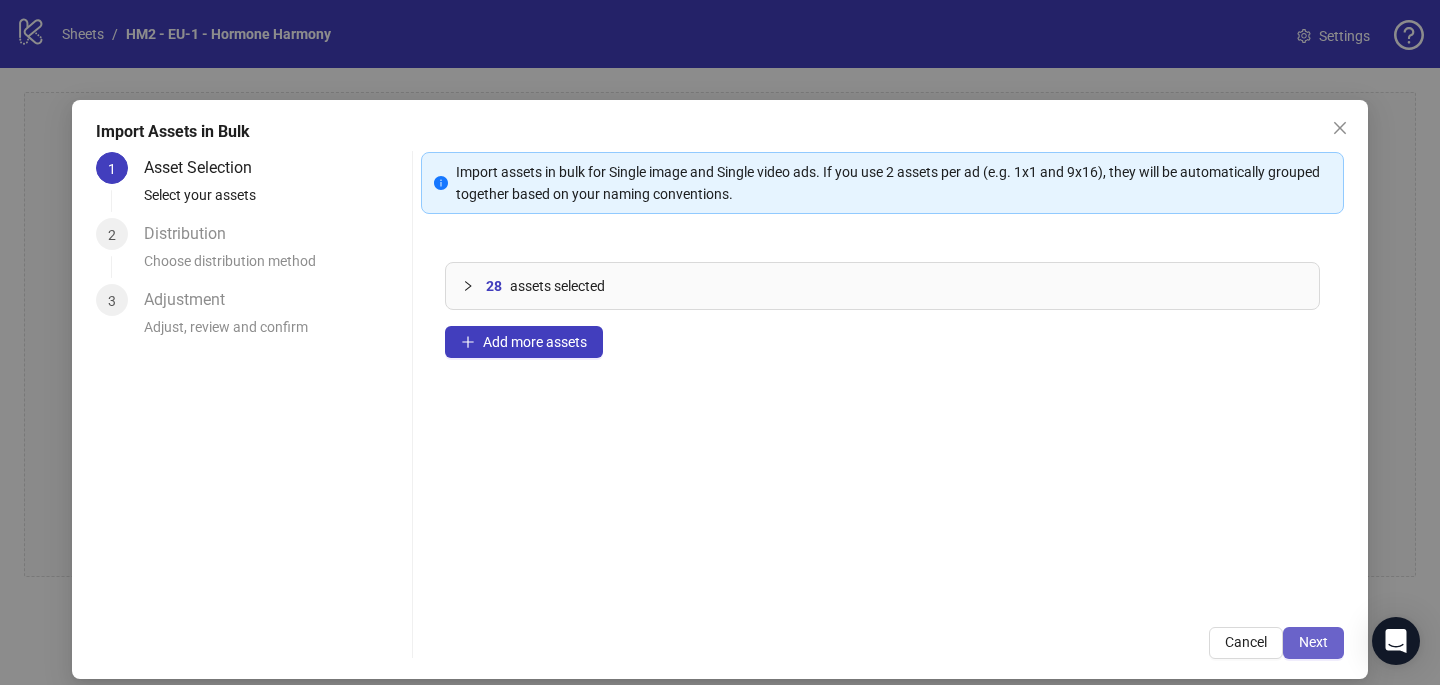 click on "Next" at bounding box center [1313, 643] 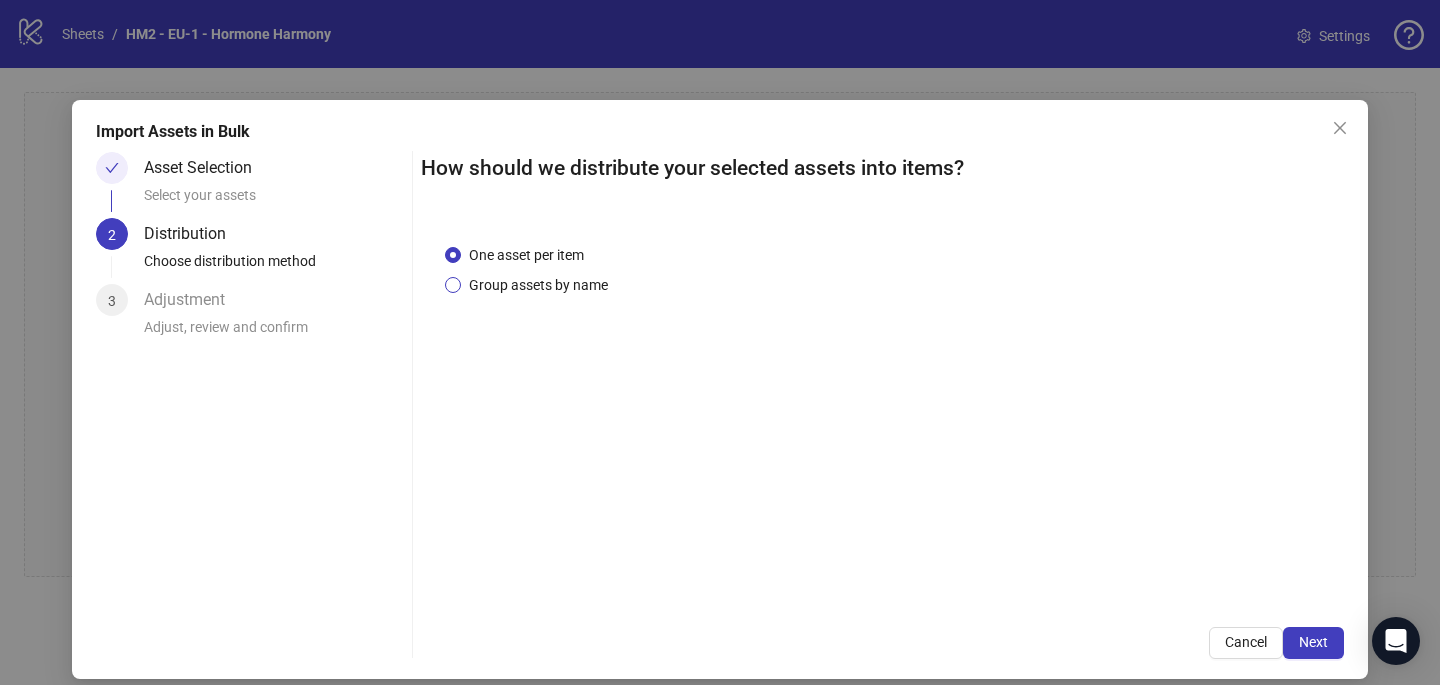 click on "Group assets by name" at bounding box center (538, 285) 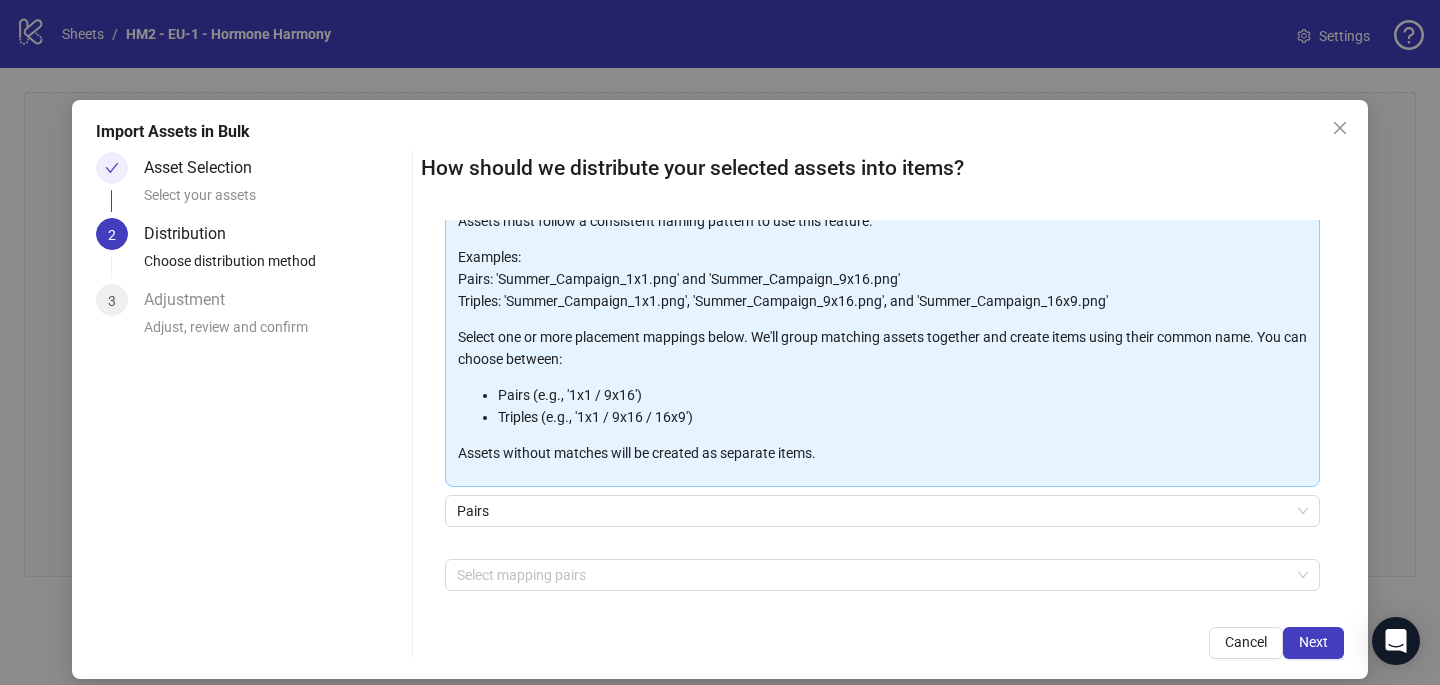 scroll, scrollTop: 154, scrollLeft: 0, axis: vertical 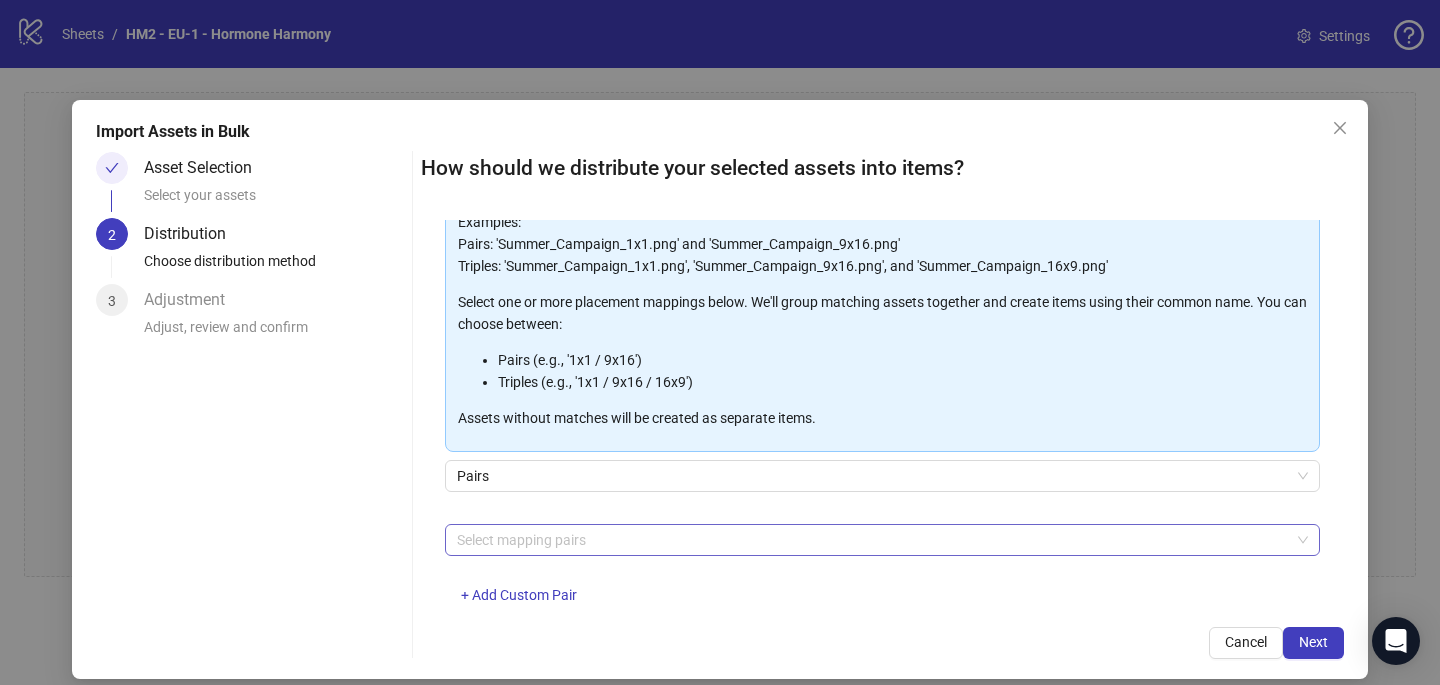 click at bounding box center [872, 540] 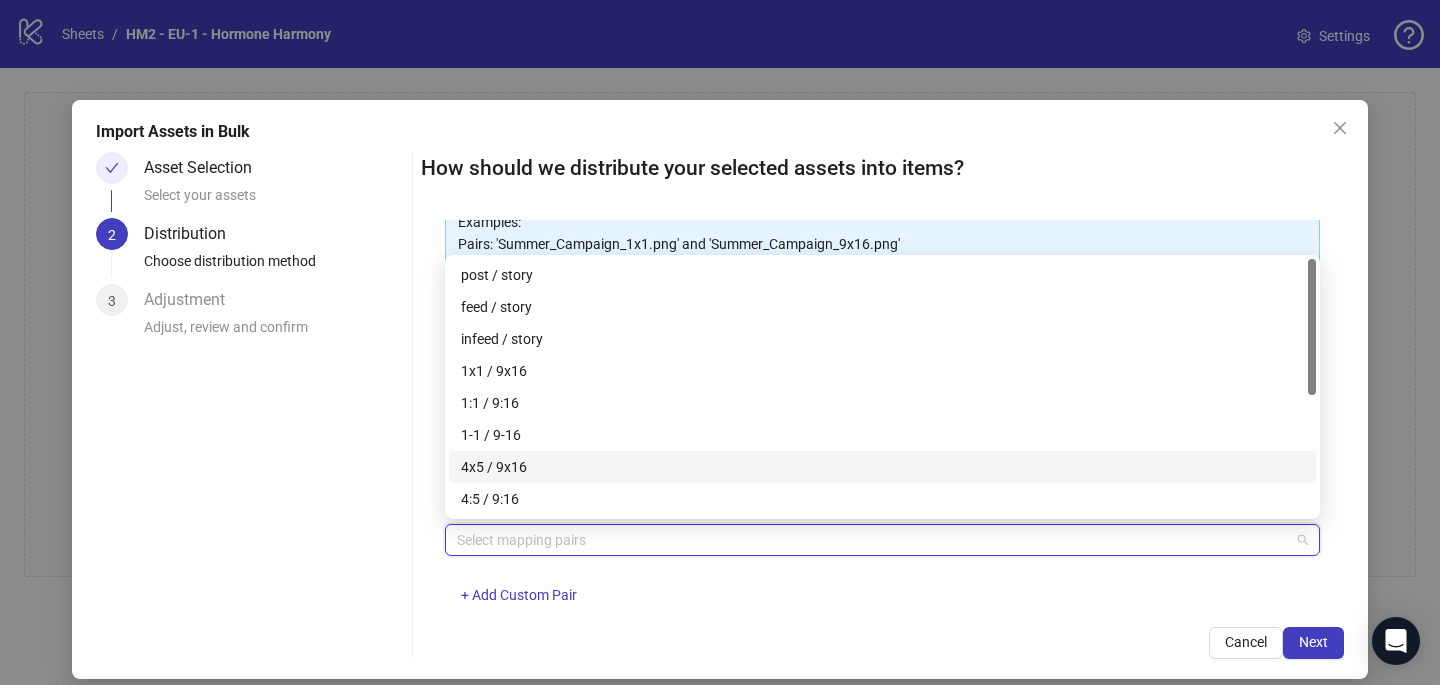 click on "4x5 / 9x16" at bounding box center (882, 467) 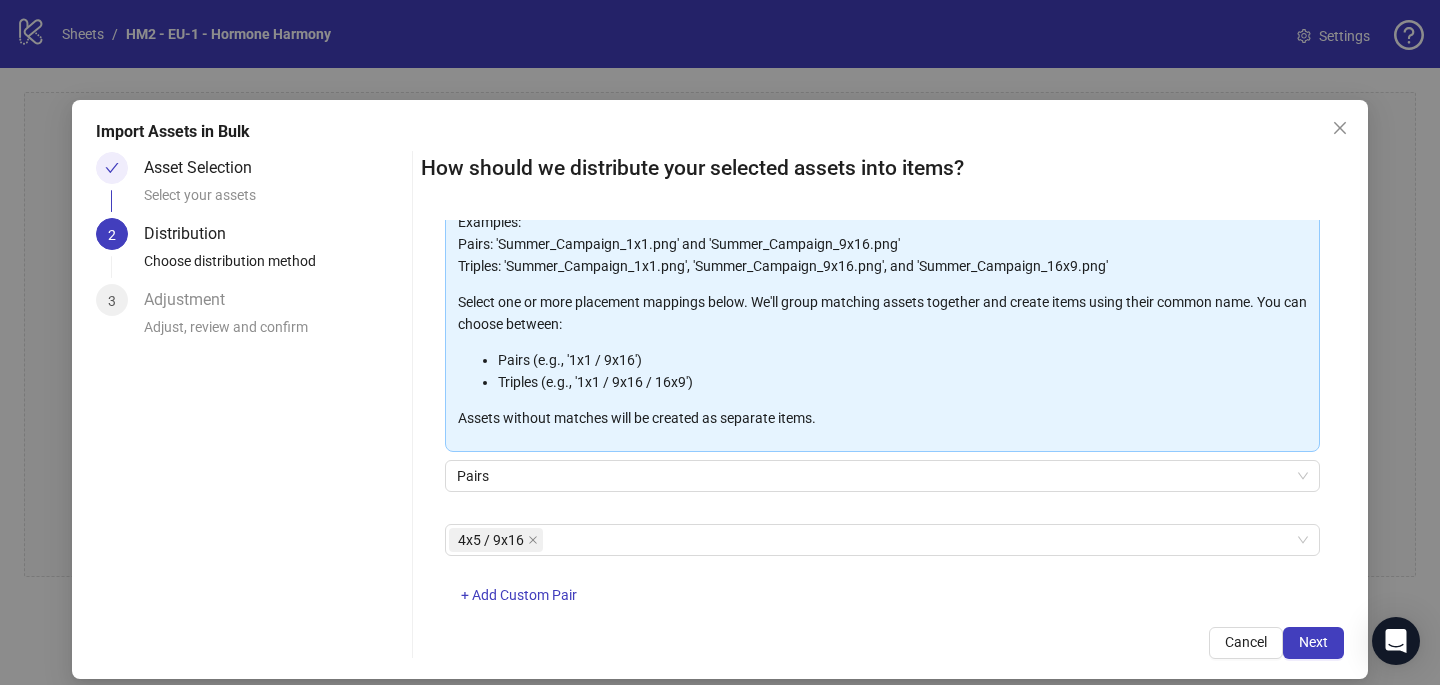 click on "How should we distribute your selected assets into items? One asset per item Group assets by name Assets must follow a consistent naming pattern to use this feature. Examples: Pairs: 'Summer_Campaign_1x1.png' and 'Summer_Campaign_9x16.png' Triples: 'Summer_Campaign_1x1.png', 'Summer_Campaign_9x16.png', and 'Summer_Campaign_16x9.png' Select one or more placement mappings below. We'll group matching assets together and create items using their common name. You can choose between: Pairs (e.g., '1x1 / 9x16') Triples (e.g., '1x1 / 9x16 / 16x9') Assets without matches will be created as separate items. Pairs 4x5 / 9x16   + Add Custom Pair Cancel Next" at bounding box center (882, 405) 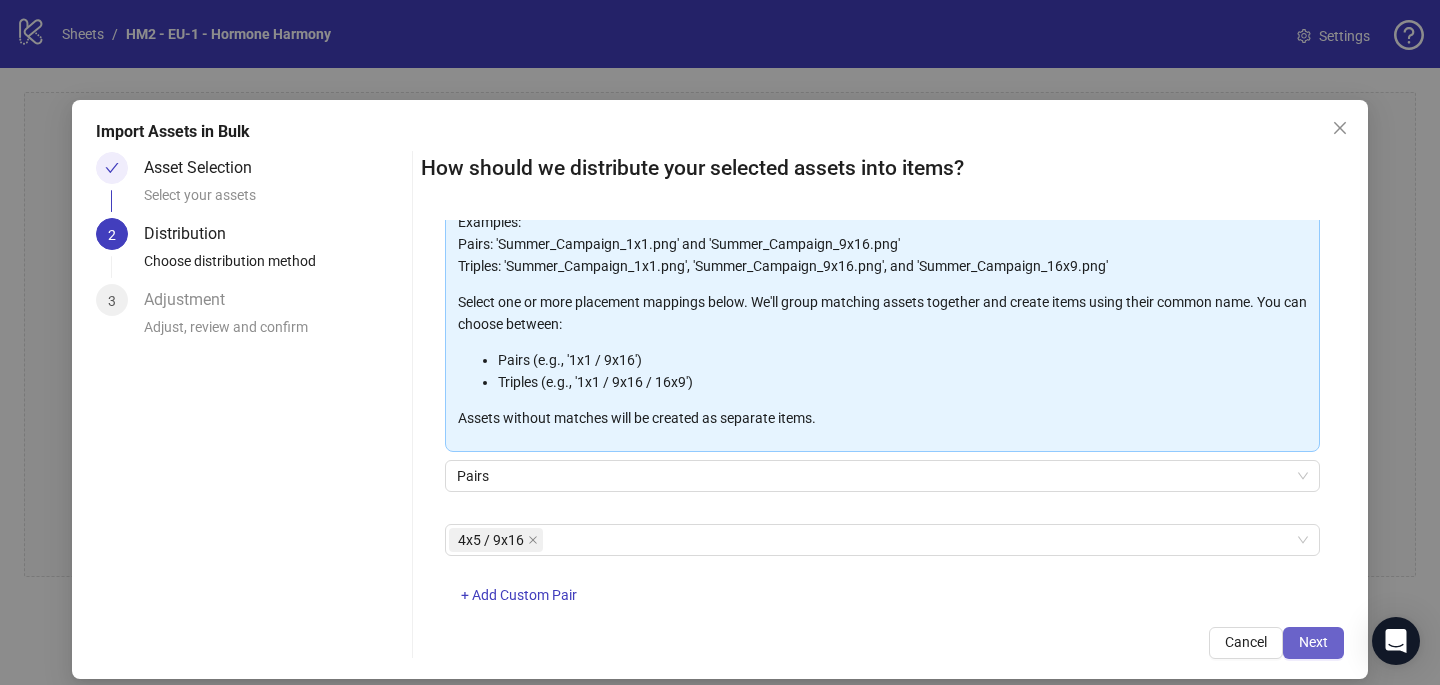 click on "Next" at bounding box center [1313, 642] 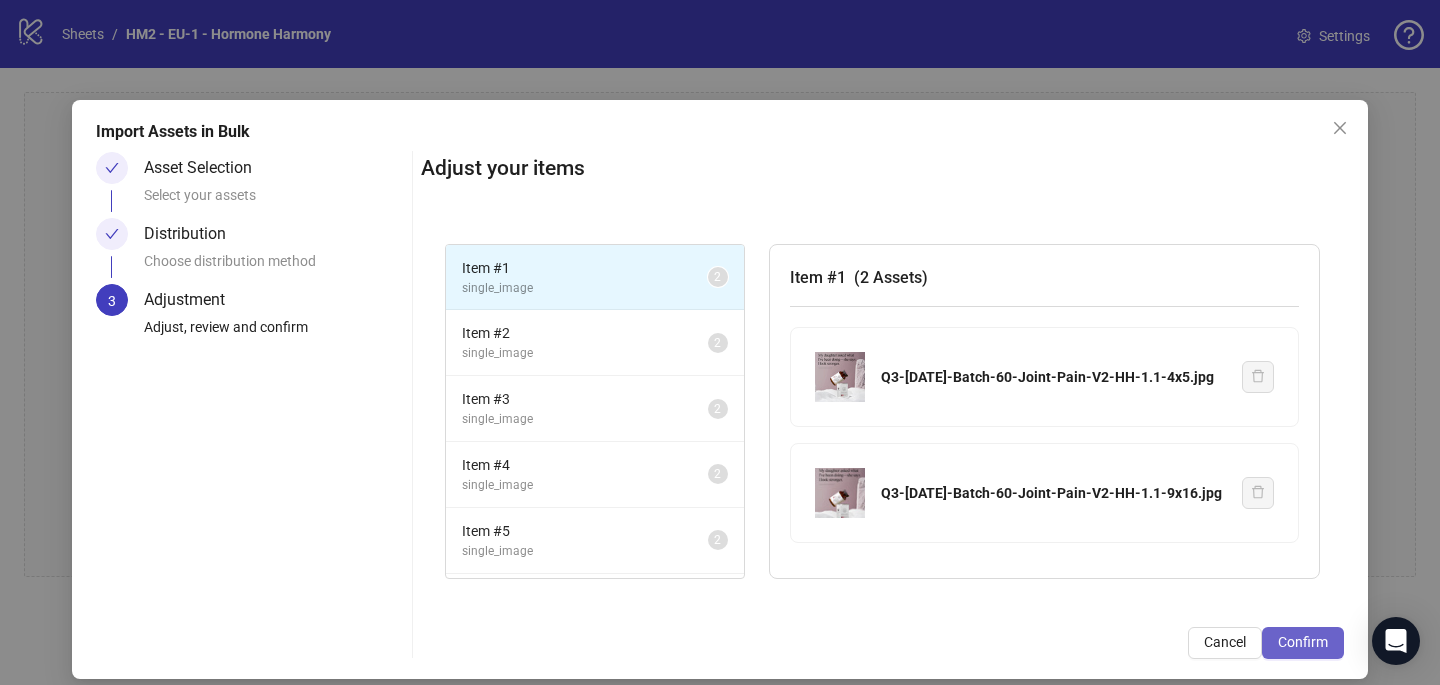 click on "Confirm" at bounding box center [1303, 642] 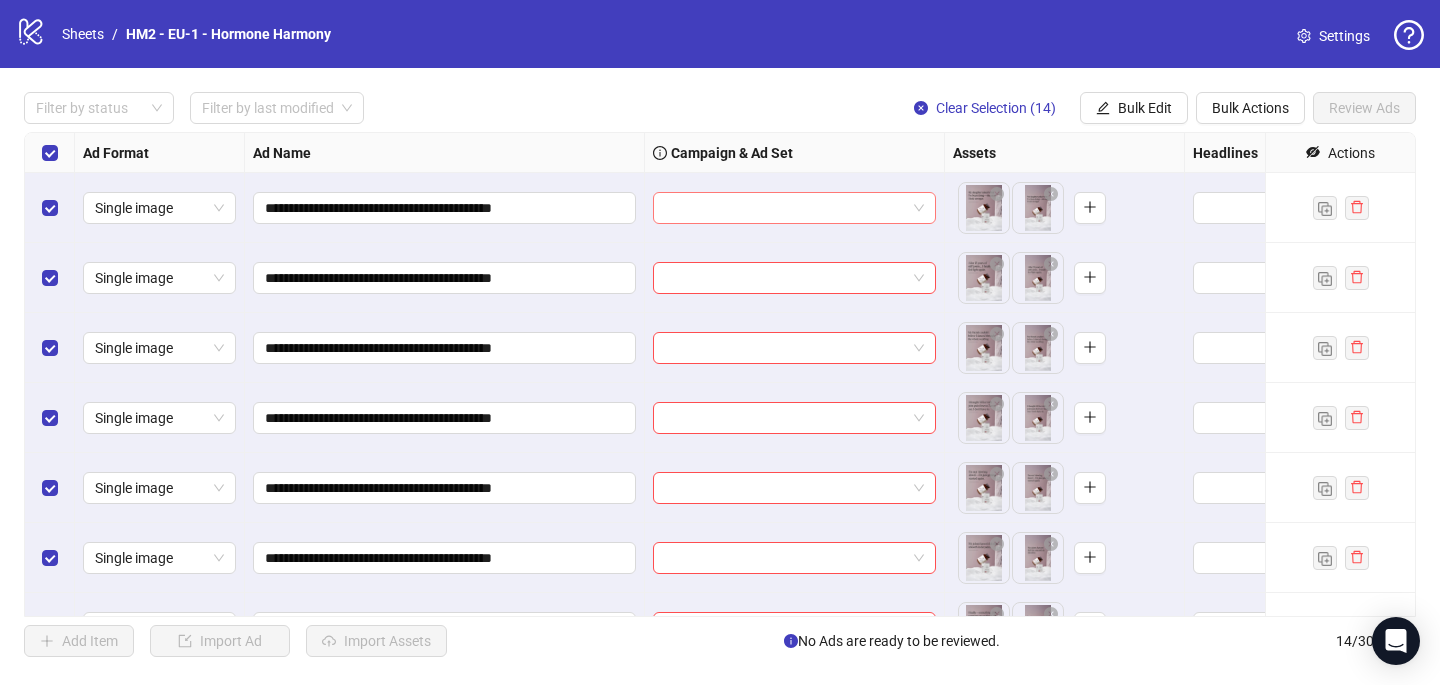 click at bounding box center [785, 208] 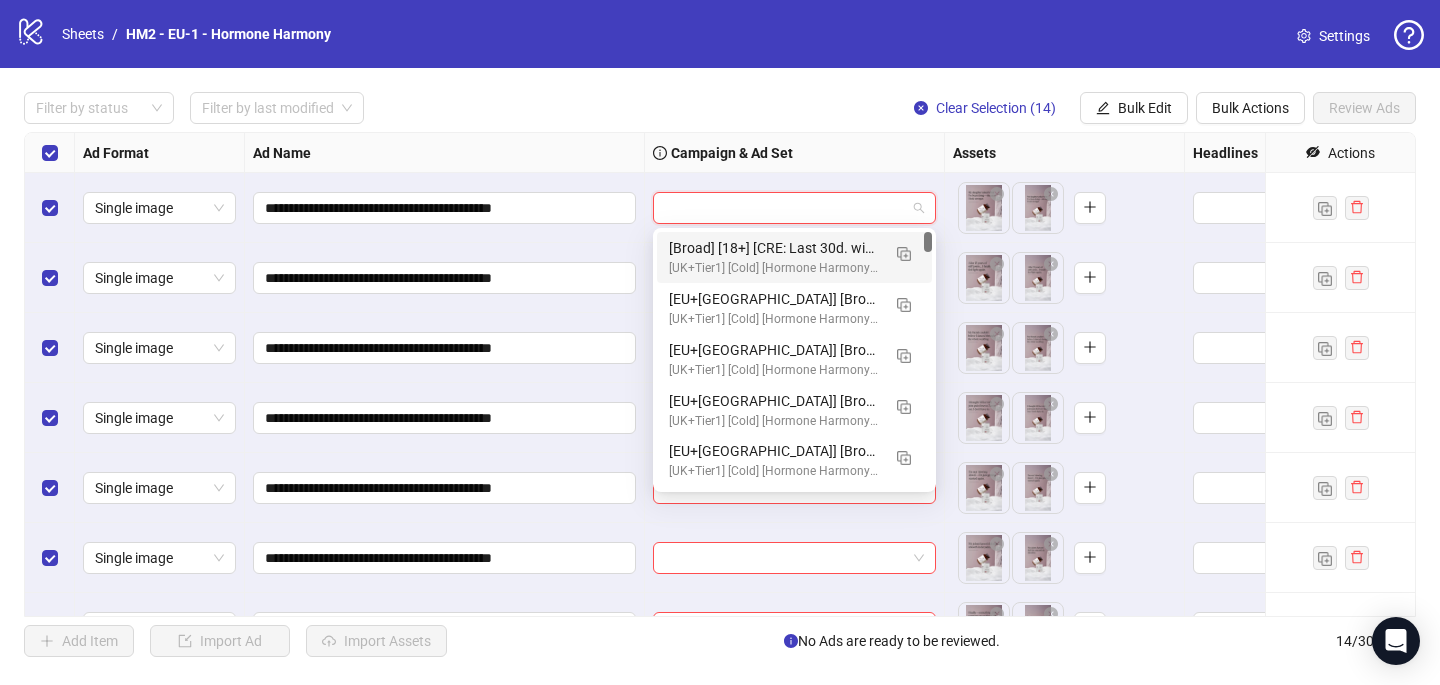 paste on "**********" 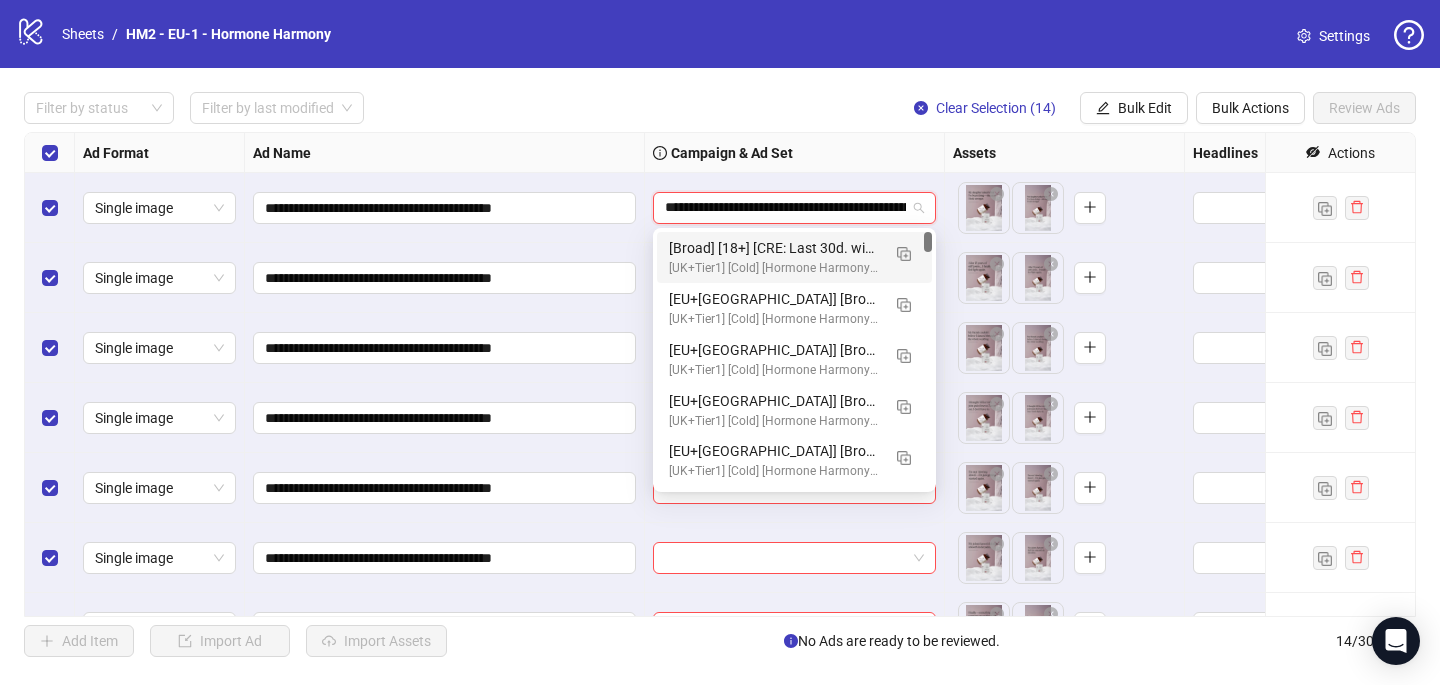 scroll, scrollTop: 0, scrollLeft: 423, axis: horizontal 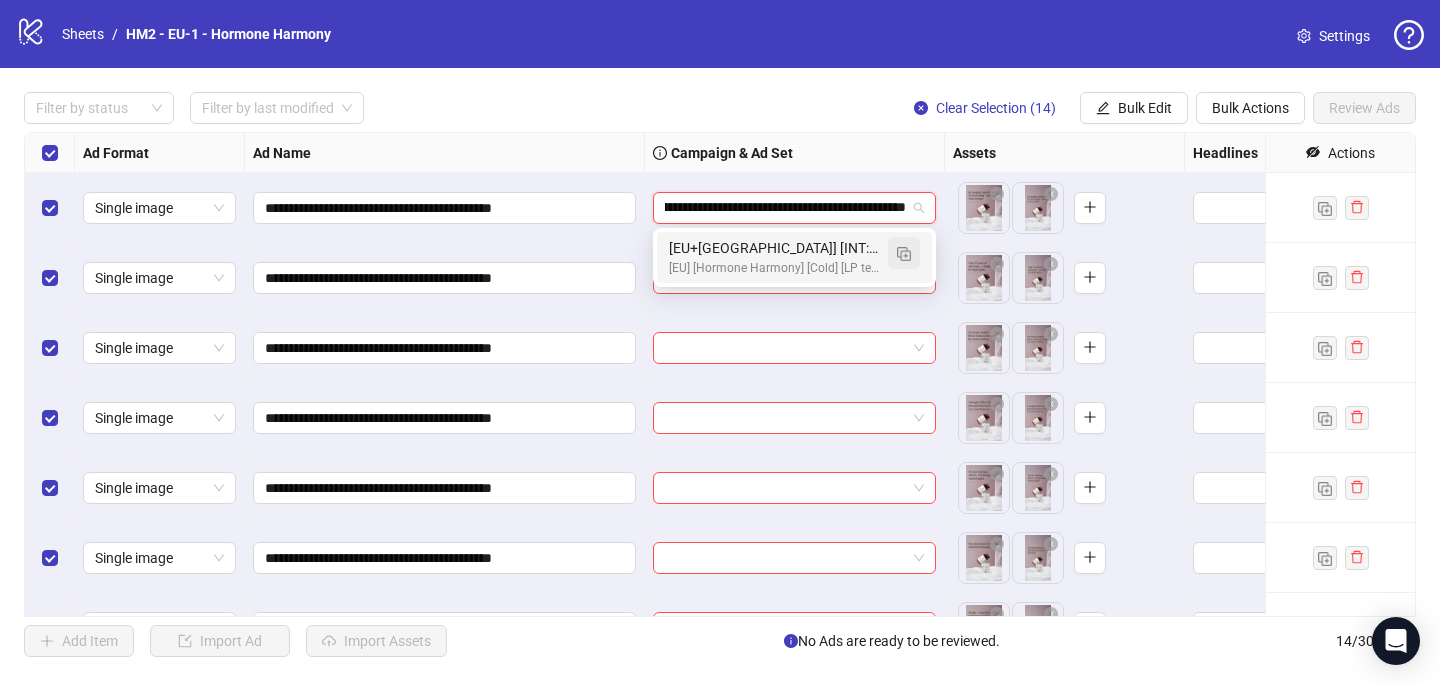 click at bounding box center [904, 253] 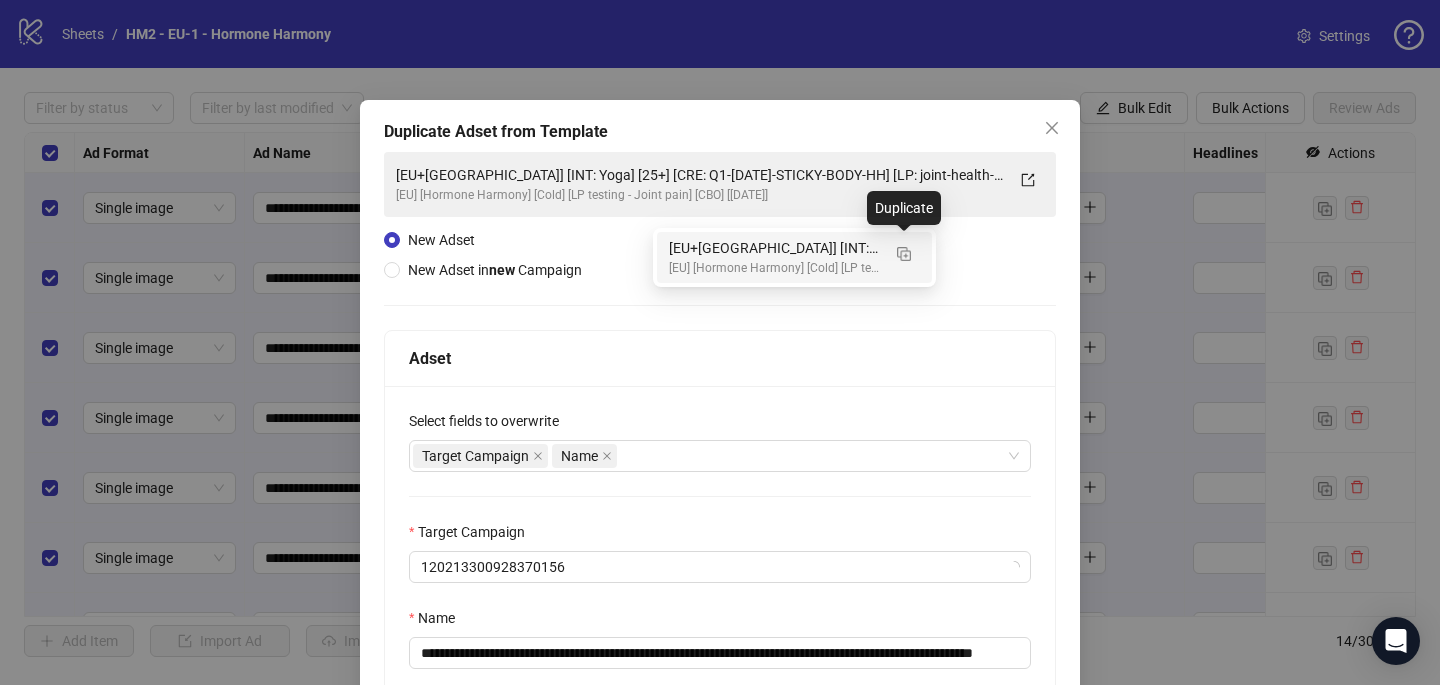 type on "**********" 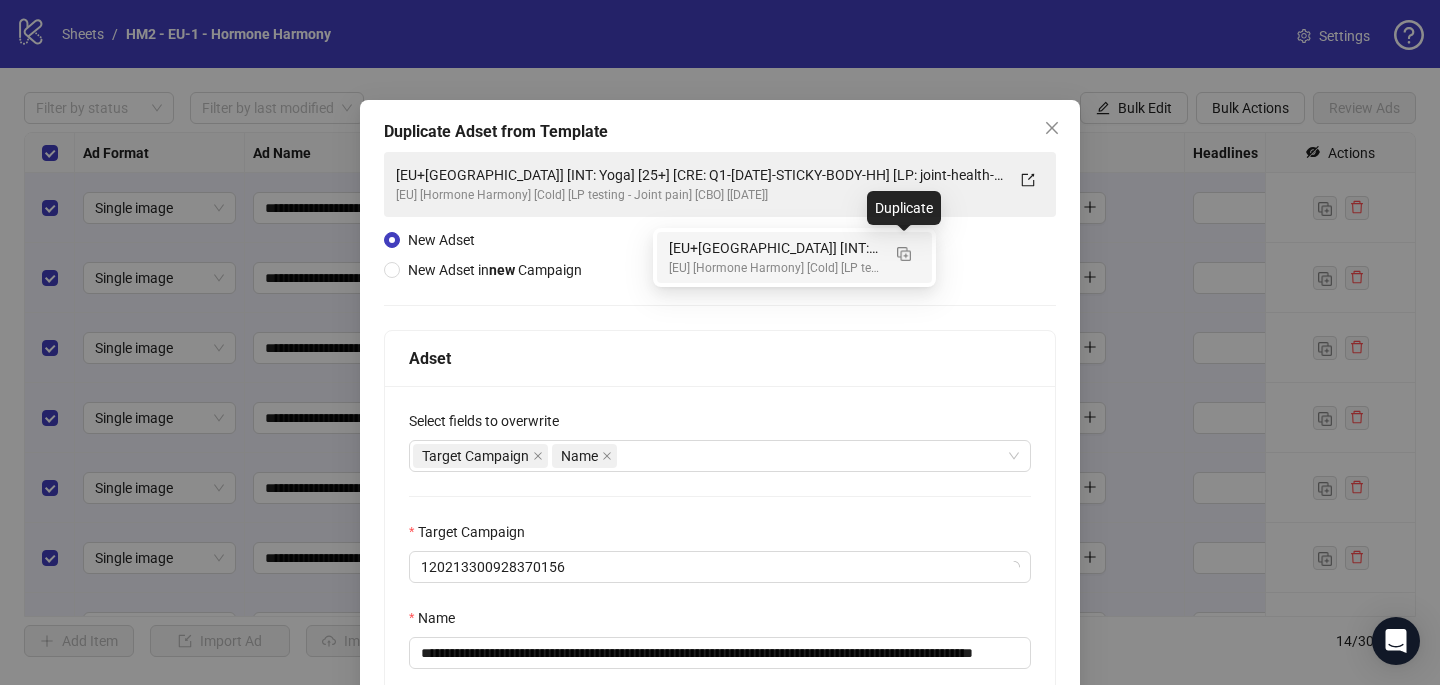 type 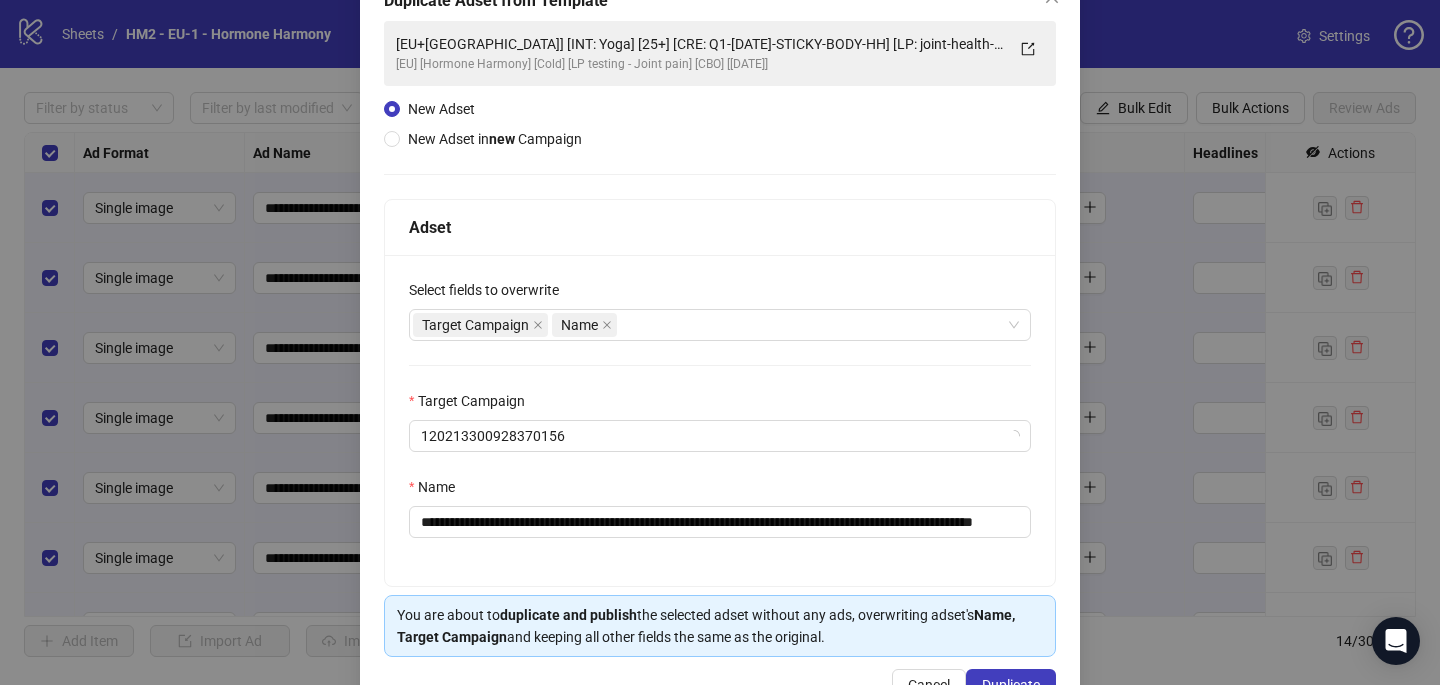 scroll, scrollTop: 192, scrollLeft: 0, axis: vertical 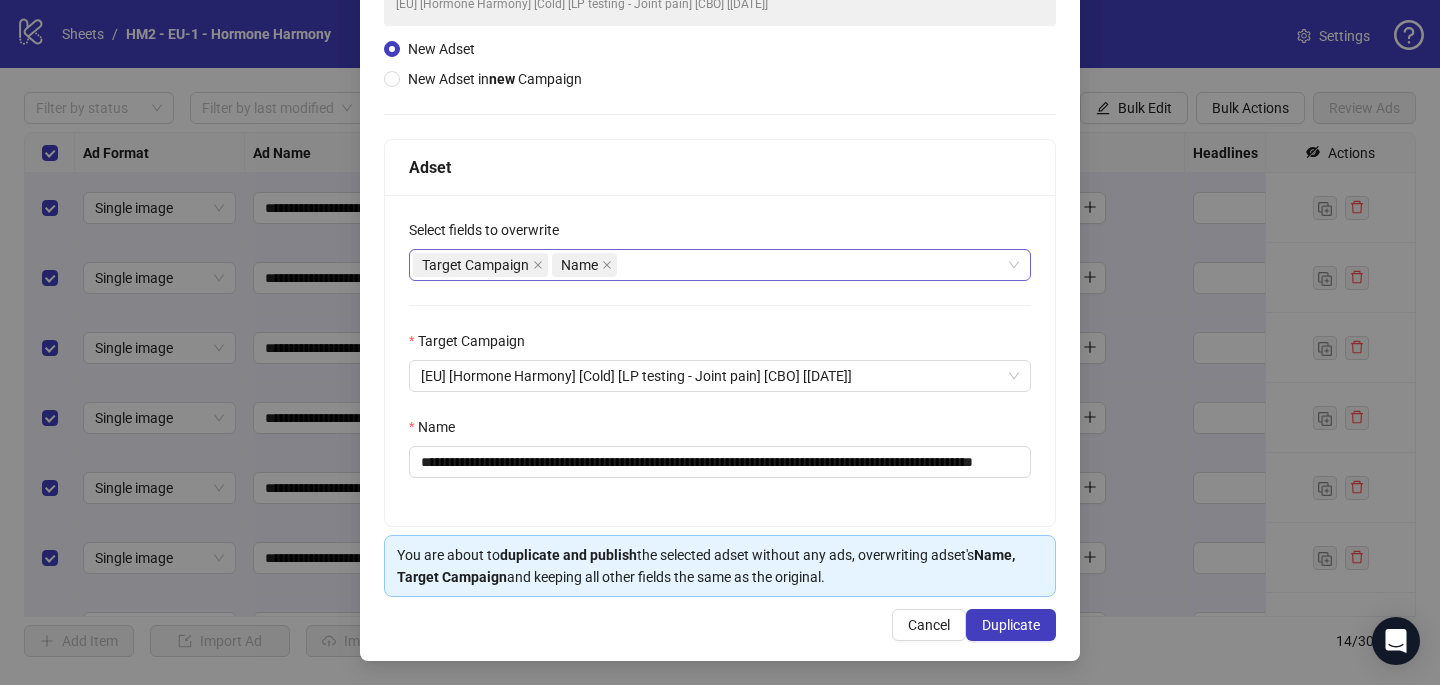 click on "Target Campaign Name" at bounding box center [709, 265] 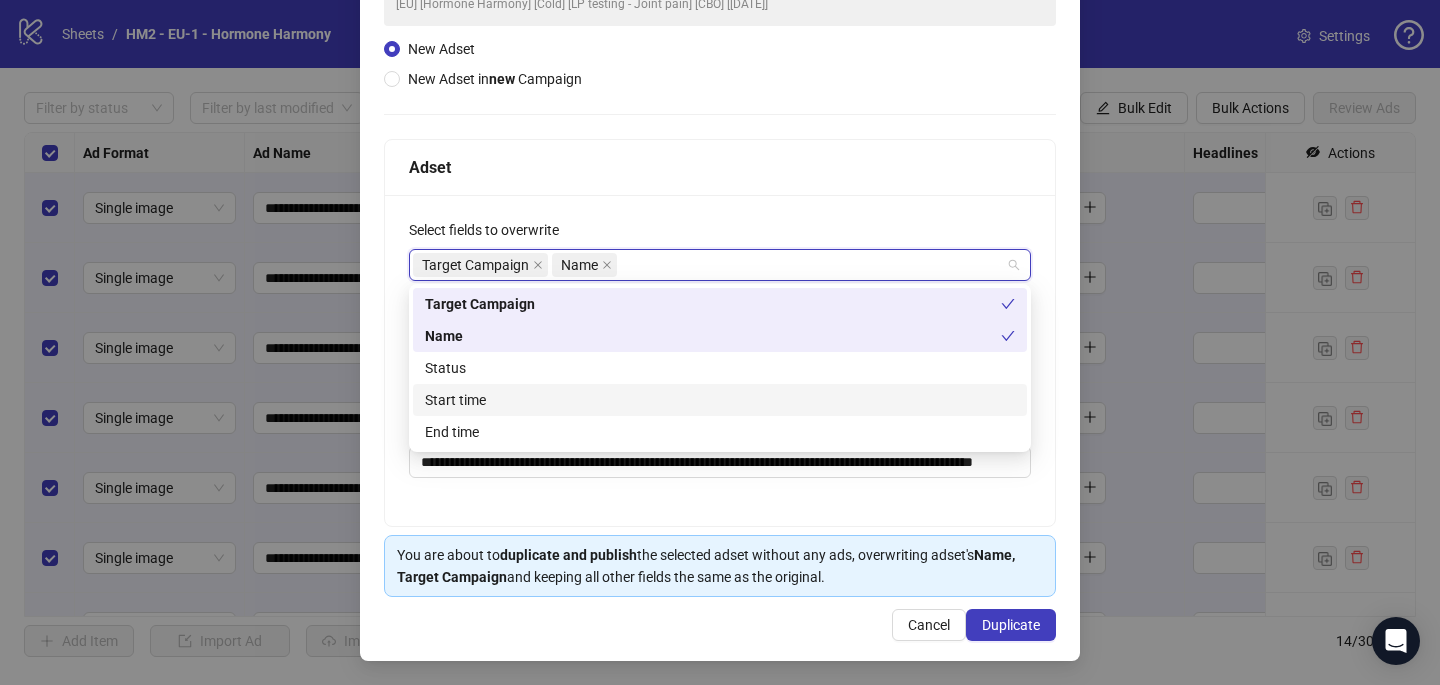 click on "Start time" at bounding box center [720, 400] 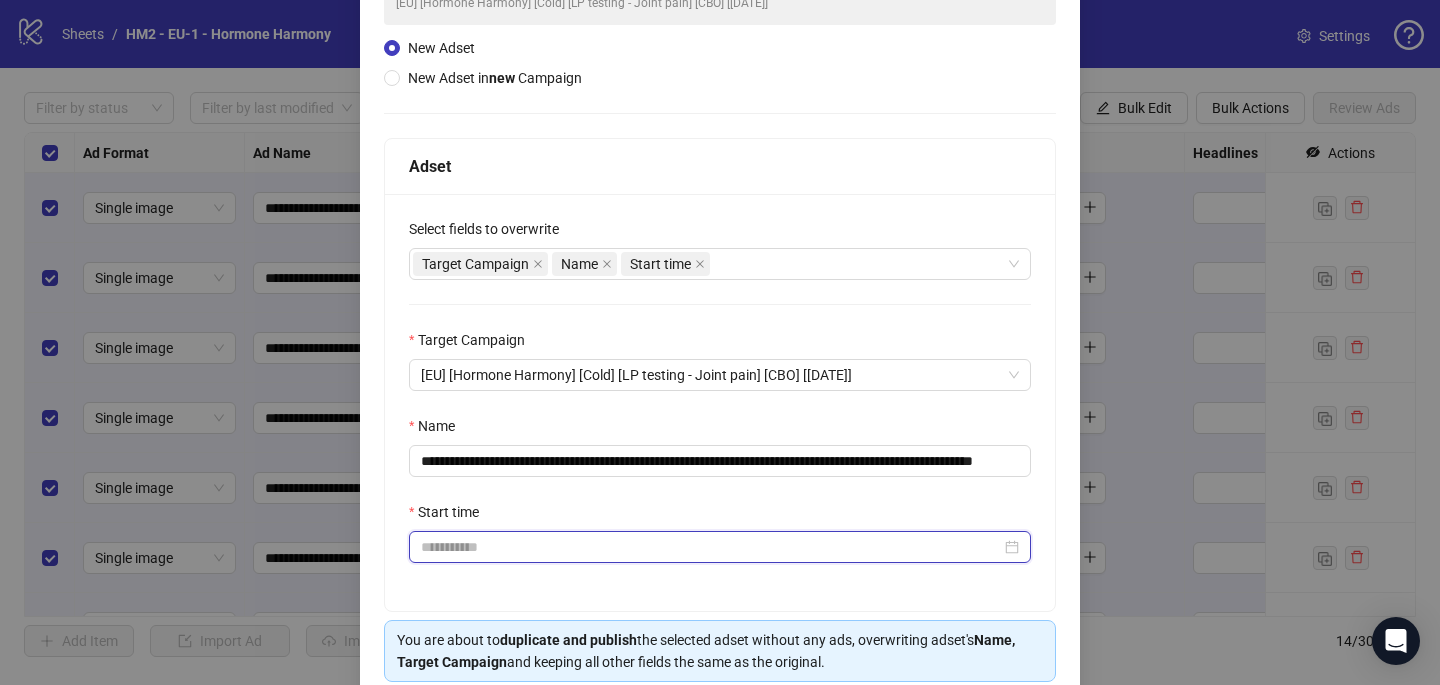 click on "Start time" at bounding box center (711, 547) 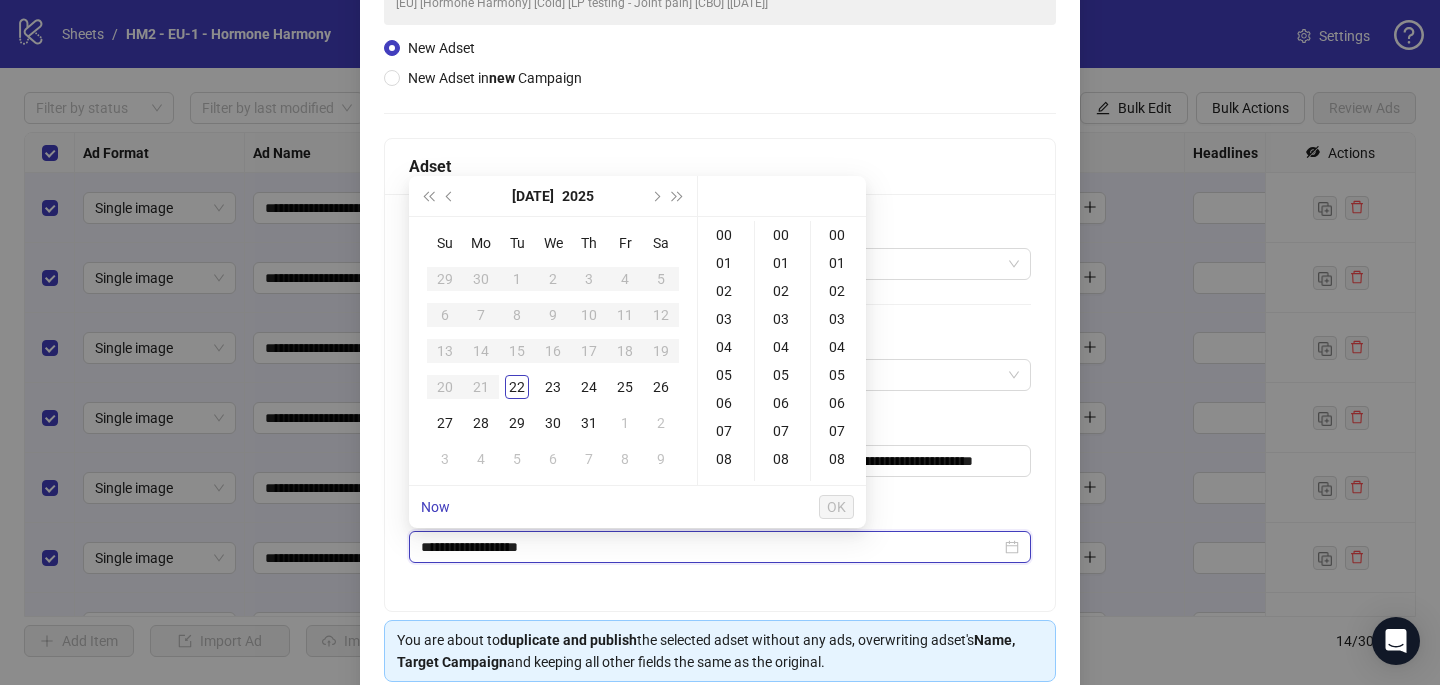 type on "**********" 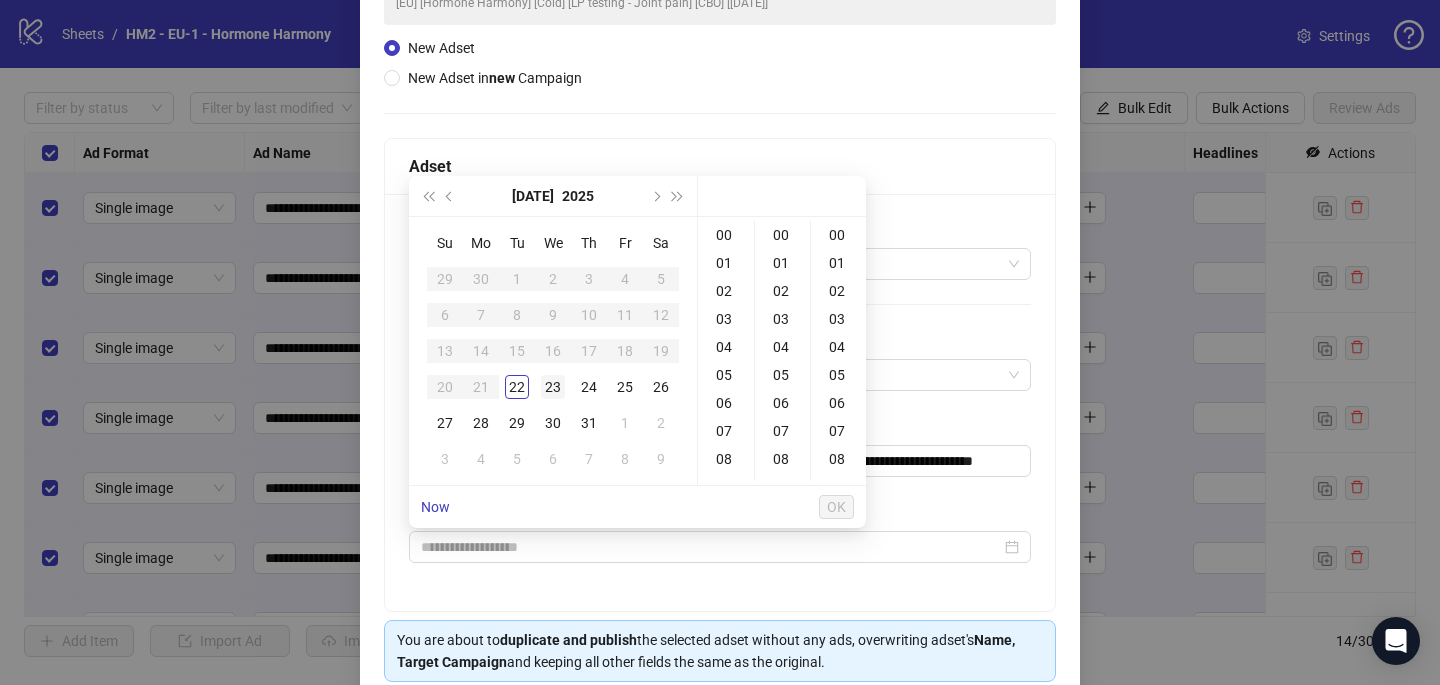 click on "23" at bounding box center (553, 387) 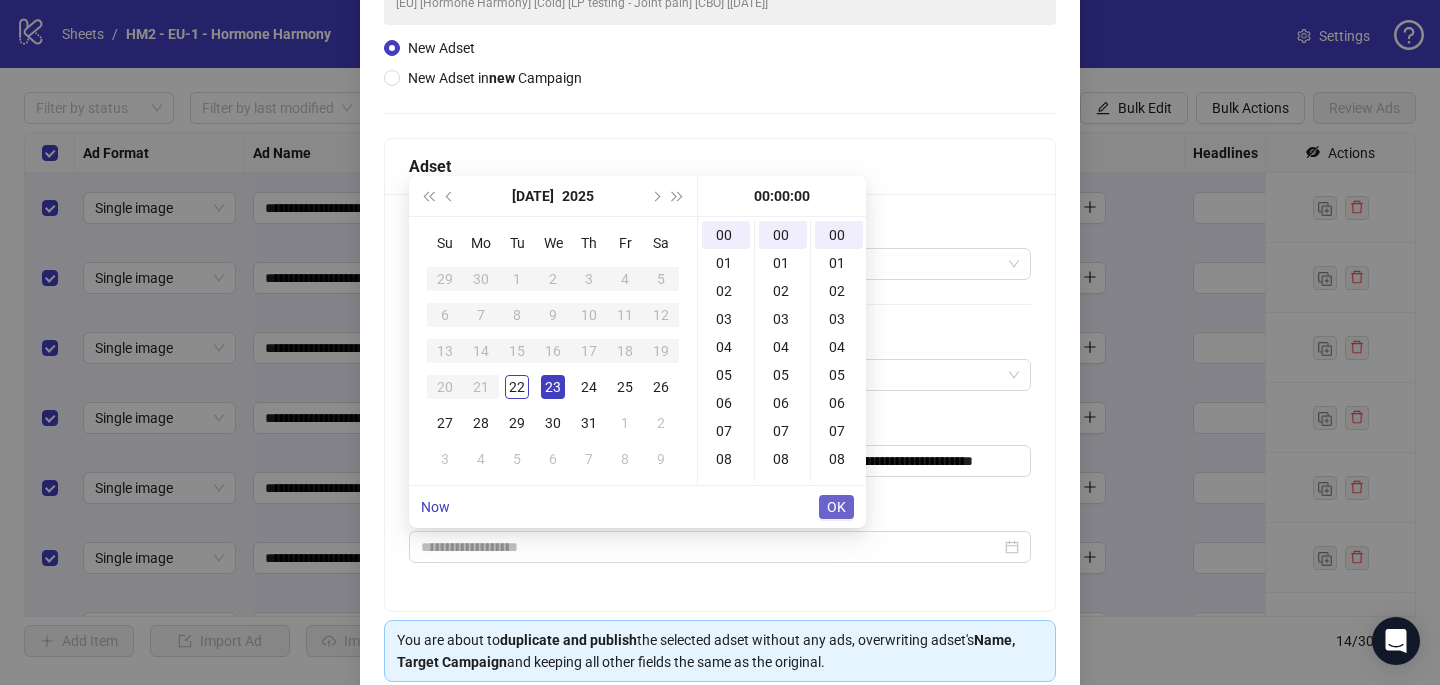 type on "**********" 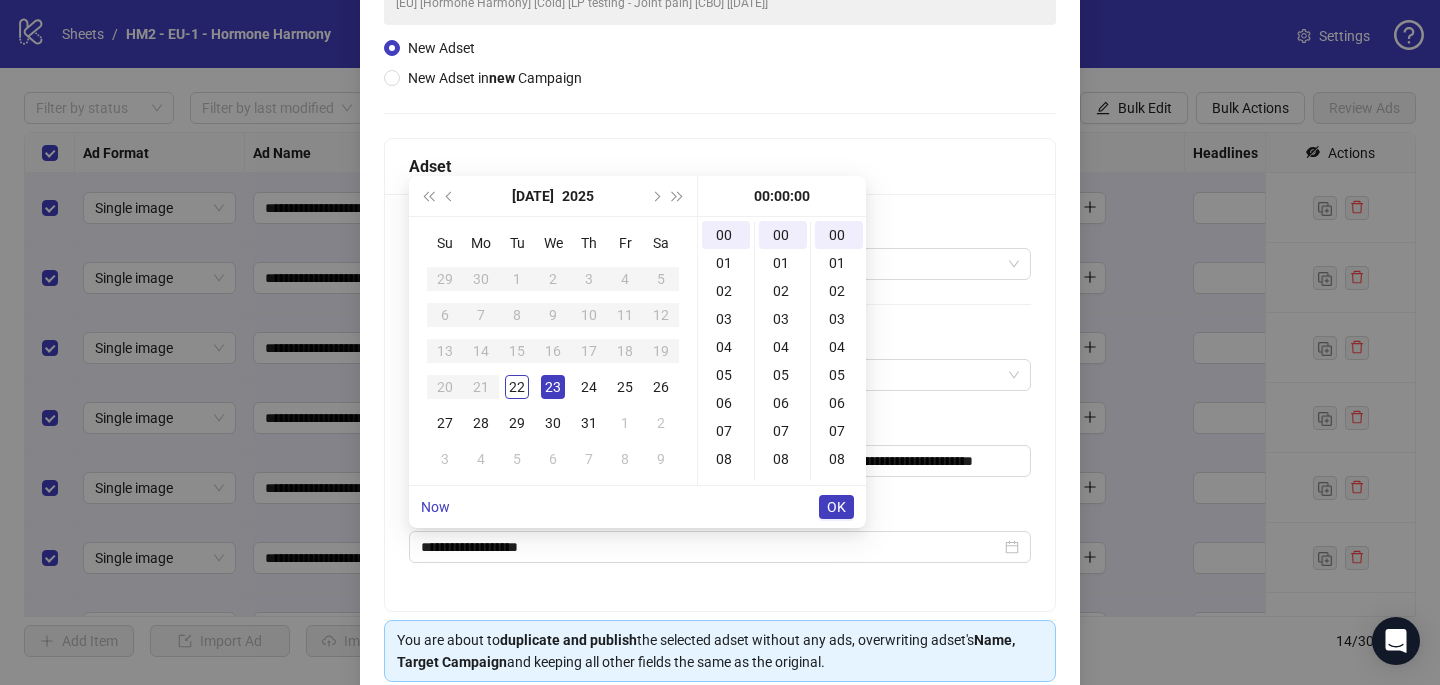 click on "Now OK" at bounding box center [637, 507] 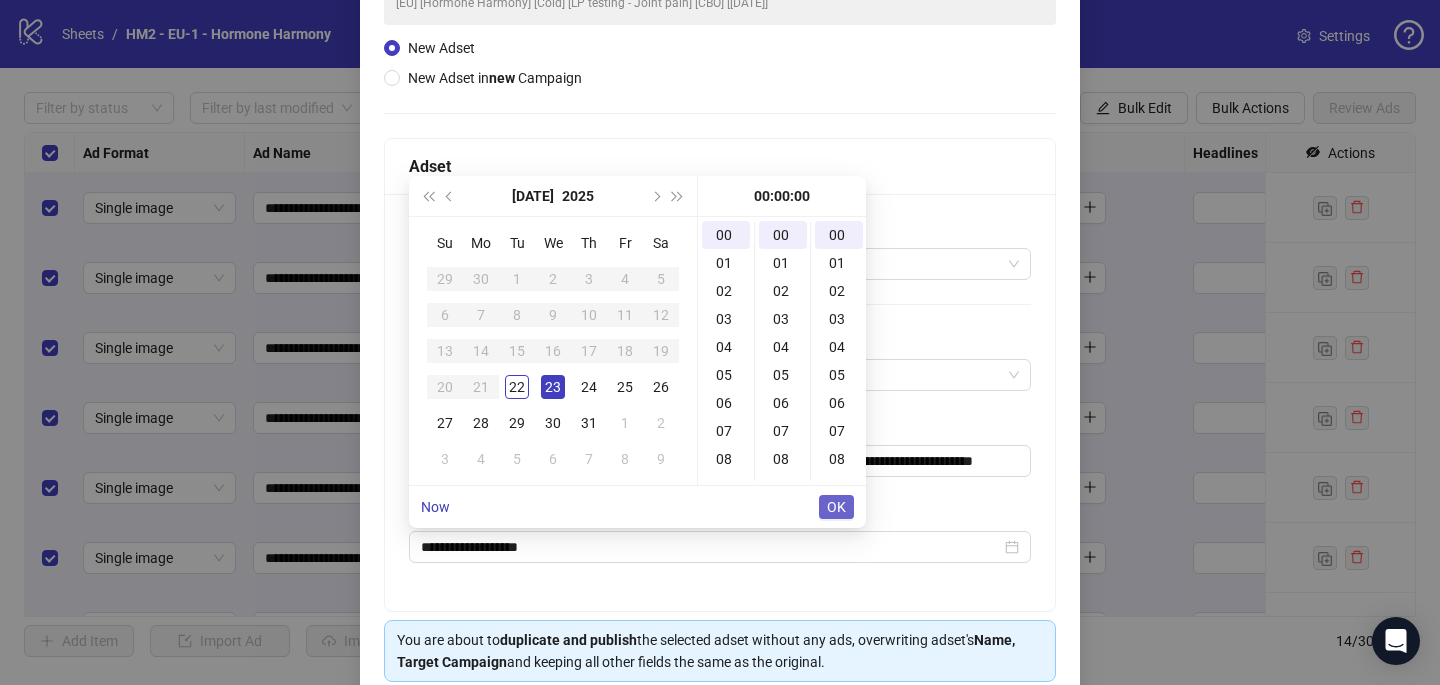 click on "OK" at bounding box center [836, 507] 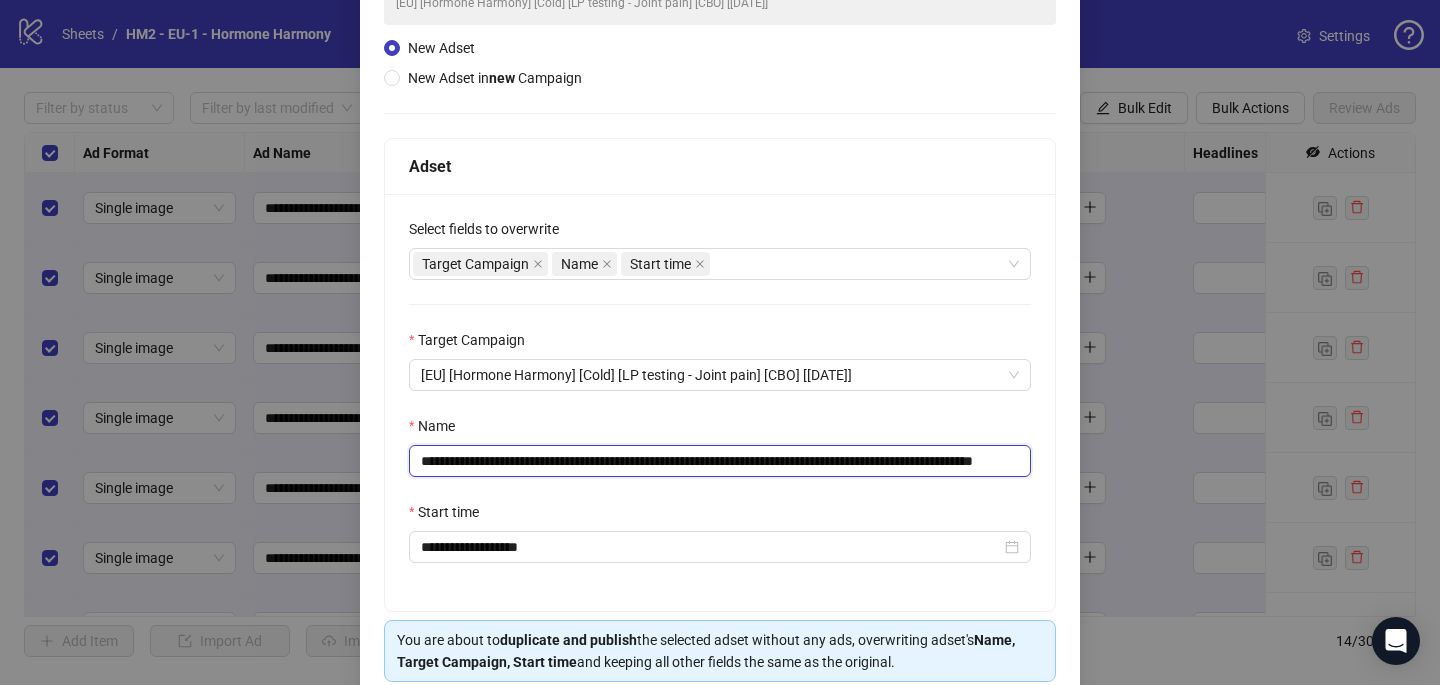 drag, startPoint x: 834, startPoint y: 456, endPoint x: 705, endPoint y: 456, distance: 129 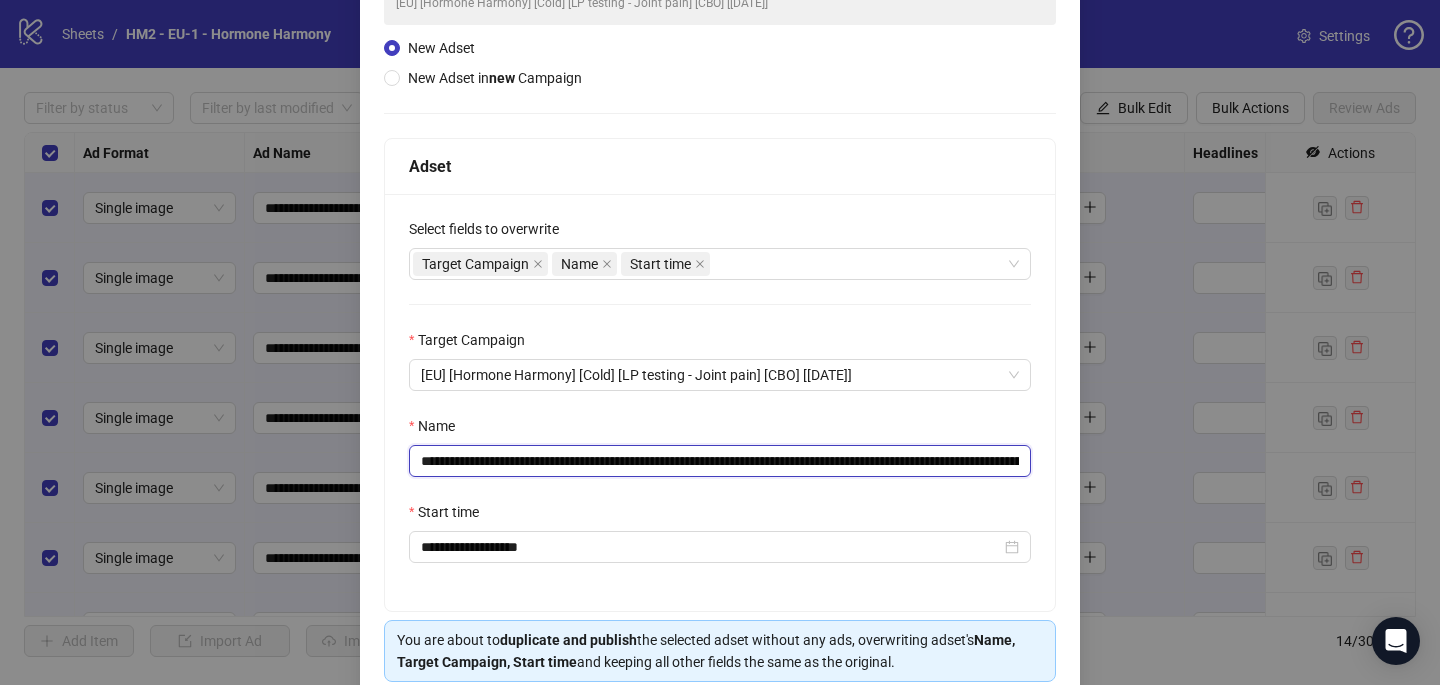 paste on "**********" 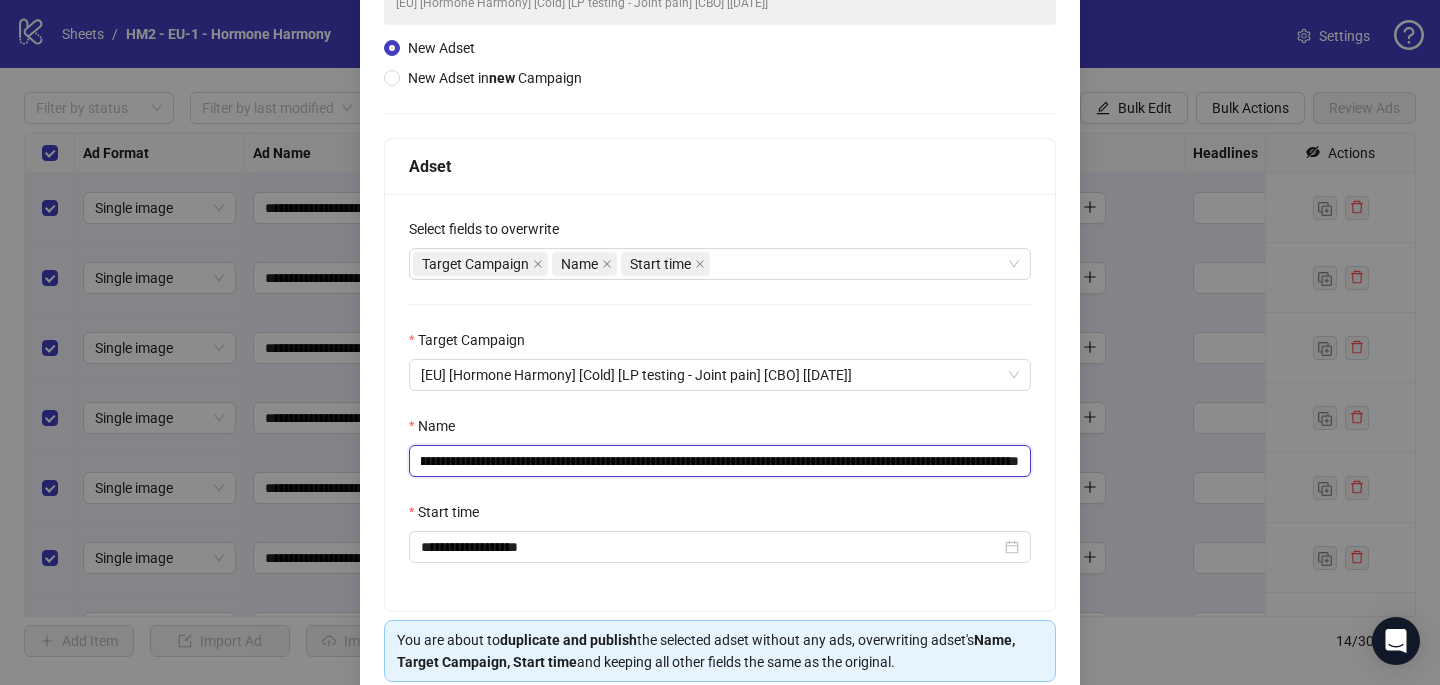 scroll, scrollTop: 0, scrollLeft: 386, axis: horizontal 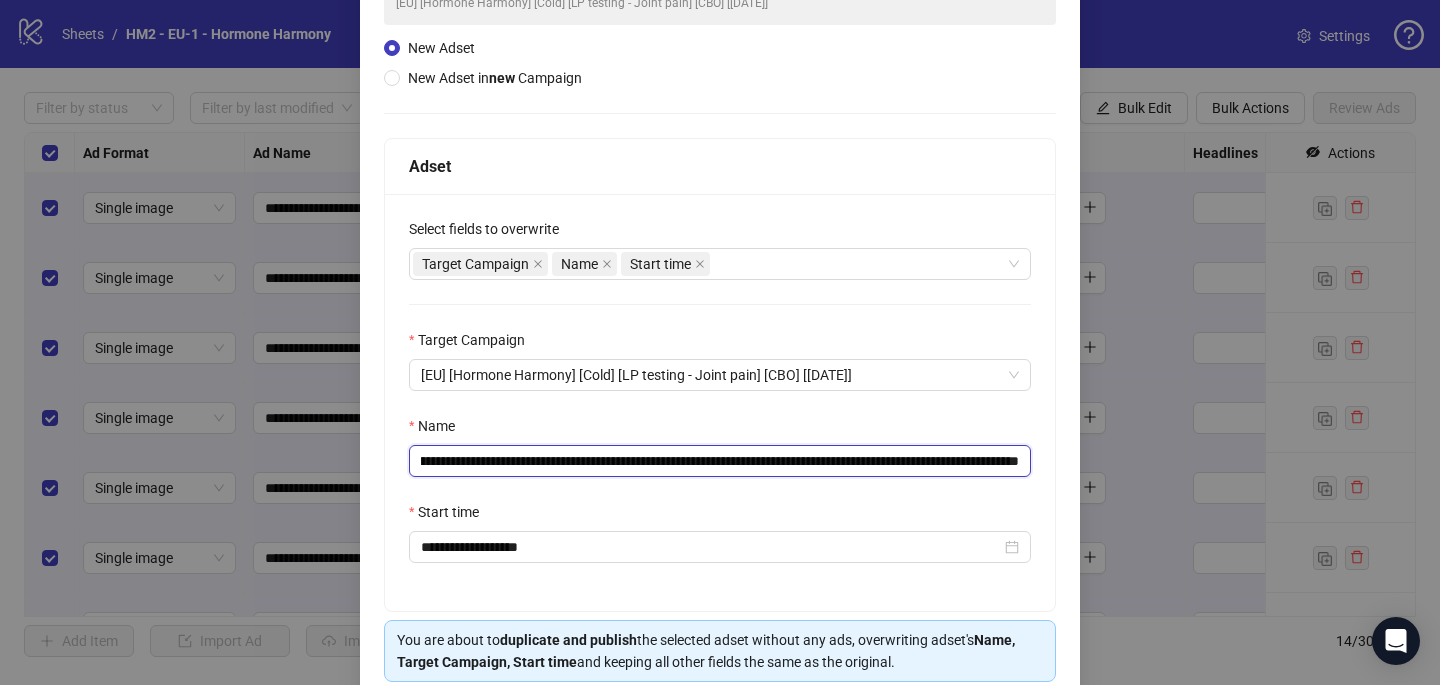 click on "**********" at bounding box center (720, 461) 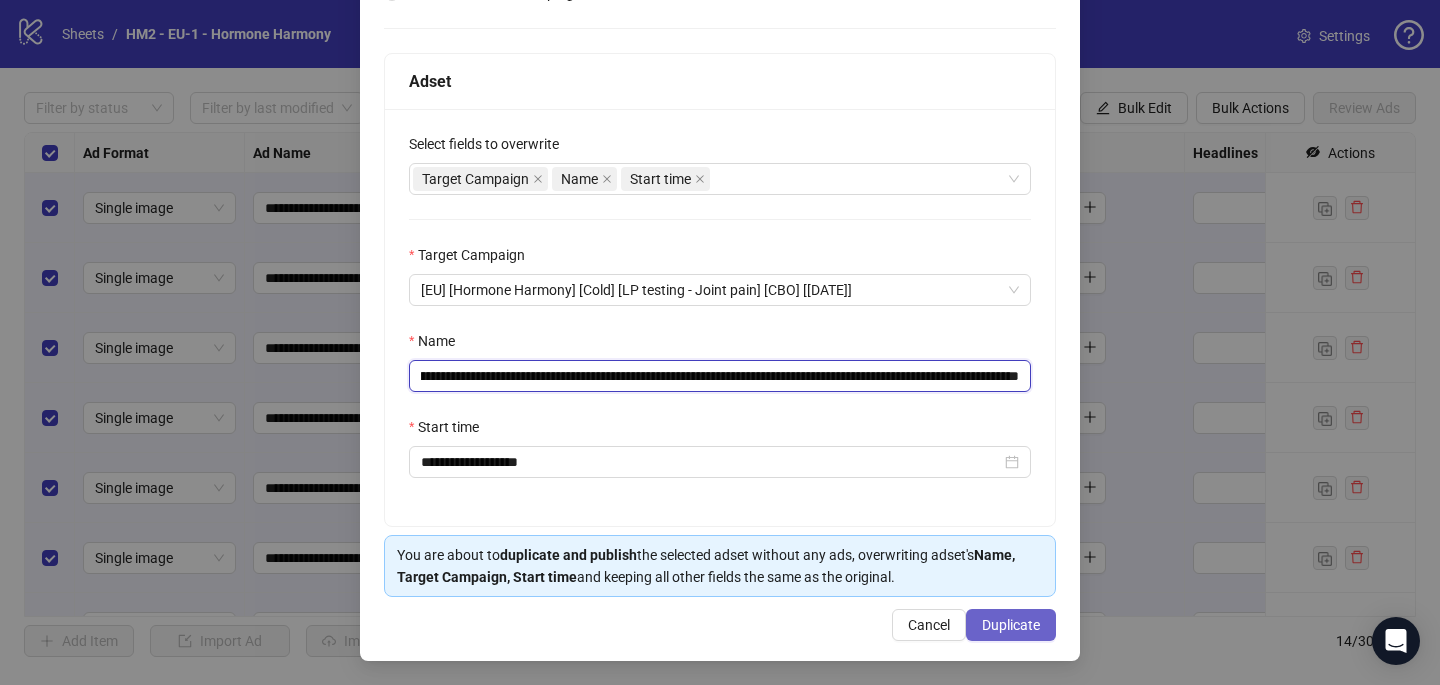 type on "**********" 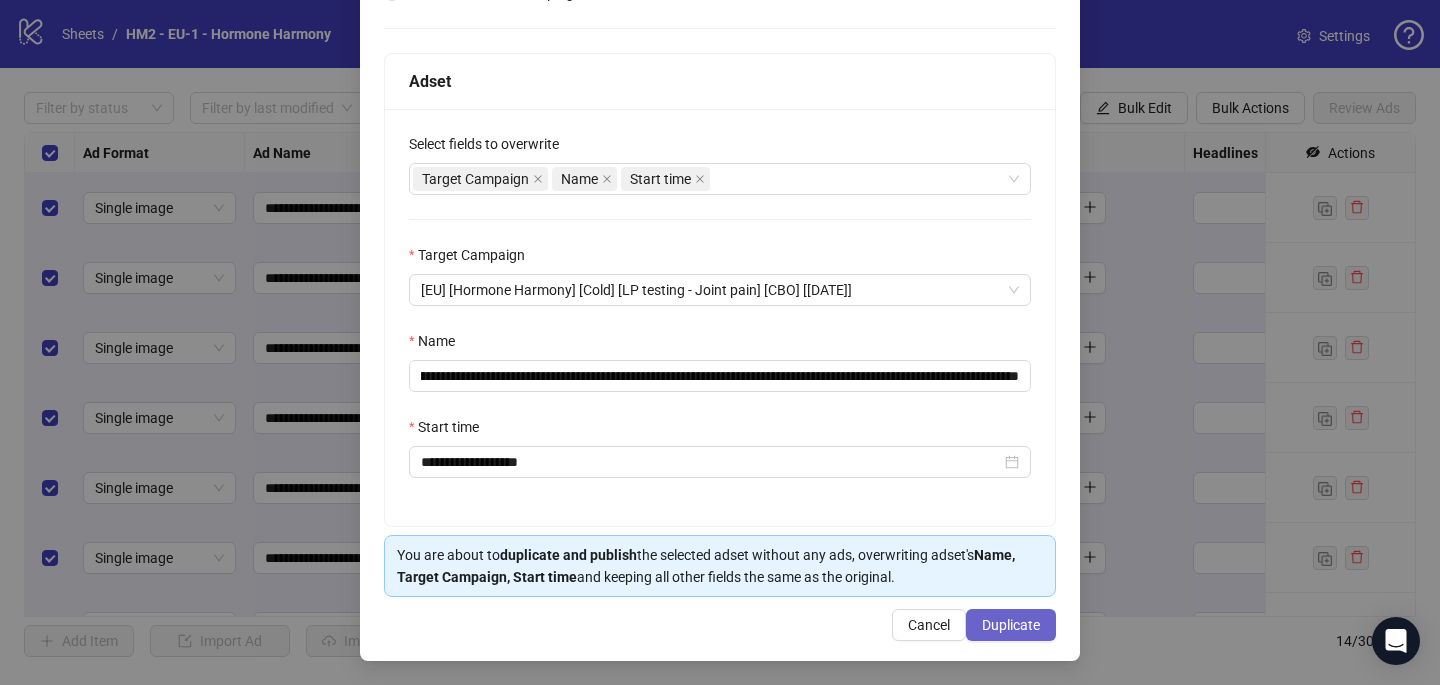 click on "Duplicate" at bounding box center [1011, 625] 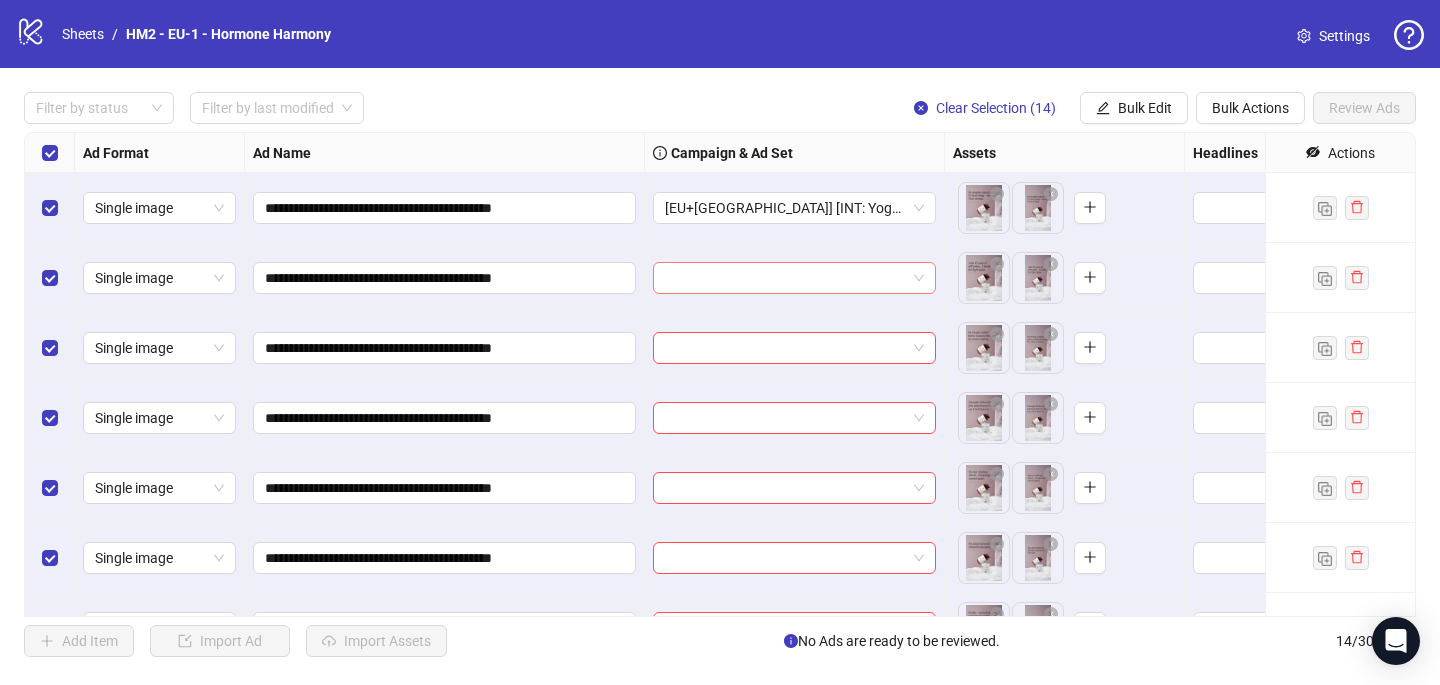click at bounding box center (785, 278) 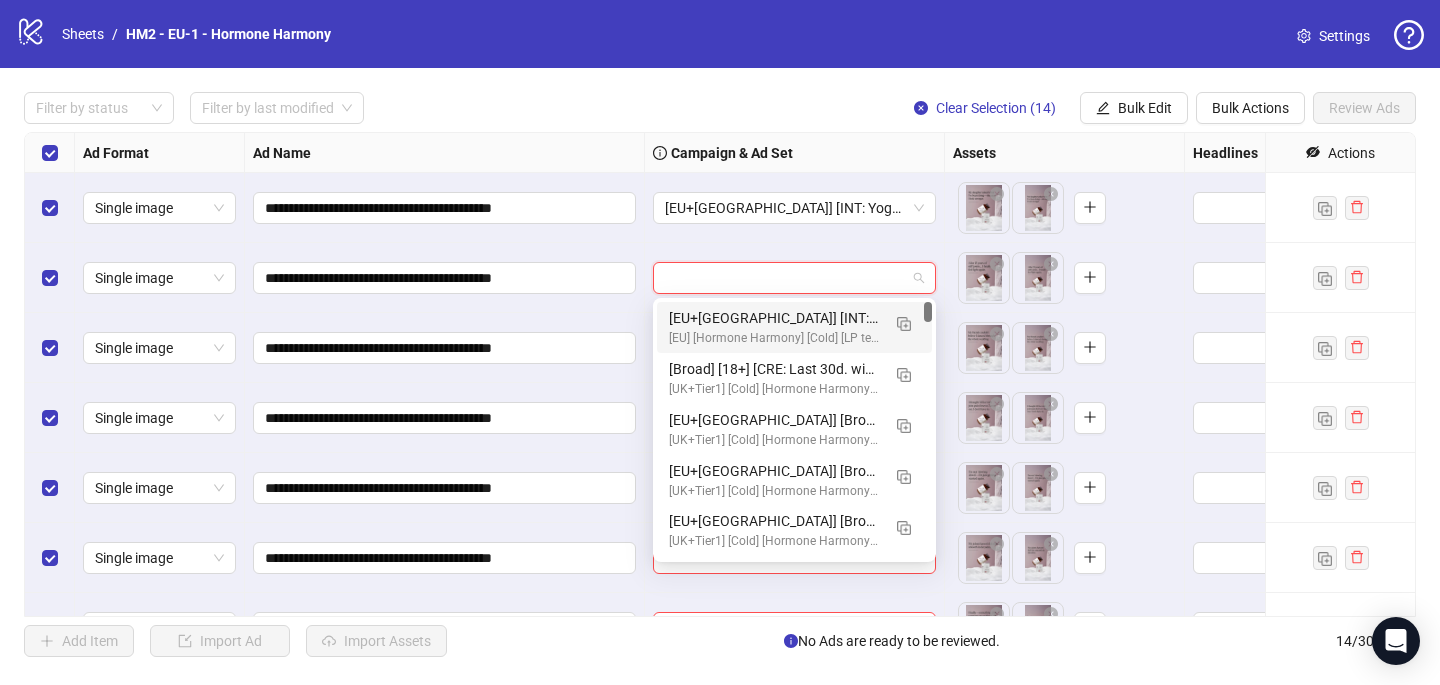 click on "[EU+[GEOGRAPHIC_DATA]] [INT: Yoga] [25+] [CRE: Q3-[DATE]-Batch-60-Joint-Pain-V2-HH] [CO: 11-NOV-Joints-weight-loss-HH] [LP: joint-health-support] [[DATE]]" at bounding box center [774, 318] 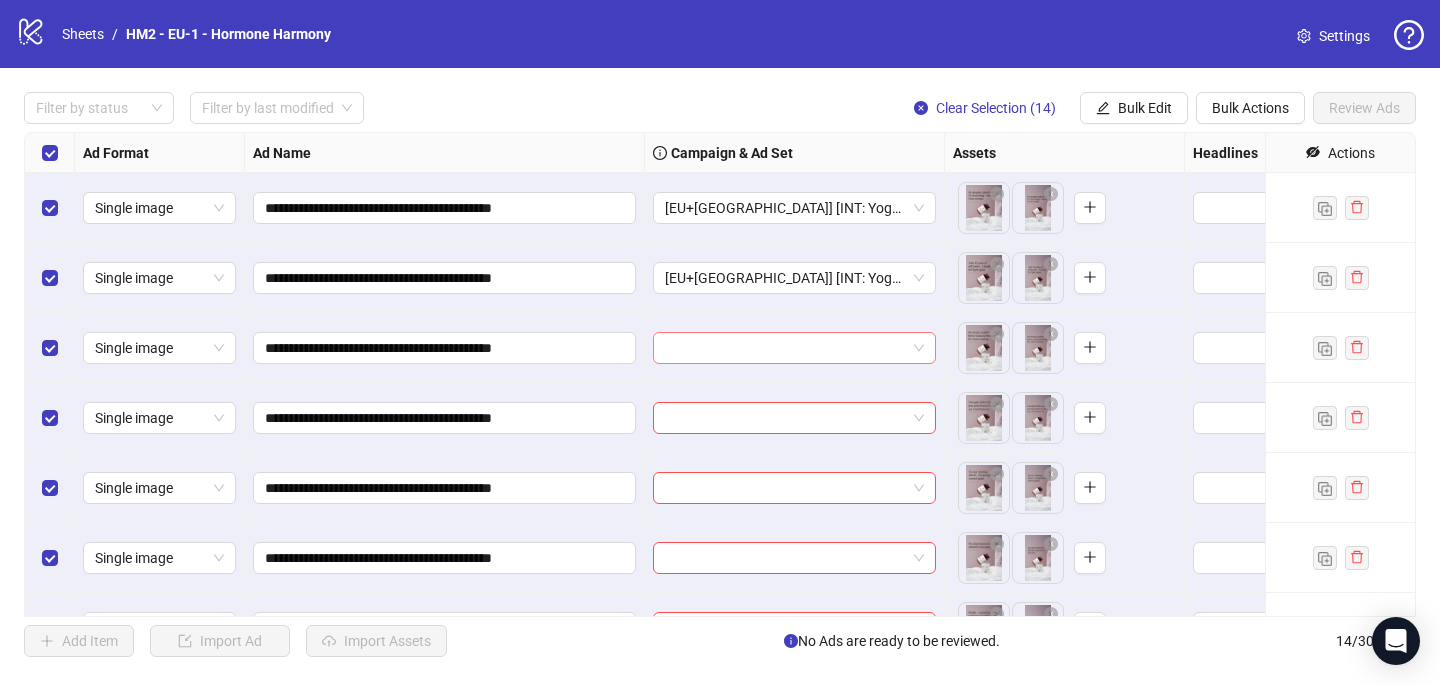 click at bounding box center (785, 348) 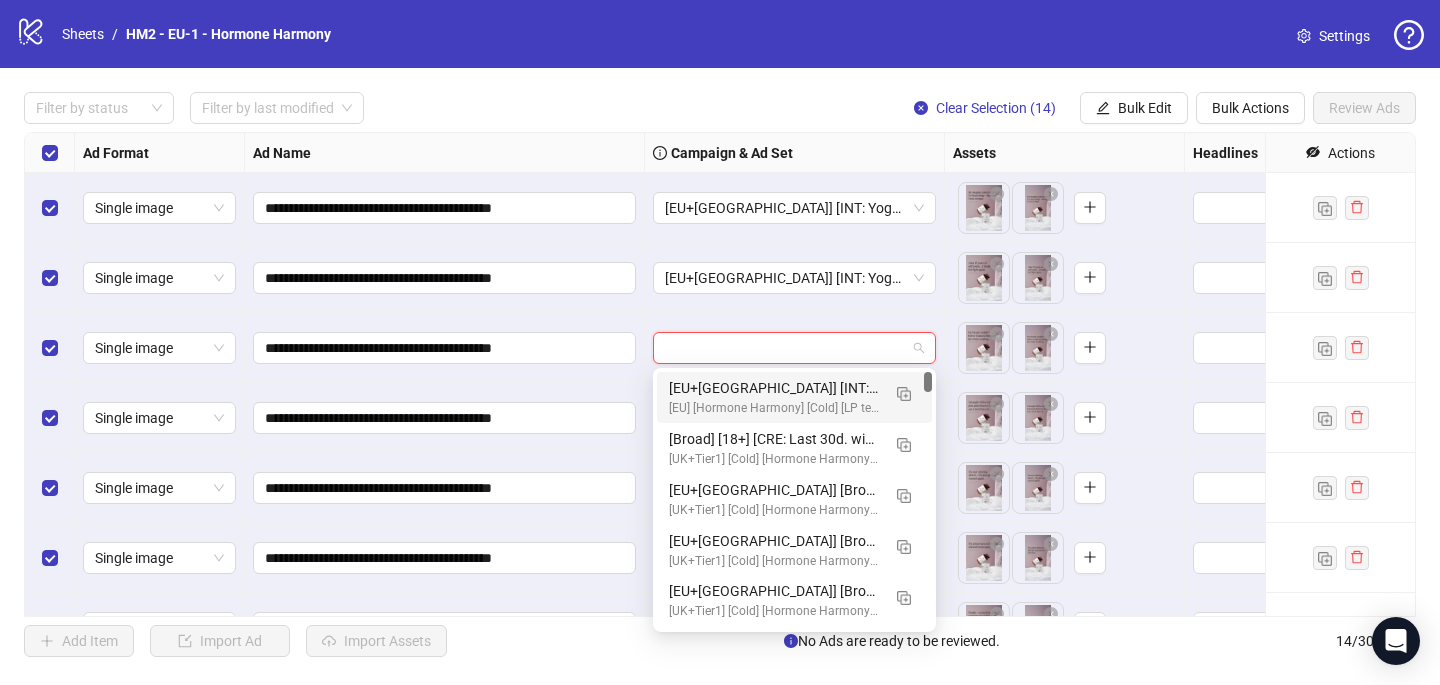 click on "[EU] [Hormone Harmony] [Cold] [LP testing - Joint pain] [CBO] [[DATE]]" at bounding box center (774, 408) 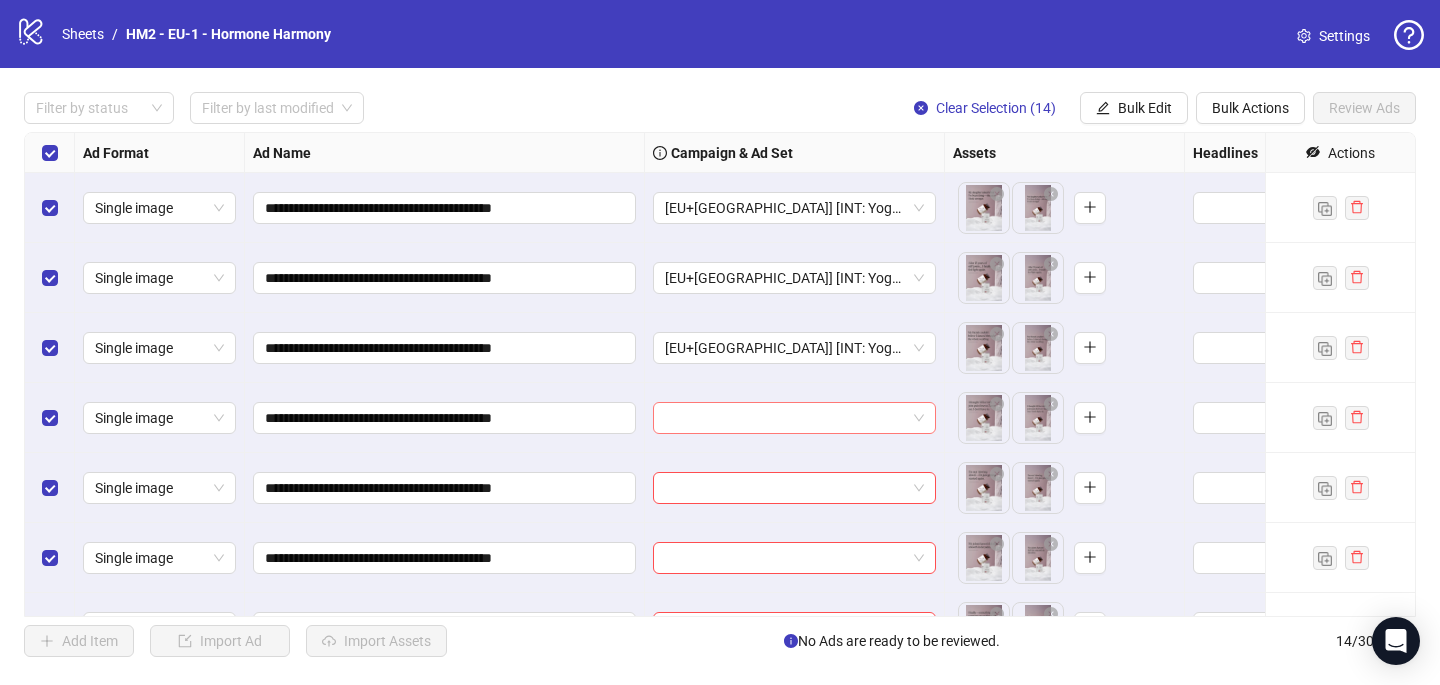 click at bounding box center (785, 418) 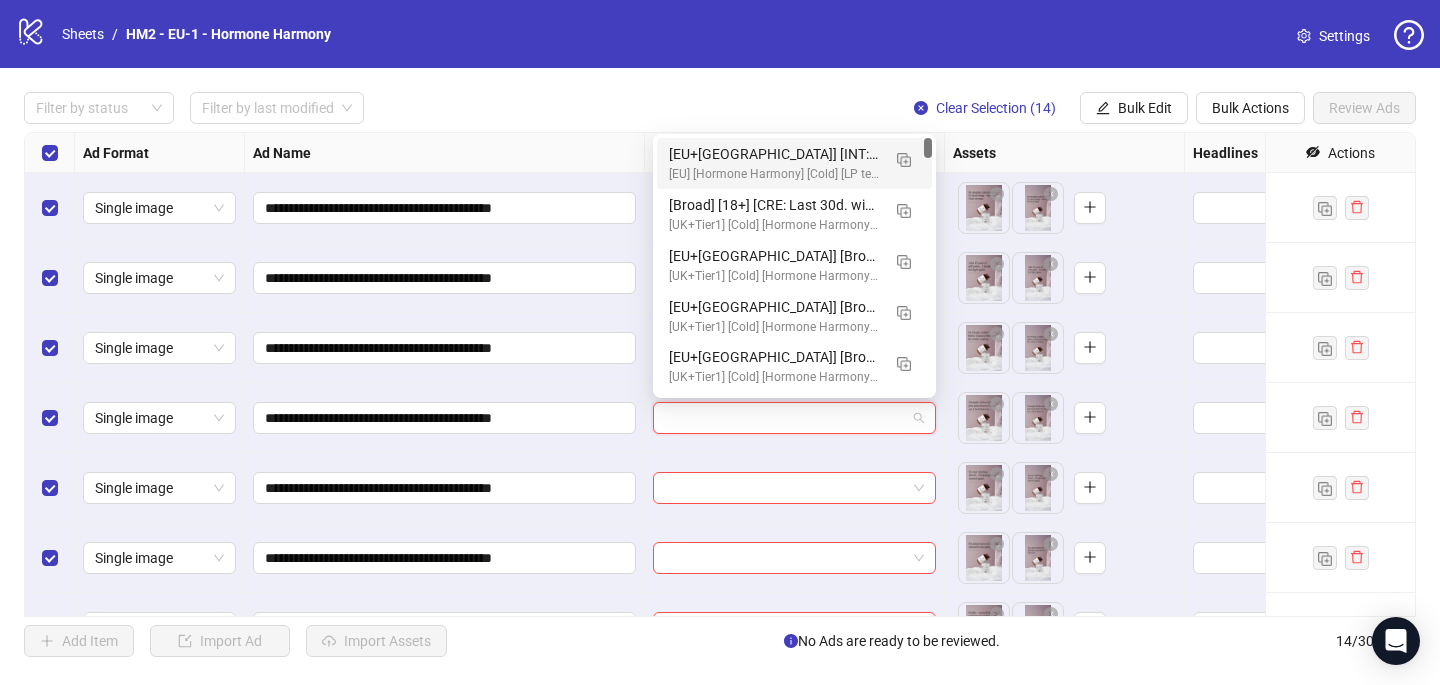 click on "[EU+[GEOGRAPHIC_DATA]] [INT: Yoga] [25+] [CRE: Q3-[DATE]-Batch-60-Joint-Pain-V2-HH] [CO: 11-NOV-Joints-weight-loss-HH] [LP: joint-health-support] [[DATE]]" at bounding box center (774, 154) 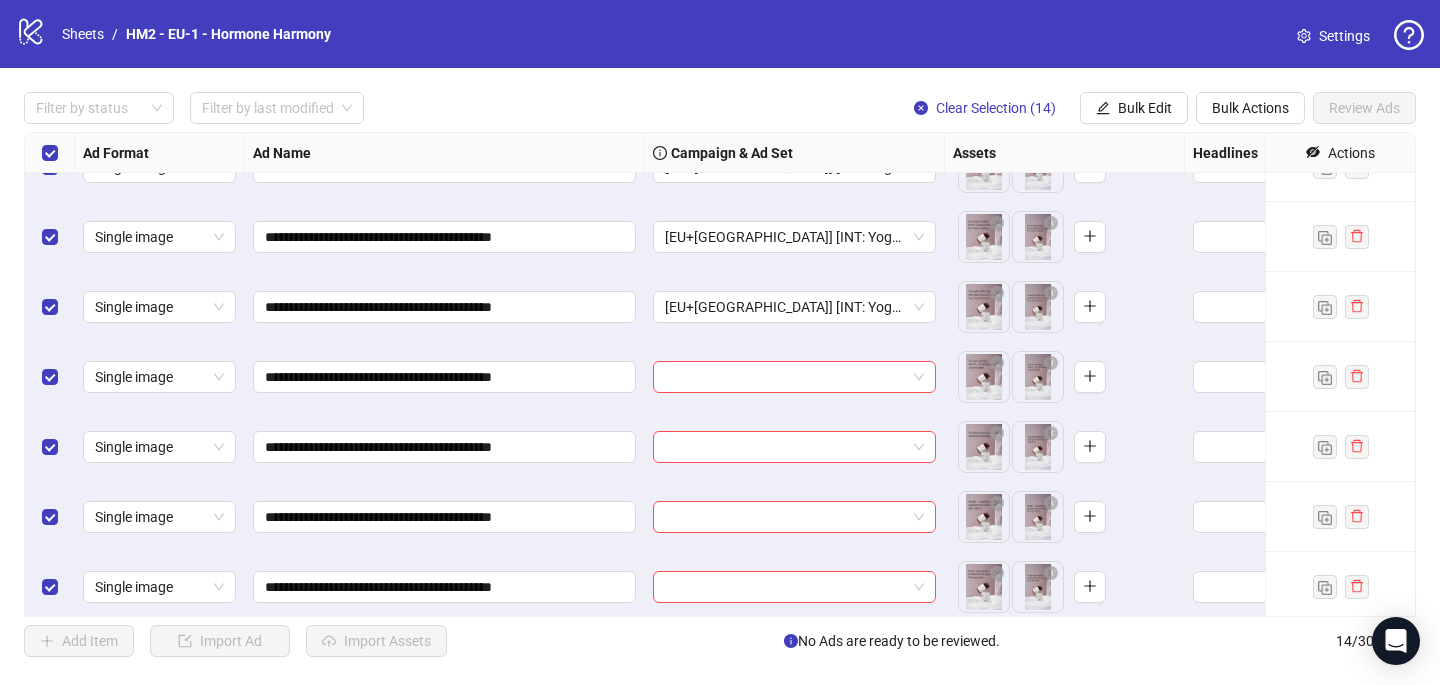 scroll, scrollTop: 189, scrollLeft: 0, axis: vertical 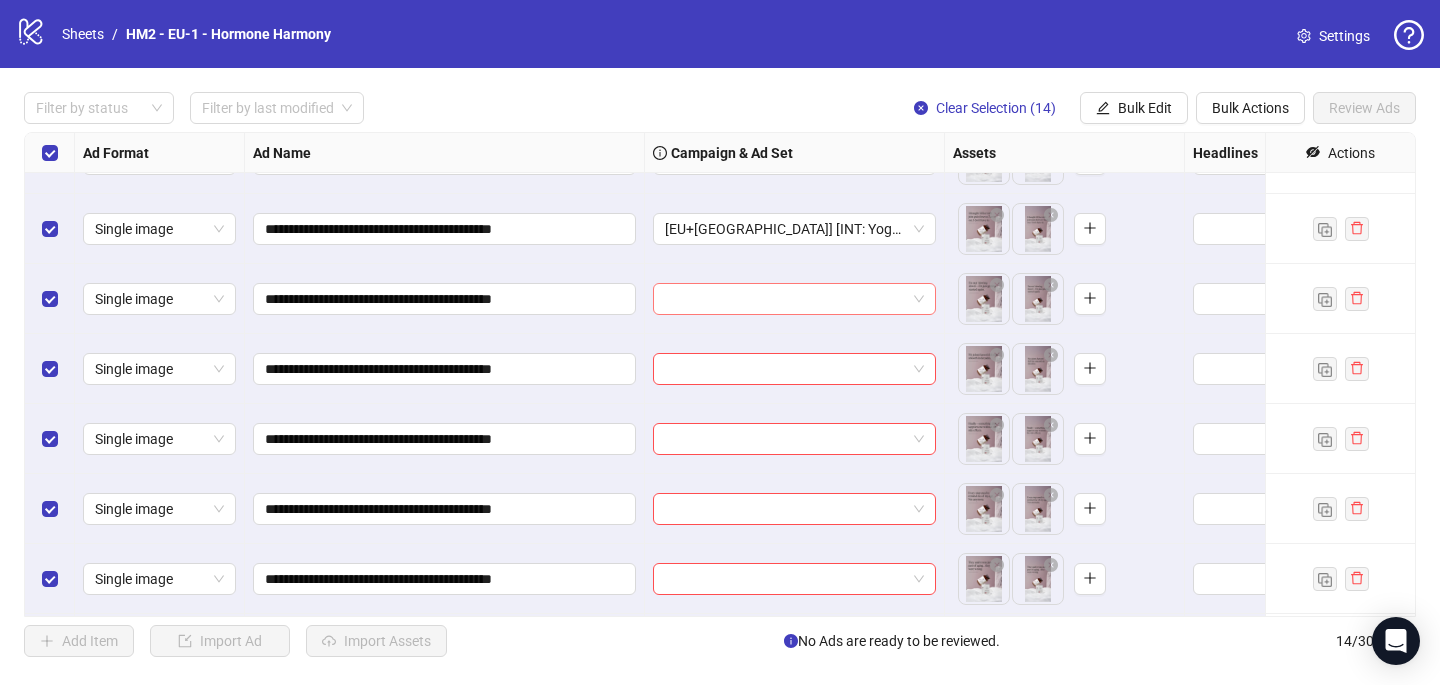 click at bounding box center (785, 299) 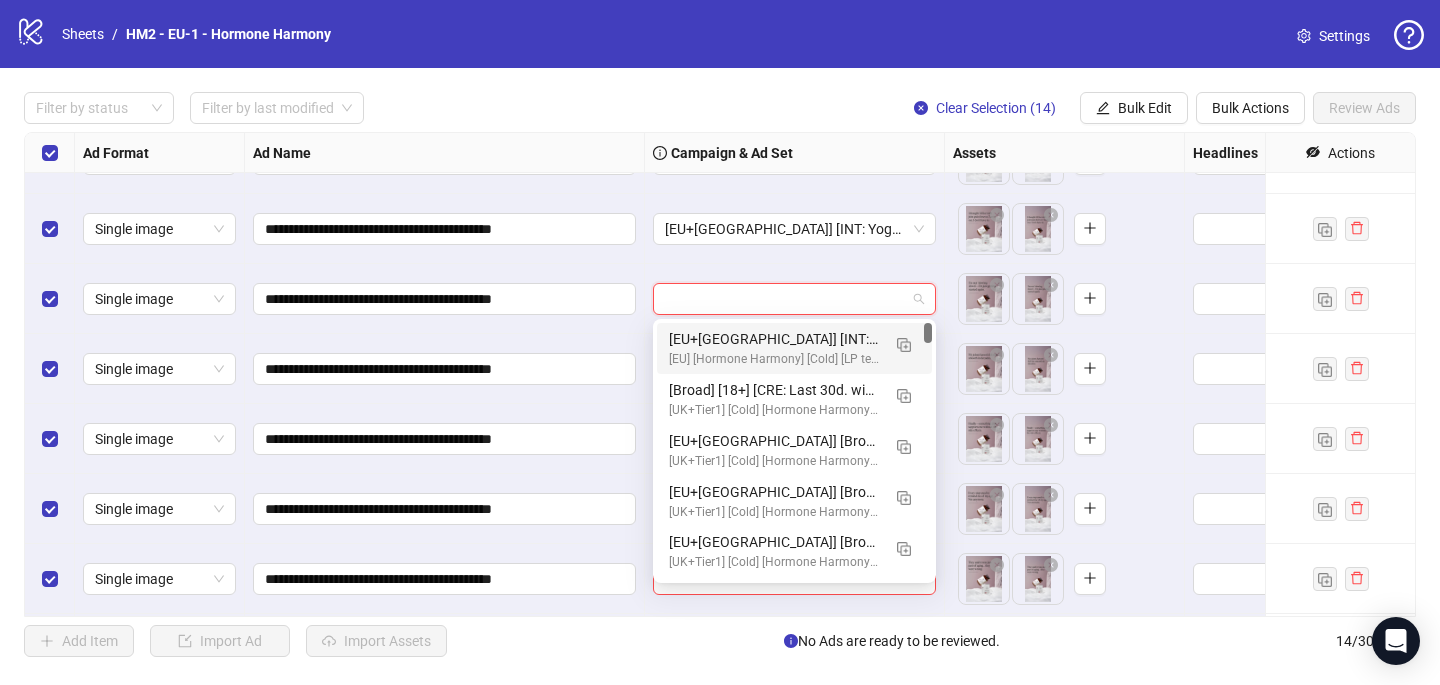 click on "[EU+[GEOGRAPHIC_DATA]] [INT: Yoga] [25+] [CRE: Q3-[DATE]-Batch-60-Joint-Pain-V2-HH] [CO: 11-NOV-Joints-weight-loss-HH] [LP: joint-health-support] [[DATE]]" at bounding box center [774, 339] 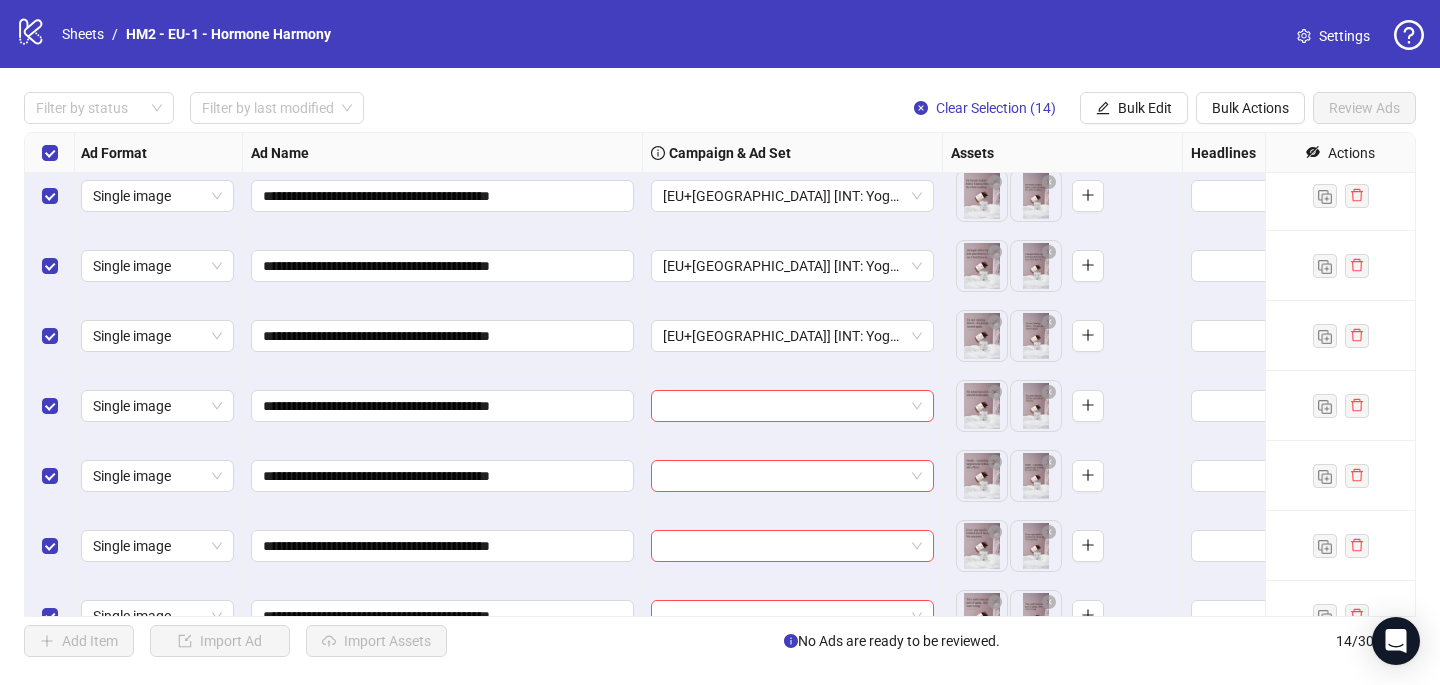 scroll, scrollTop: 167, scrollLeft: 2, axis: both 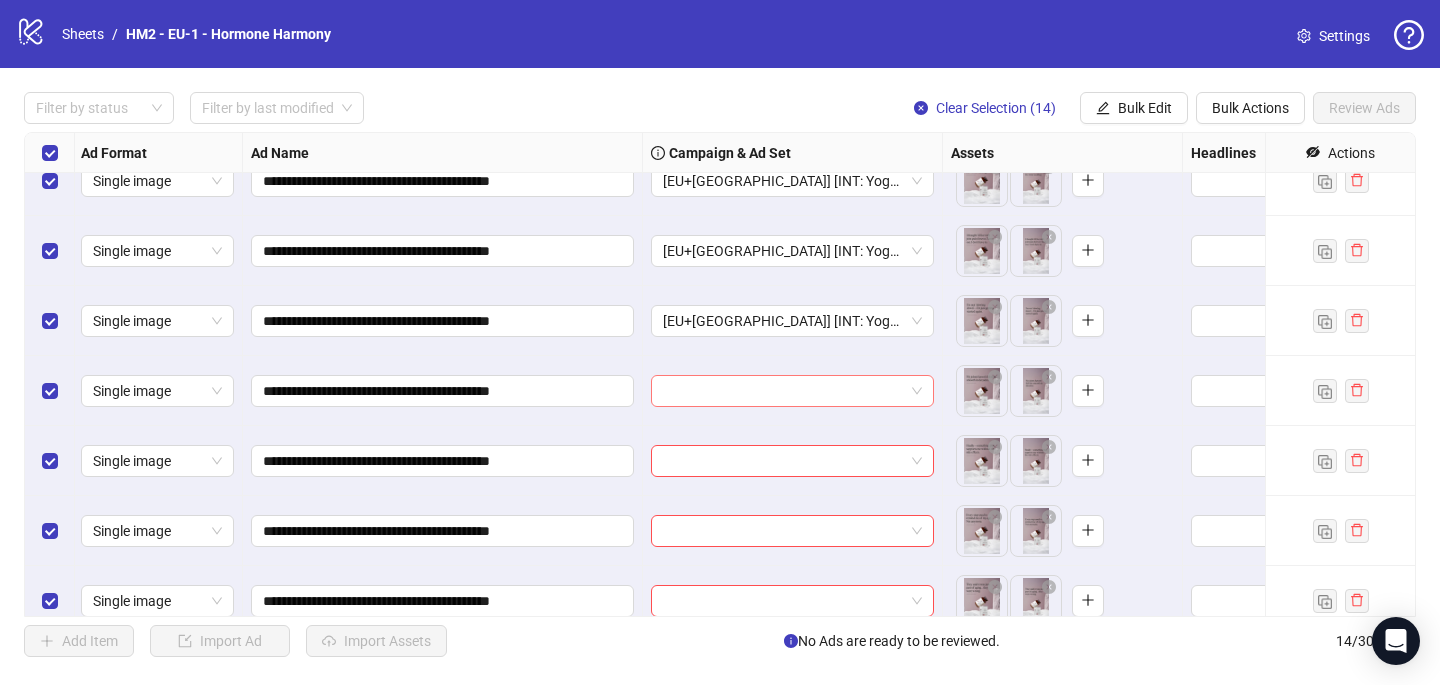 click at bounding box center [783, 391] 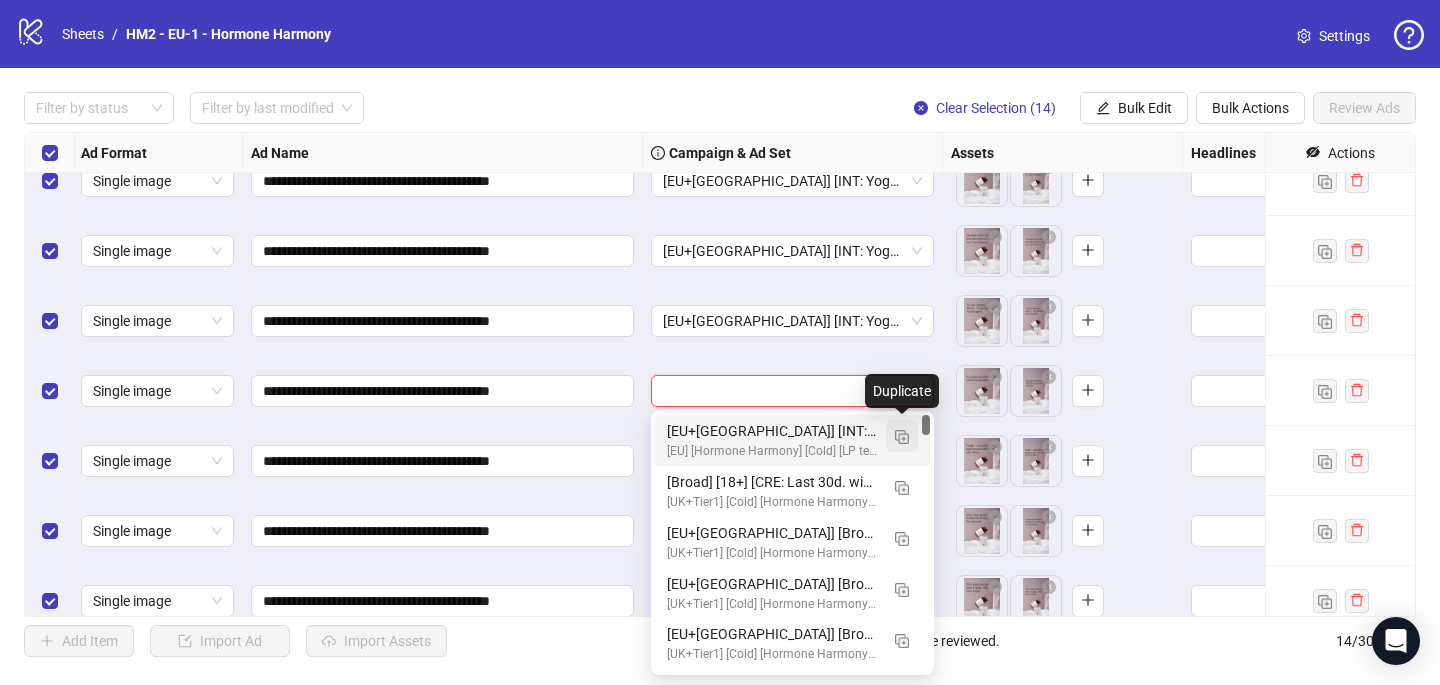 click at bounding box center [902, 437] 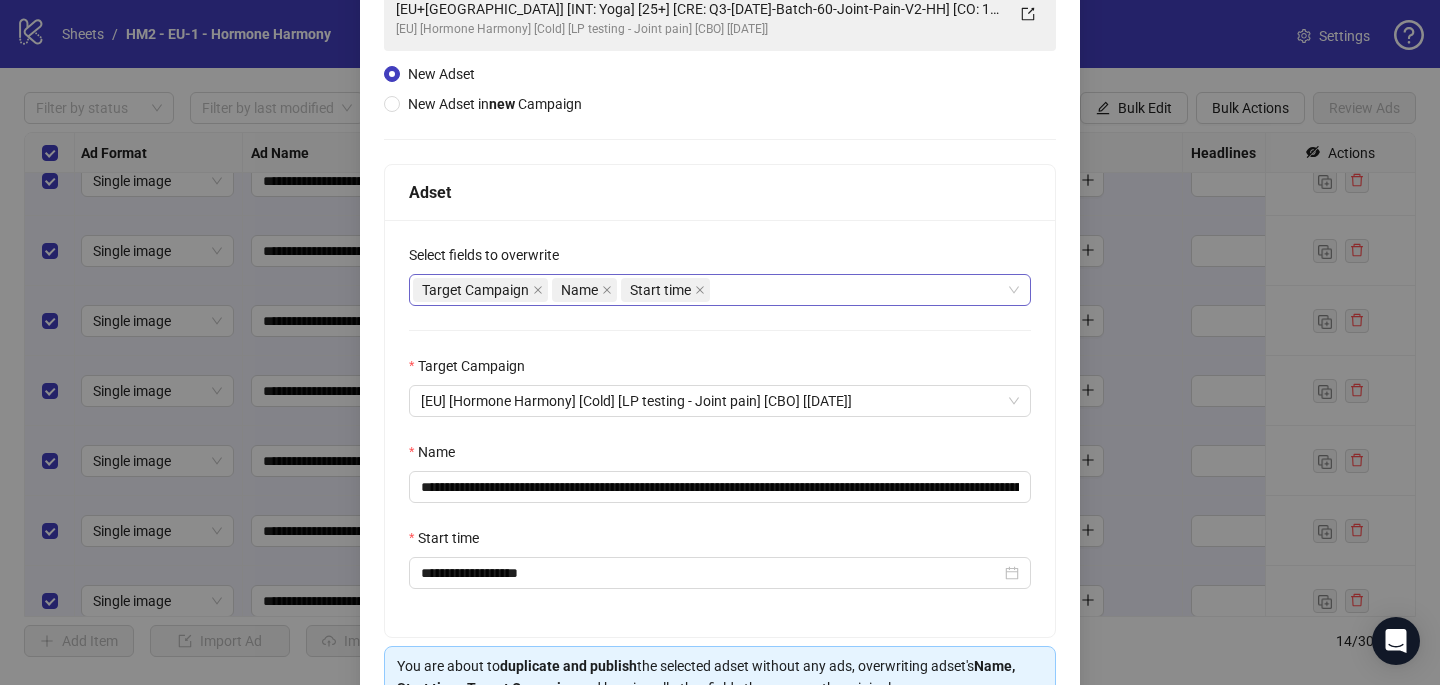 scroll, scrollTop: 214, scrollLeft: 0, axis: vertical 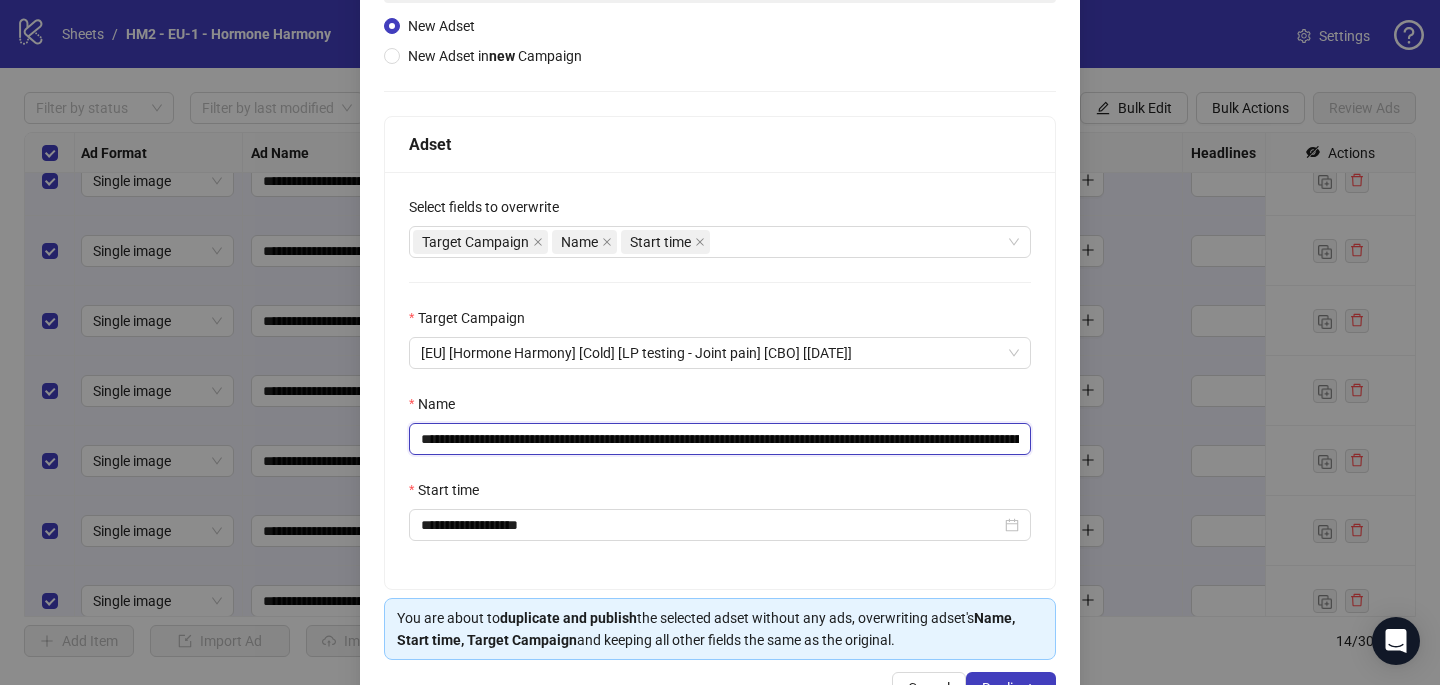 click on "**********" at bounding box center [720, 439] 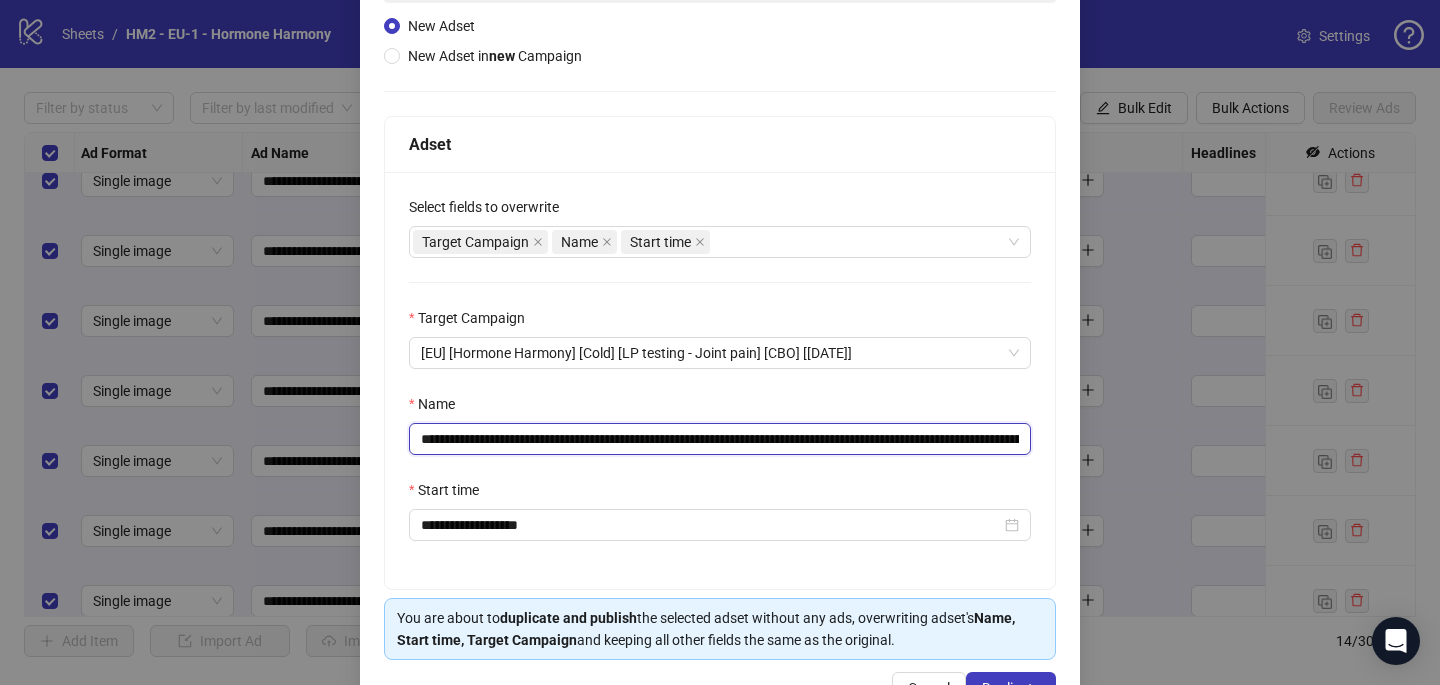 scroll, scrollTop: 278, scrollLeft: 0, axis: vertical 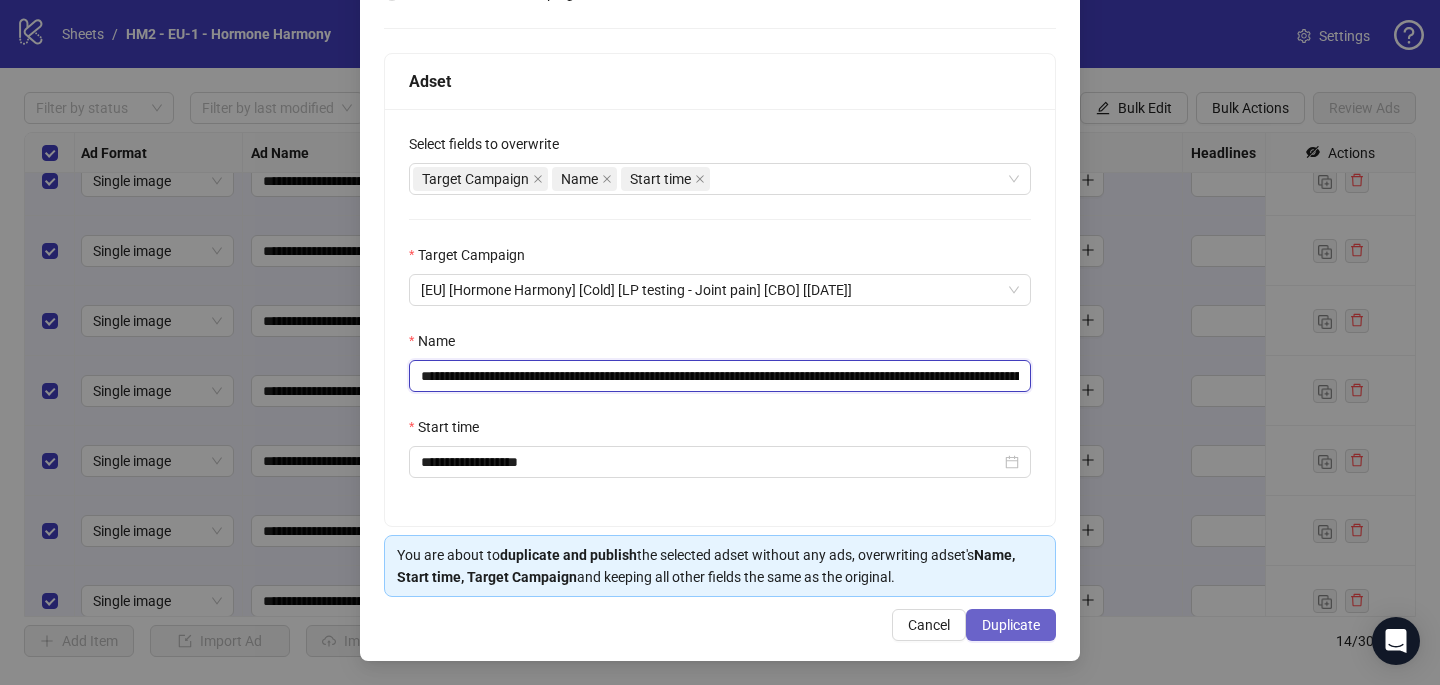 type on "**********" 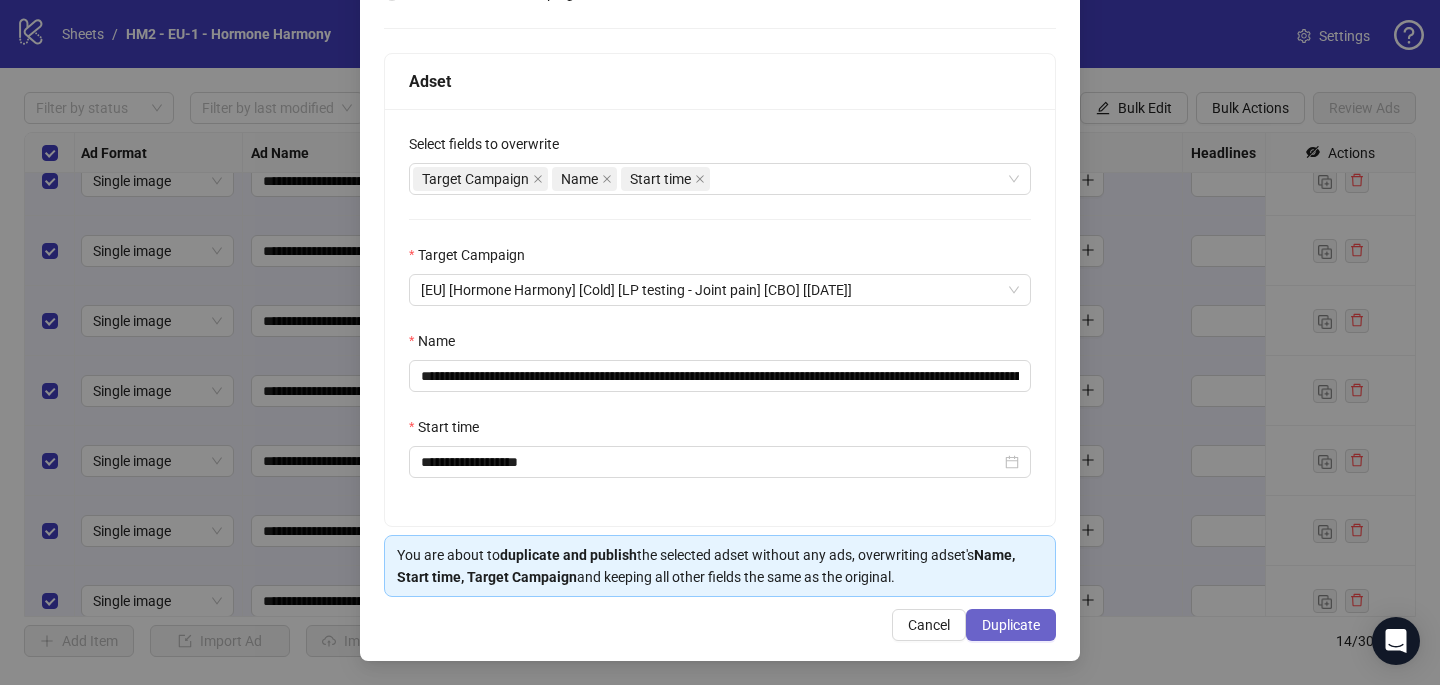 click on "Duplicate" at bounding box center [1011, 625] 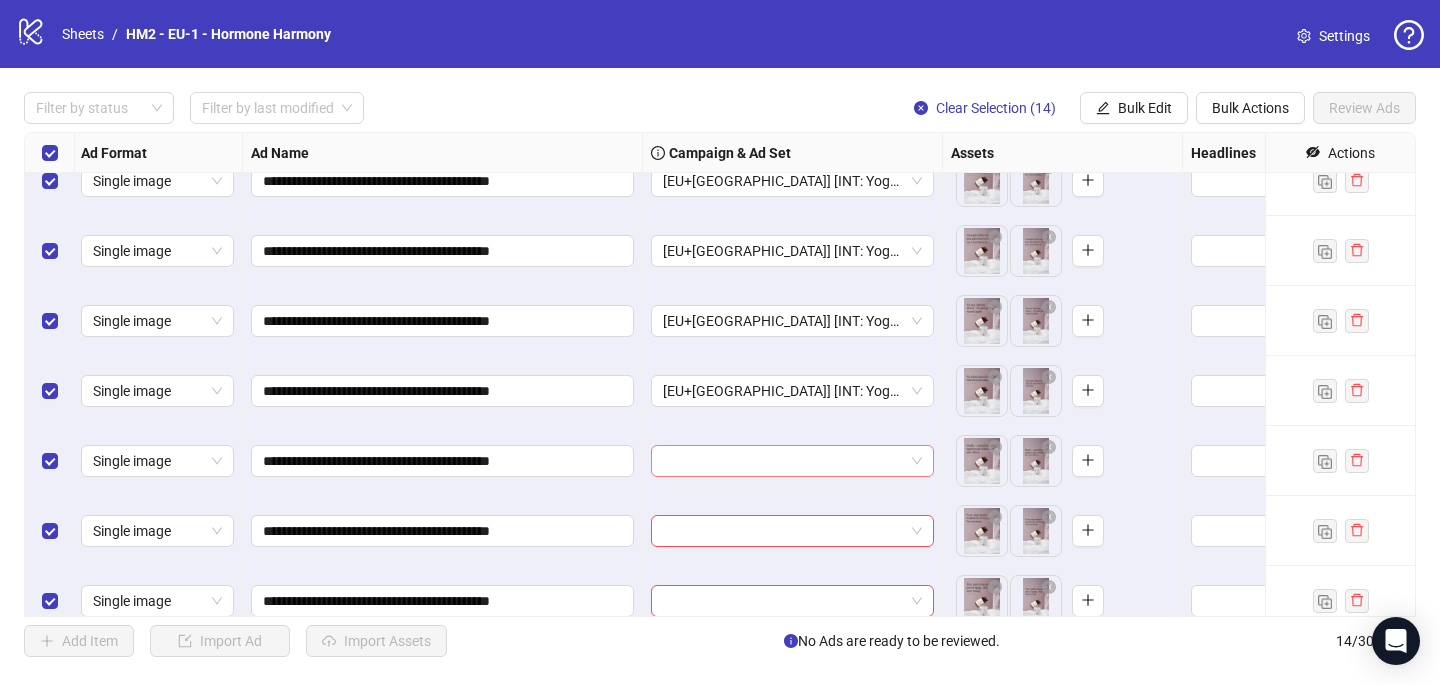 click at bounding box center (783, 461) 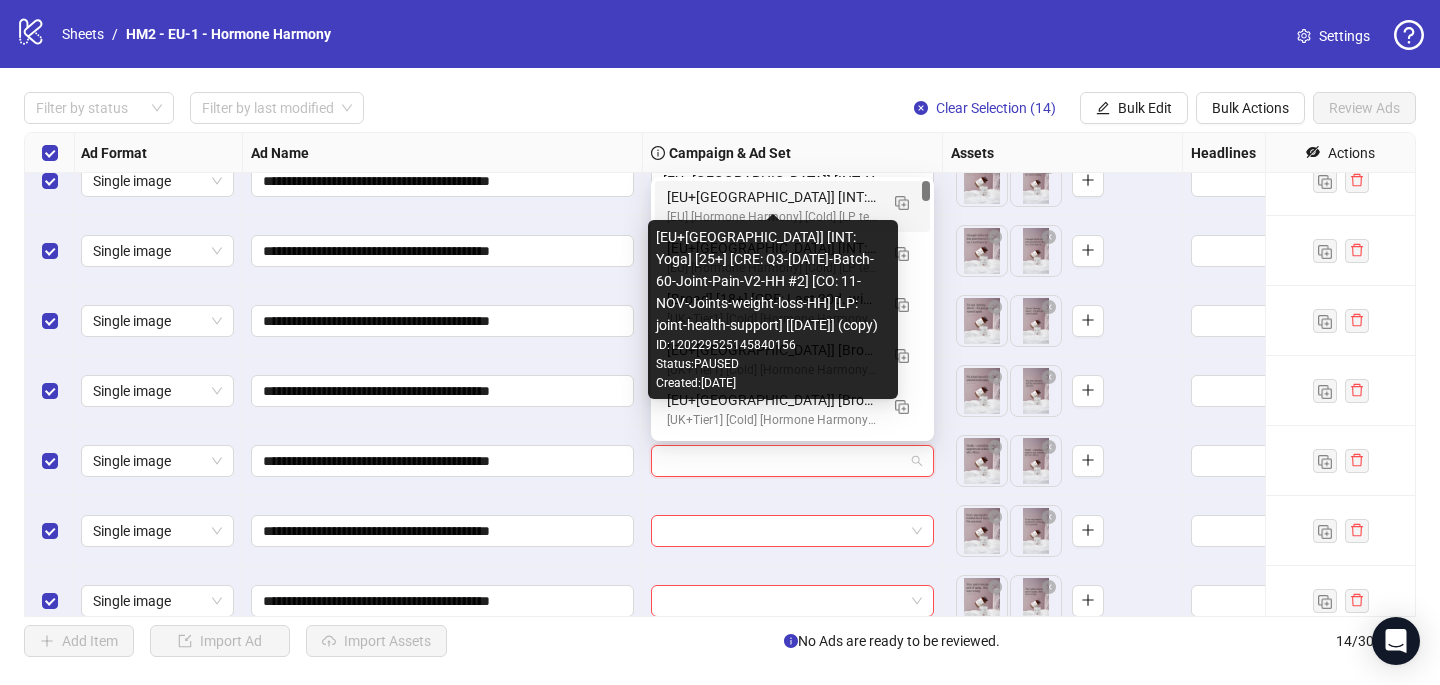 click on "[EU+[GEOGRAPHIC_DATA]] [INT: Yoga] [25+] [CRE: Q3-[DATE]-Batch-60-Joint-Pain-V2-HH #2] [CO: 11-NOV-Joints-weight-loss-HH] [LP: joint-health-support] [[DATE]] (copy)" at bounding box center [772, 197] 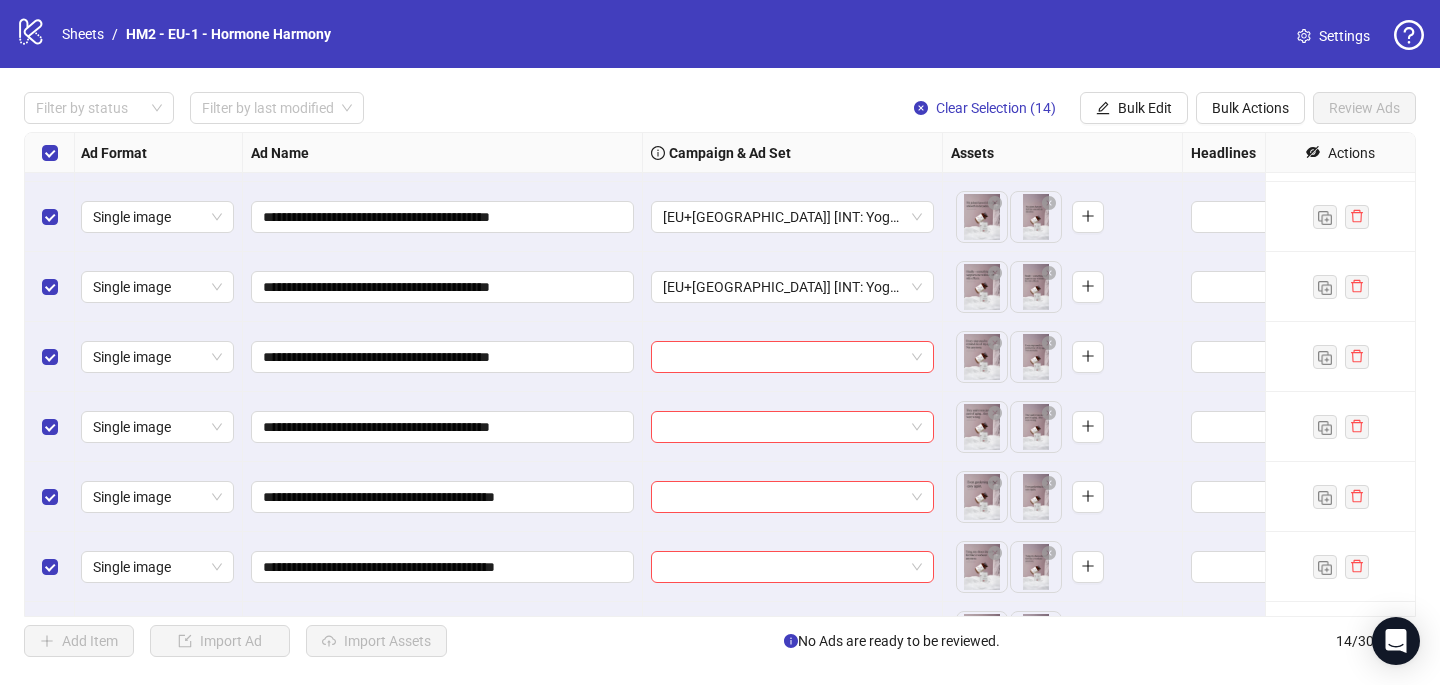 scroll, scrollTop: 379, scrollLeft: 2, axis: both 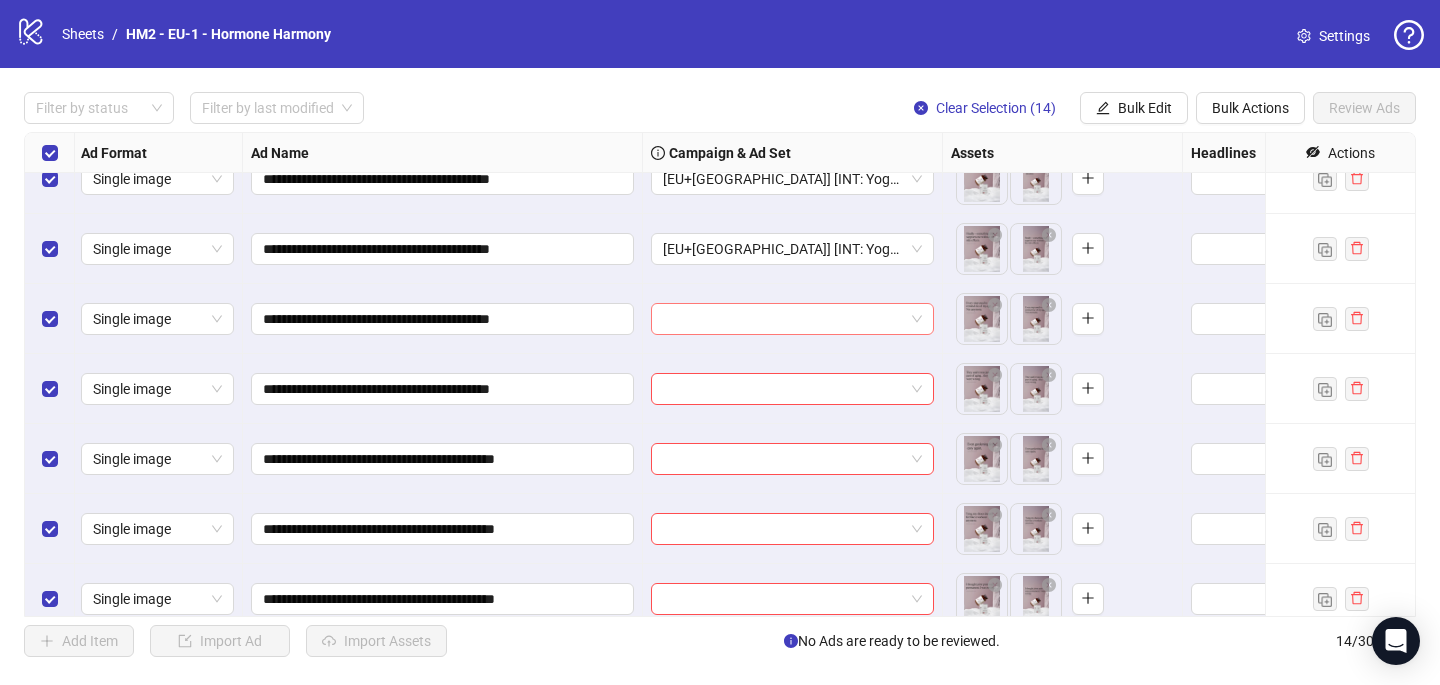 click at bounding box center [783, 319] 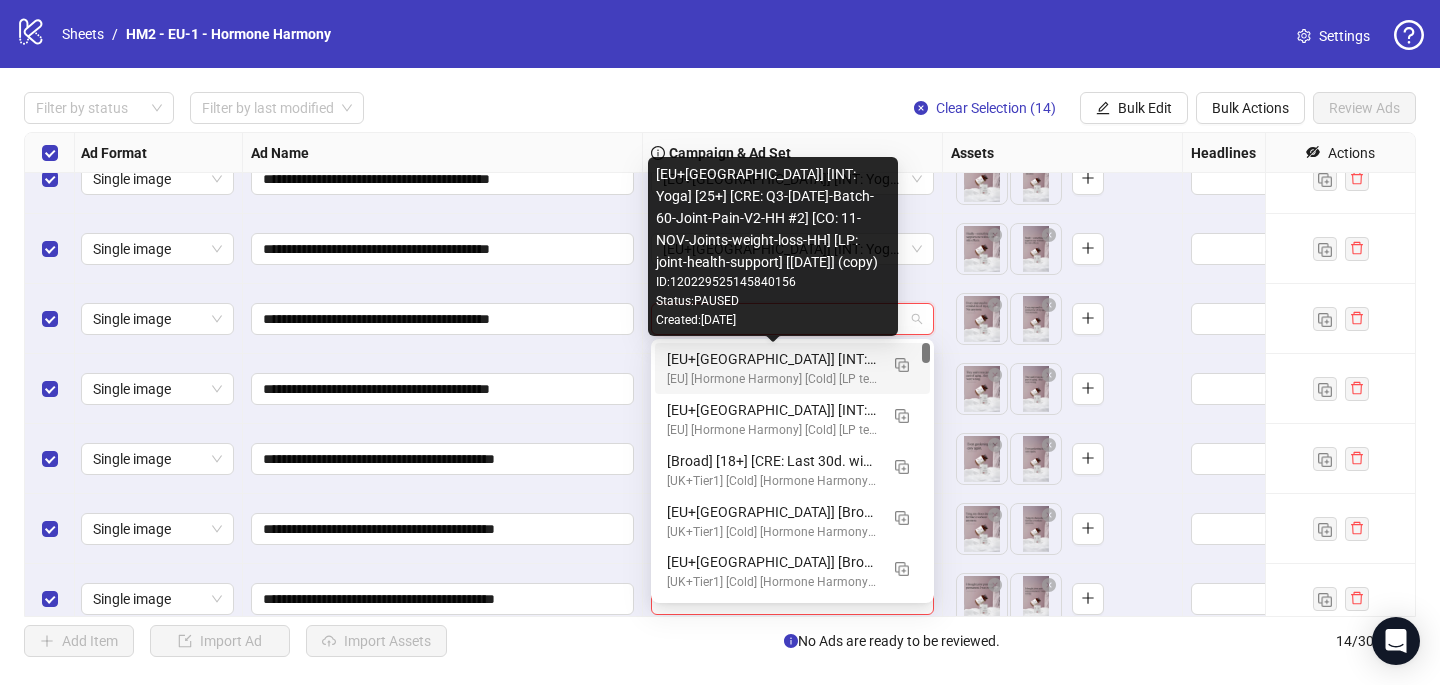 click on "[EU] [Hormone Harmony] [Cold] [LP testing - Joint pain] [CBO] [[DATE]]" at bounding box center (772, 379) 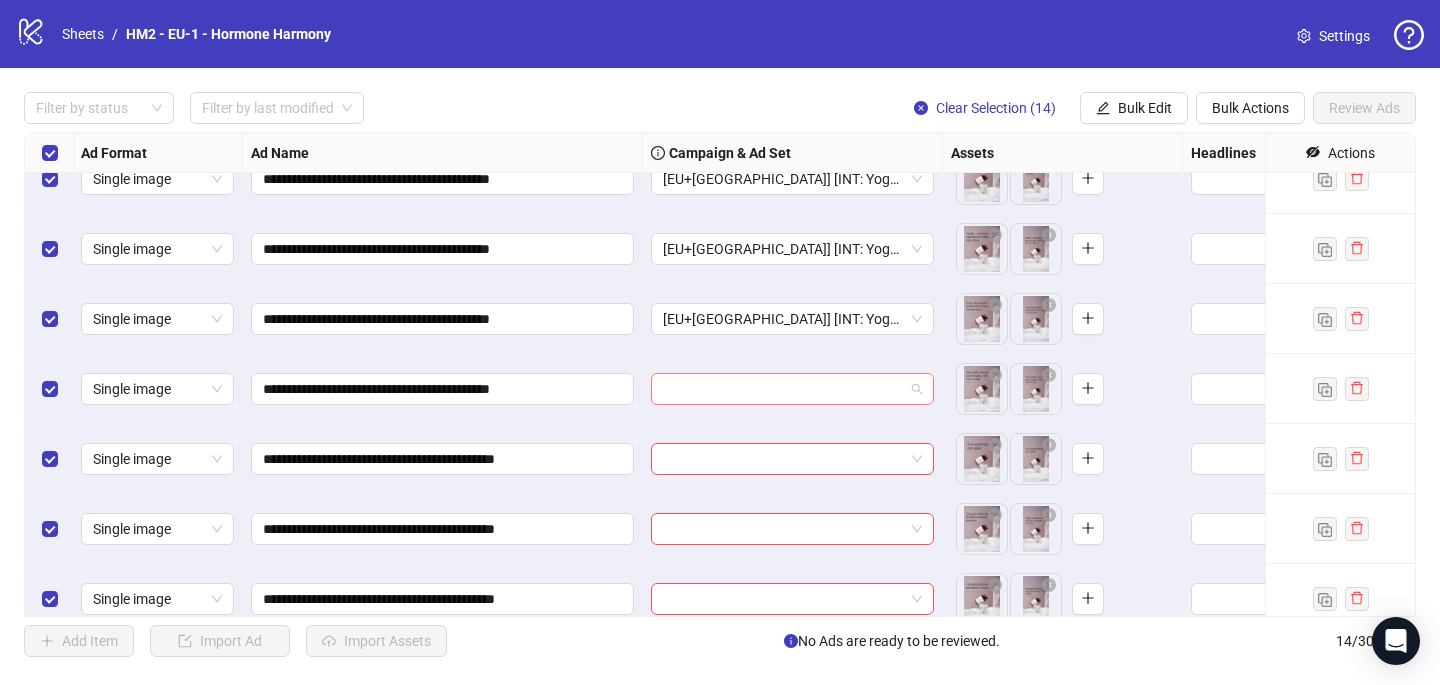 click at bounding box center (783, 389) 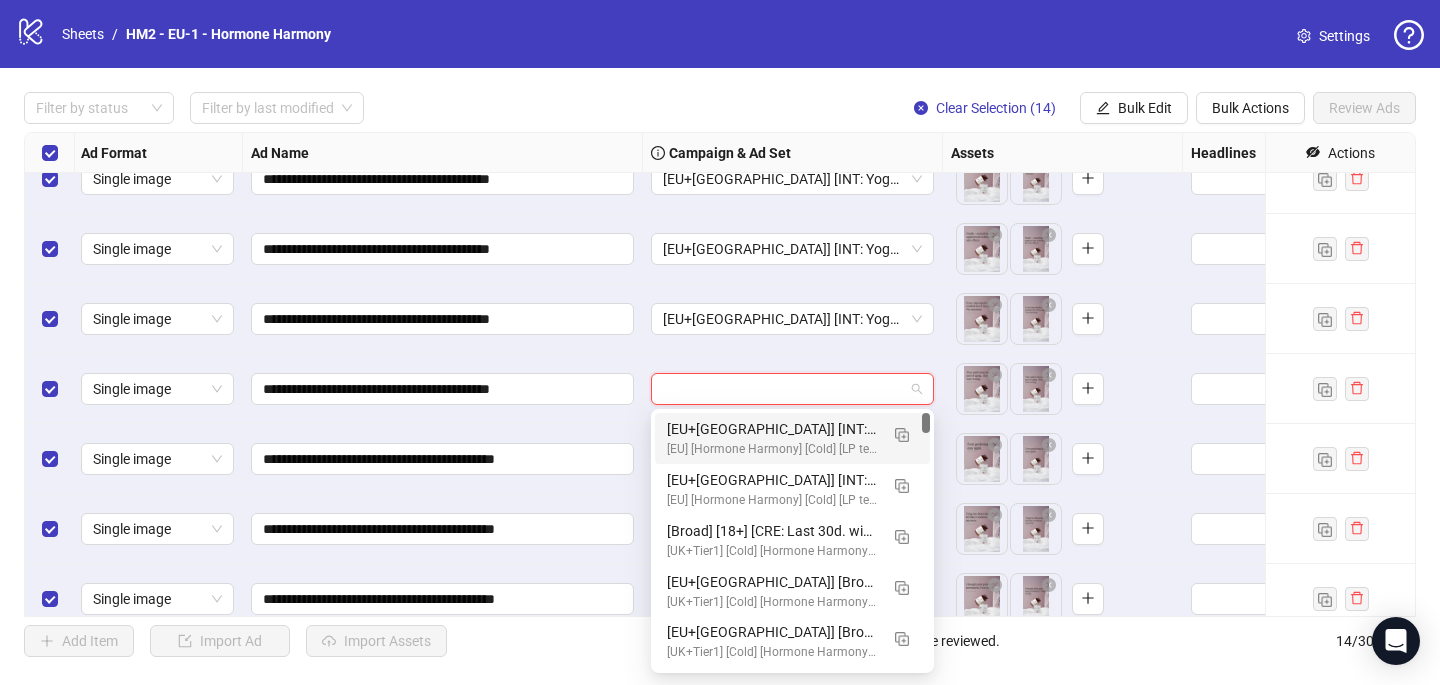 click on "[EU+[GEOGRAPHIC_DATA]] [INT: Yoga] [25+] [CRE: Q3-[DATE]-Batch-60-Joint-Pain-V2-HH #2] [CO: 11-NOV-Joints-weight-loss-HH] [LP: joint-health-support] [[DATE]] (copy)" at bounding box center [772, 429] 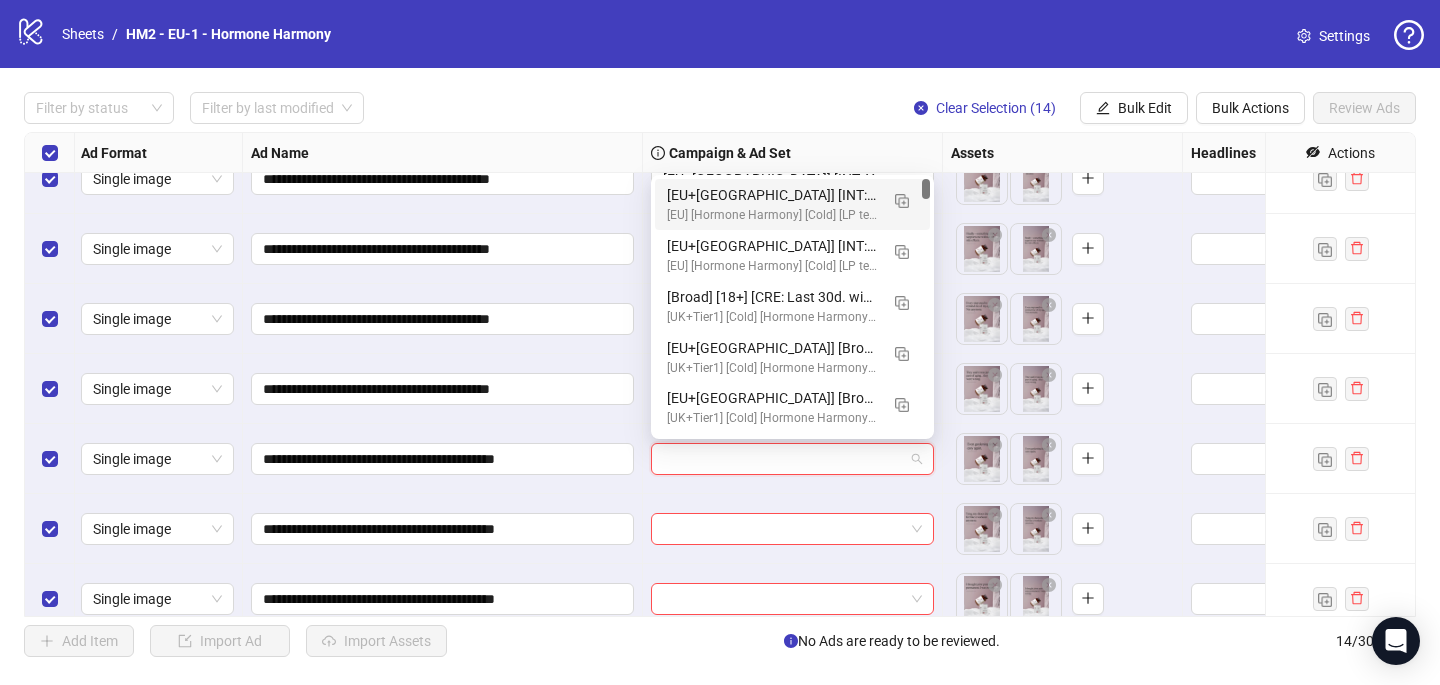 click at bounding box center (783, 459) 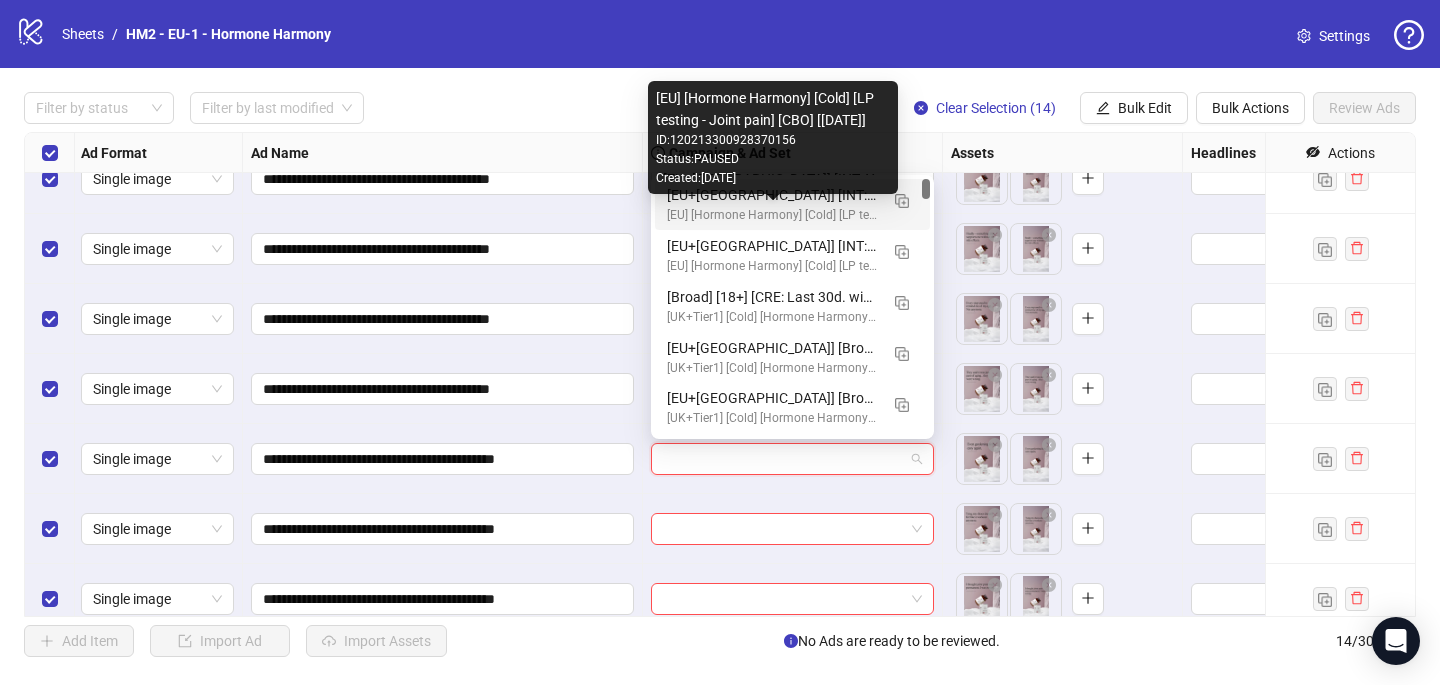 click on "[EU] [Hormone Harmony] [Cold] [LP testing - Joint pain] [CBO] [[DATE]]" at bounding box center [772, 215] 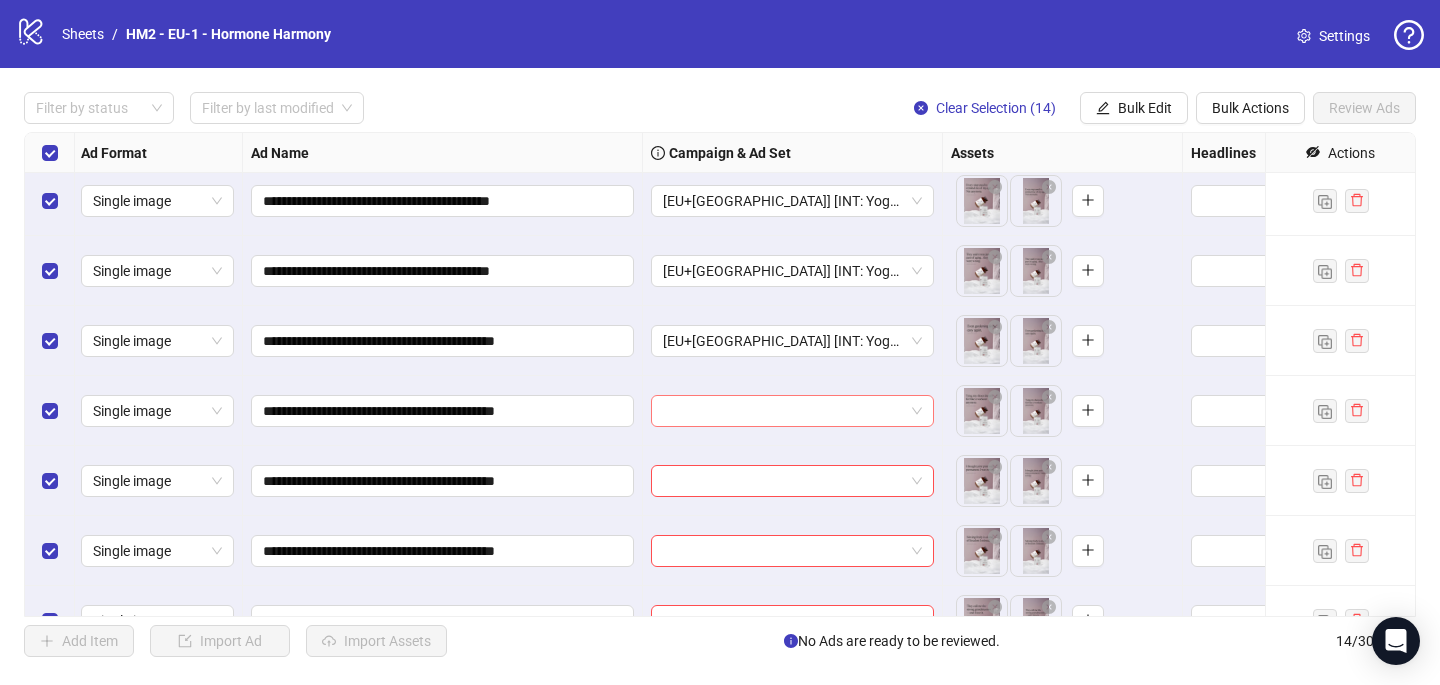 scroll, scrollTop: 517, scrollLeft: 2, axis: both 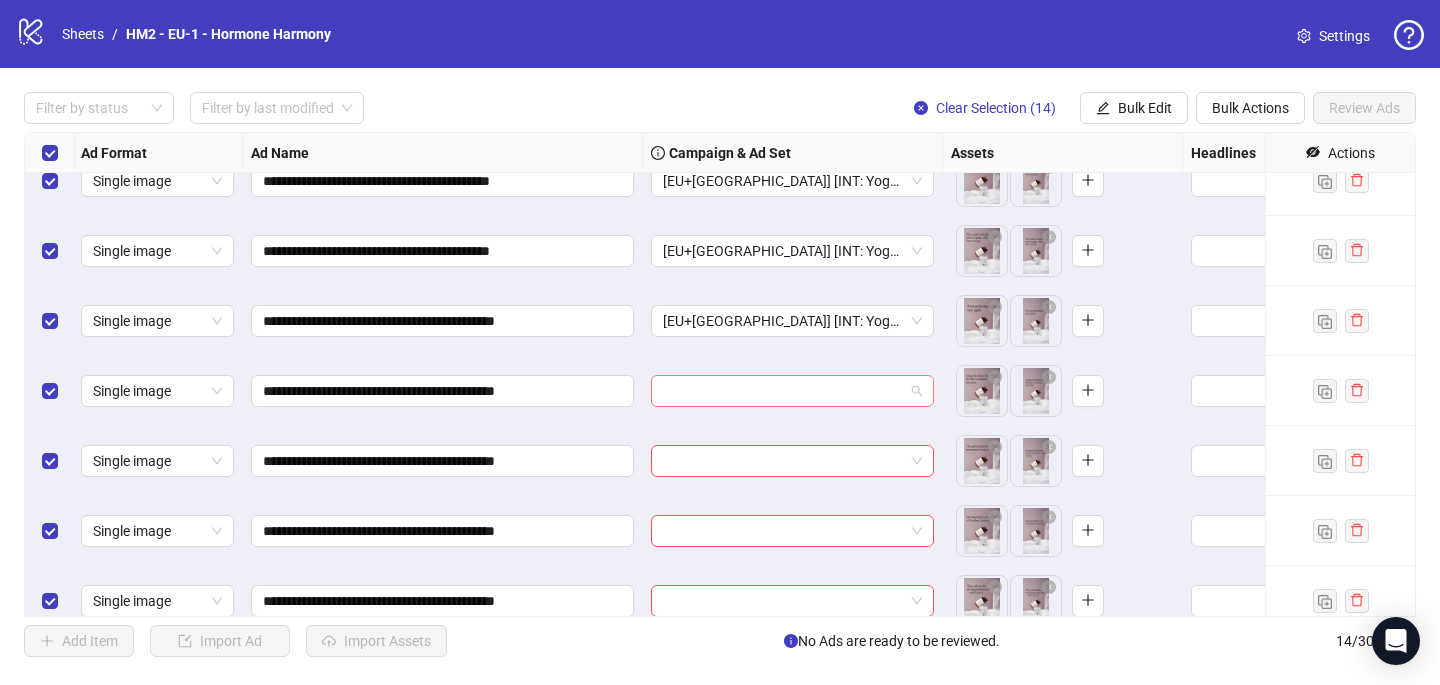 click at bounding box center (783, 391) 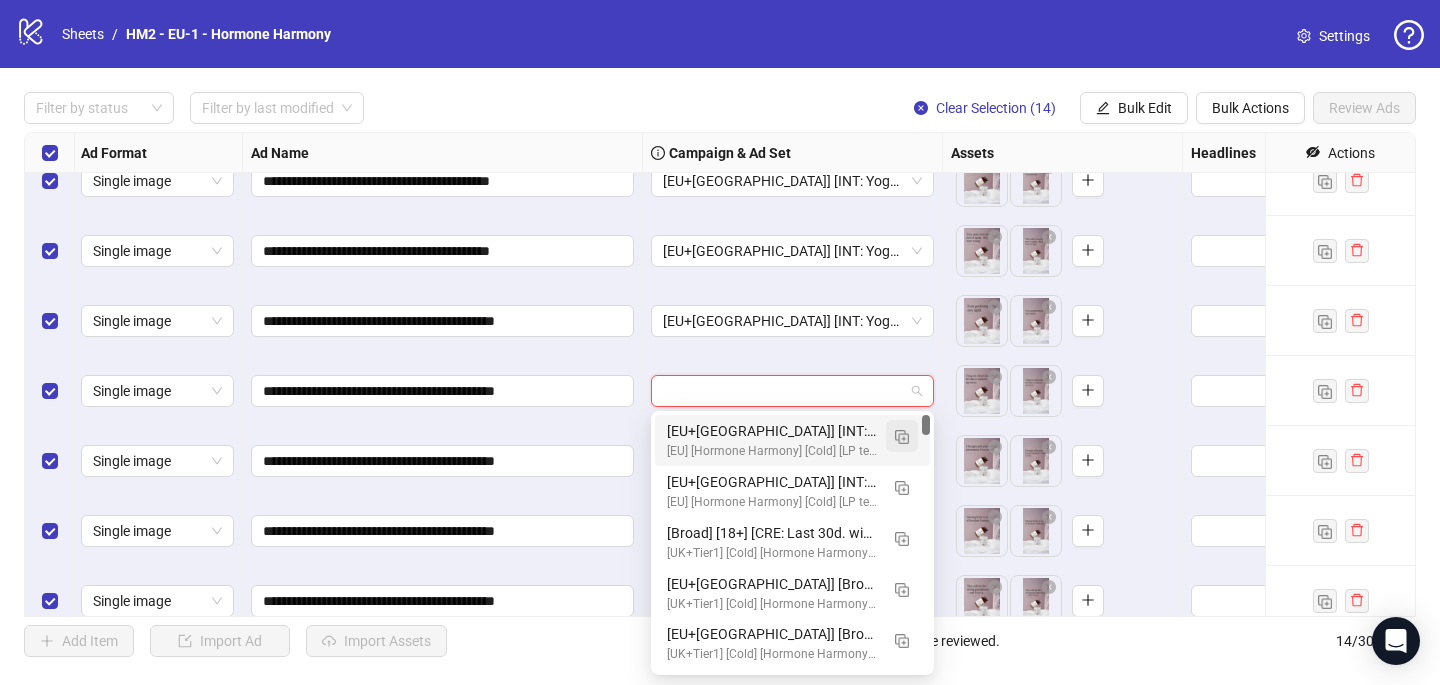 click at bounding box center [902, 437] 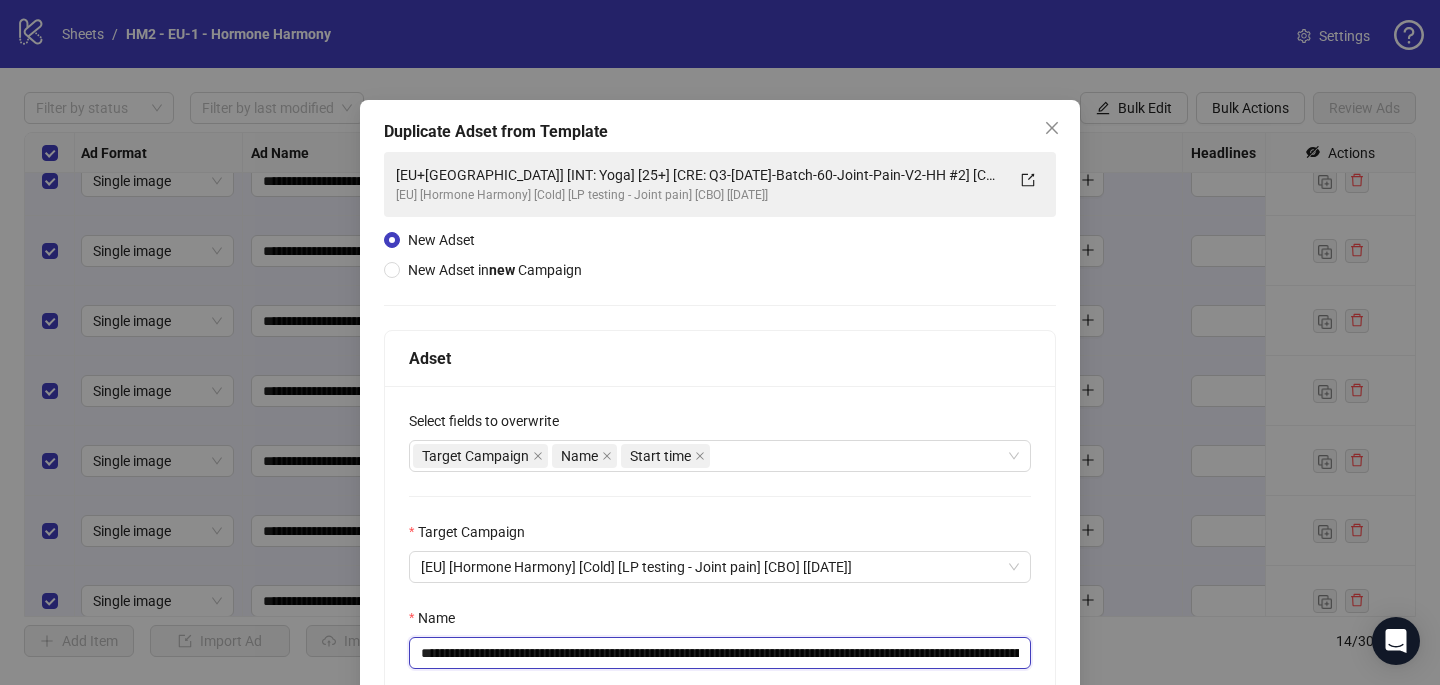 click on "**********" at bounding box center [720, 653] 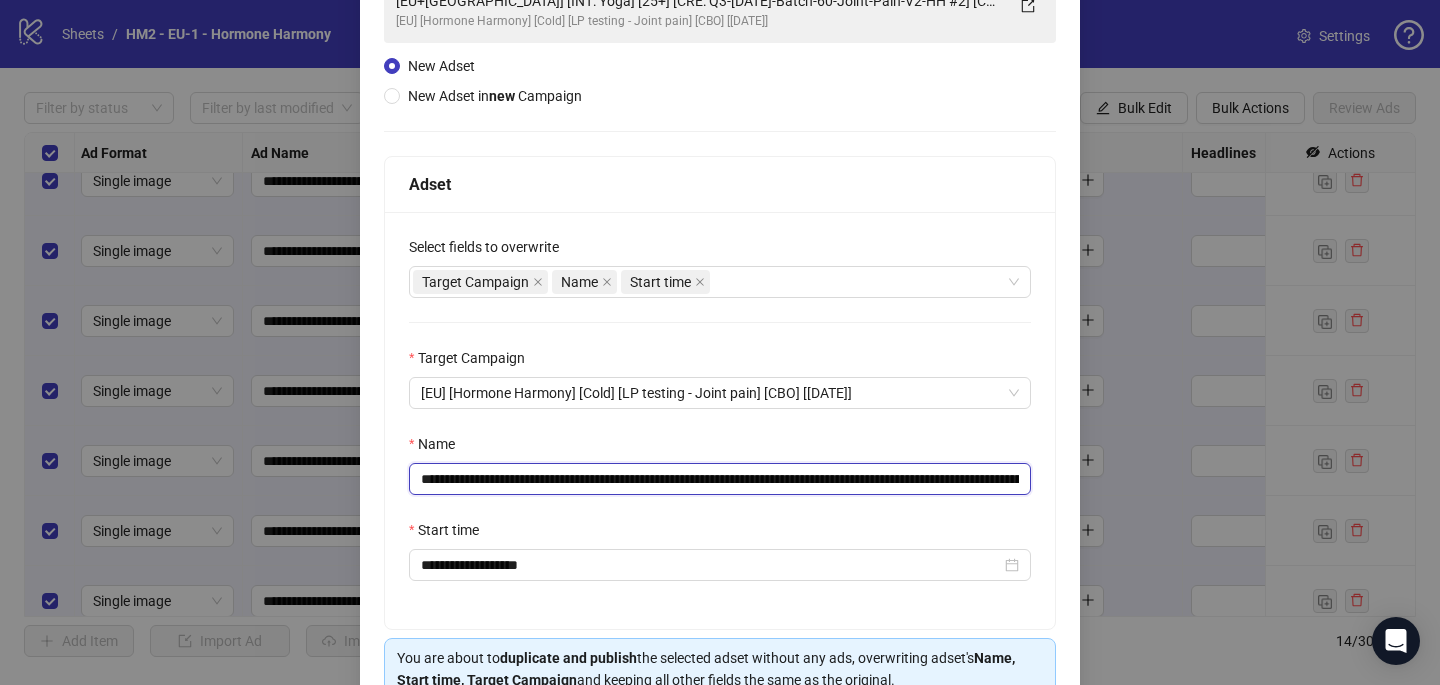 scroll, scrollTop: 269, scrollLeft: 0, axis: vertical 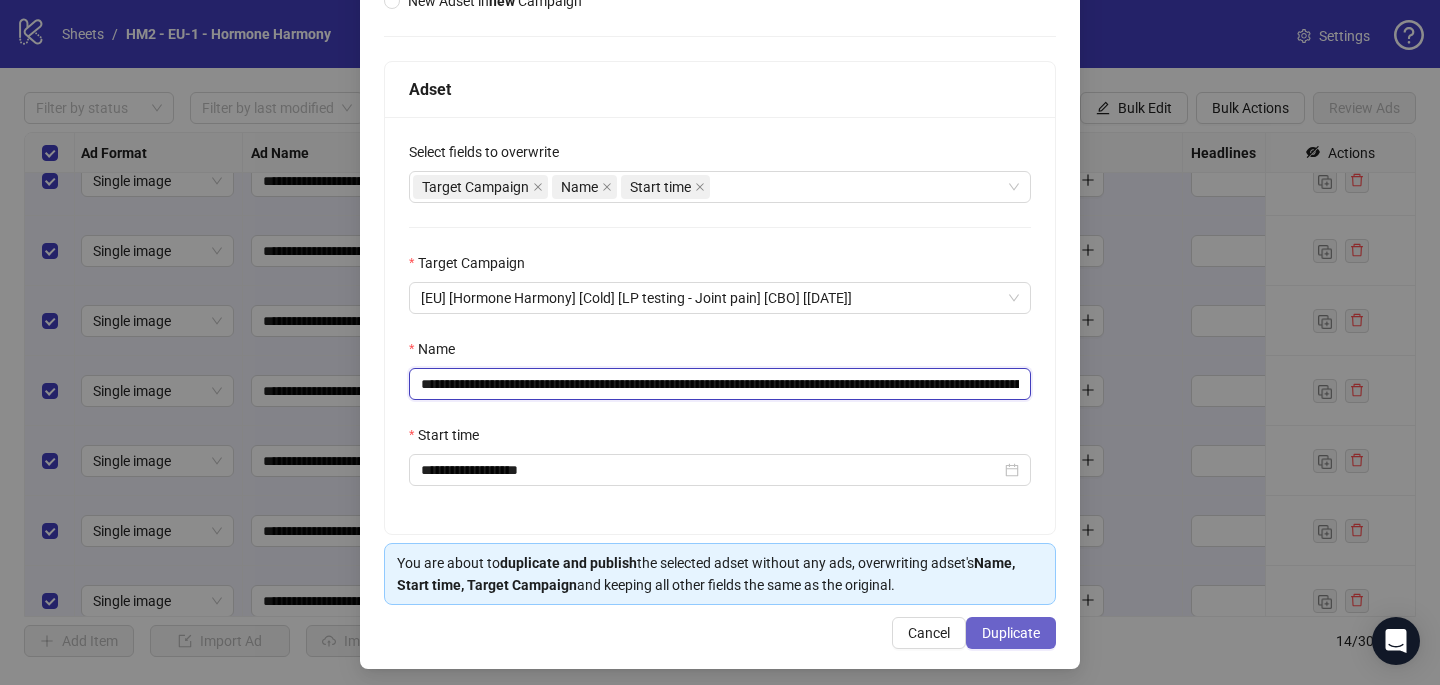 type on "**********" 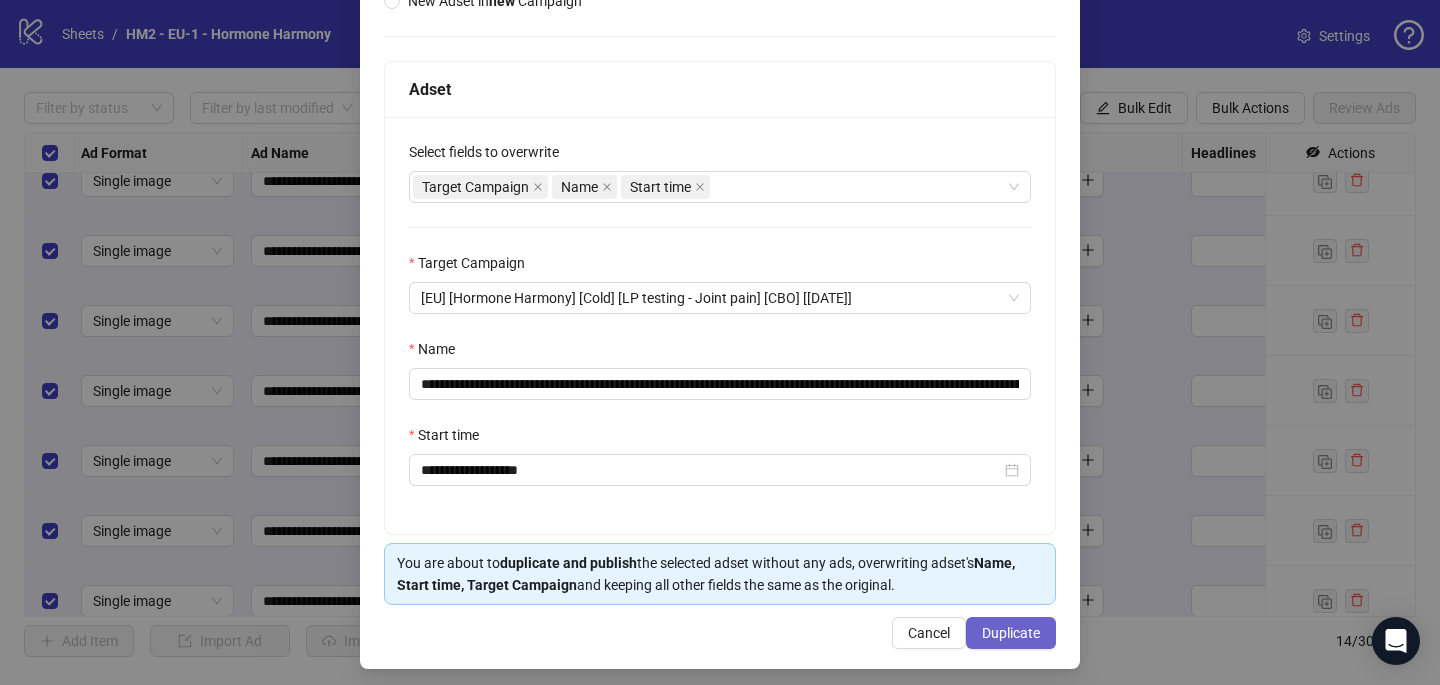 click on "Duplicate" at bounding box center (1011, 633) 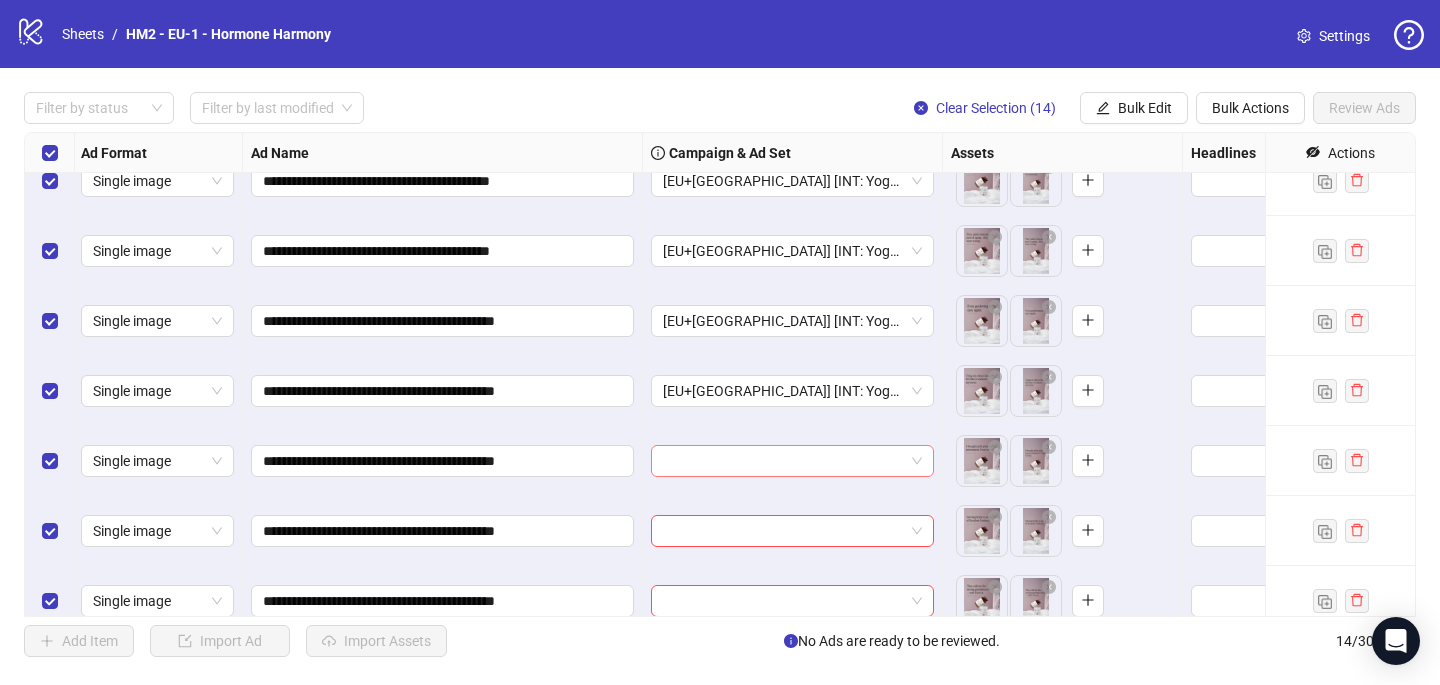 click at bounding box center [783, 461] 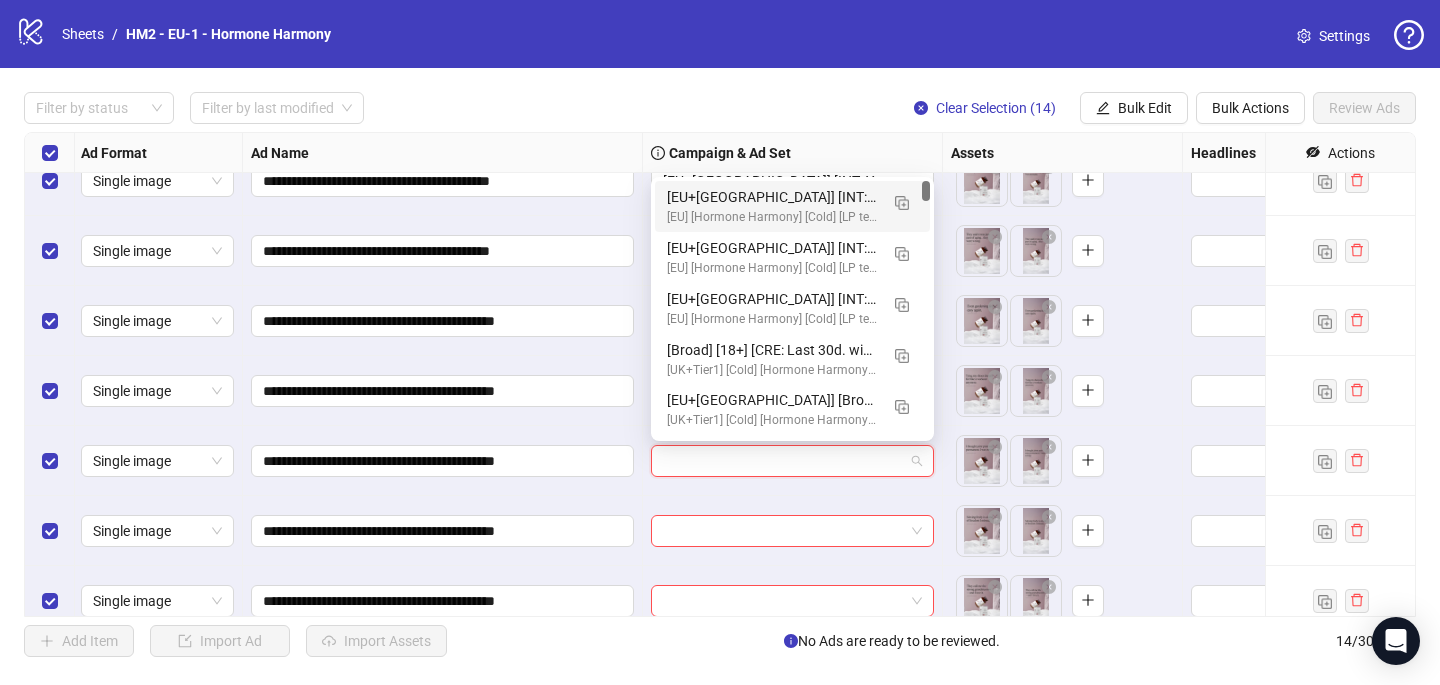 click on "[EU+[GEOGRAPHIC_DATA]] [INT: Yoga] [25+] [CRE: Q3-[DATE]-Batch-60-Joint-Pain-V2-HH #3] [CO: 11-NOV-Joints-weight-loss-HH] [LP: joint-health-support] [[DATE]] (copy) (copy)" at bounding box center [772, 197] 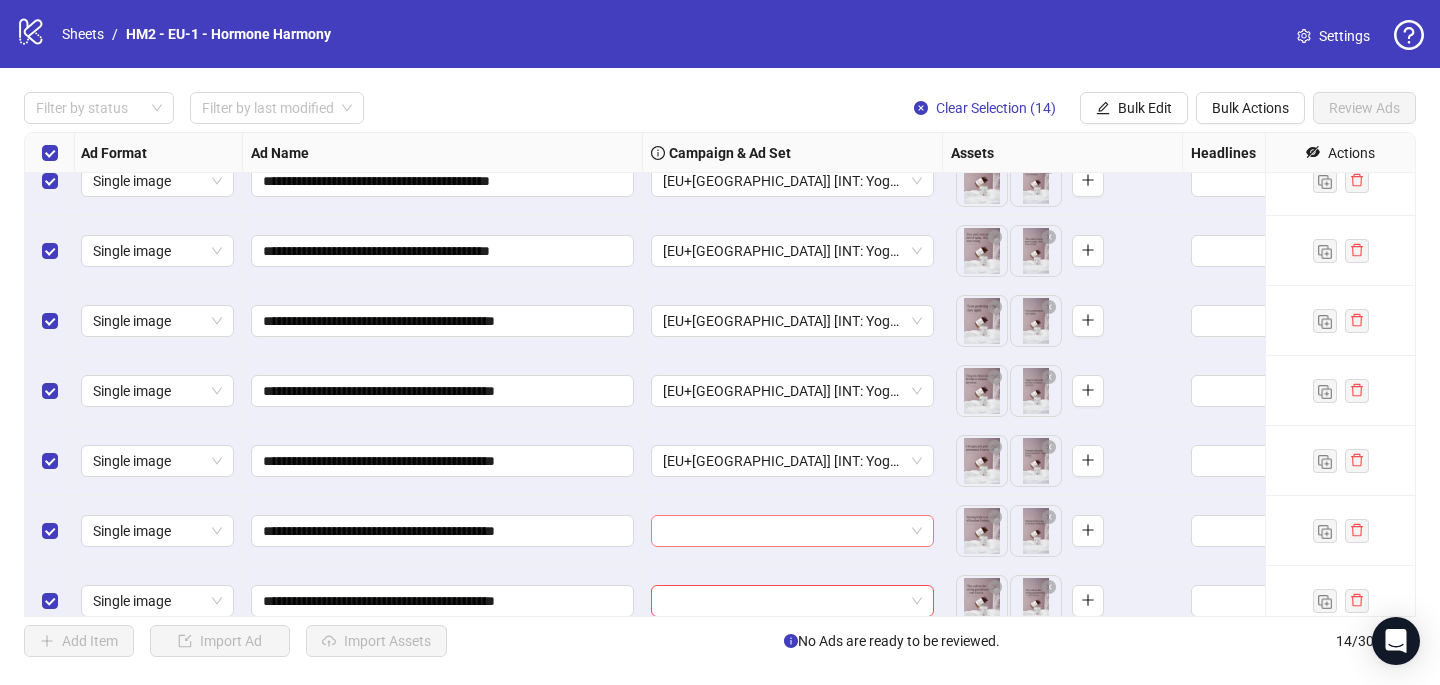 click at bounding box center [783, 531] 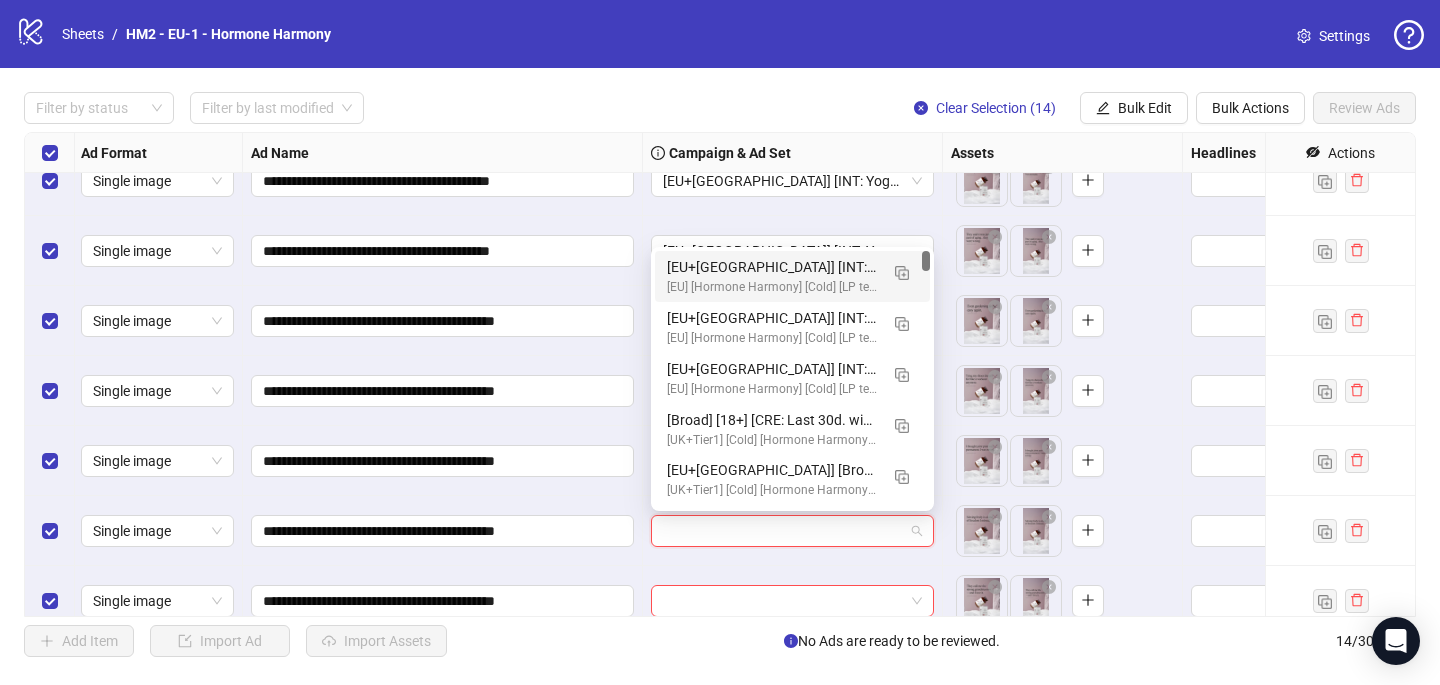 click on "[EU] [Hormone Harmony] [Cold] [LP testing - Joint pain] [CBO] [[DATE]]" at bounding box center [772, 287] 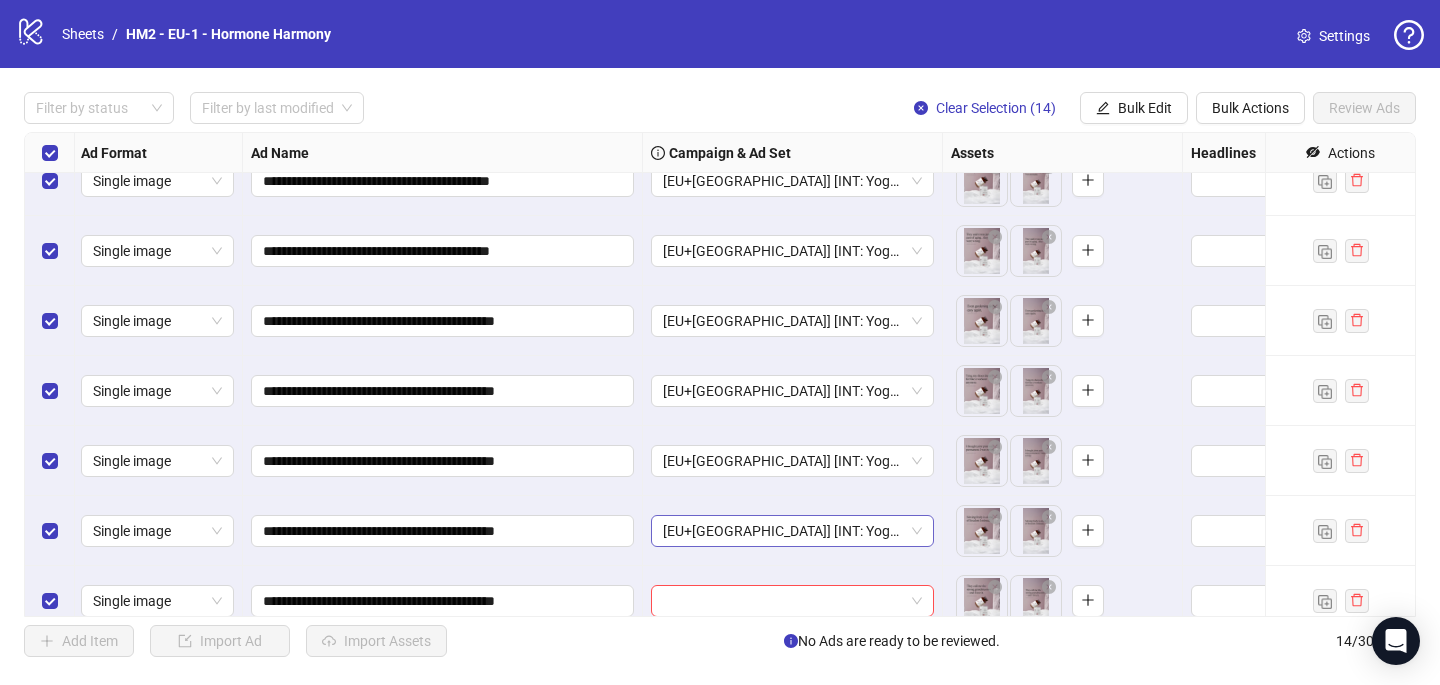 scroll, scrollTop: 537, scrollLeft: 2, axis: both 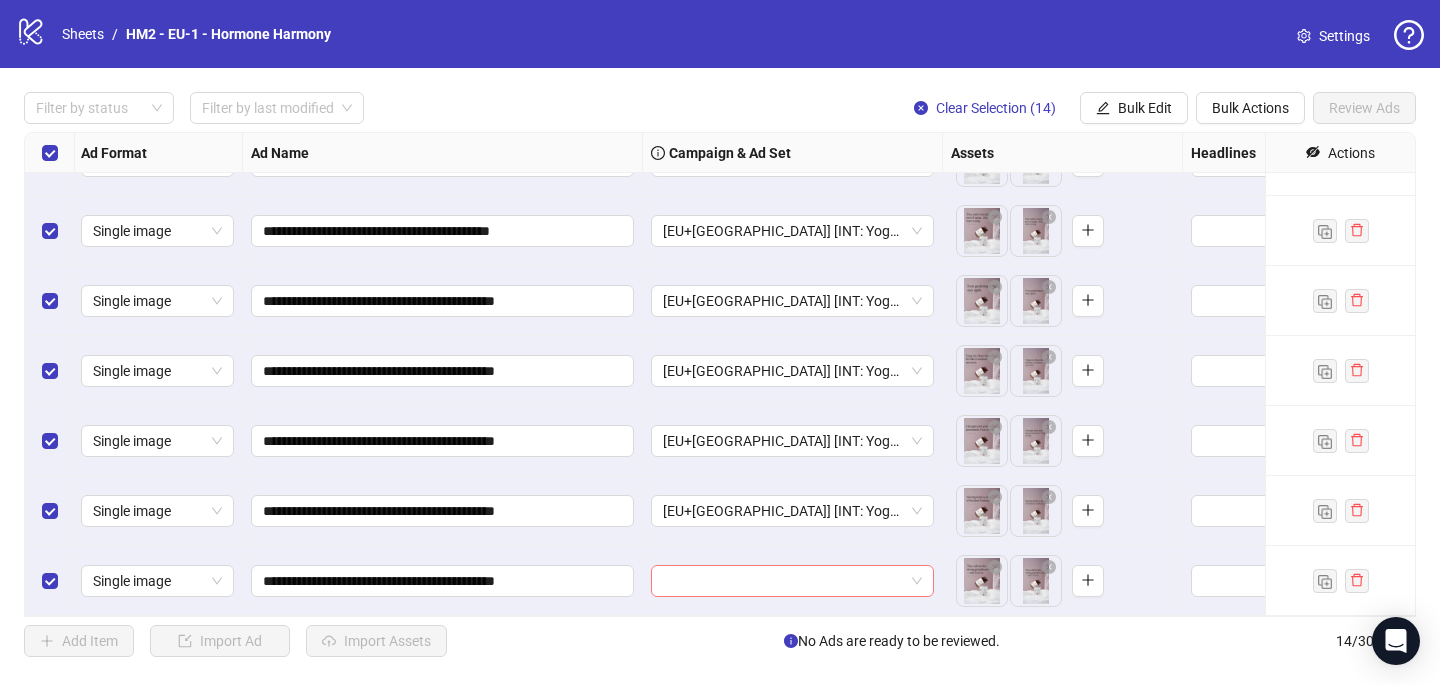 click at bounding box center (783, 581) 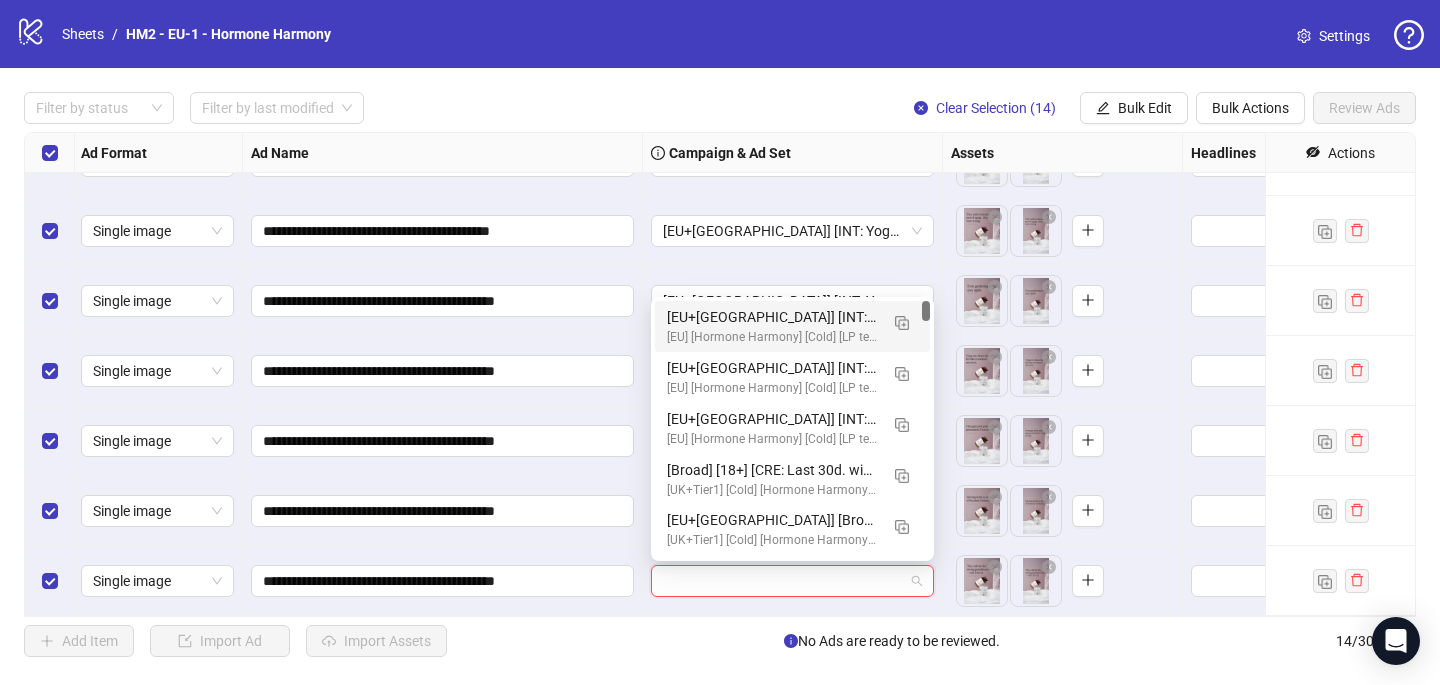 click on "[EU] [Hormone Harmony] [Cold] [LP testing - Joint pain] [CBO] [[DATE]]" at bounding box center [772, 337] 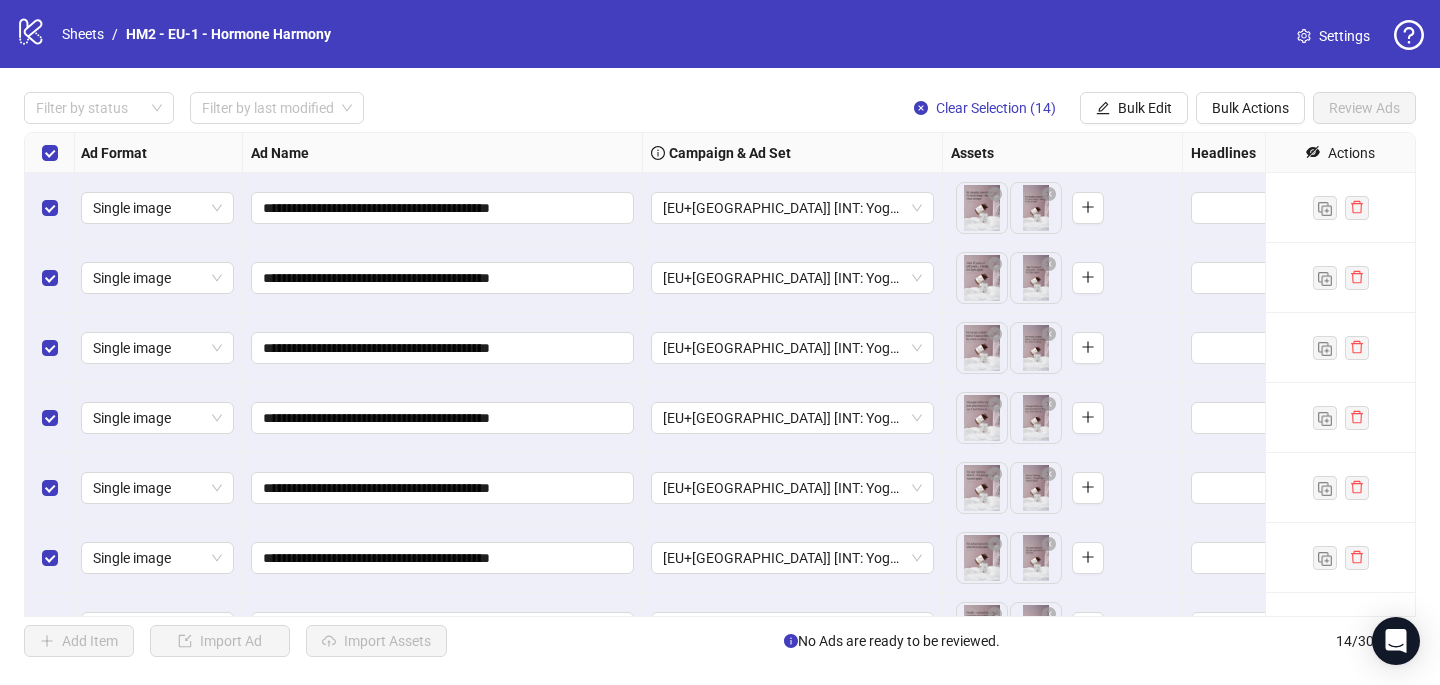 scroll, scrollTop: 537, scrollLeft: 2, axis: both 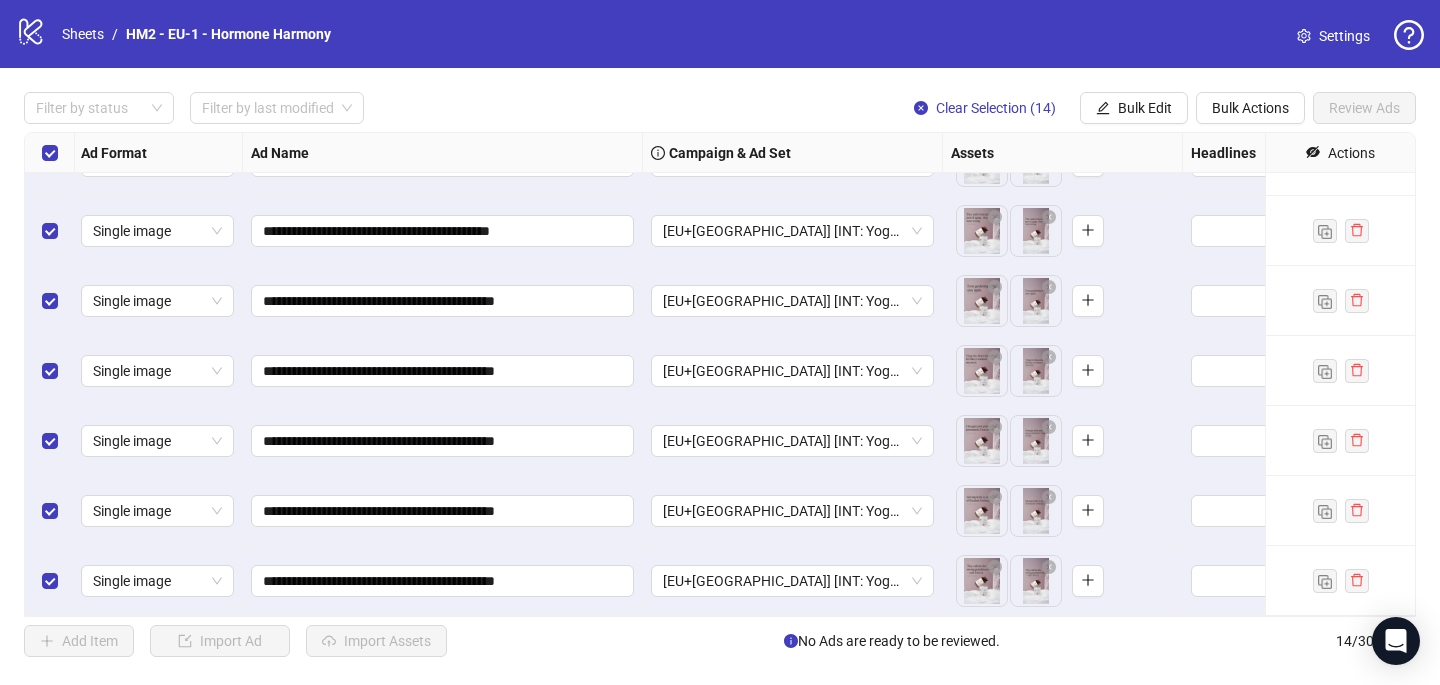 click at bounding box center (50, 153) 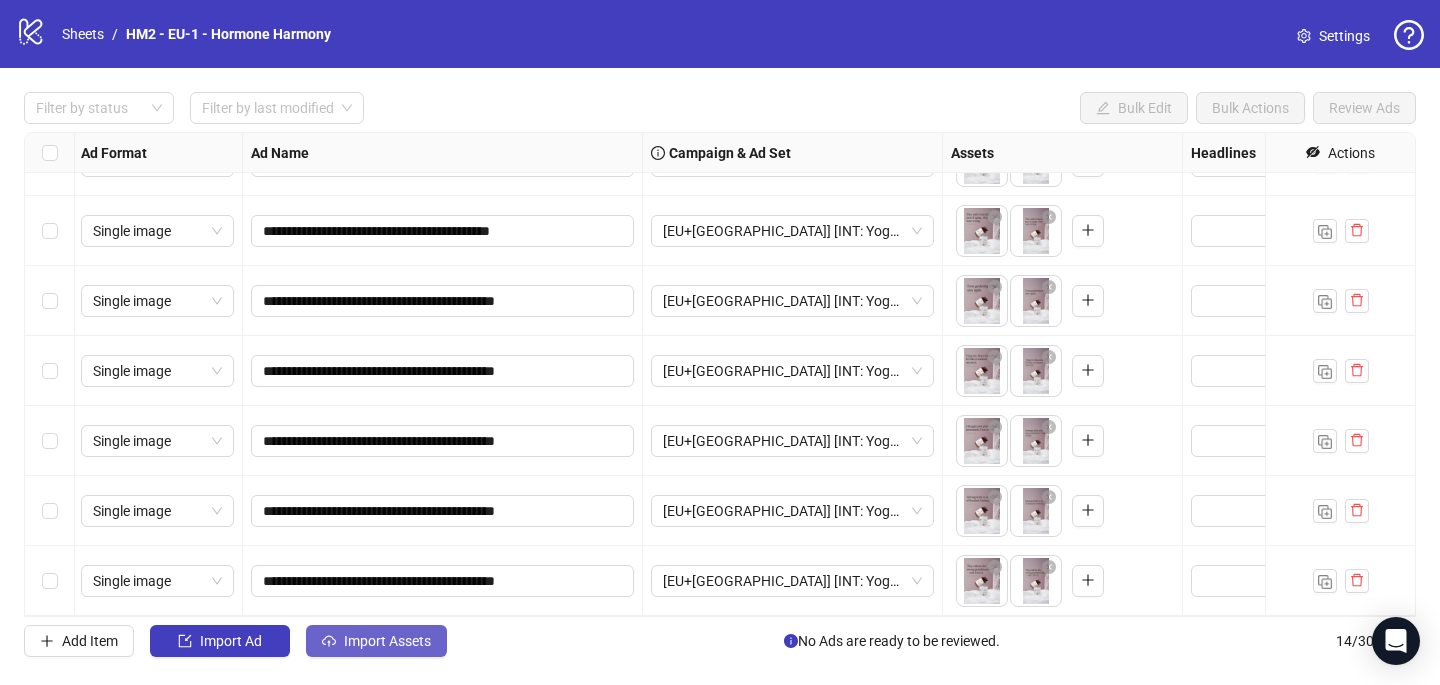 click on "Import Assets" at bounding box center (376, 641) 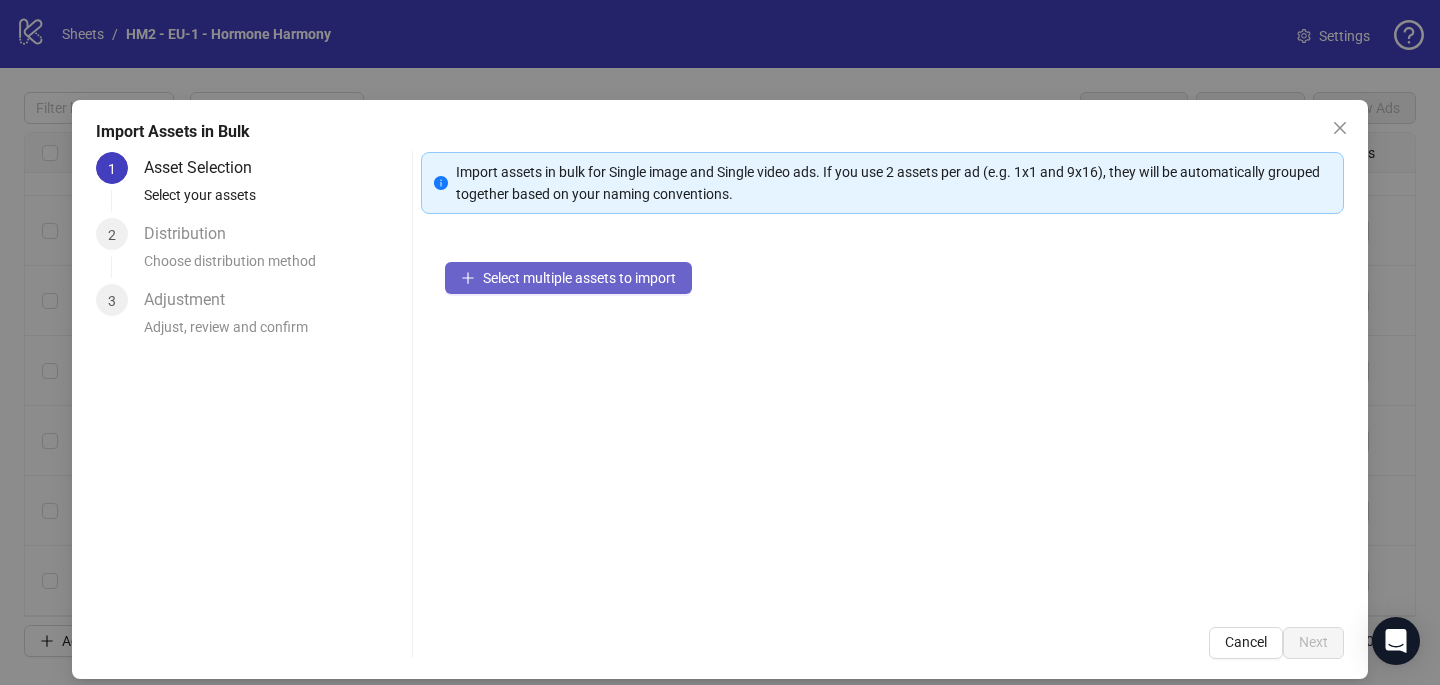 click on "Select multiple assets to import" at bounding box center [579, 278] 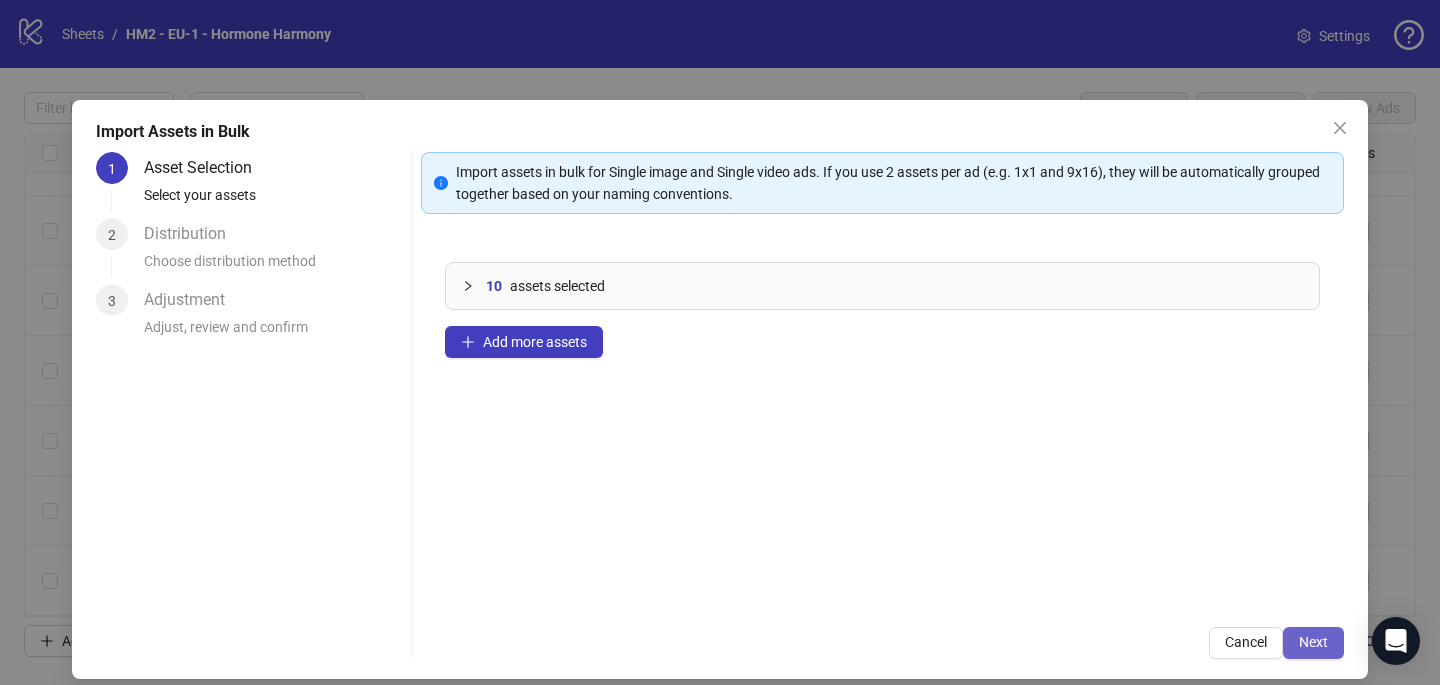 click on "Next" at bounding box center (1313, 642) 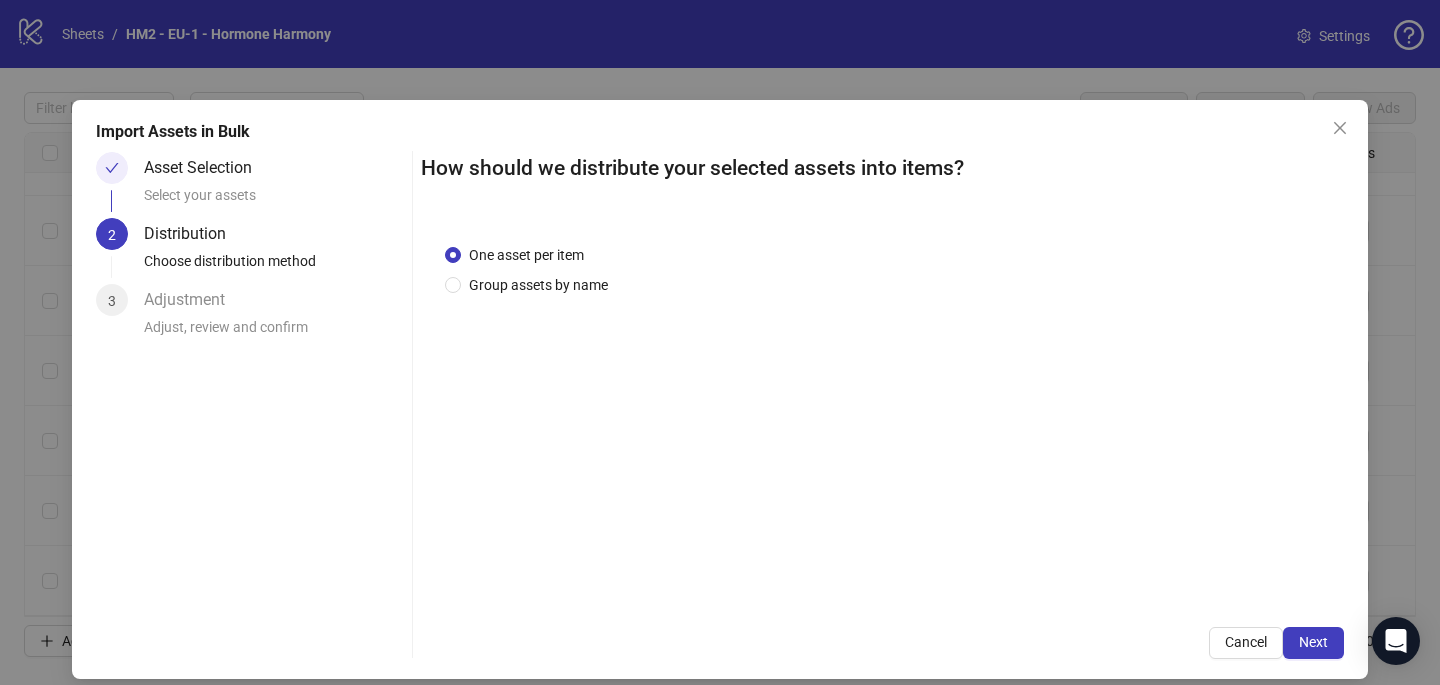 click on "One asset per item Group assets by name" at bounding box center (530, 270) 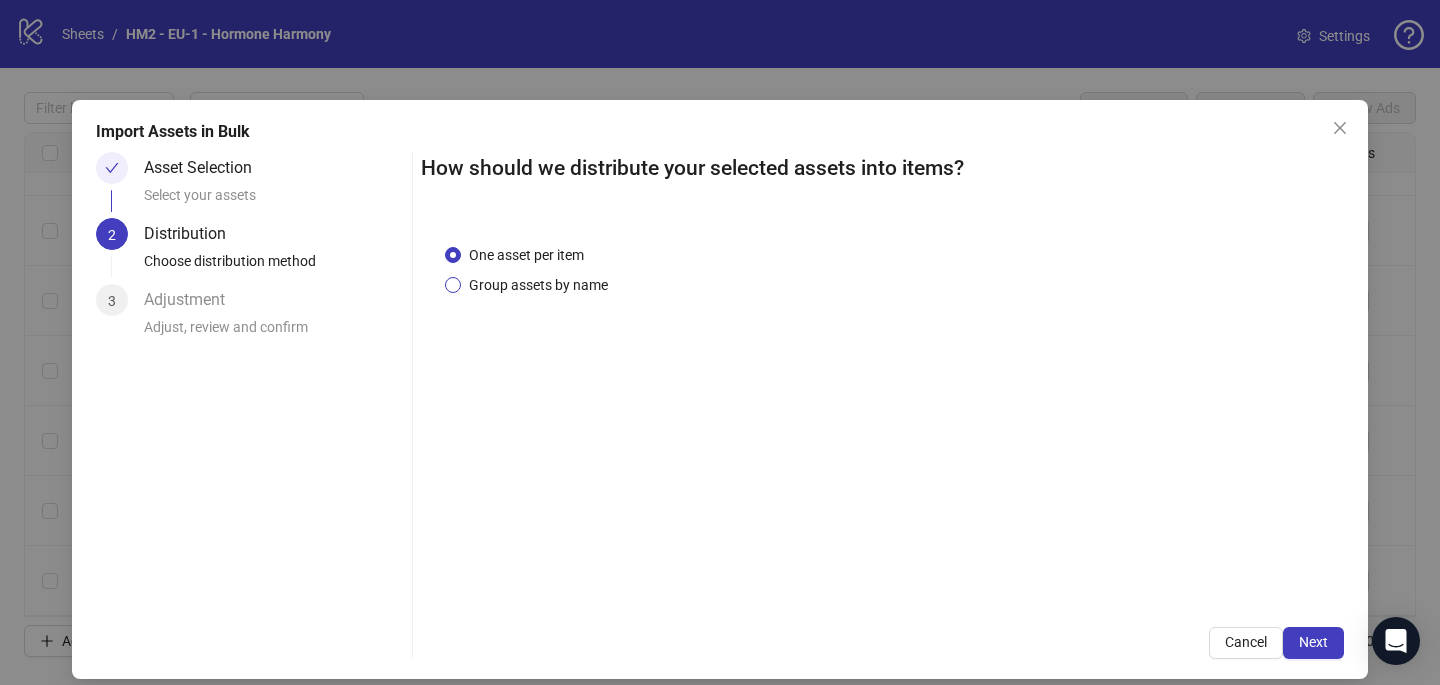click on "Group assets by name" at bounding box center (538, 285) 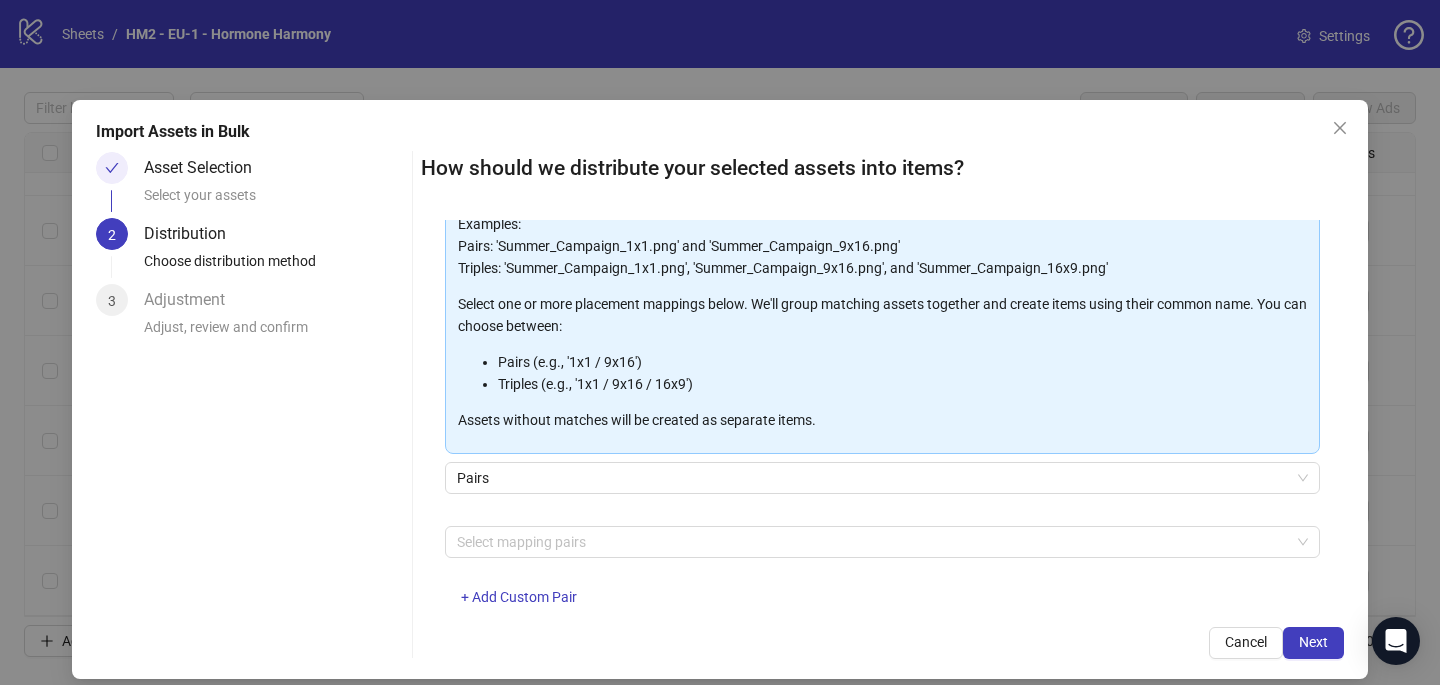 scroll, scrollTop: 203, scrollLeft: 0, axis: vertical 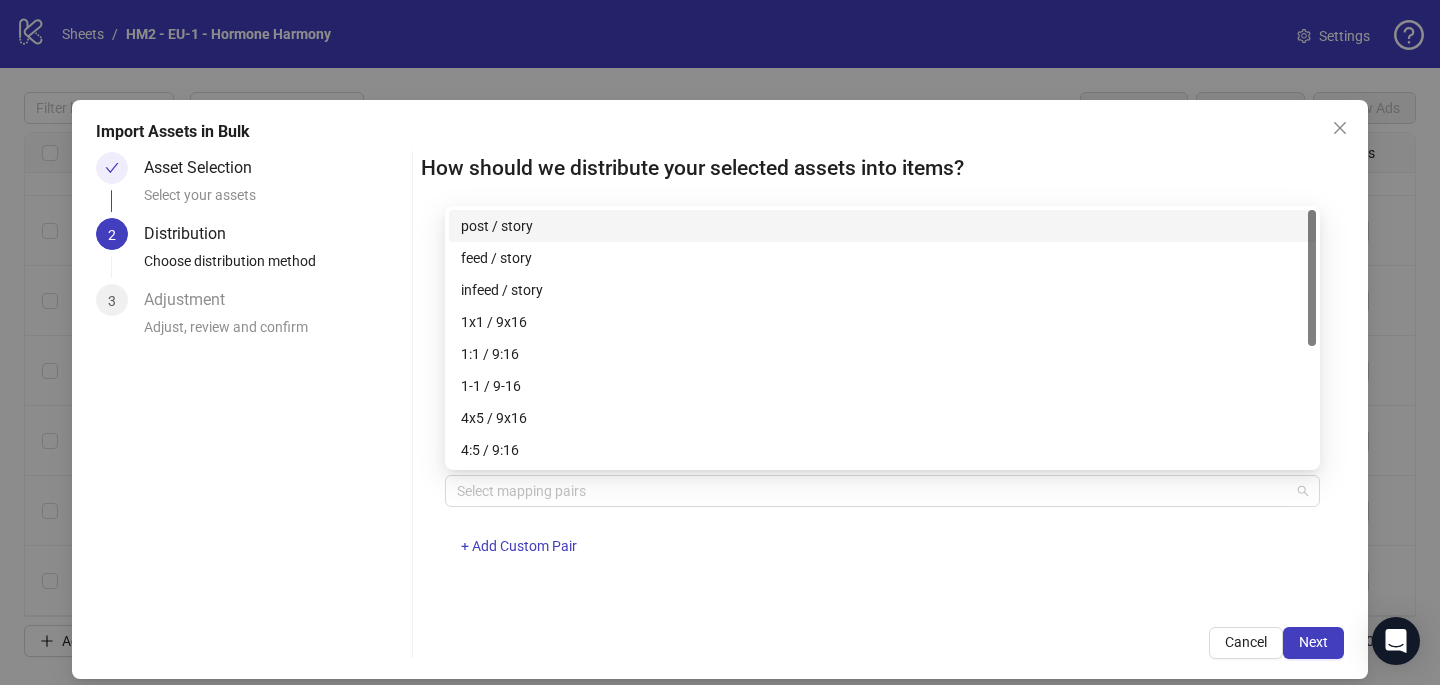 click at bounding box center (872, 491) 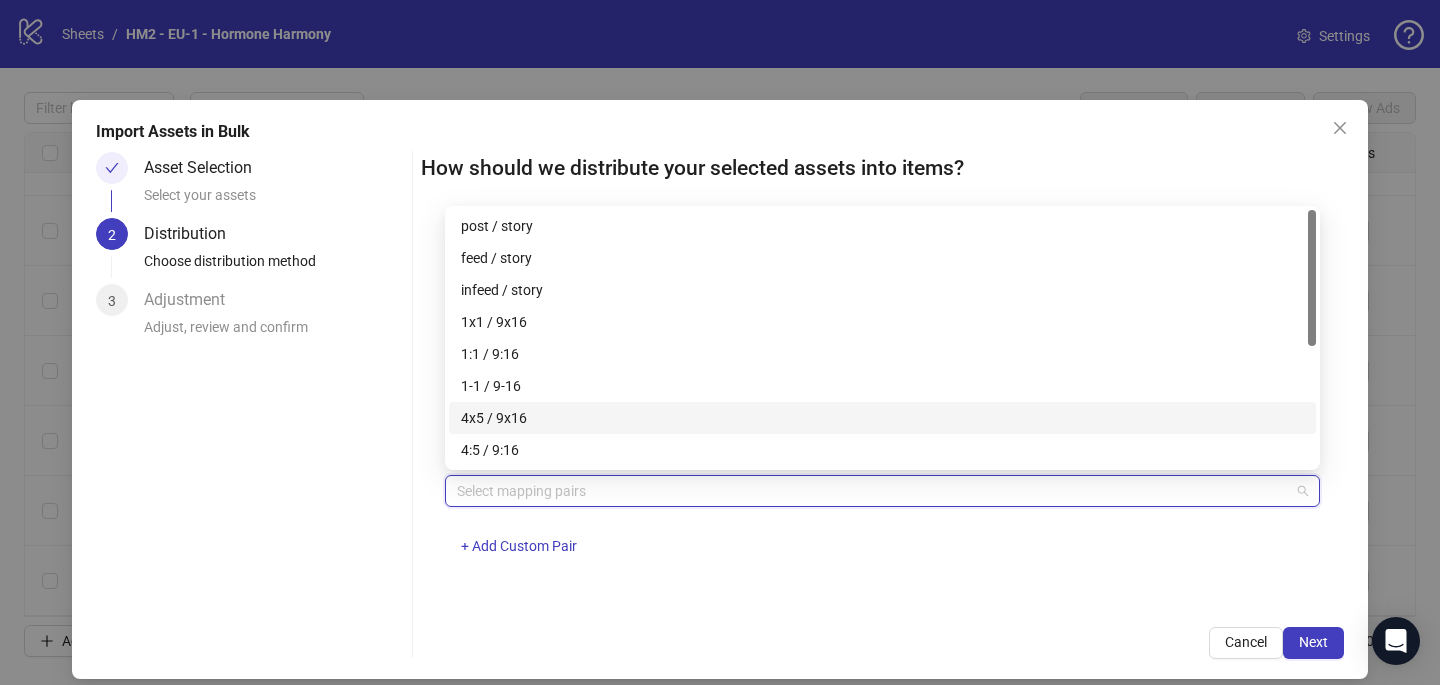 click on "4x5 / 9x16" at bounding box center [882, 418] 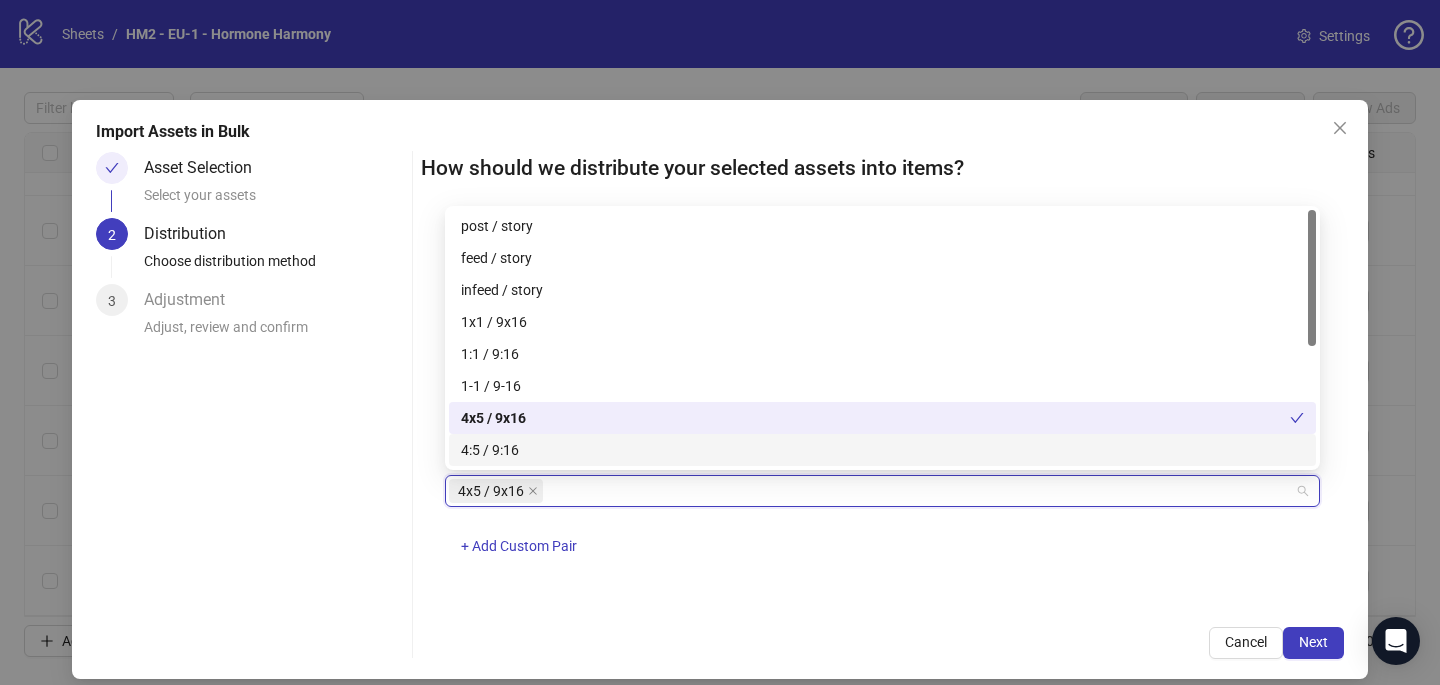 click on "4x5 / 9x16   + Add Custom Pair" at bounding box center [882, 527] 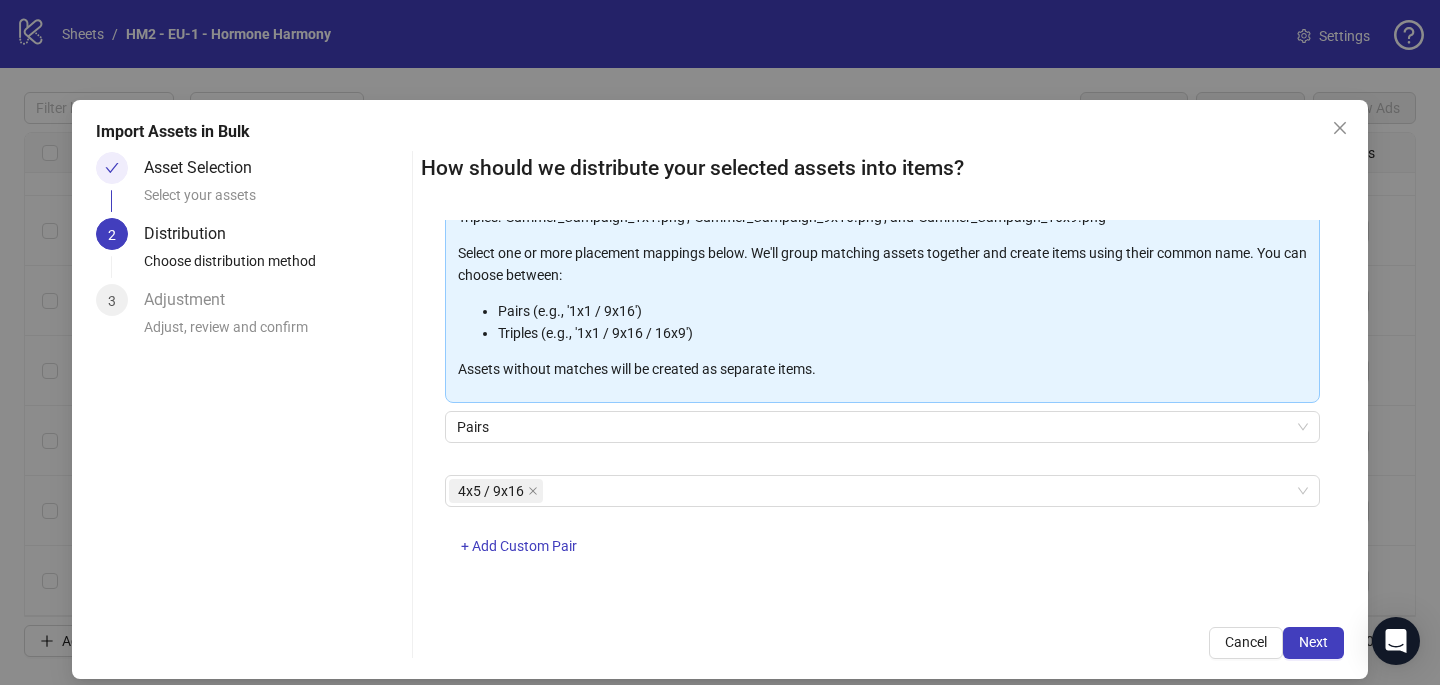click on "4x5 / 9x16   + Add Custom Pair" at bounding box center (882, 527) 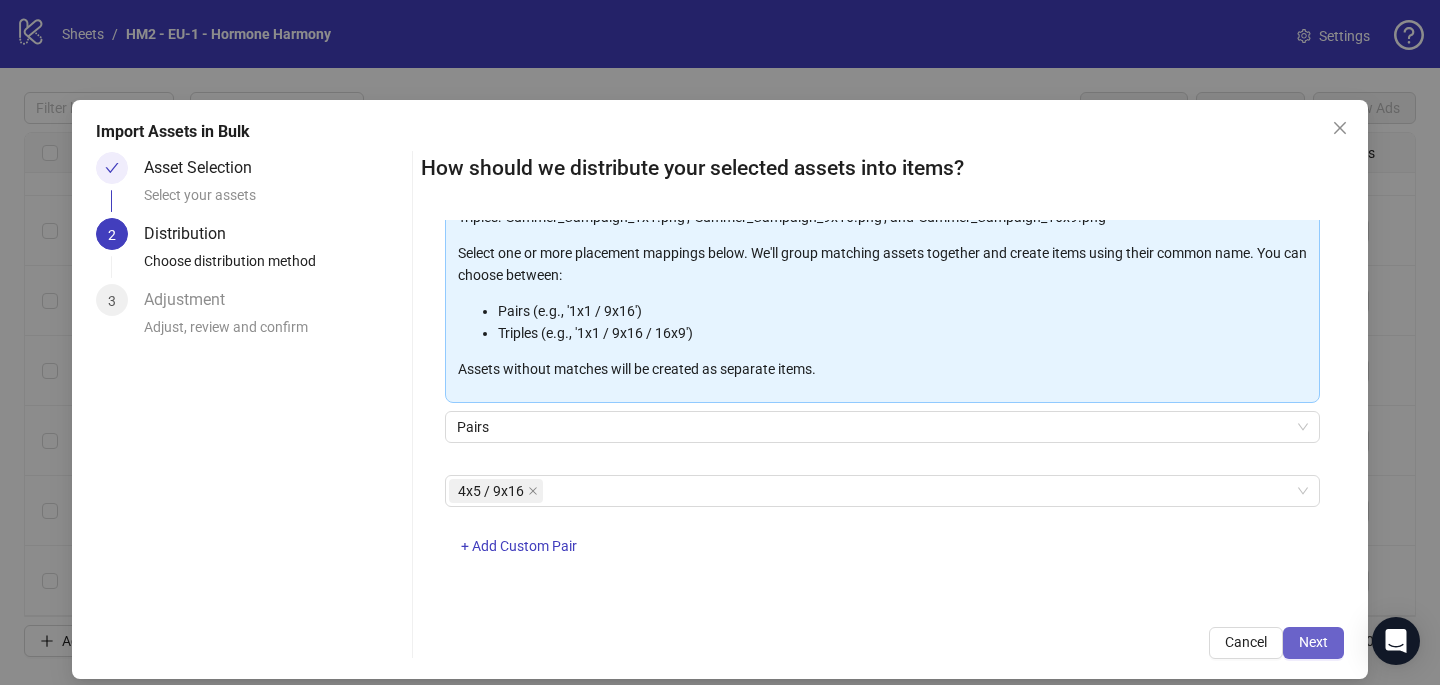 click on "Next" at bounding box center (1313, 643) 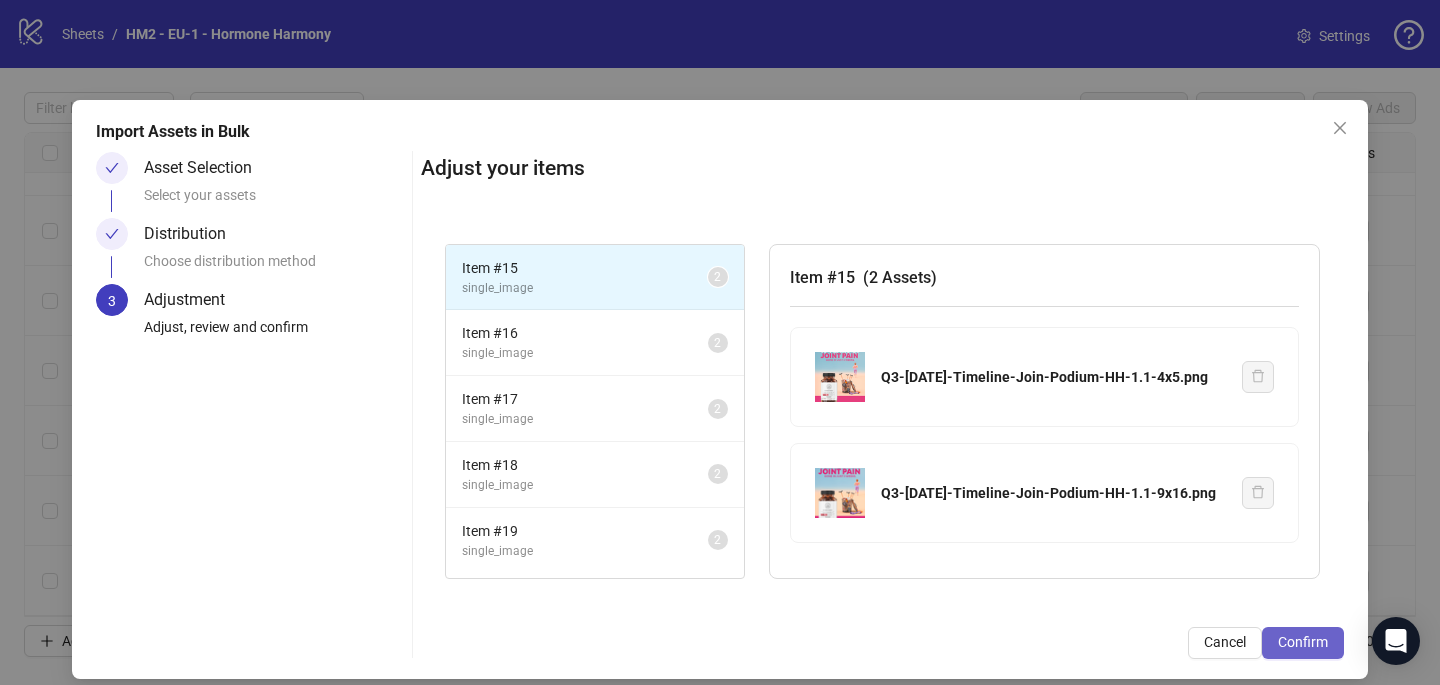 click on "Confirm" at bounding box center [1303, 642] 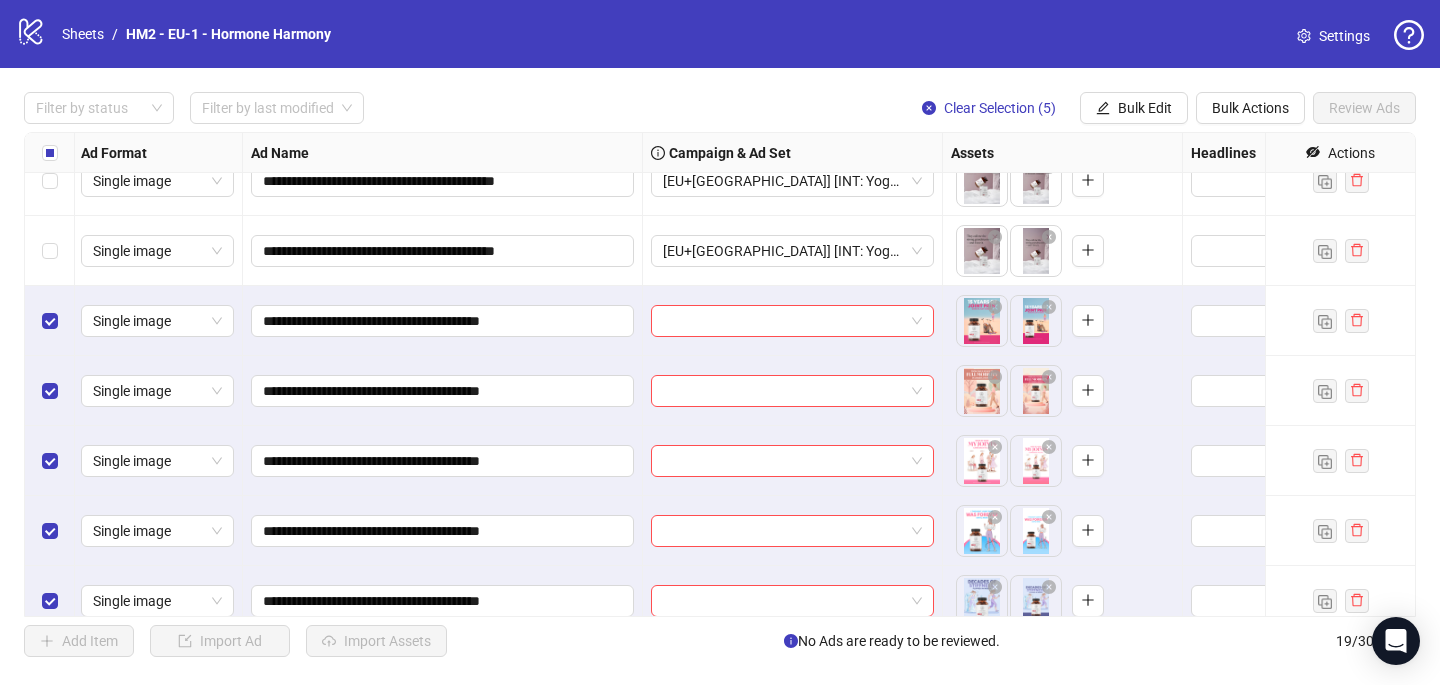 scroll, scrollTop: 887, scrollLeft: 2, axis: both 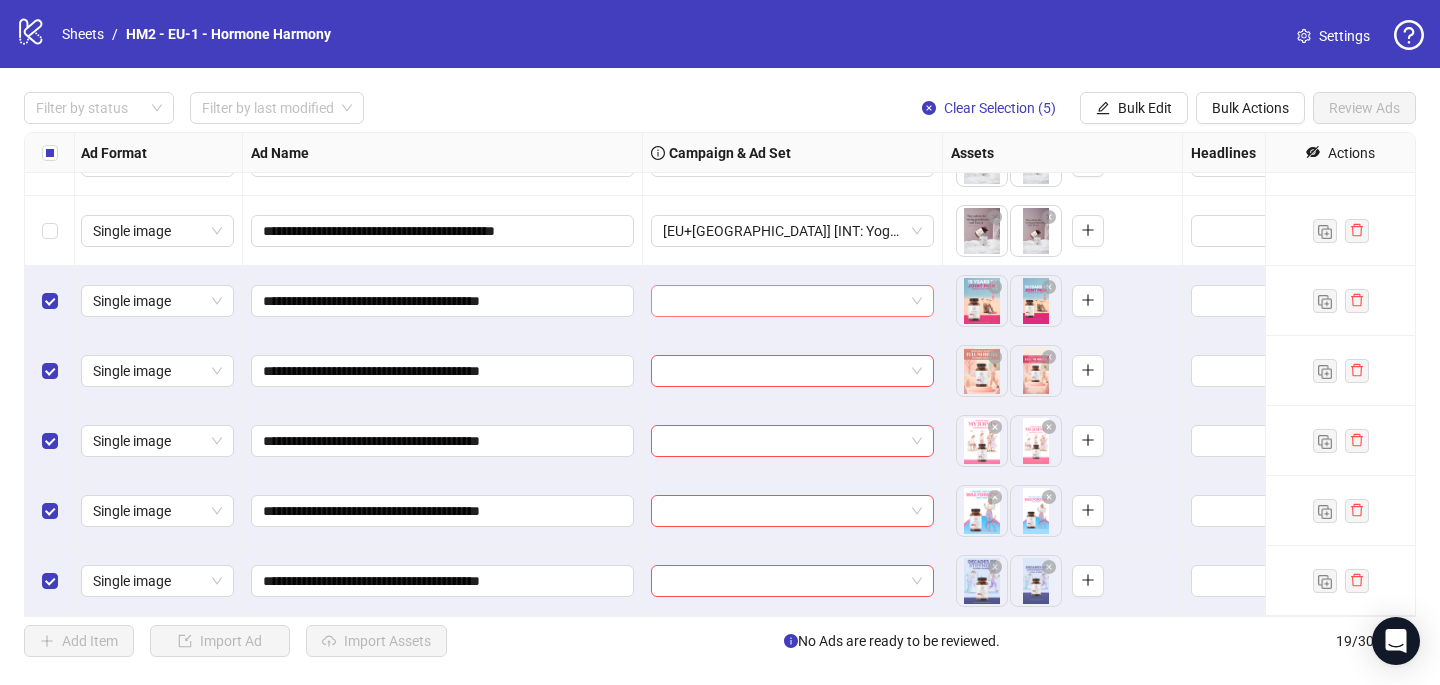 click at bounding box center [783, 301] 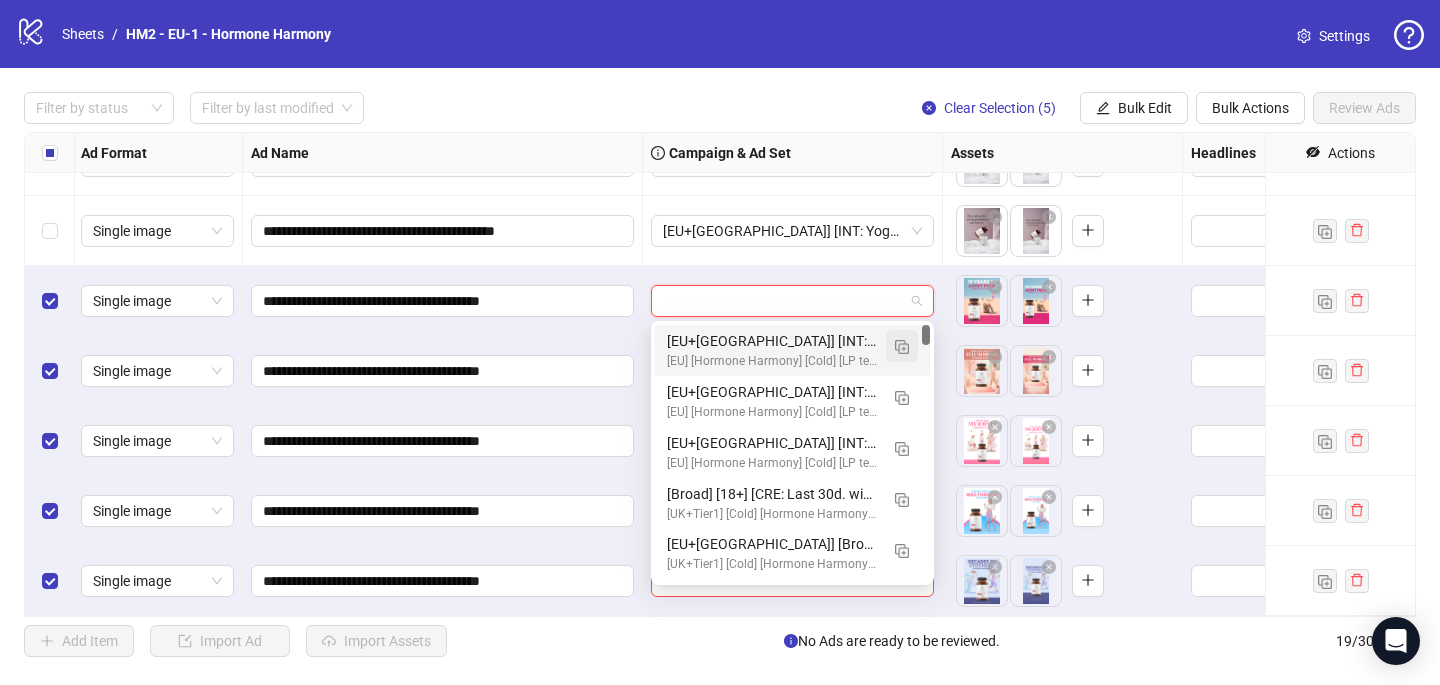 click at bounding box center [902, 346] 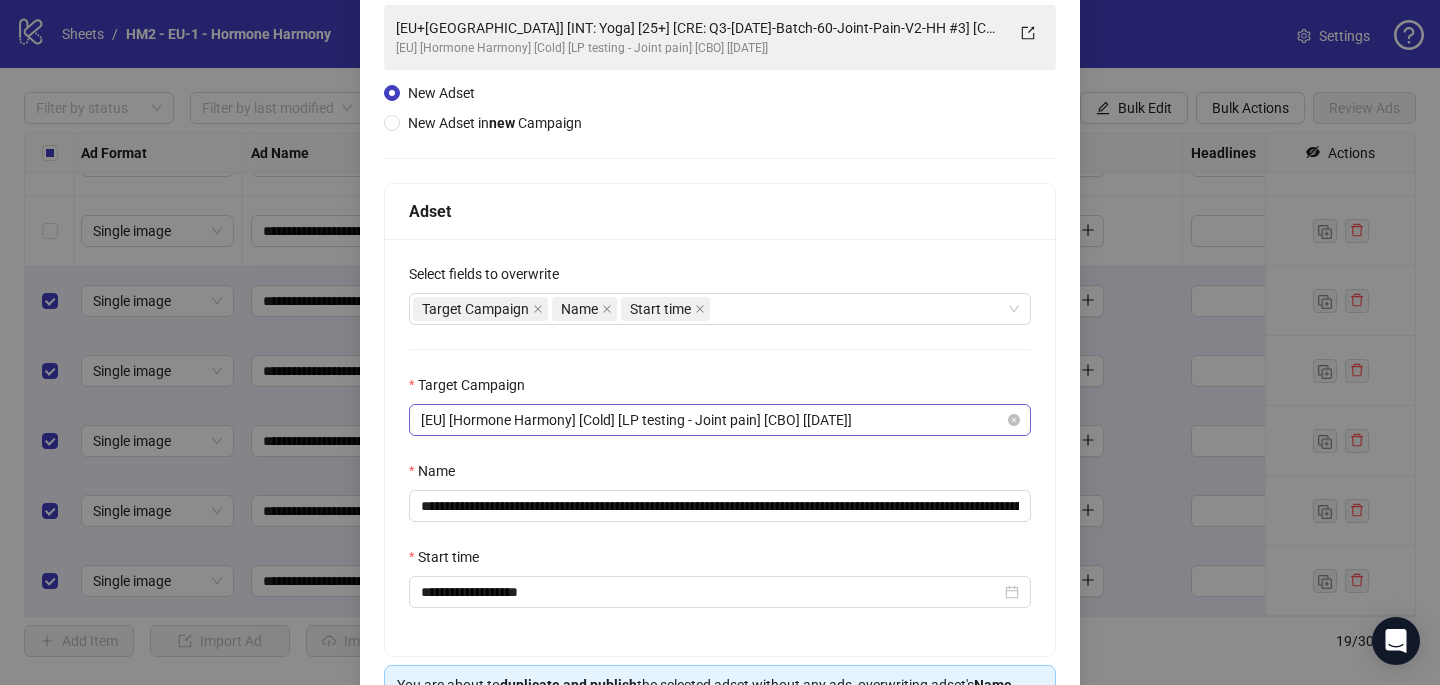 scroll, scrollTop: 160, scrollLeft: 0, axis: vertical 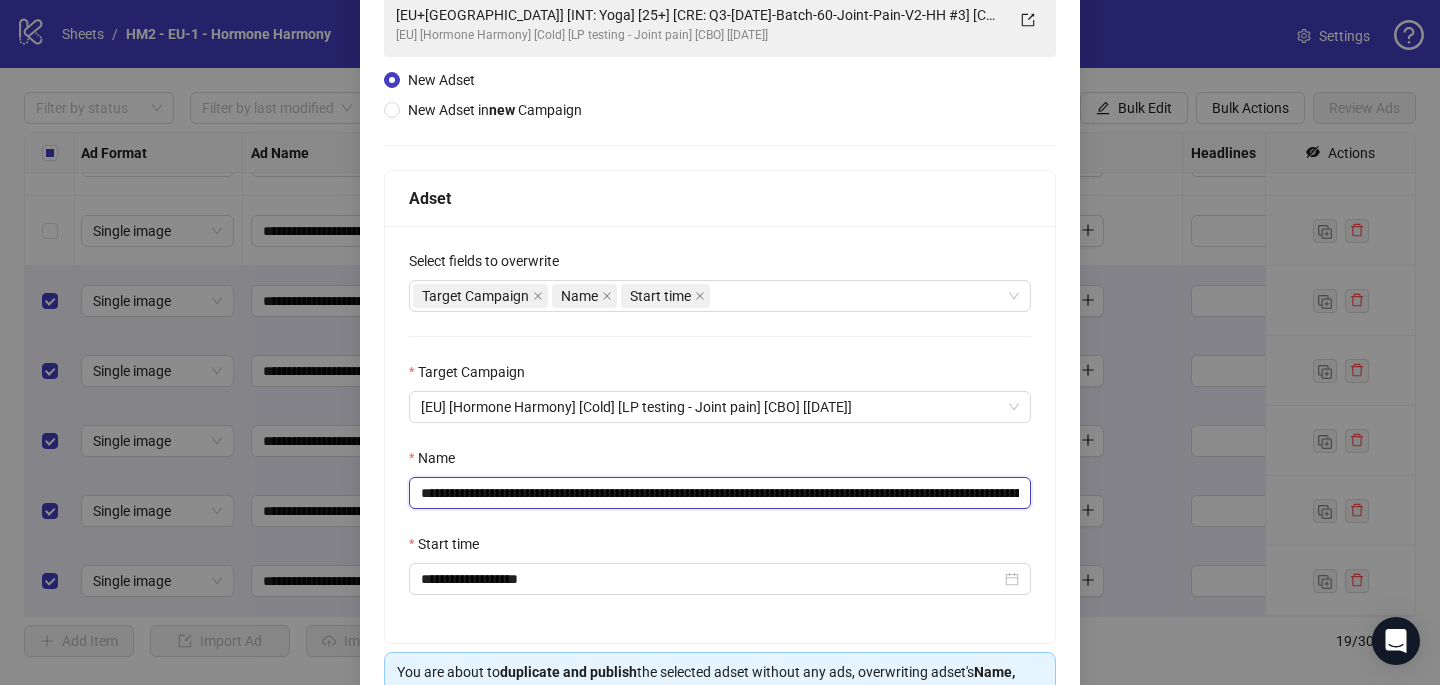 drag, startPoint x: 907, startPoint y: 493, endPoint x: 616, endPoint y: 493, distance: 291 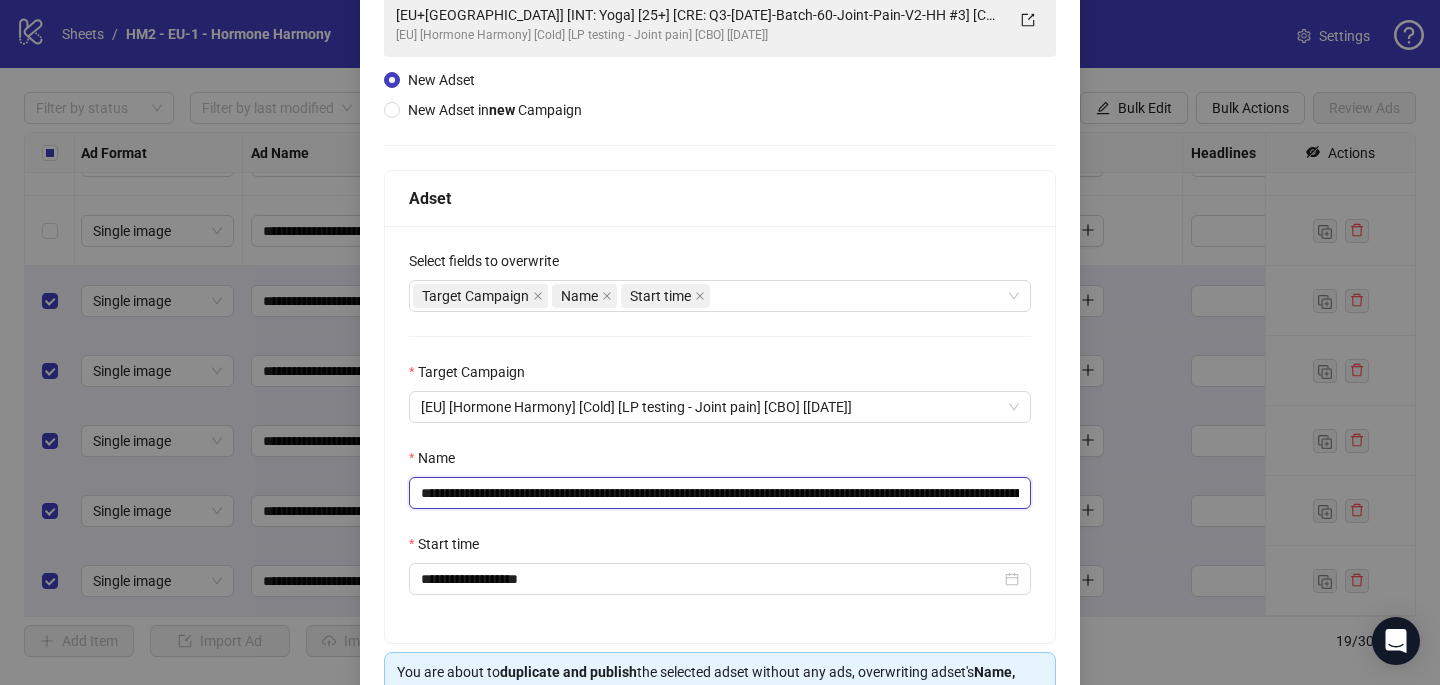 type on "**********" 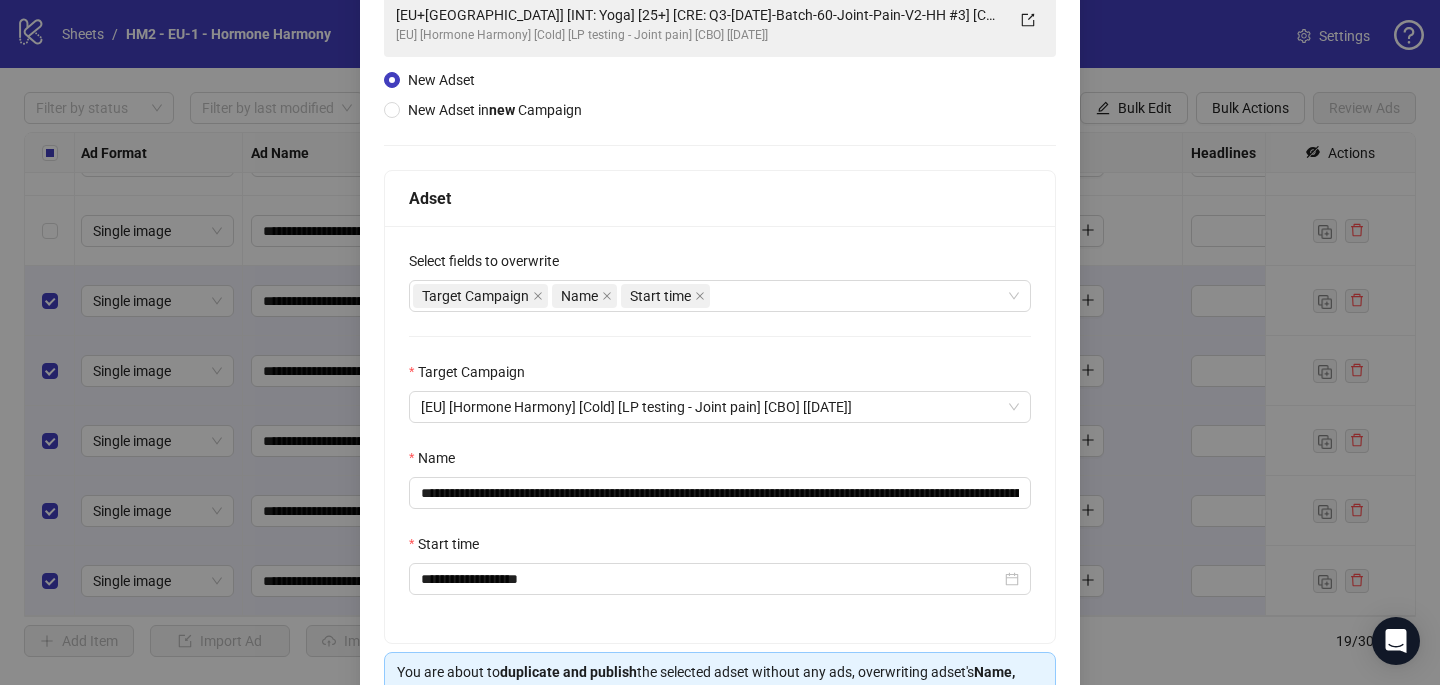 click on "**********" at bounding box center [720, 434] 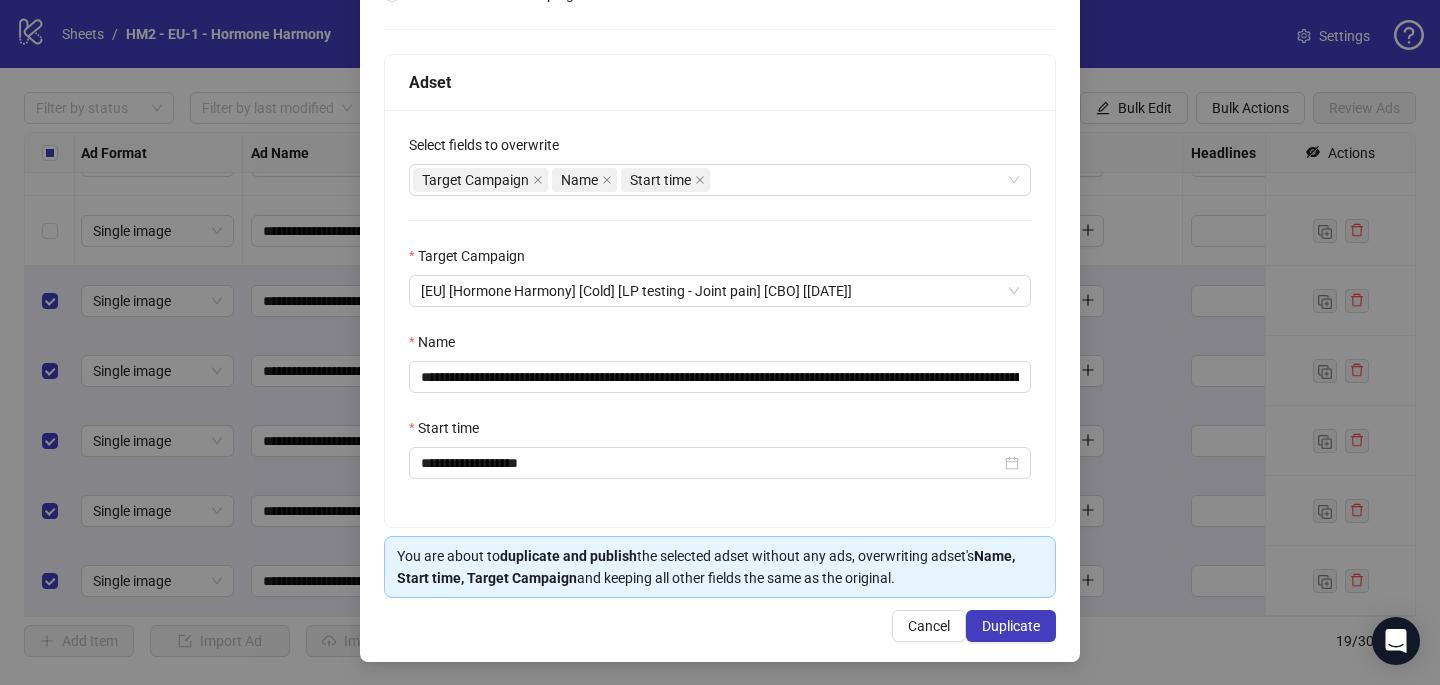 scroll, scrollTop: 278, scrollLeft: 0, axis: vertical 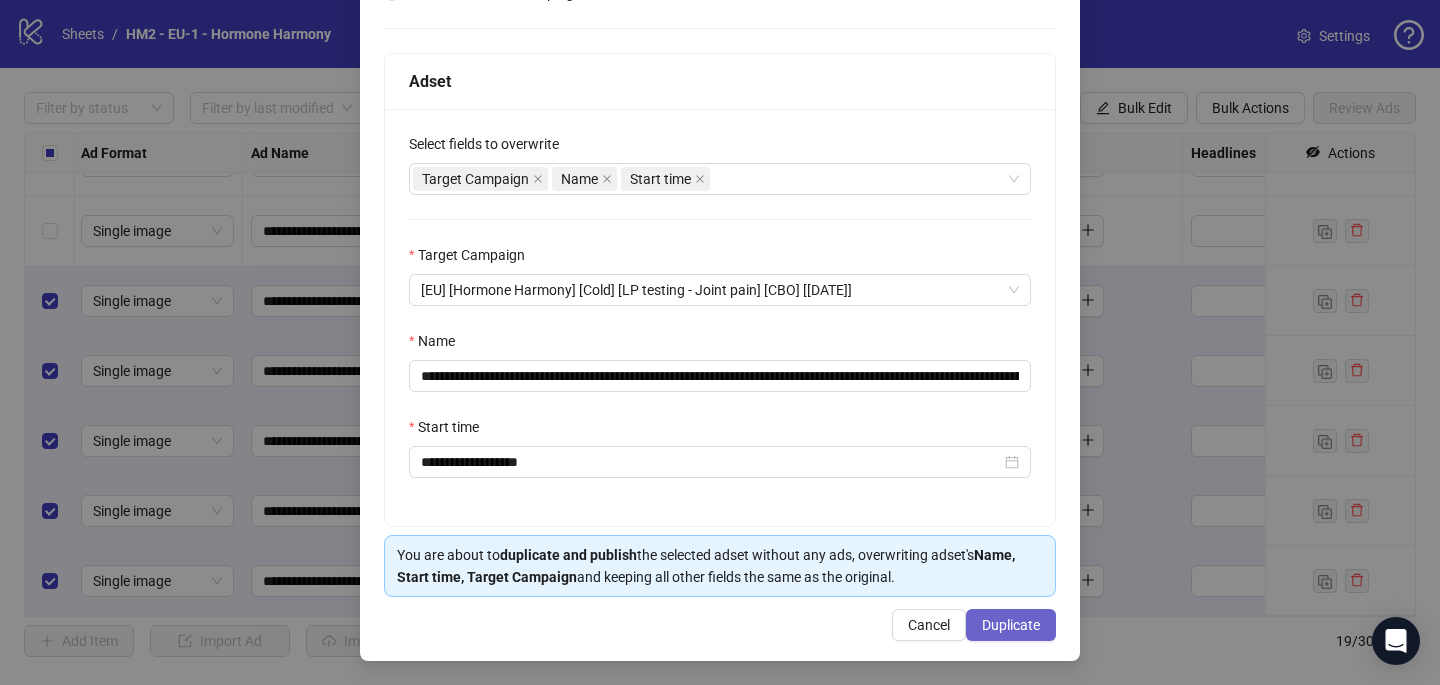 click on "Duplicate" at bounding box center (1011, 625) 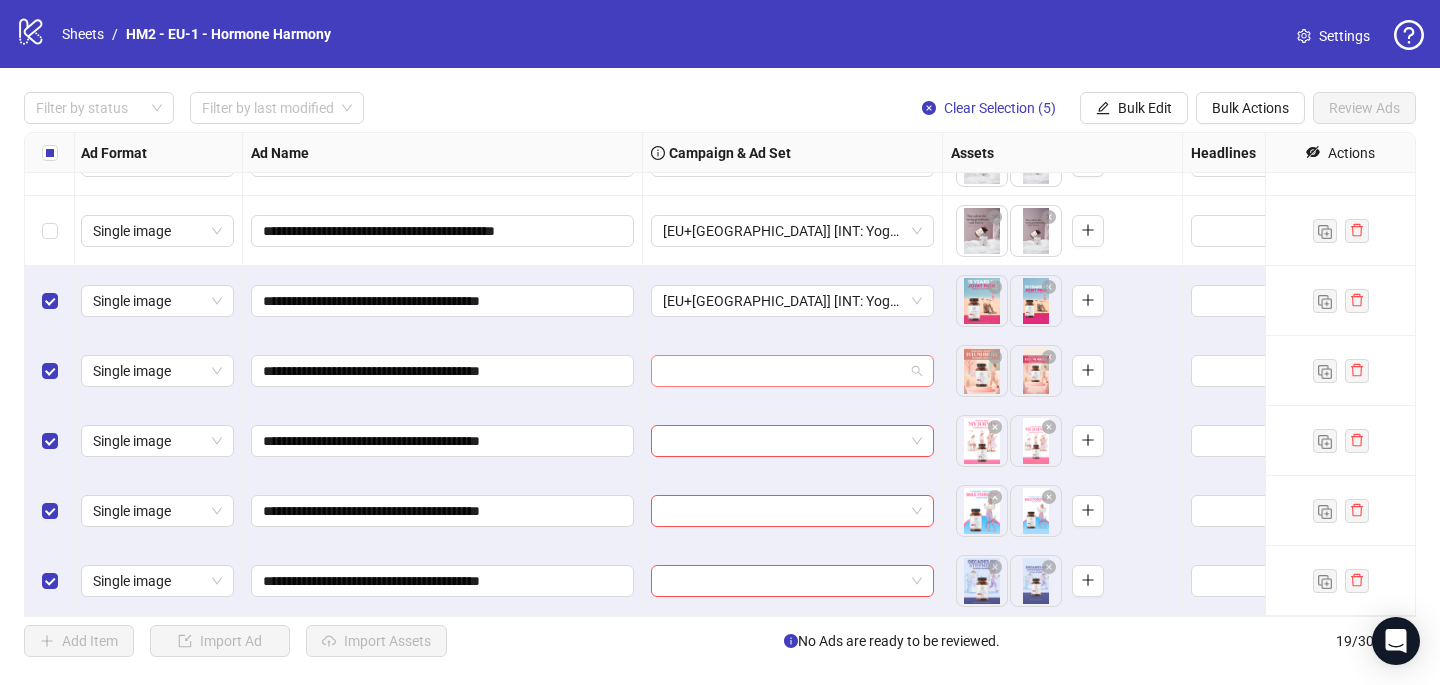 click at bounding box center [783, 371] 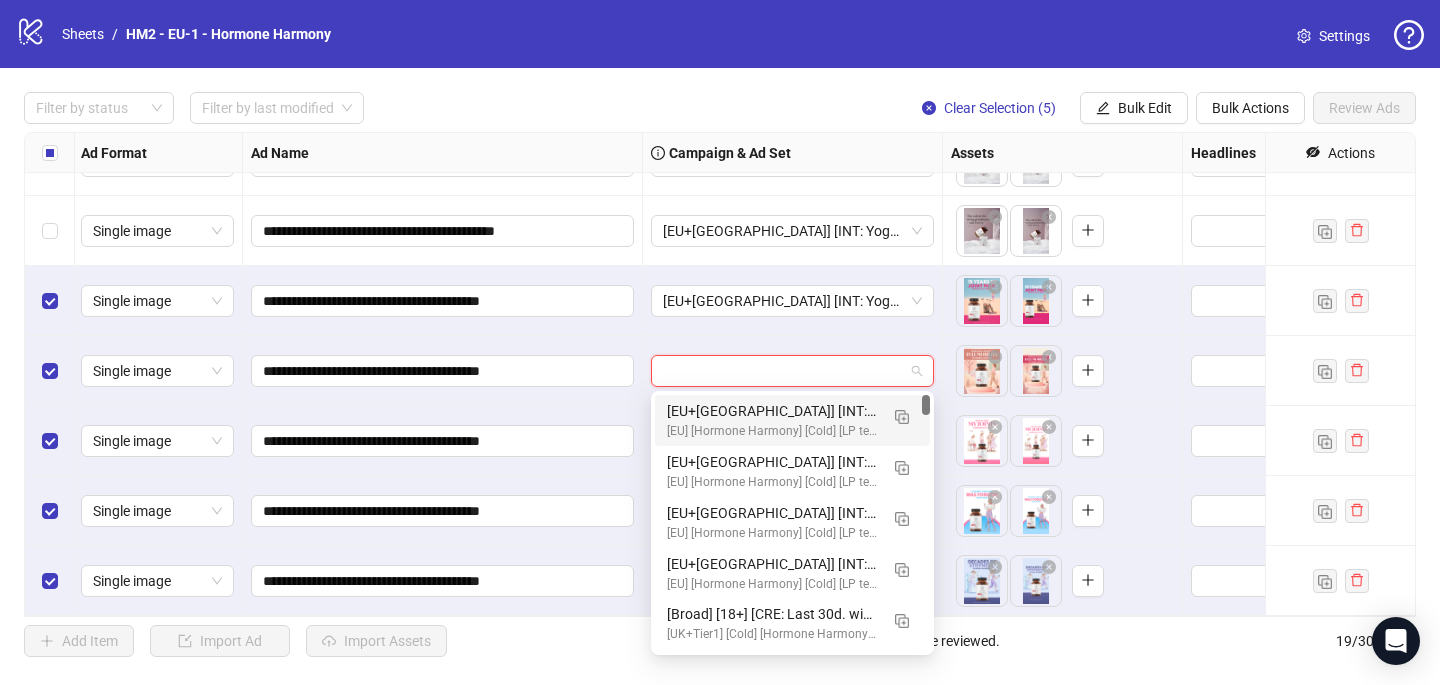 click on "[EU] [Hormone Harmony] [Cold] [LP testing - Joint pain] [CBO] [[DATE]]" at bounding box center (772, 431) 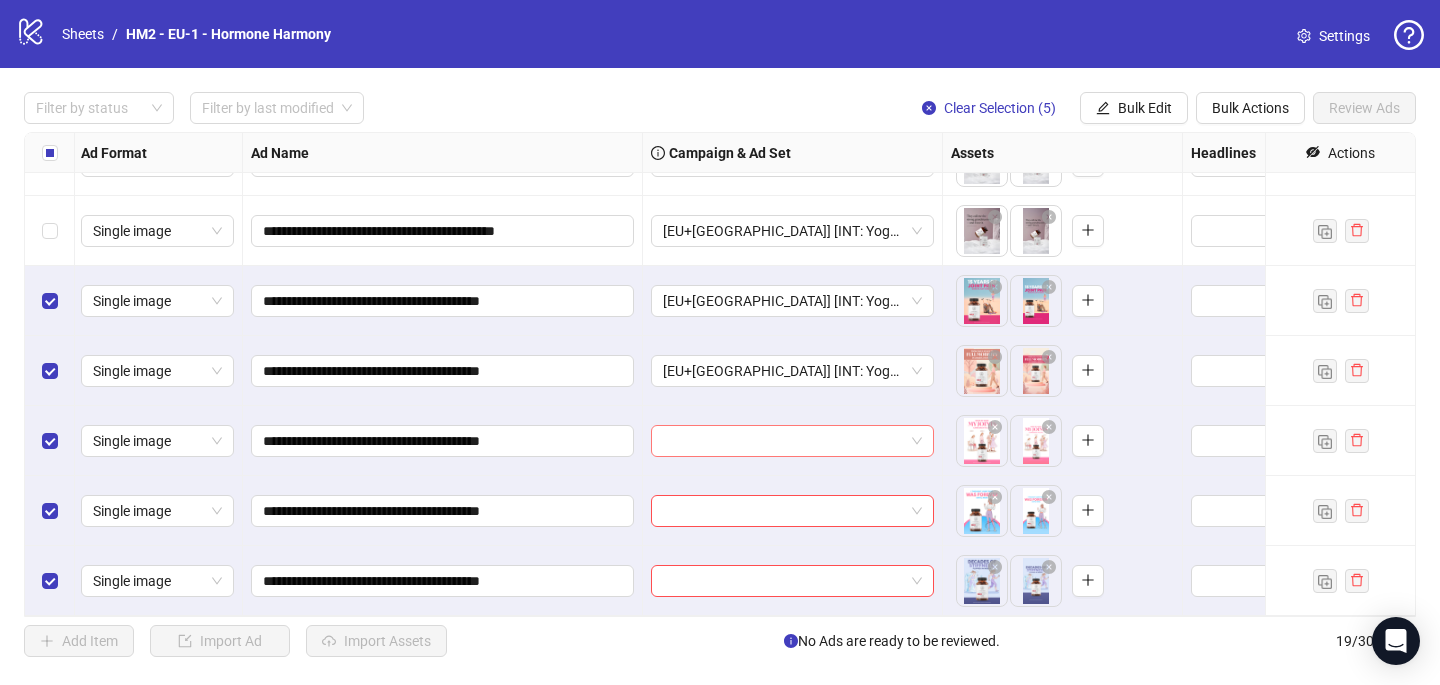click at bounding box center (783, 441) 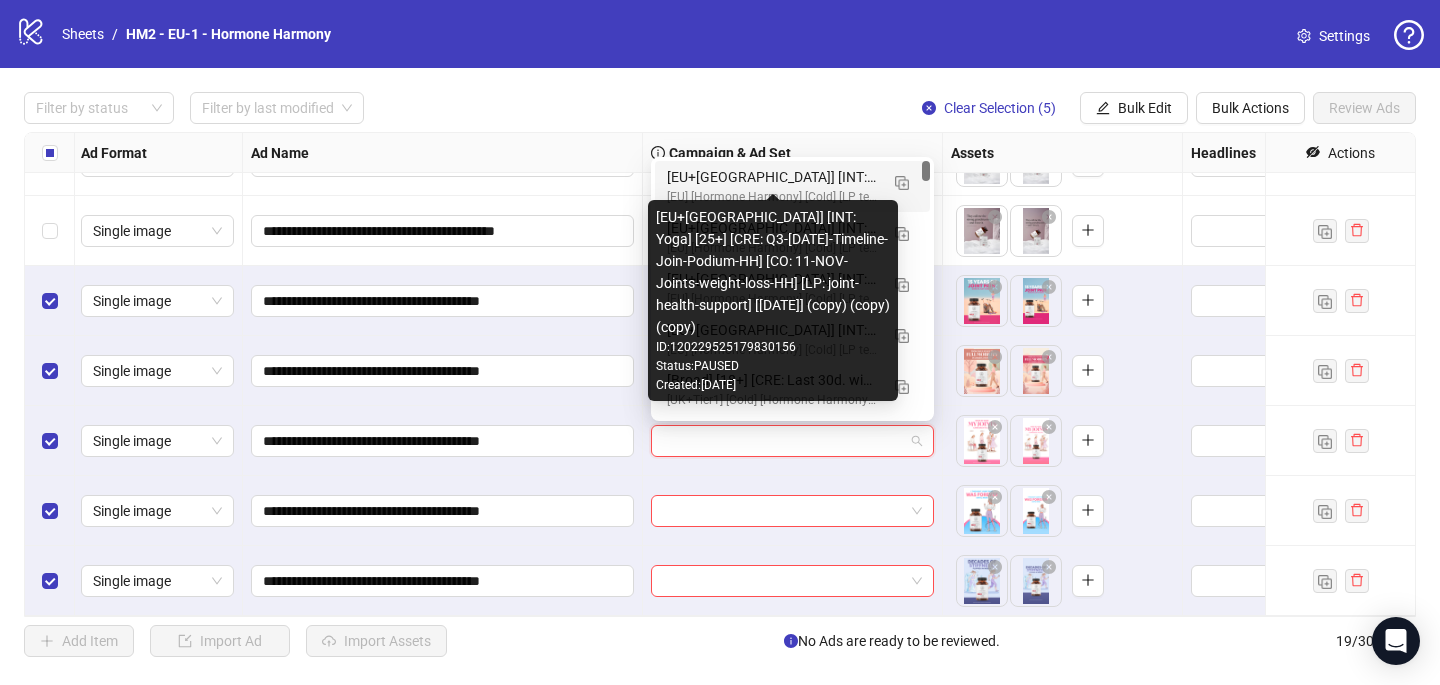 click on "[EU+[GEOGRAPHIC_DATA]] [INT: Yoga] [25+] [CRE: Q3-[DATE]-Timeline-Join-Podium-HH] [CO: 11-NOV-Joints-weight-loss-HH] [LP: joint-health-support] [[DATE]] (copy) (copy) (copy)" at bounding box center (772, 177) 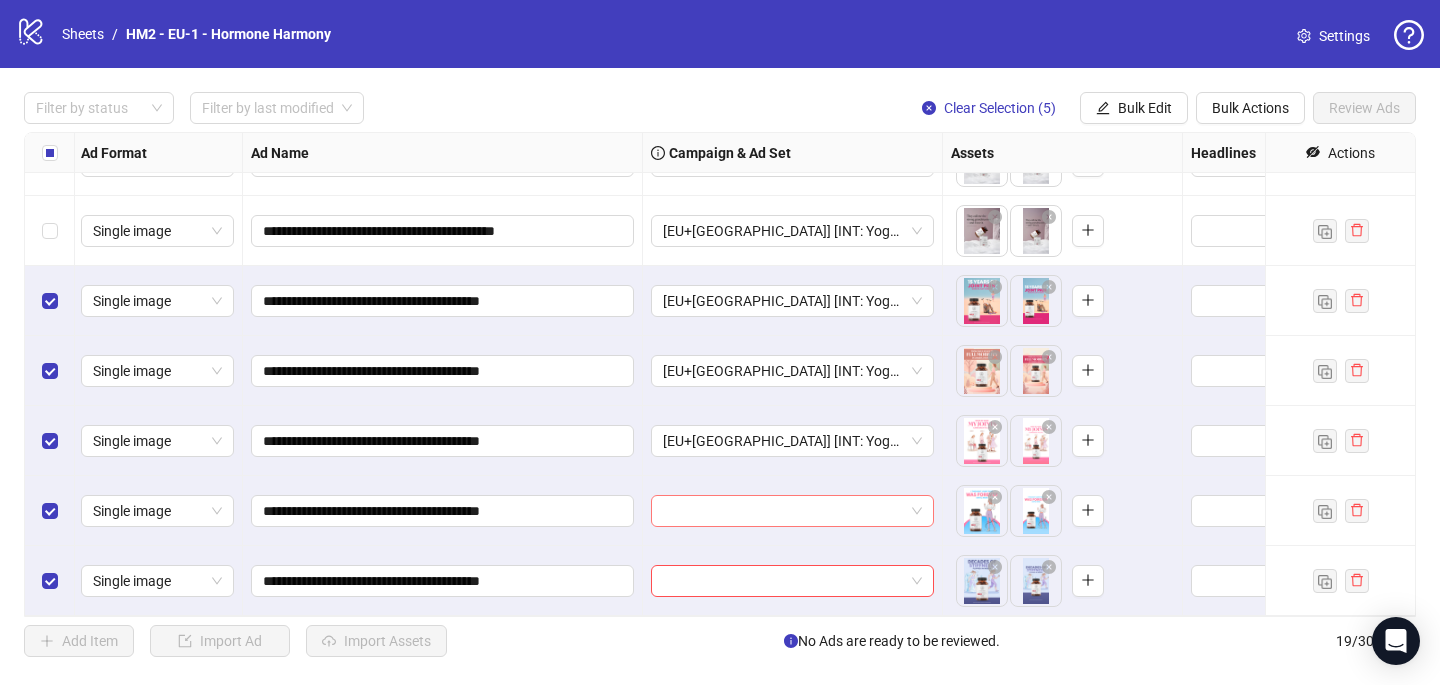 click at bounding box center [783, 511] 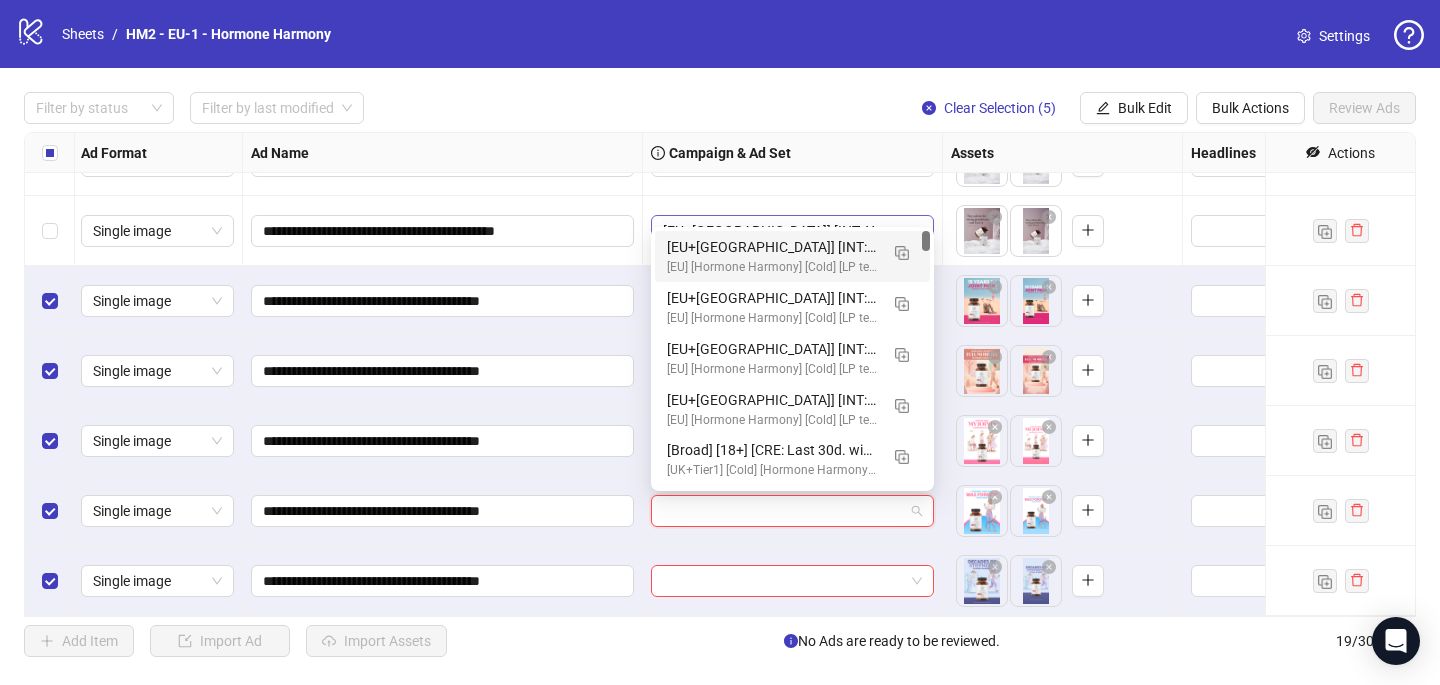 click on "[EU+[GEOGRAPHIC_DATA]] [INT: Yoga] [25+] [CRE: Q3-[DATE]-Timeline-Join-Podium-HH] [CO: 11-NOV-Joints-weight-loss-HH] [LP: joint-health-support] [[DATE]] (copy) (copy) (copy)" at bounding box center [772, 247] 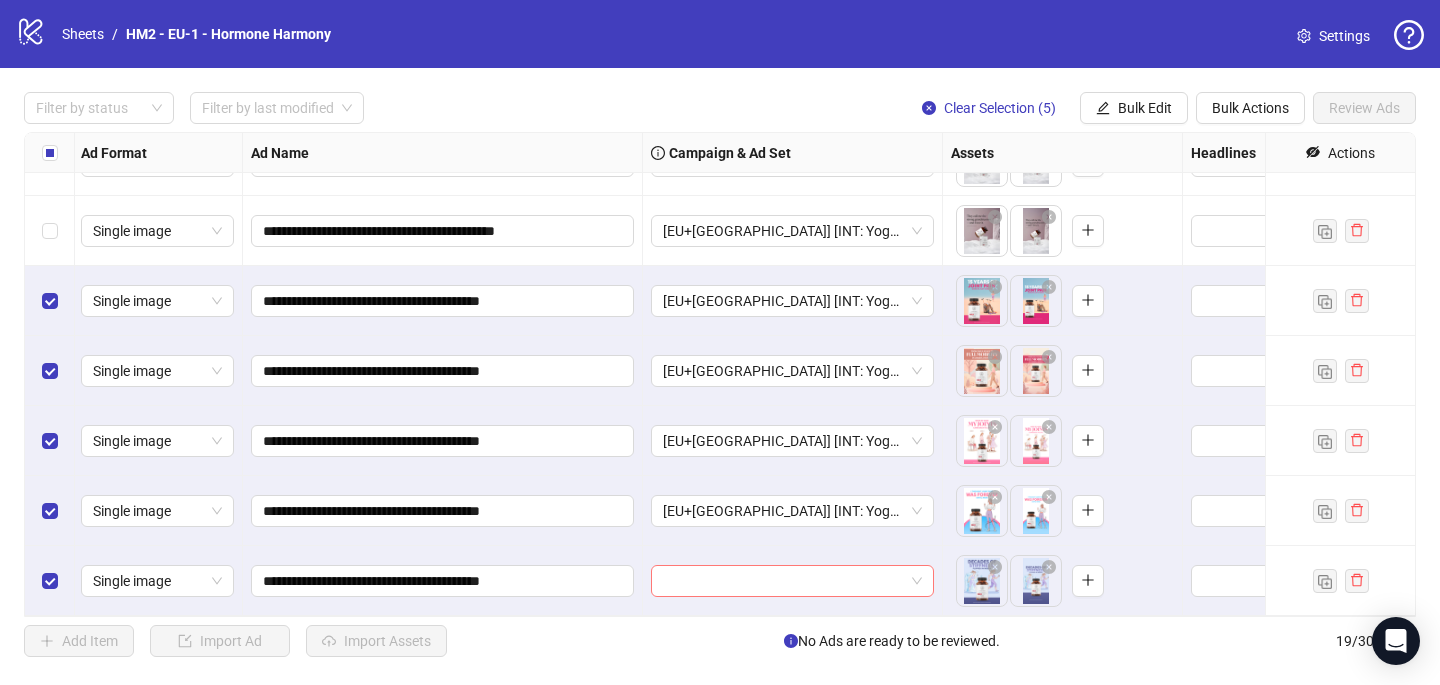 click at bounding box center [783, 581] 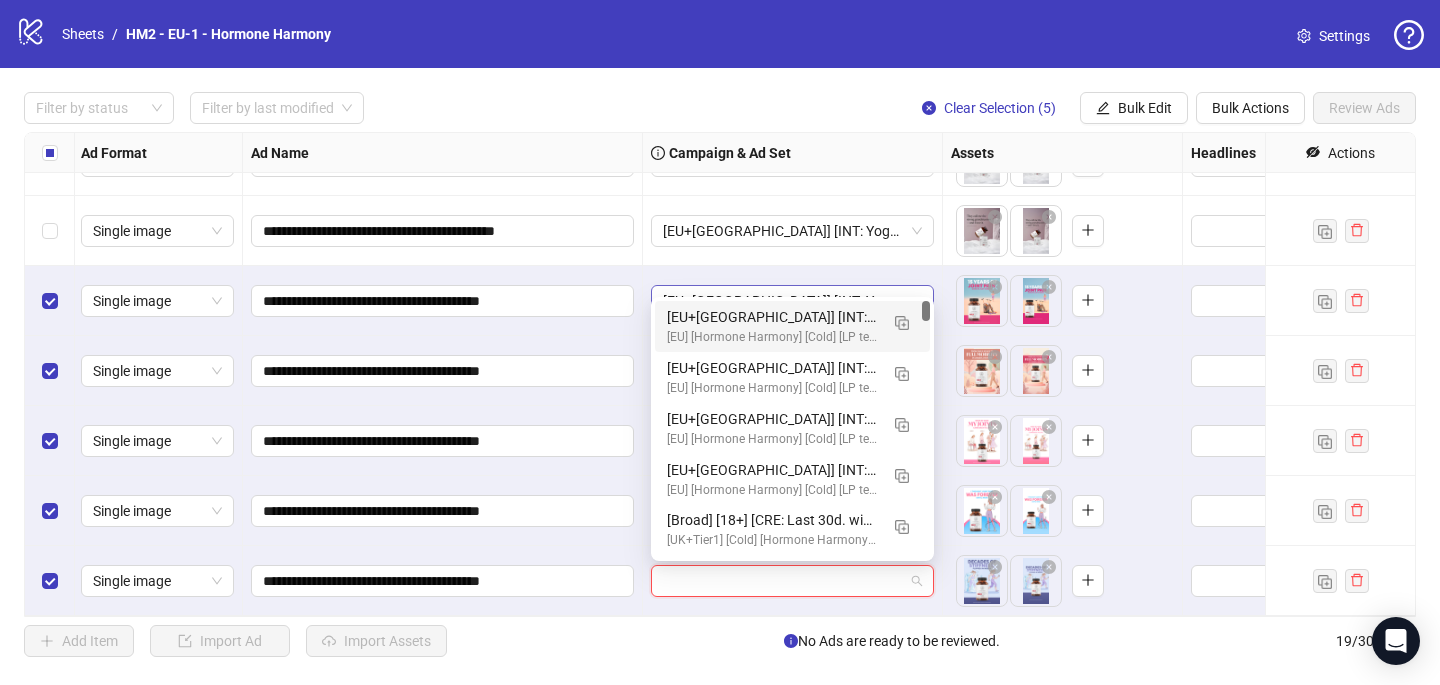 click on "[EU+[GEOGRAPHIC_DATA]] [INT: Yoga] [25+] [CRE: Q3-[DATE]-Timeline-Join-Podium-HH] [CO: 11-NOV-Joints-weight-loss-HH] [LP: joint-health-support] [[DATE]] (copy) (copy) (copy)" at bounding box center (772, 317) 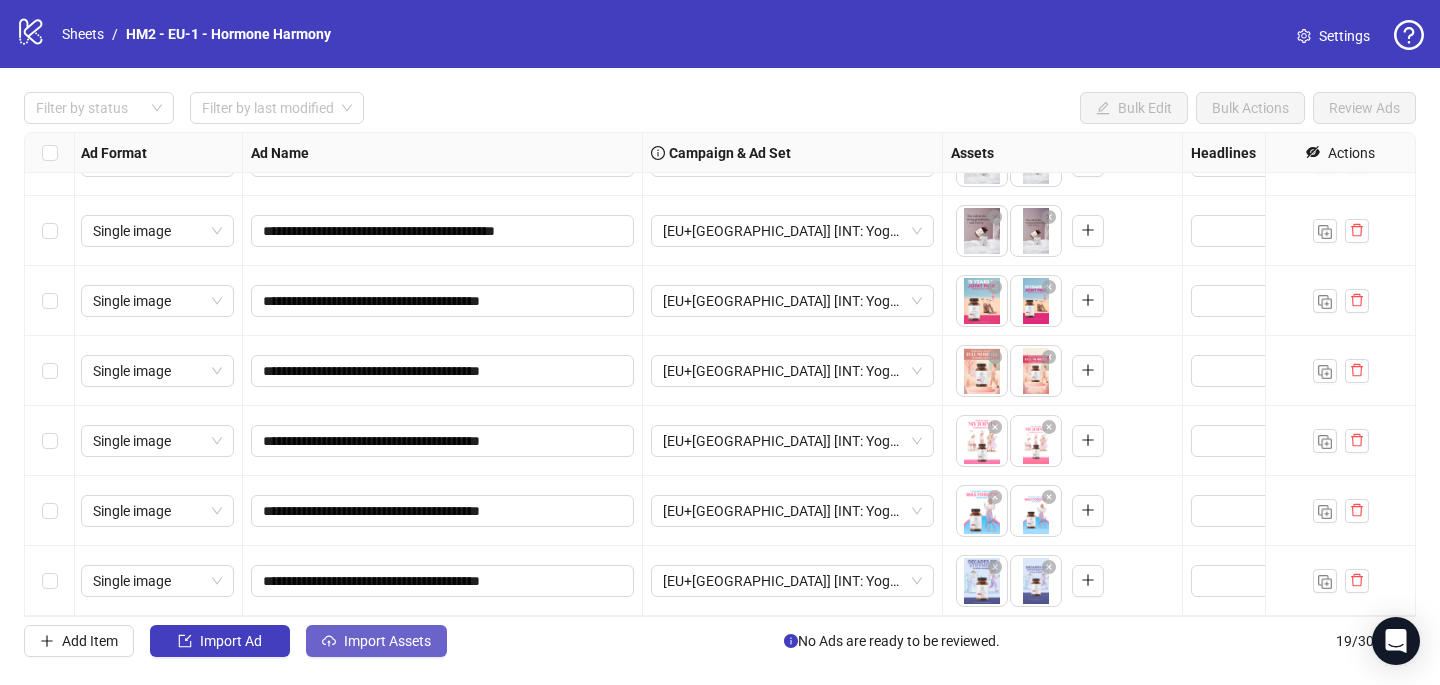 click on "Import Assets" at bounding box center (387, 641) 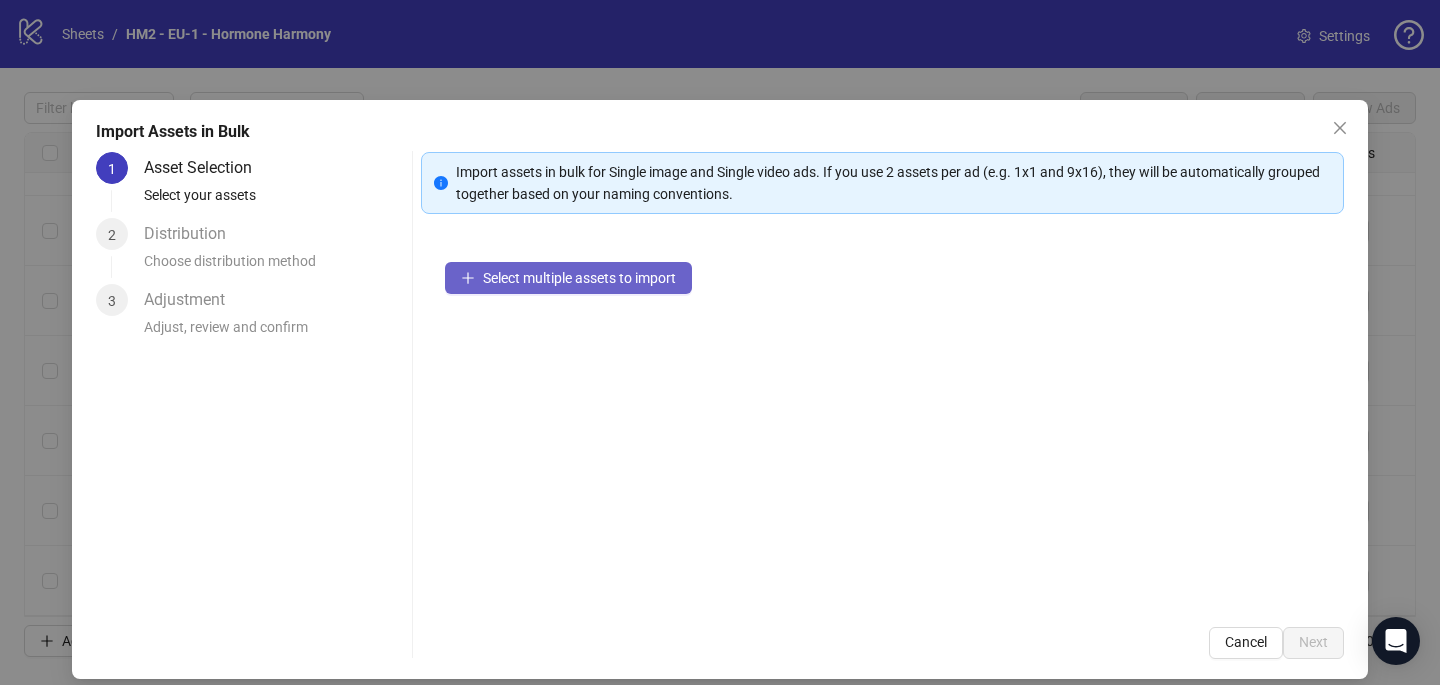 click on "Select multiple assets to import" at bounding box center [579, 278] 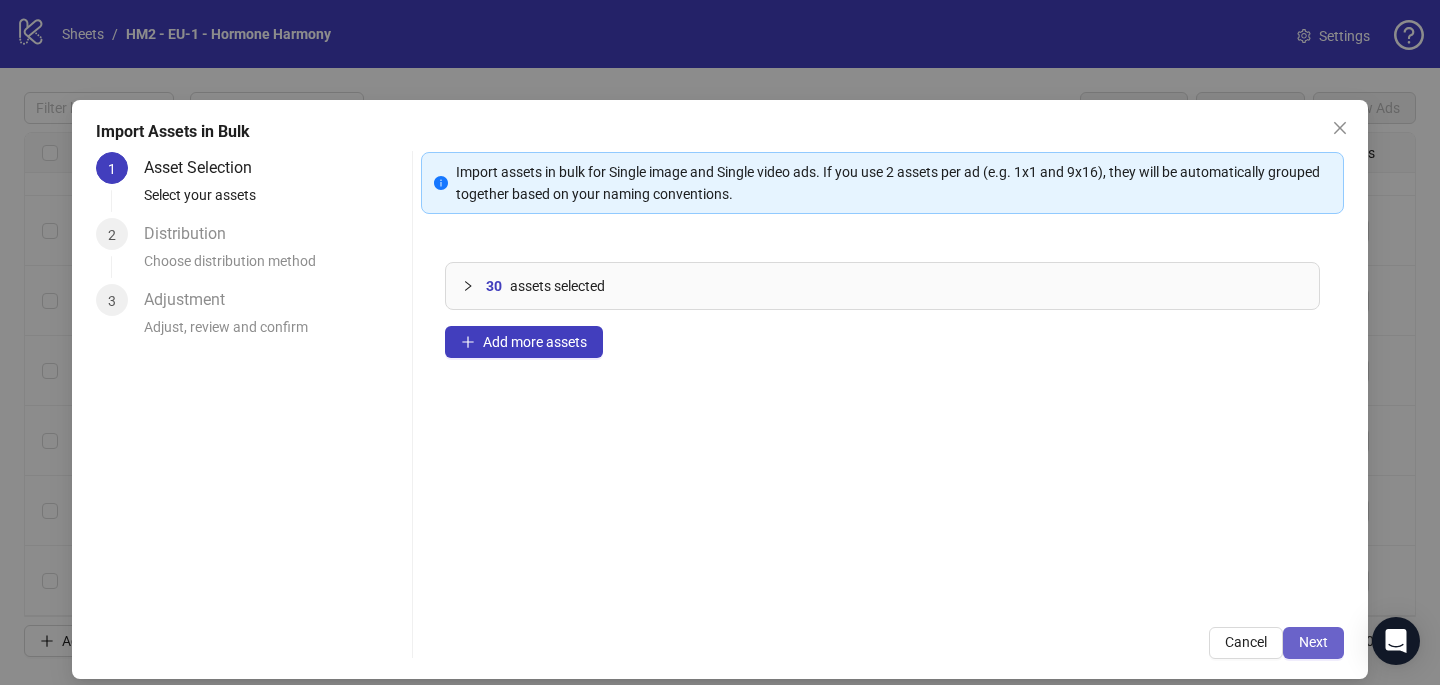 click on "Next" at bounding box center (1313, 642) 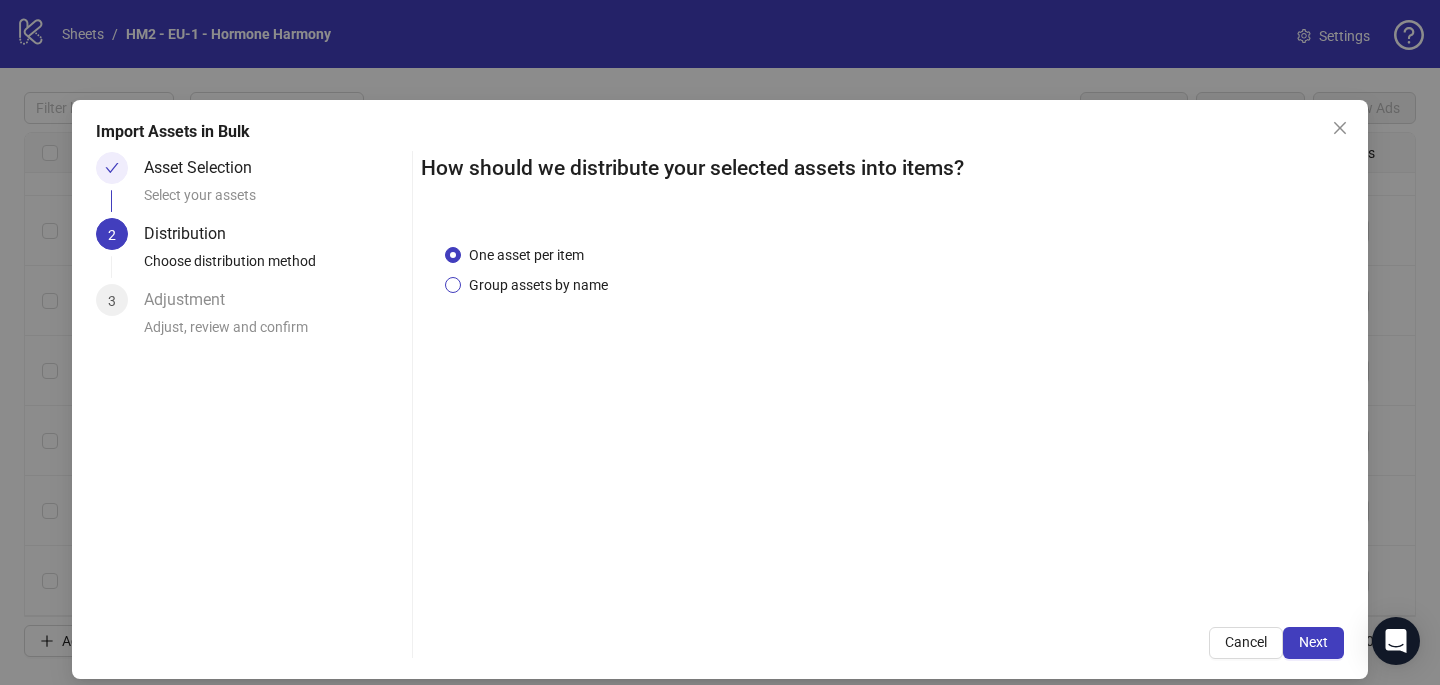 click on "Group assets by name" at bounding box center [538, 285] 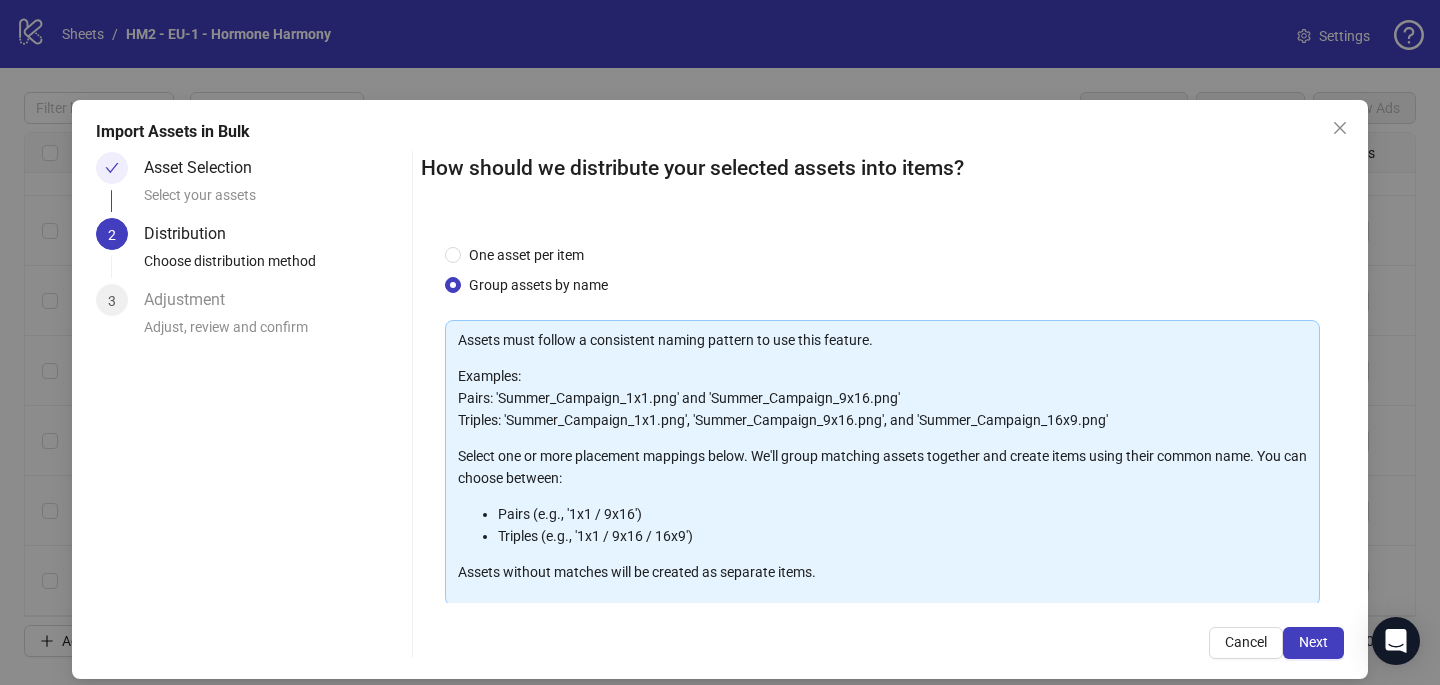scroll, scrollTop: 203, scrollLeft: 0, axis: vertical 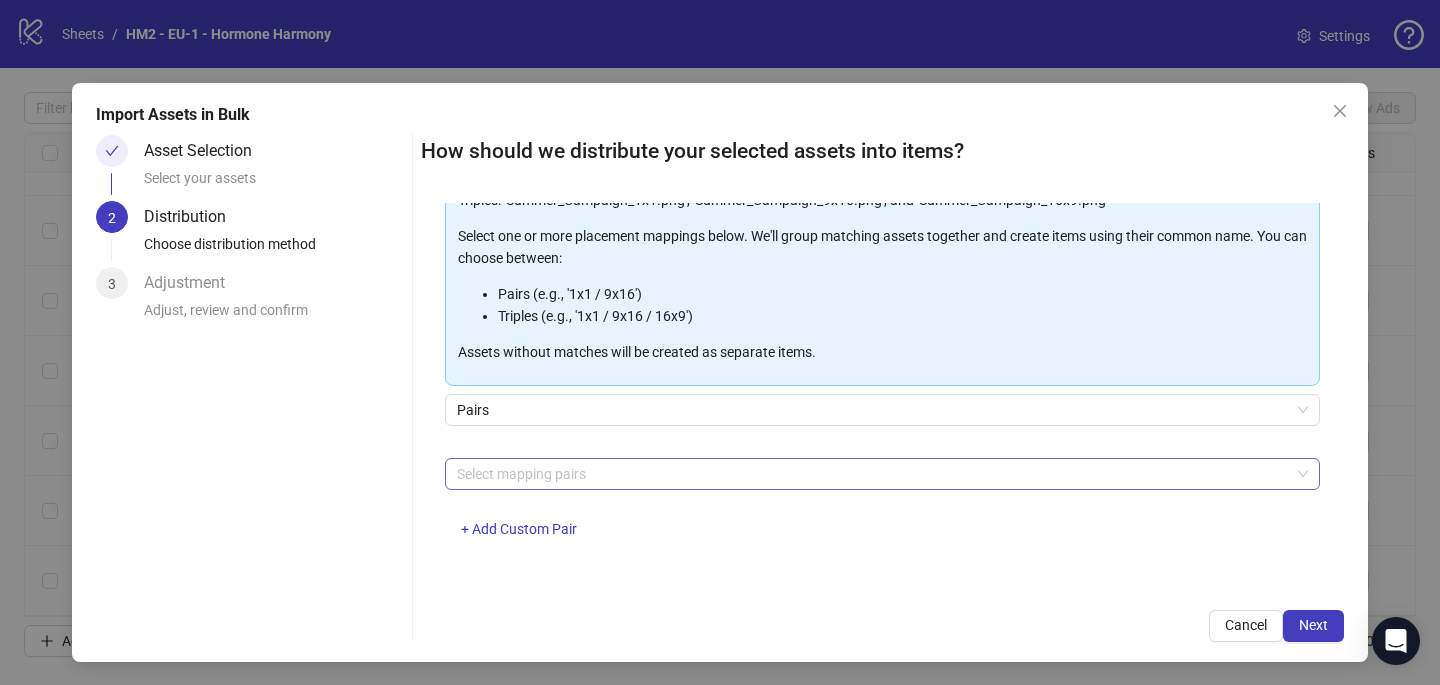 click at bounding box center (872, 474) 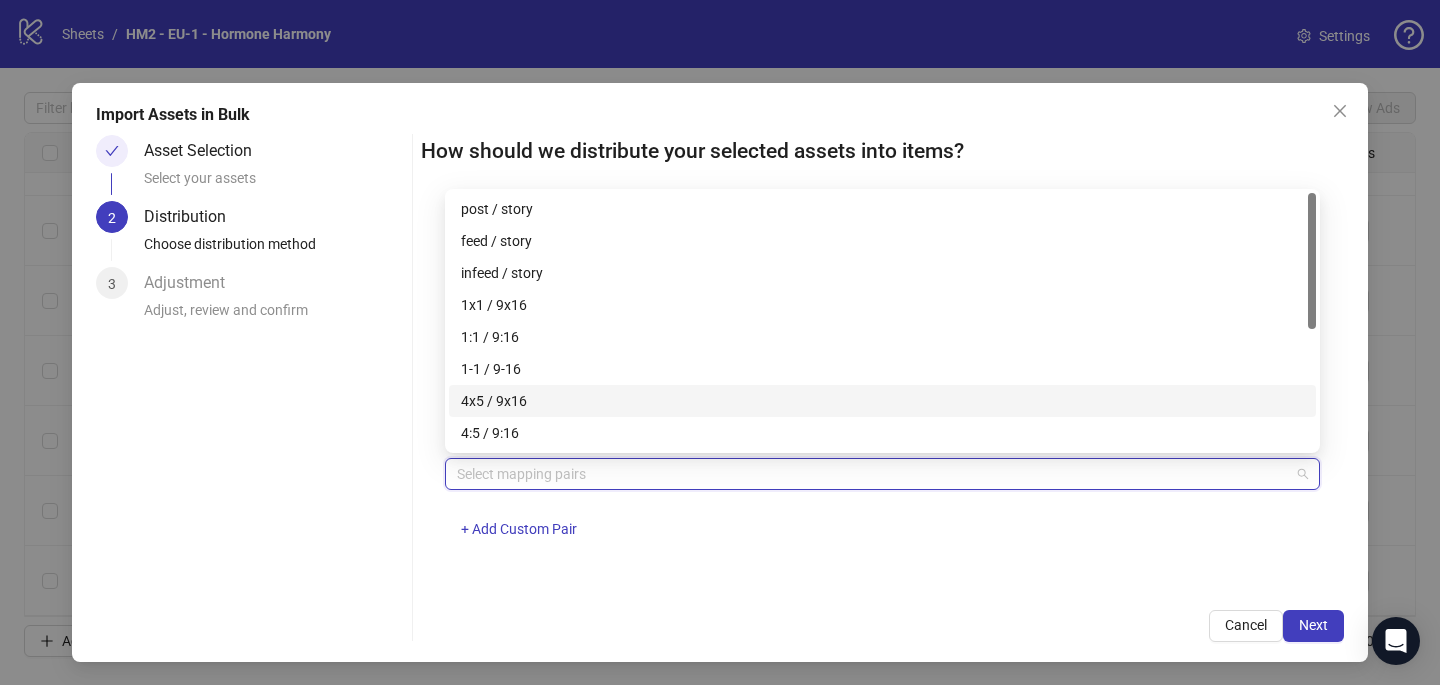 click on "4x5 / 9x16" at bounding box center [882, 401] 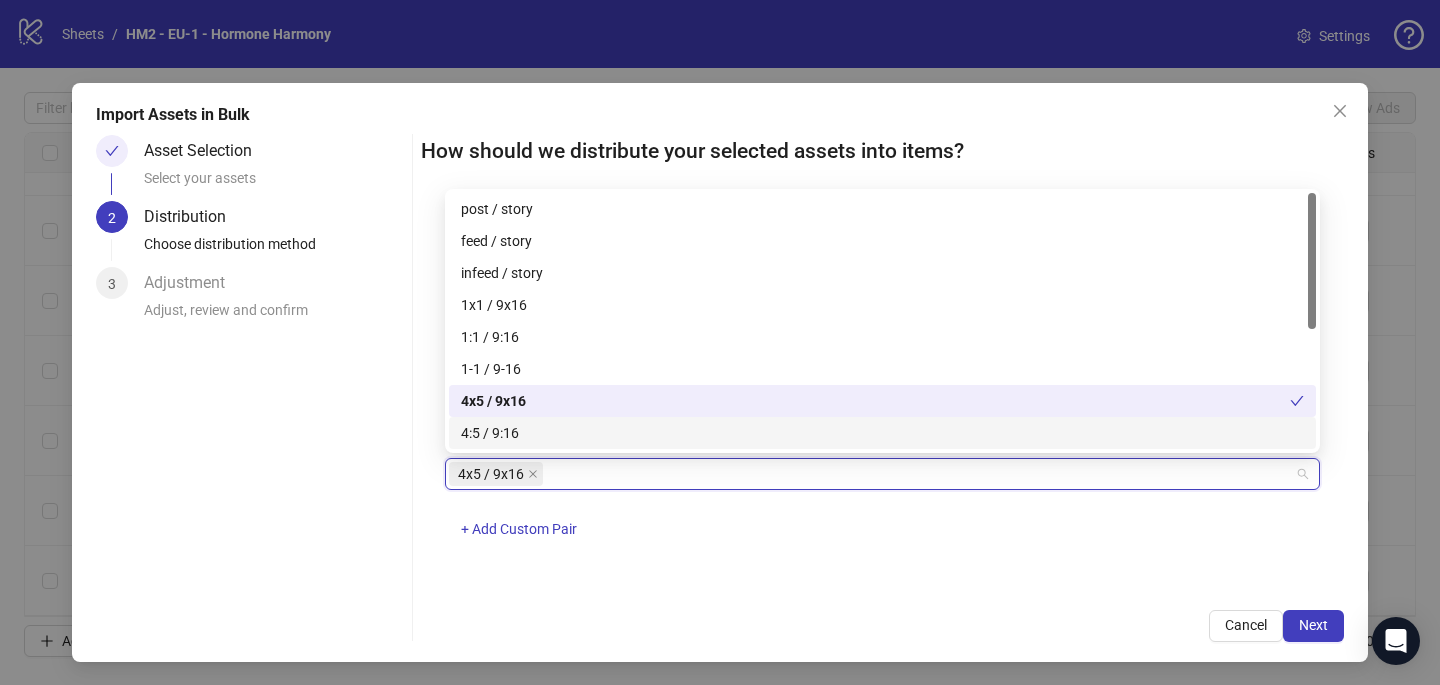 click on "How should we distribute your selected assets into items? One asset per item Group assets by name Assets must follow a consistent naming pattern to use this feature. Examples: Pairs: 'Summer_Campaign_1x1.png' and 'Summer_Campaign_9x16.png' Triples: 'Summer_Campaign_1x1.png', 'Summer_Campaign_9x16.png', and 'Summer_Campaign_16x9.png' Select one or more placement mappings below. We'll group matching assets together and create items using their common name. You can choose between: Pairs (e.g., '1x1 / 9x16') Triples (e.g., '1x1 / 9x16 / 16x9') Assets without matches will be created as separate items. Pairs 4x5 / 9x16   + Add Custom Pair Cancel Next" at bounding box center [882, 388] 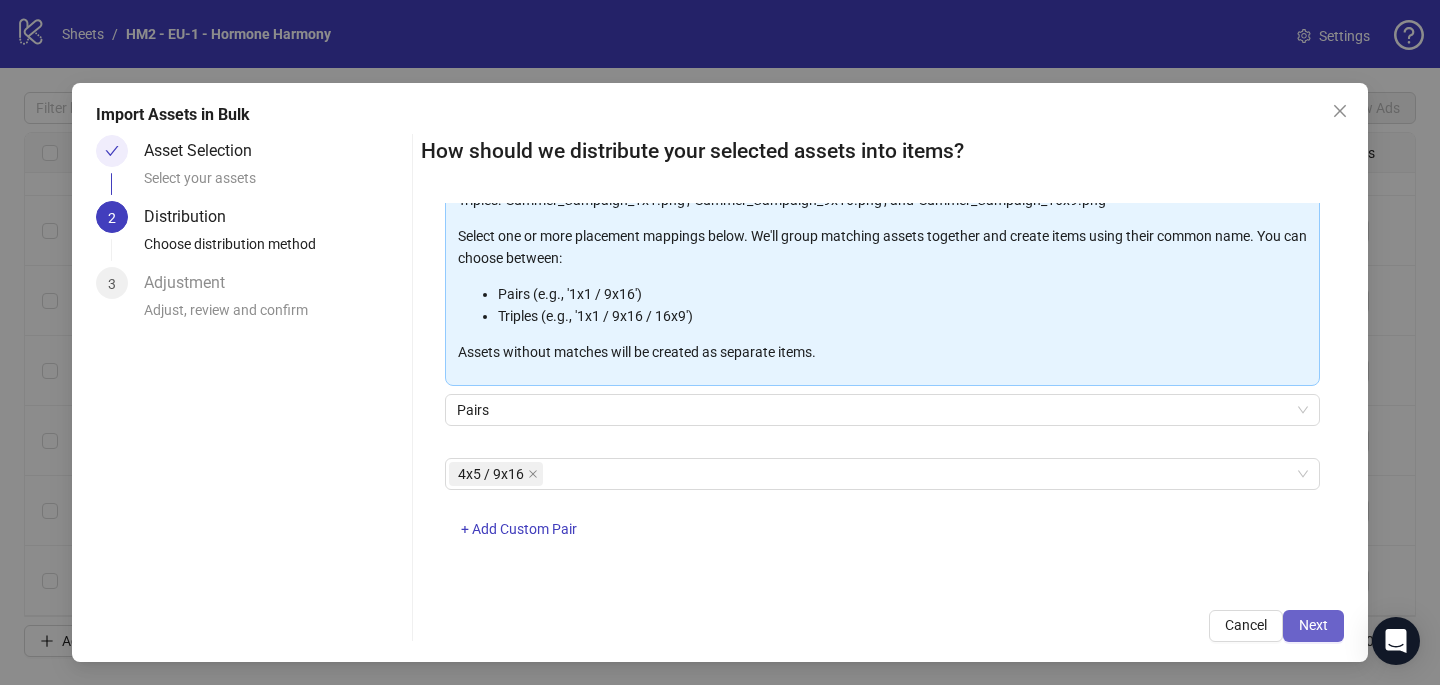 click on "Next" at bounding box center (1313, 626) 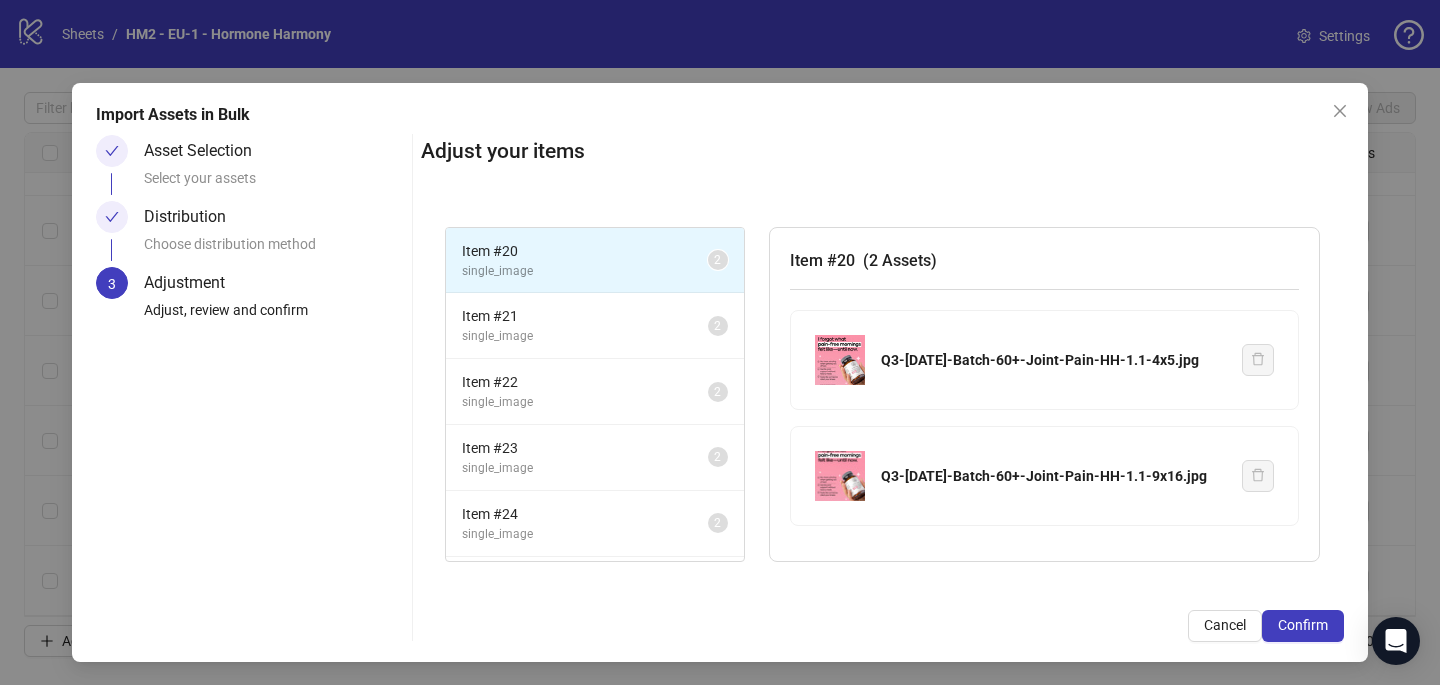 click on "Confirm" at bounding box center (1303, 626) 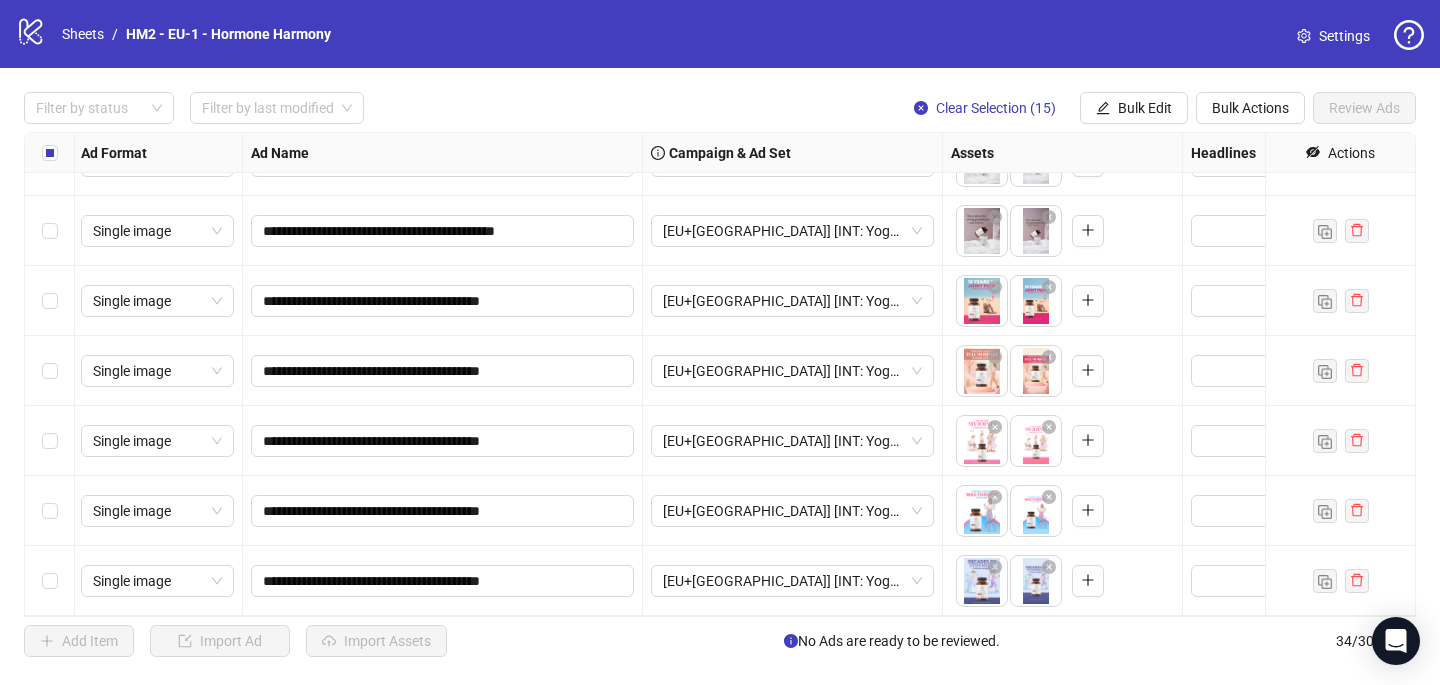 scroll, scrollTop: 1098, scrollLeft: 2, axis: both 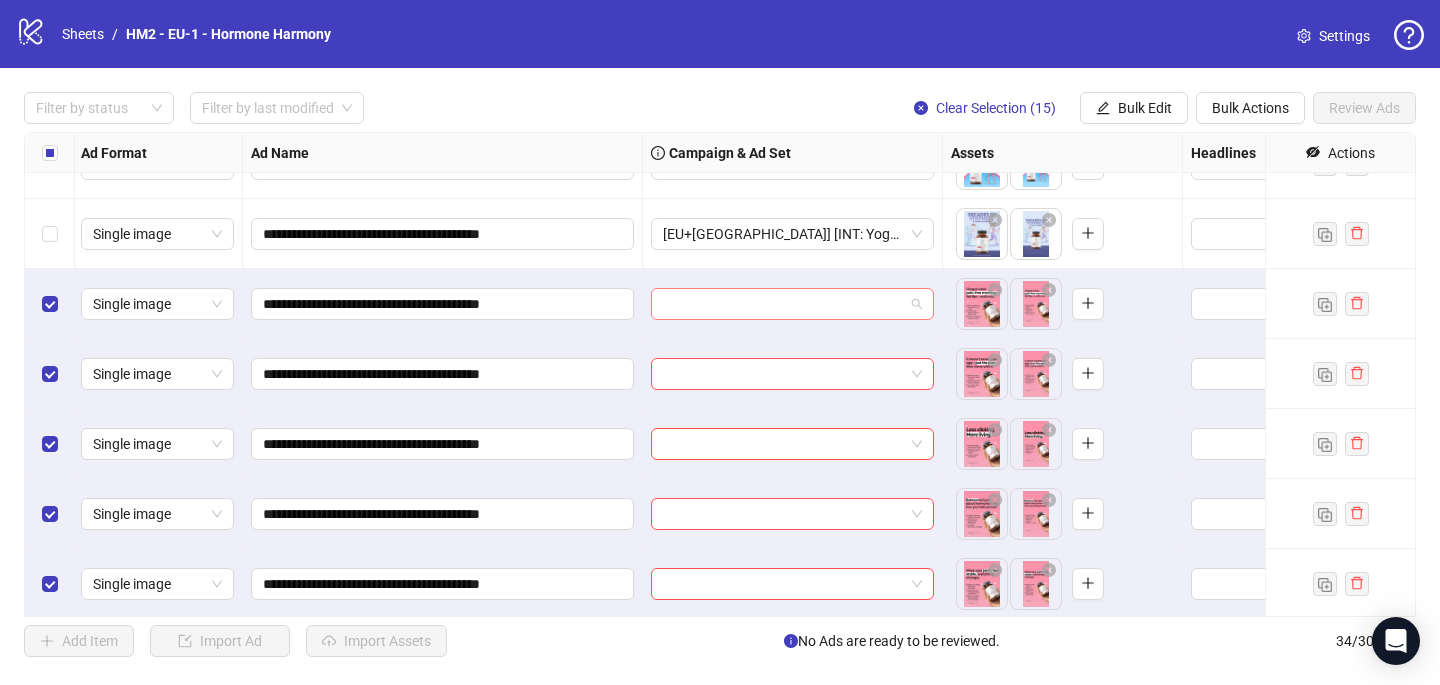 click at bounding box center (783, 304) 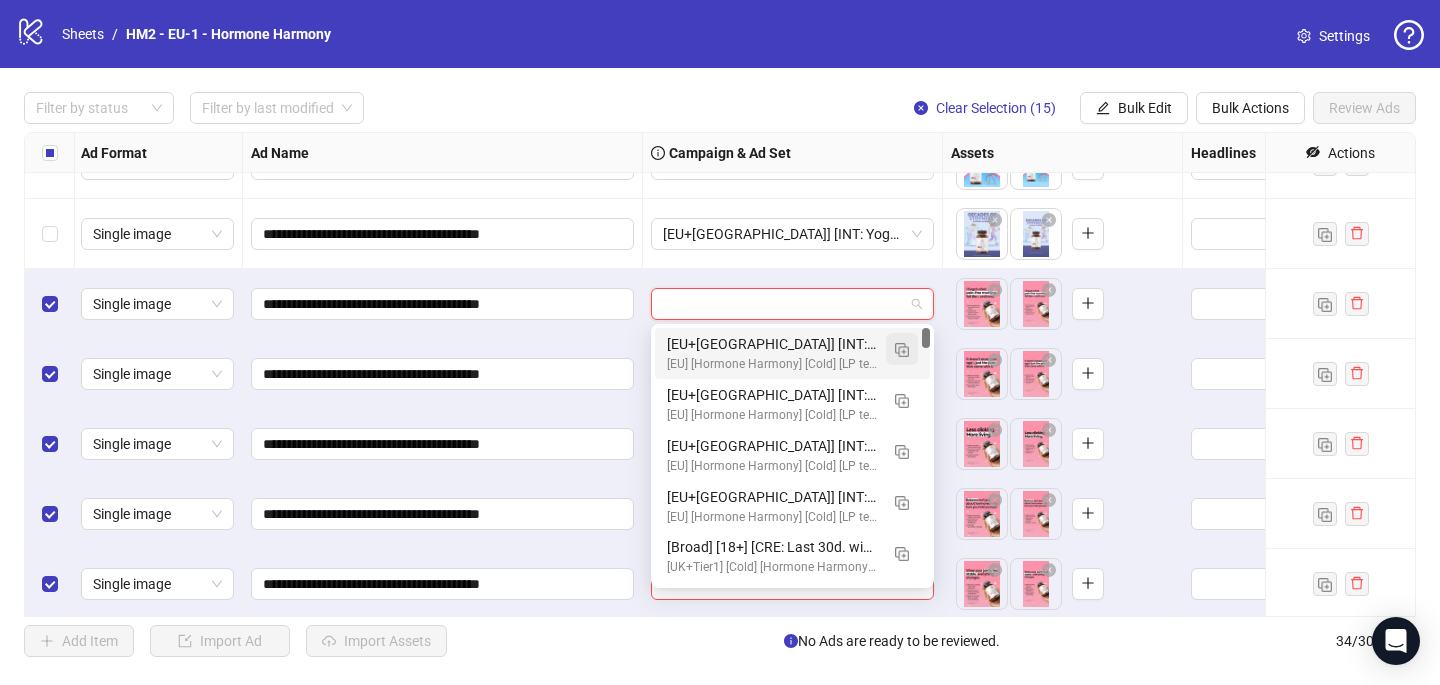 click at bounding box center (902, 350) 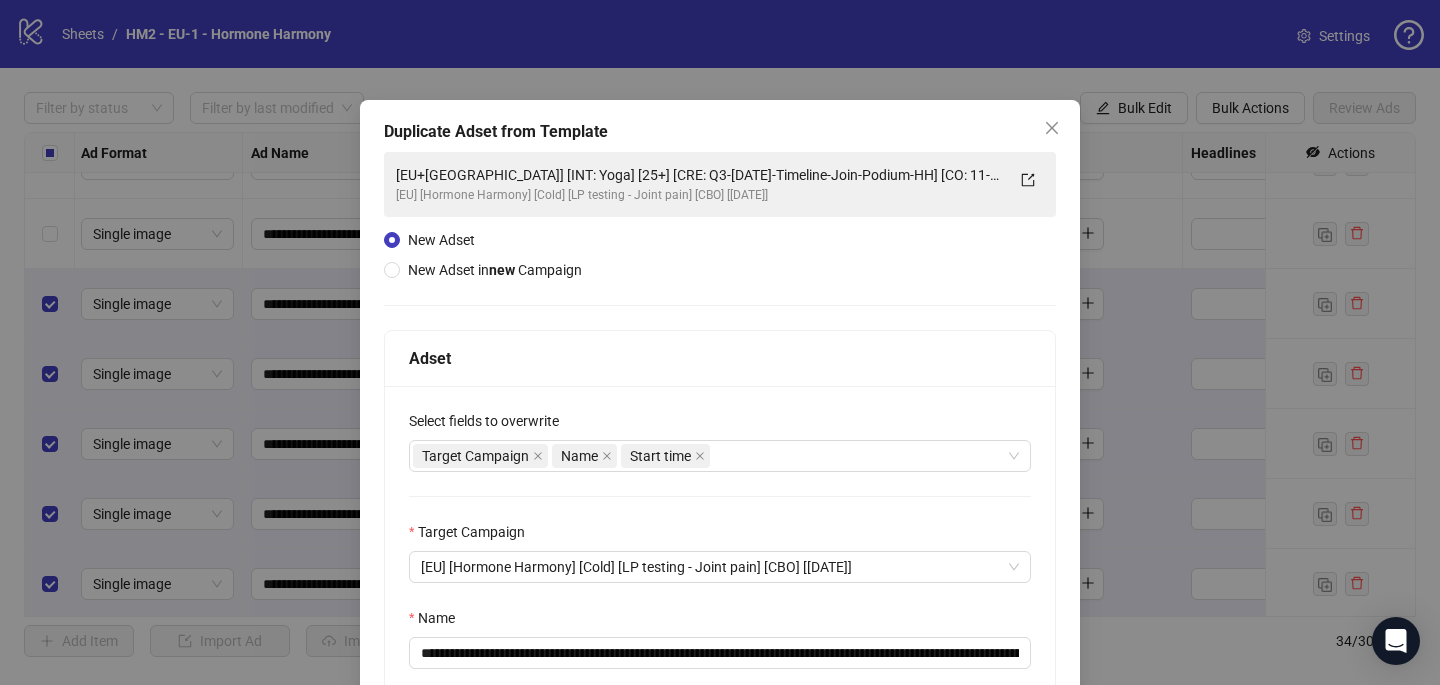 scroll, scrollTop: 273, scrollLeft: 0, axis: vertical 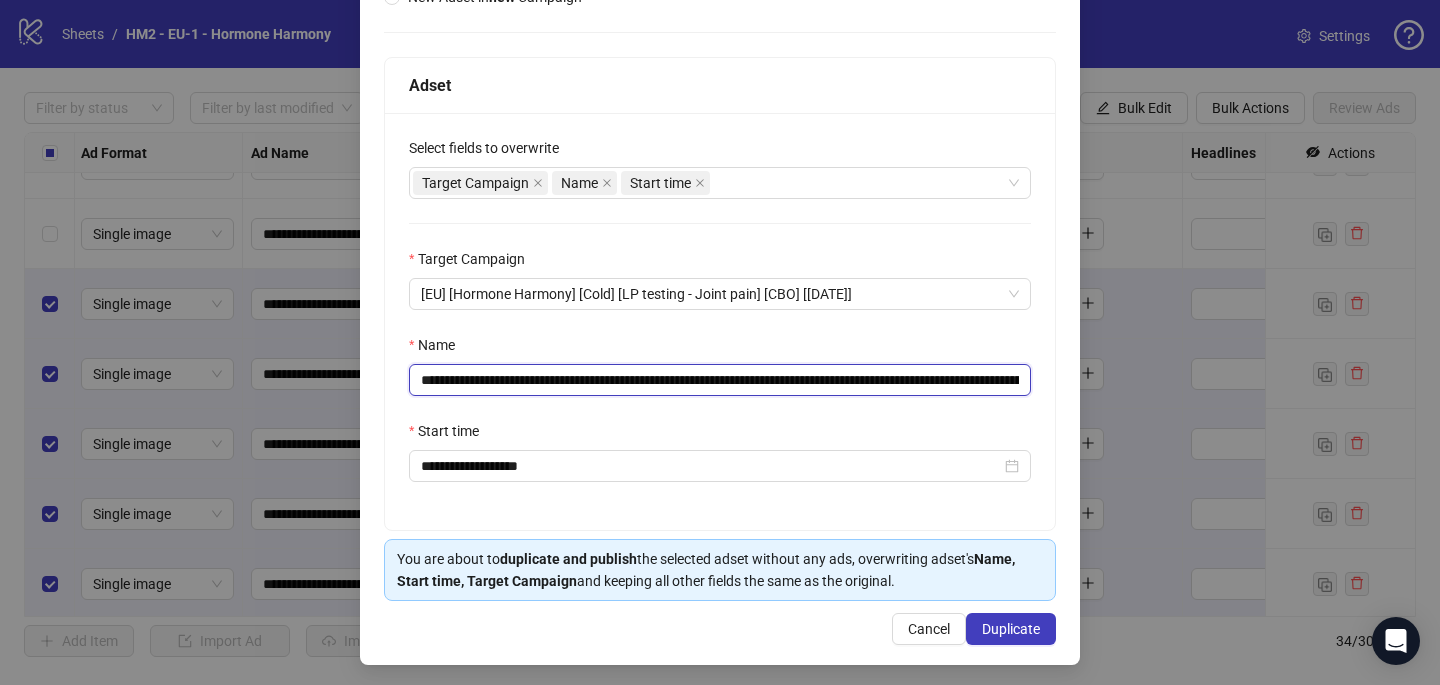 drag, startPoint x: 880, startPoint y: 376, endPoint x: 619, endPoint y: 375, distance: 261.00192 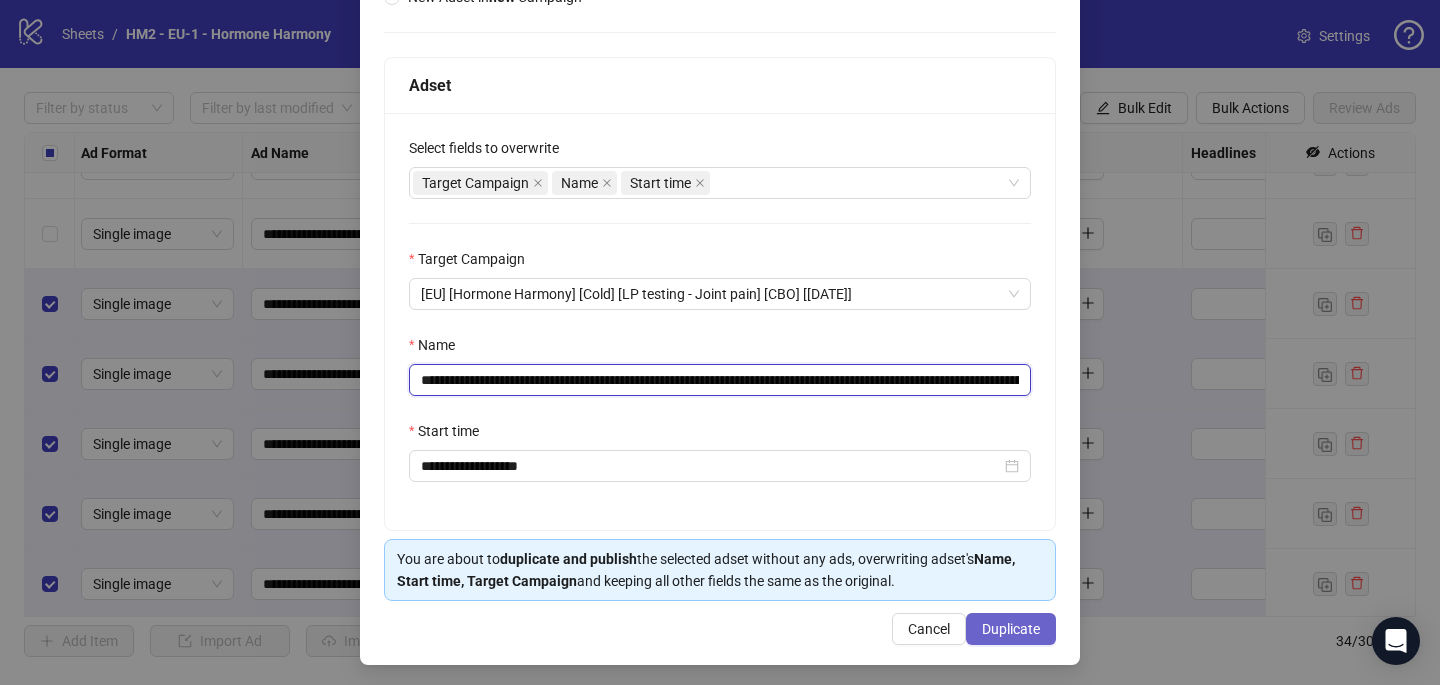 type on "**********" 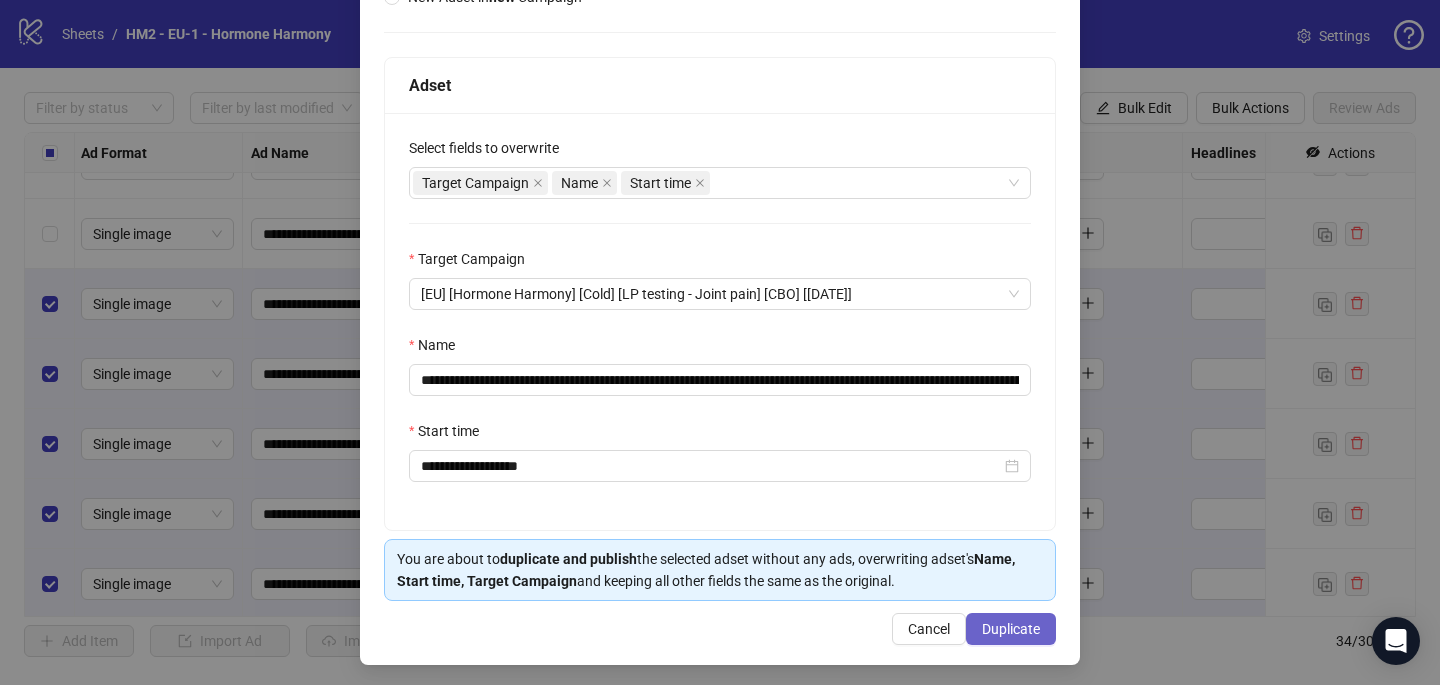 click on "Duplicate" at bounding box center [1011, 629] 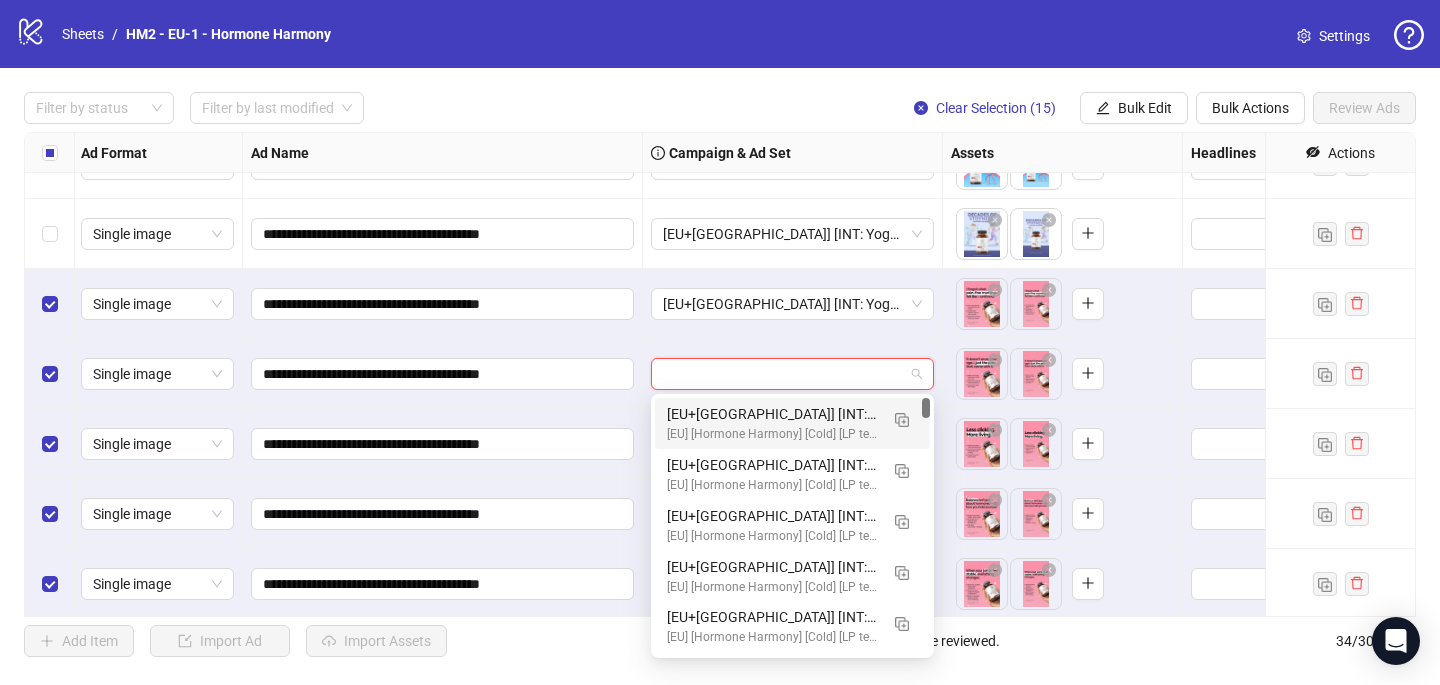click at bounding box center (783, 374) 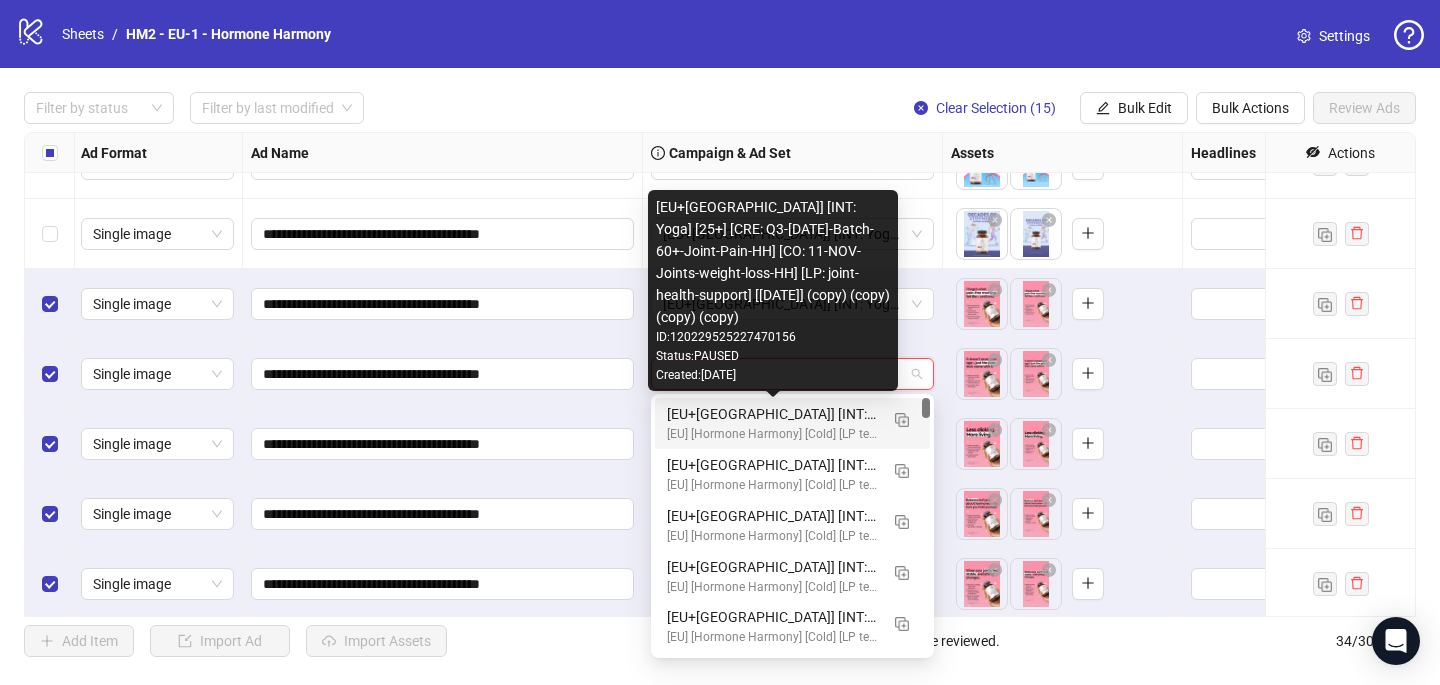click on "[EU+[GEOGRAPHIC_DATA]] [INT: Yoga] [25+] [CRE: Q3-[DATE]-Batch-60+-Joint-Pain-HH] [CO: 11-NOV-Joints-weight-loss-HH] [LP: joint-health-support] [[DATE]] (copy) (copy) (copy) (copy)" at bounding box center [772, 414] 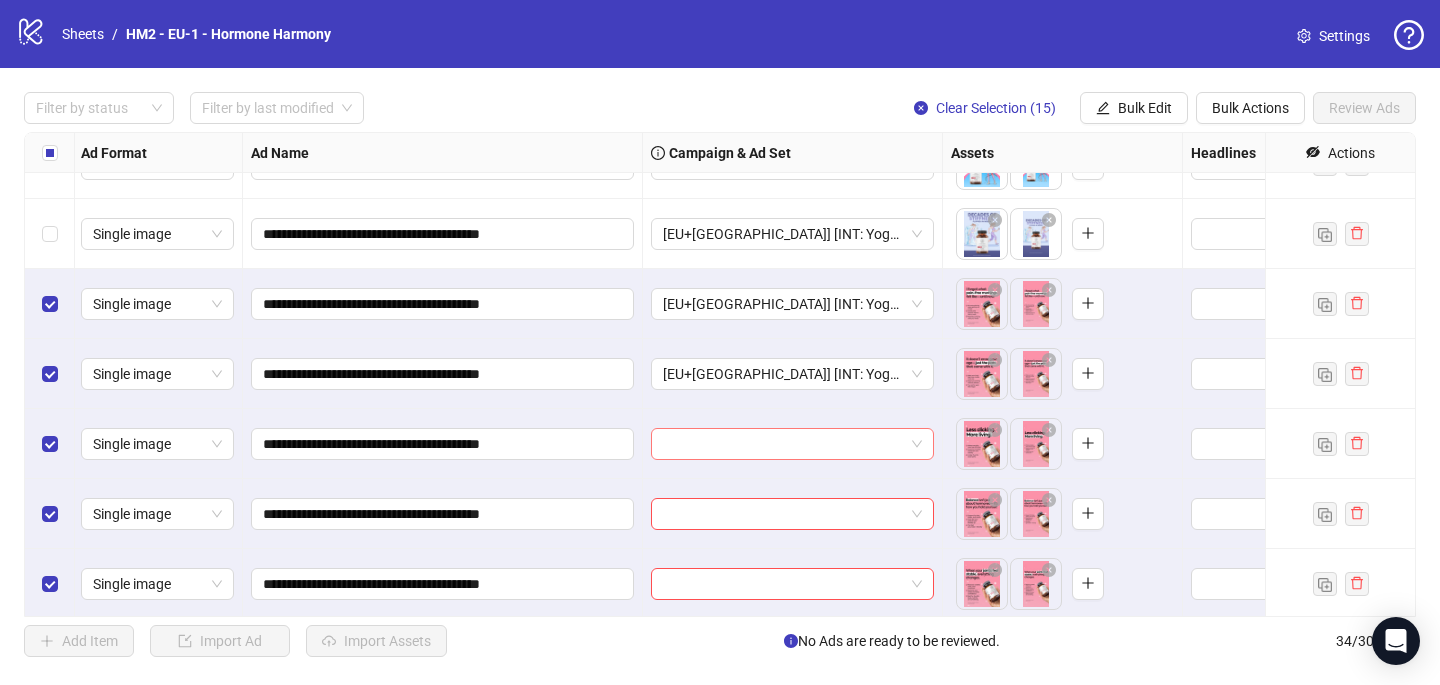 click at bounding box center [783, 444] 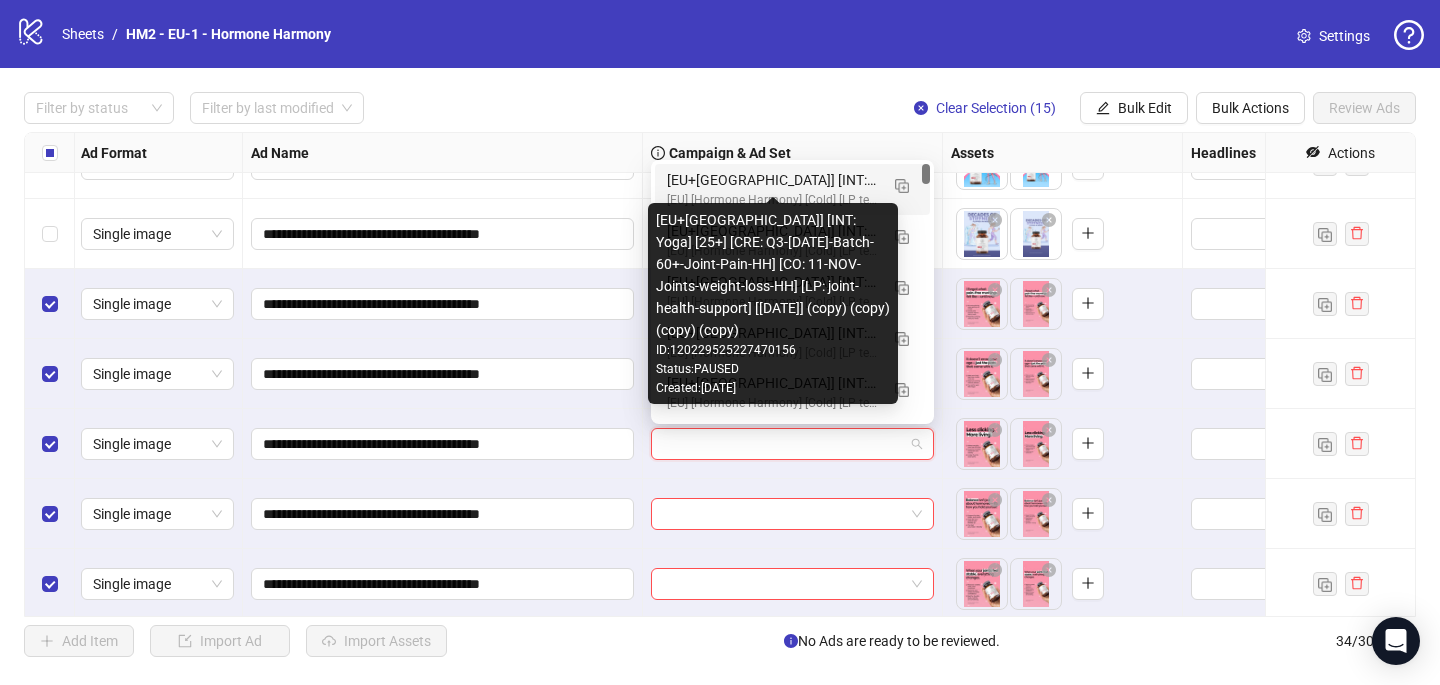click on "[EU+[GEOGRAPHIC_DATA]] [INT: Yoga] [25+] [CRE: Q3-[DATE]-Batch-60+-Joint-Pain-HH] [CO: 11-NOV-Joints-weight-loss-HH] [LP: joint-health-support] [[DATE]] (copy) (copy) (copy) (copy)" at bounding box center (772, 180) 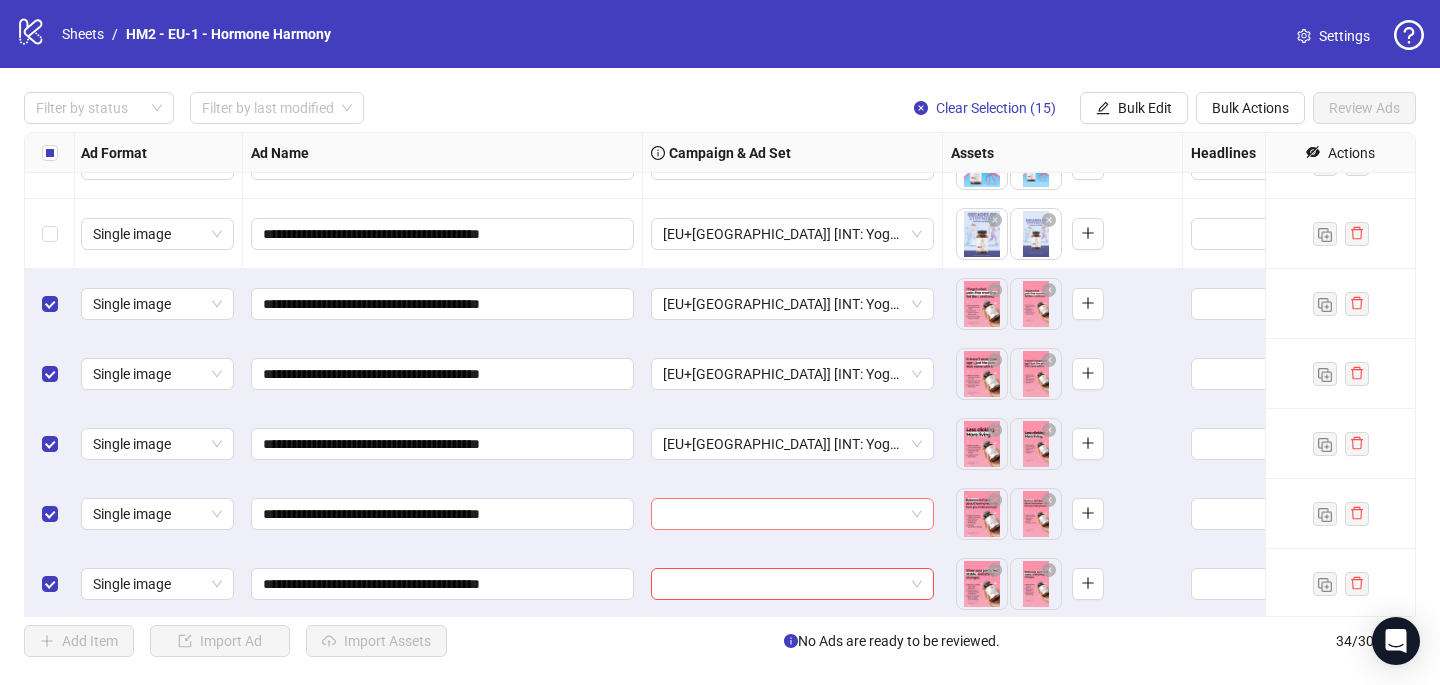 click at bounding box center (783, 514) 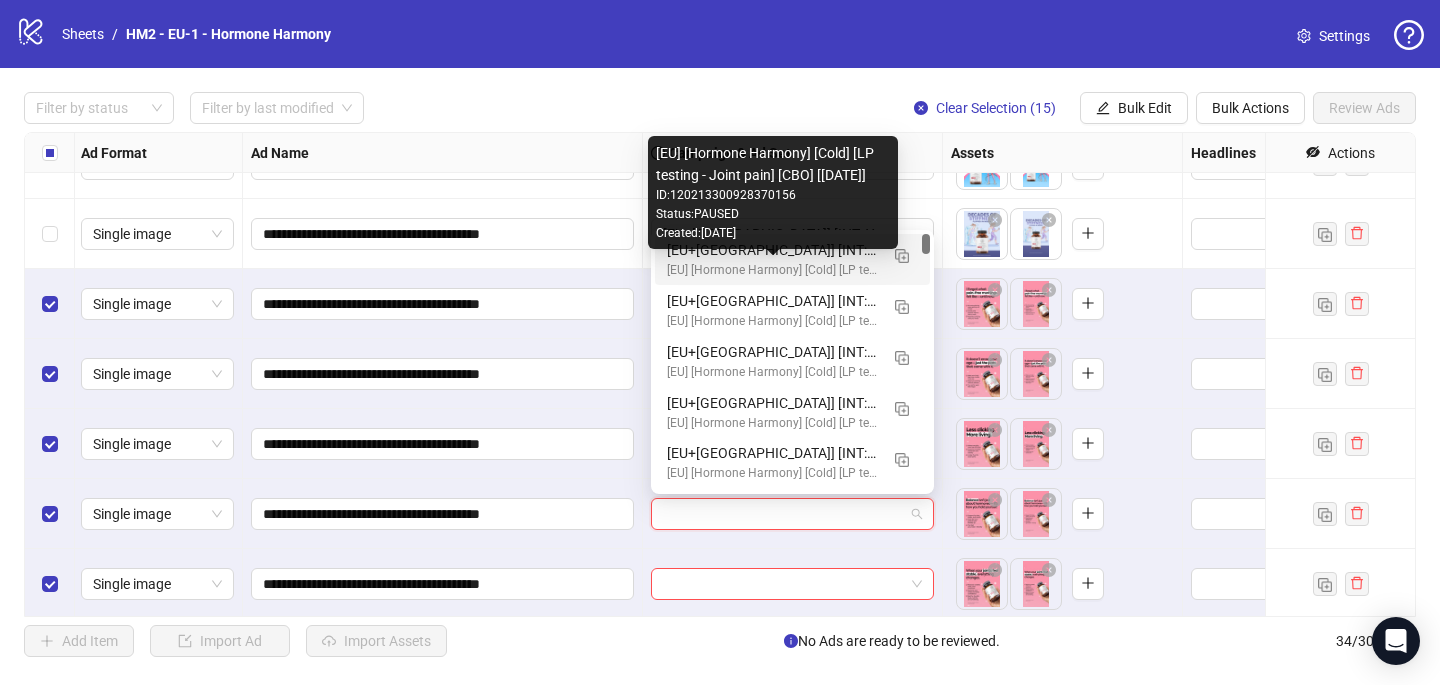 click on "[EU] [Hormone Harmony] [Cold] [LP testing - Joint pain] [CBO] [[DATE]]" at bounding box center [772, 270] 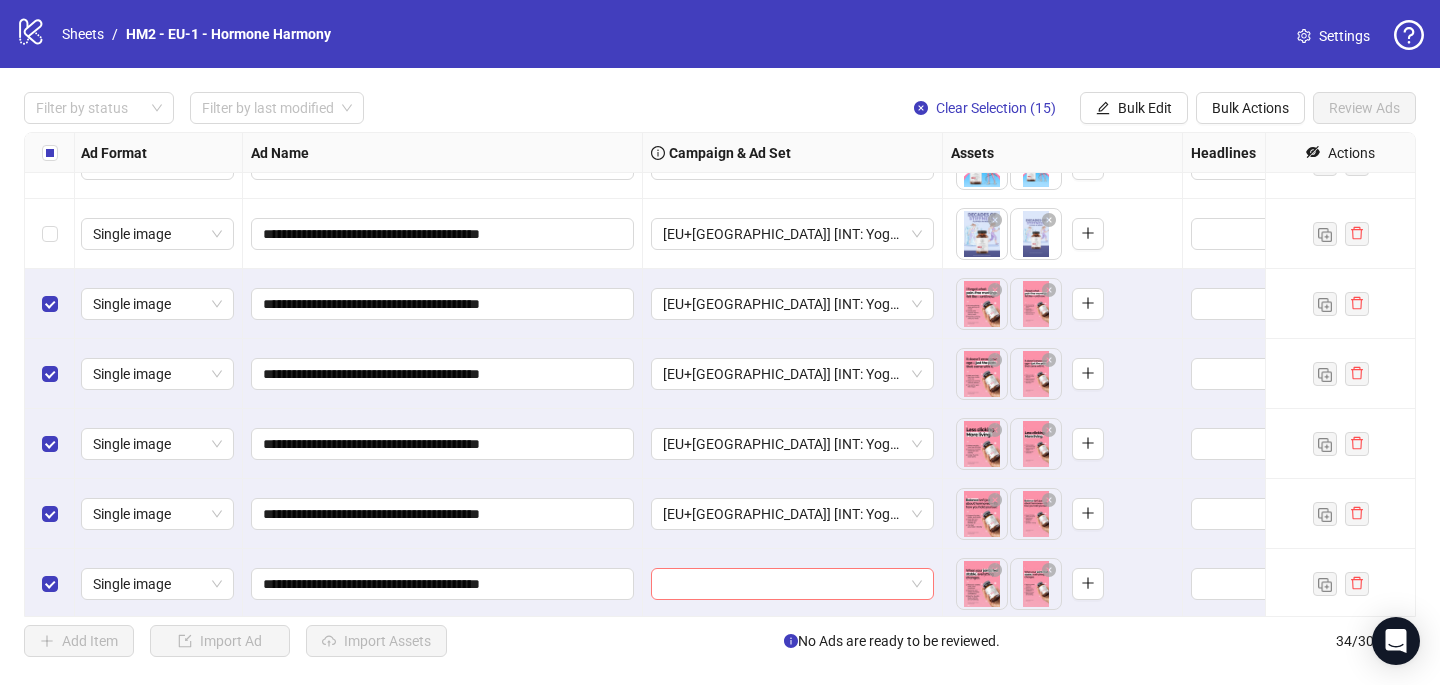 click at bounding box center [783, 584] 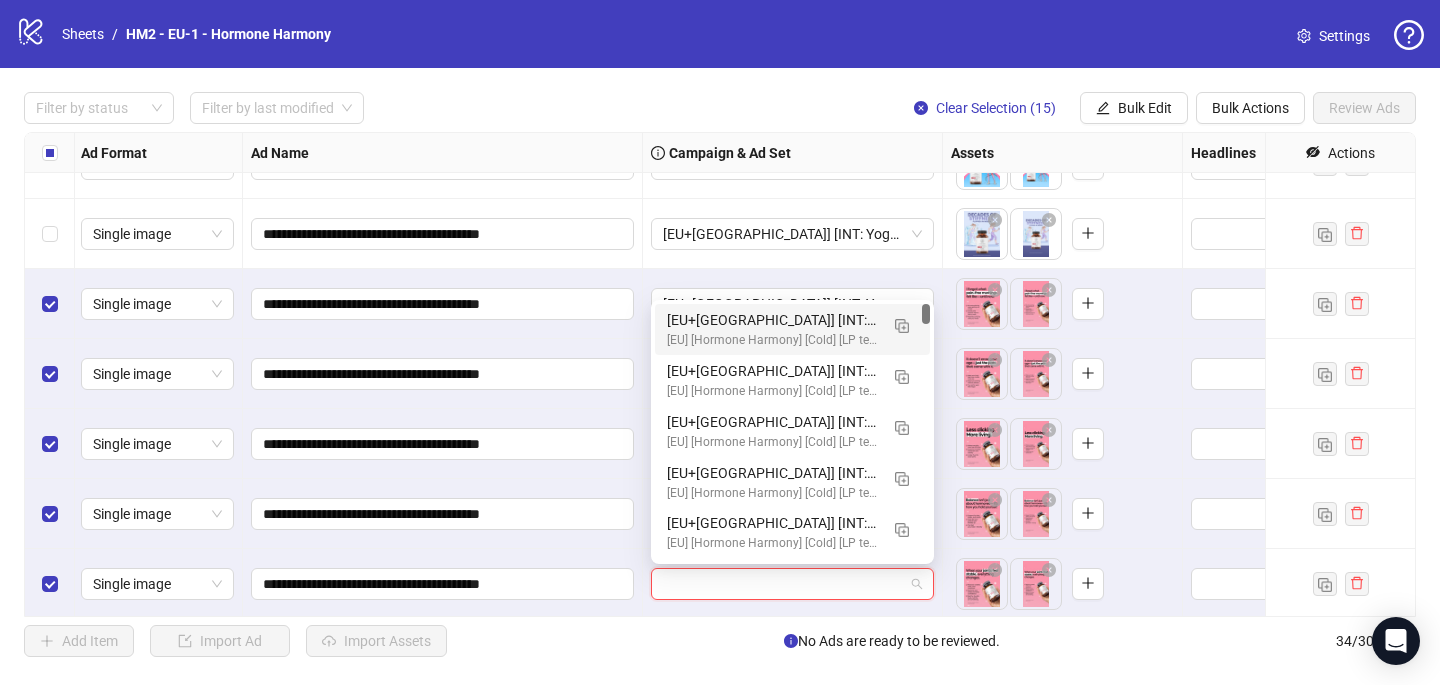 click on "[EU+[GEOGRAPHIC_DATA]] [INT: Yoga] [25+] [CRE: Q3-[DATE]-Batch-60+-Joint-Pain-HH] [CO: 11-NOV-Joints-weight-loss-HH] [LP: joint-health-support] [[DATE]] (copy) (copy) (copy) (copy) [EU] [Hormone Harmony] [Cold] [LP testing - Joint pain] [CBO] [[DATE]]" at bounding box center (792, 329) 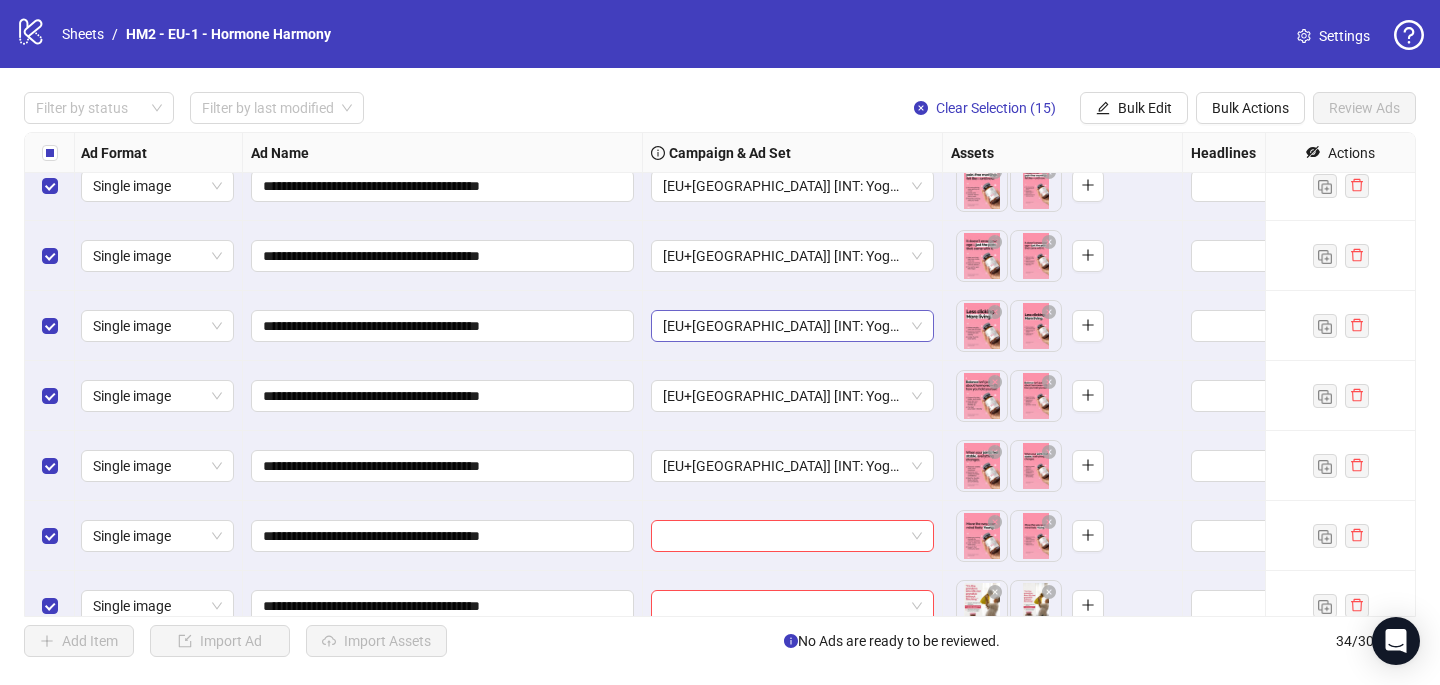 scroll, scrollTop: 1348, scrollLeft: 2, axis: both 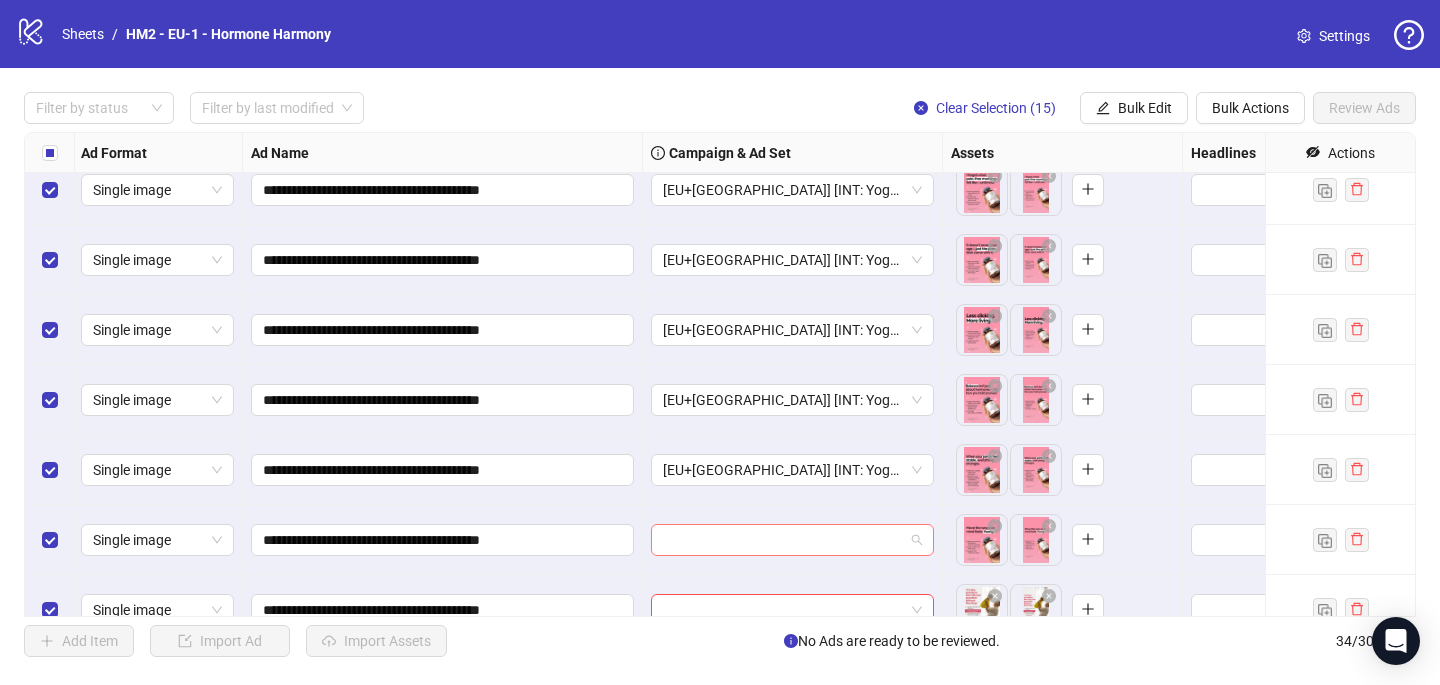 click at bounding box center (792, 540) 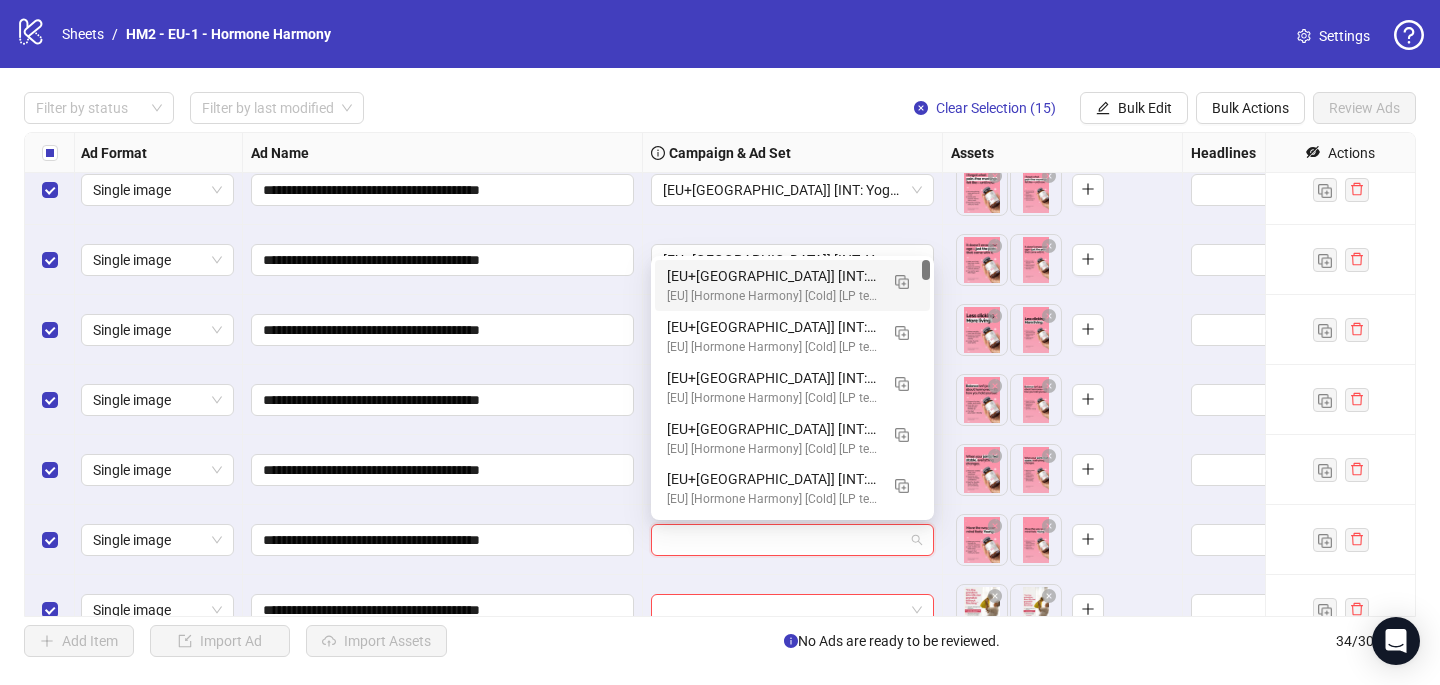 click on "[EU+[GEOGRAPHIC_DATA]] [INT: Yoga] [25+] [CRE: Q3-[DATE]-Batch-60+-Joint-Pain-HH] [CO: 11-NOV-Joints-weight-loss-HH] [LP: joint-health-support] [[DATE]] (copy) (copy) (copy) (copy)" at bounding box center (772, 276) 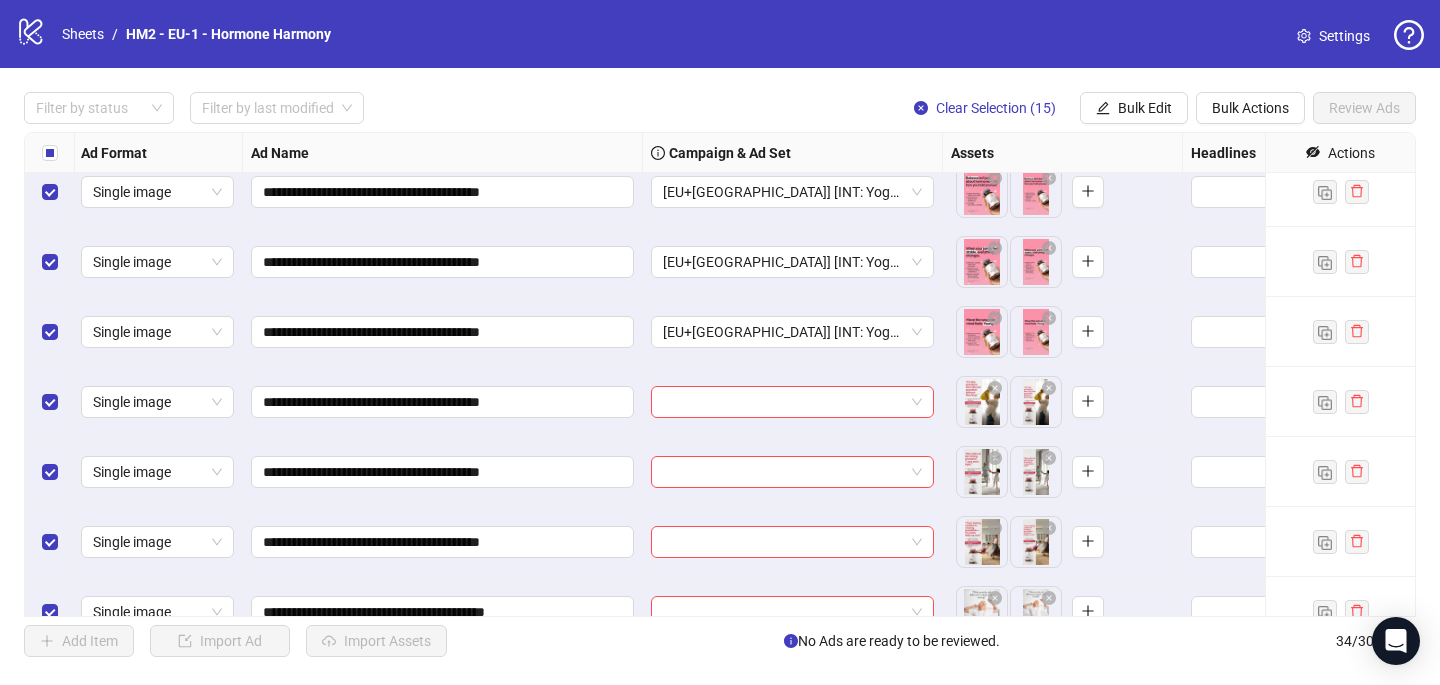 scroll, scrollTop: 1558, scrollLeft: 2, axis: both 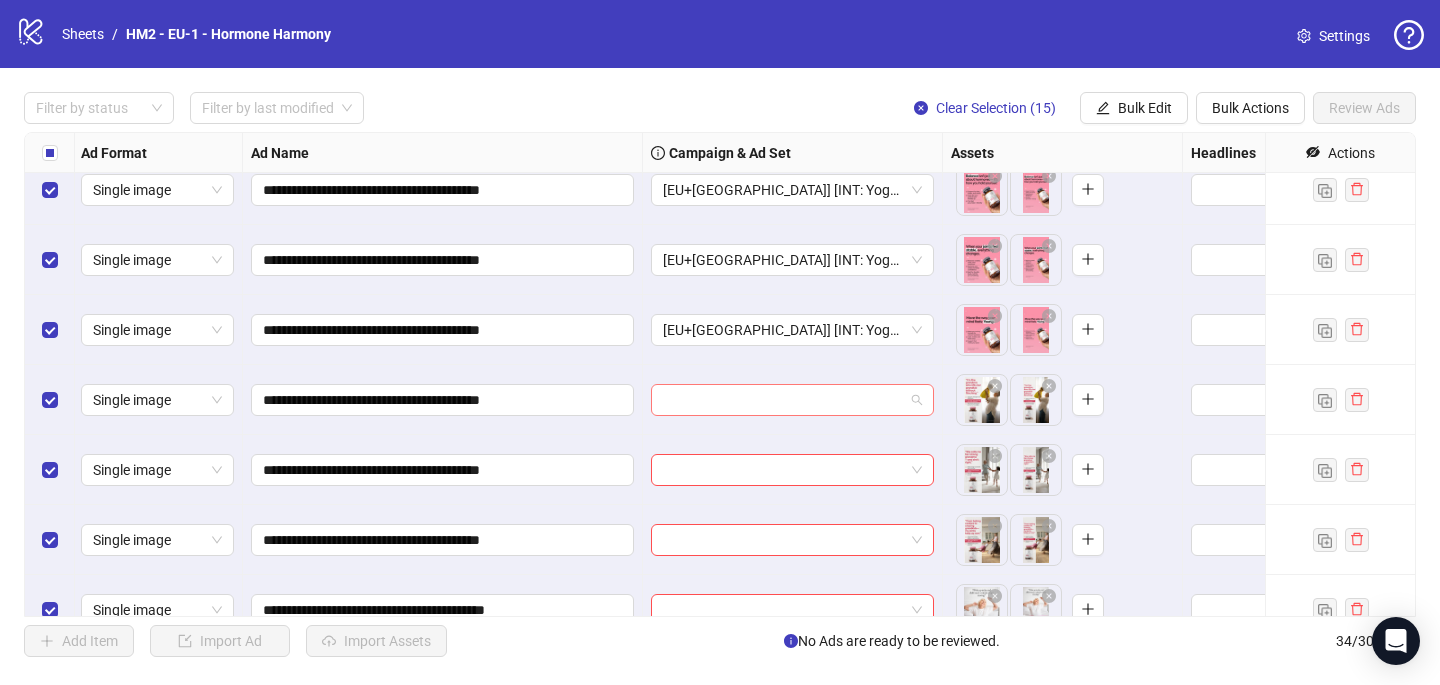 click at bounding box center (783, 400) 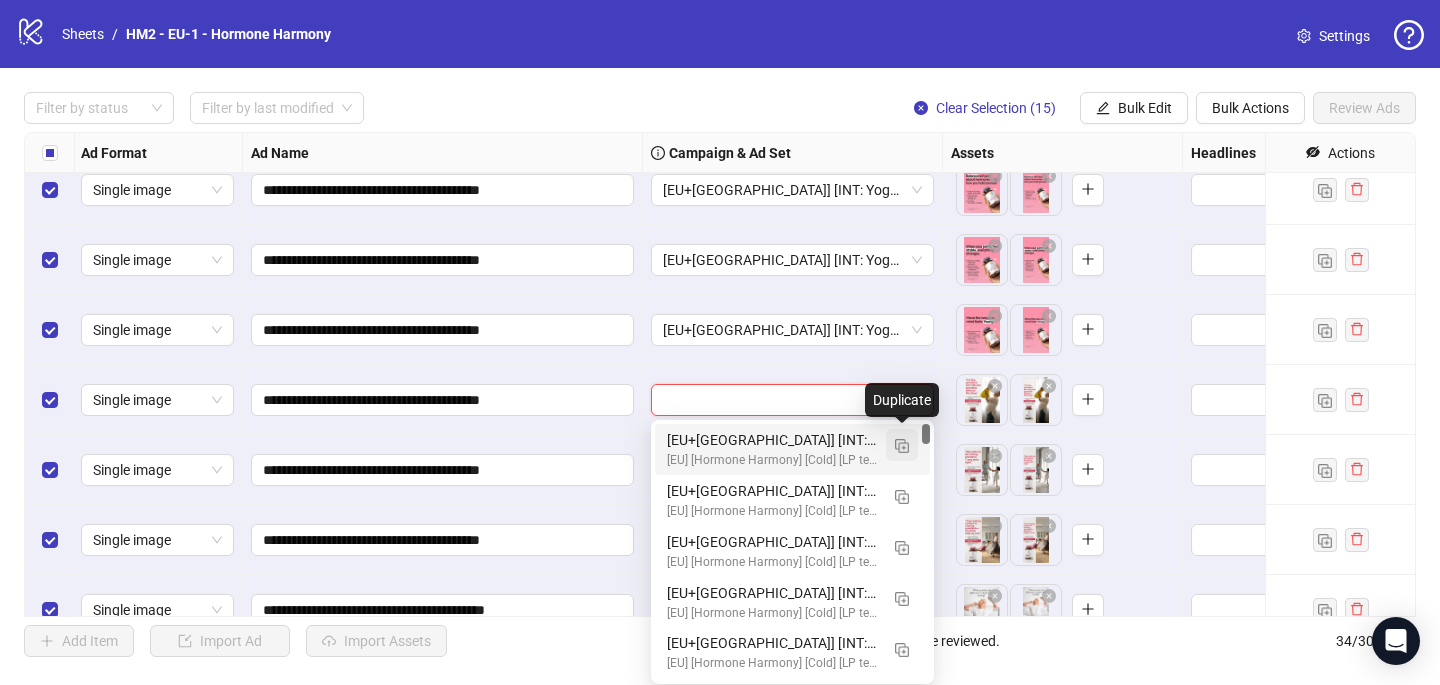 click at bounding box center [902, 445] 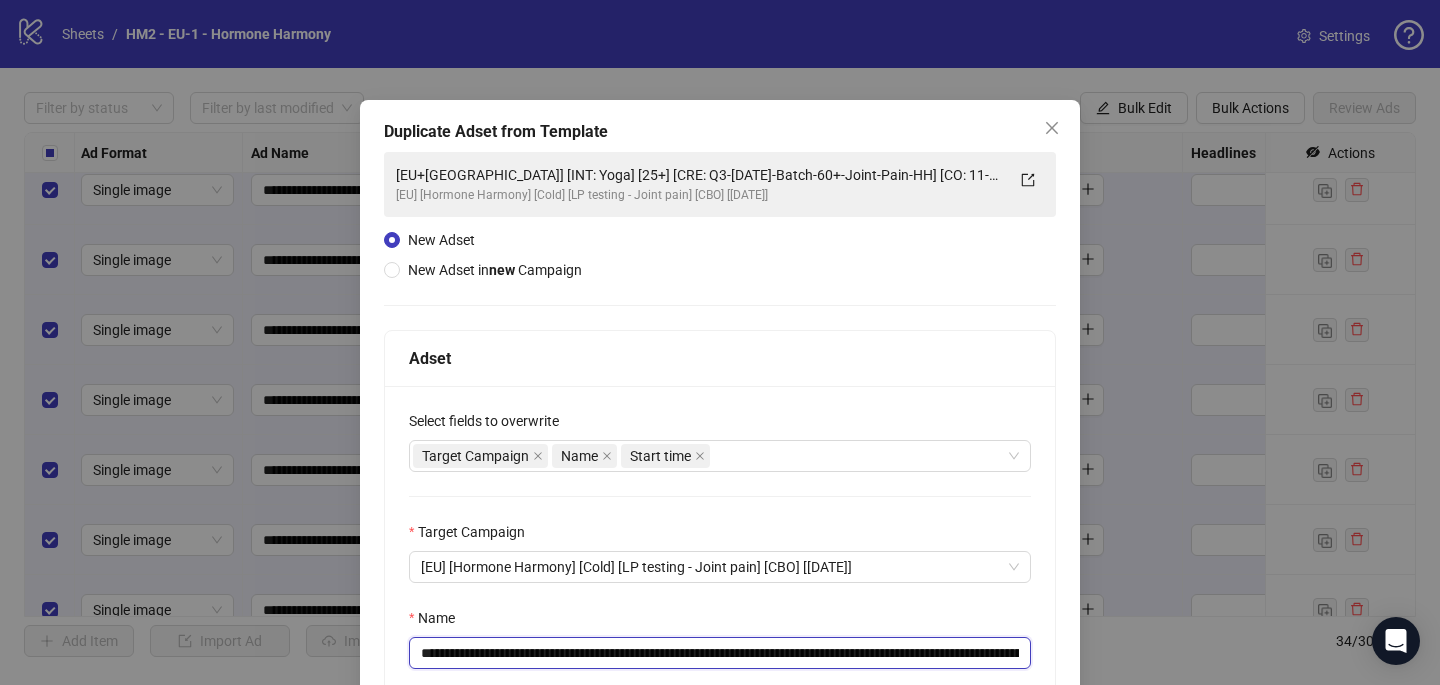 click on "**********" at bounding box center [720, 653] 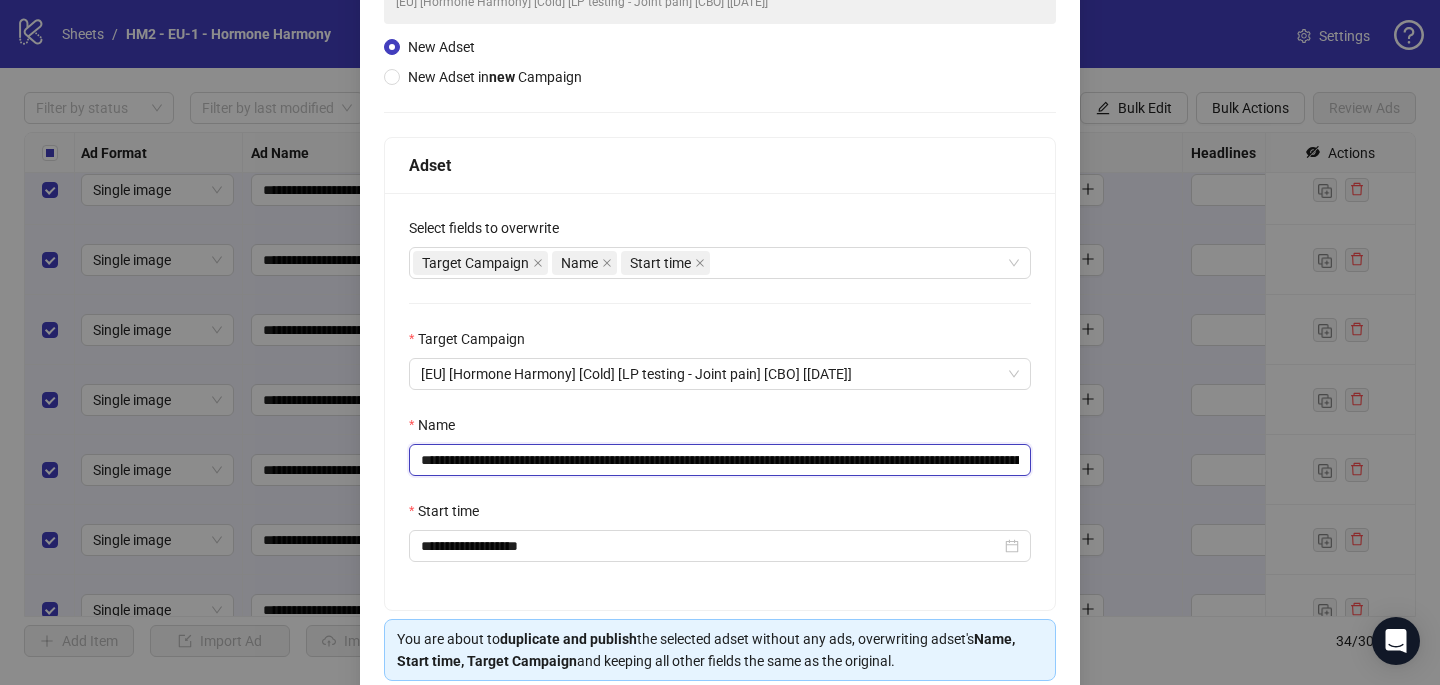 scroll, scrollTop: 278, scrollLeft: 0, axis: vertical 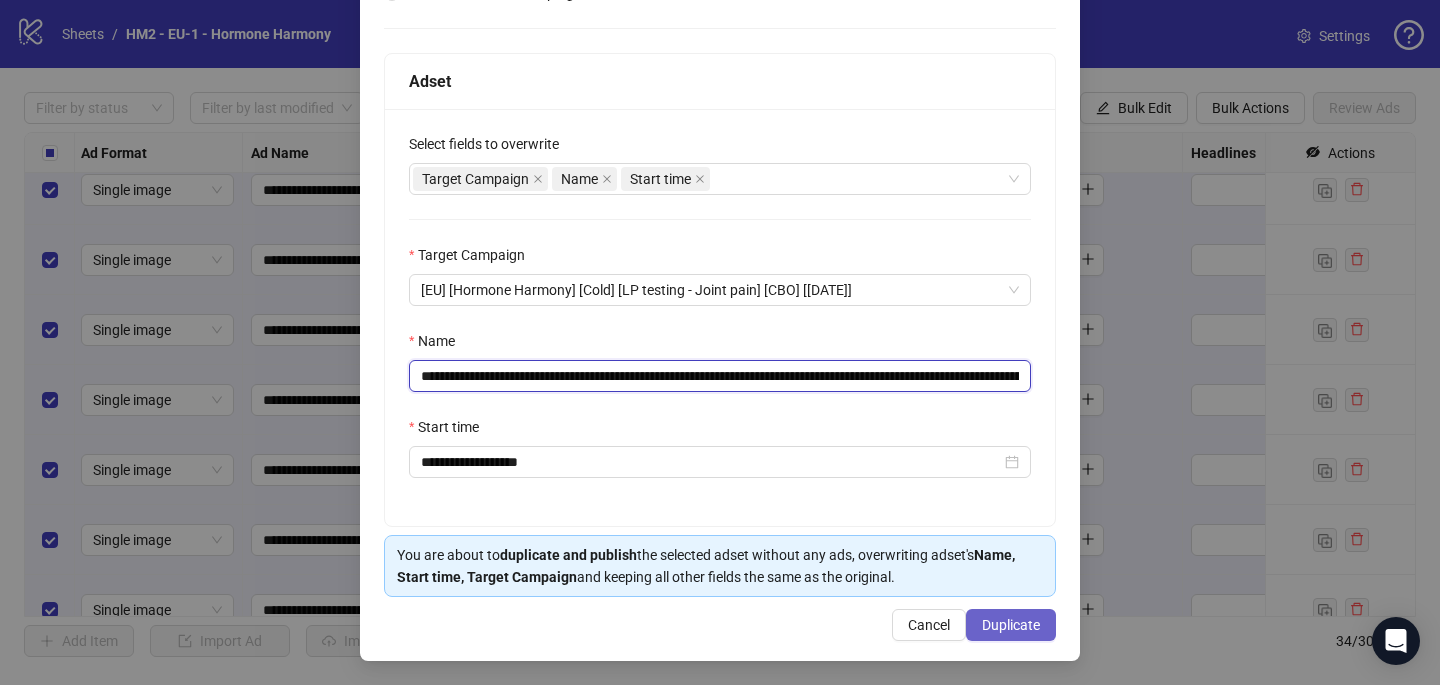 type on "**********" 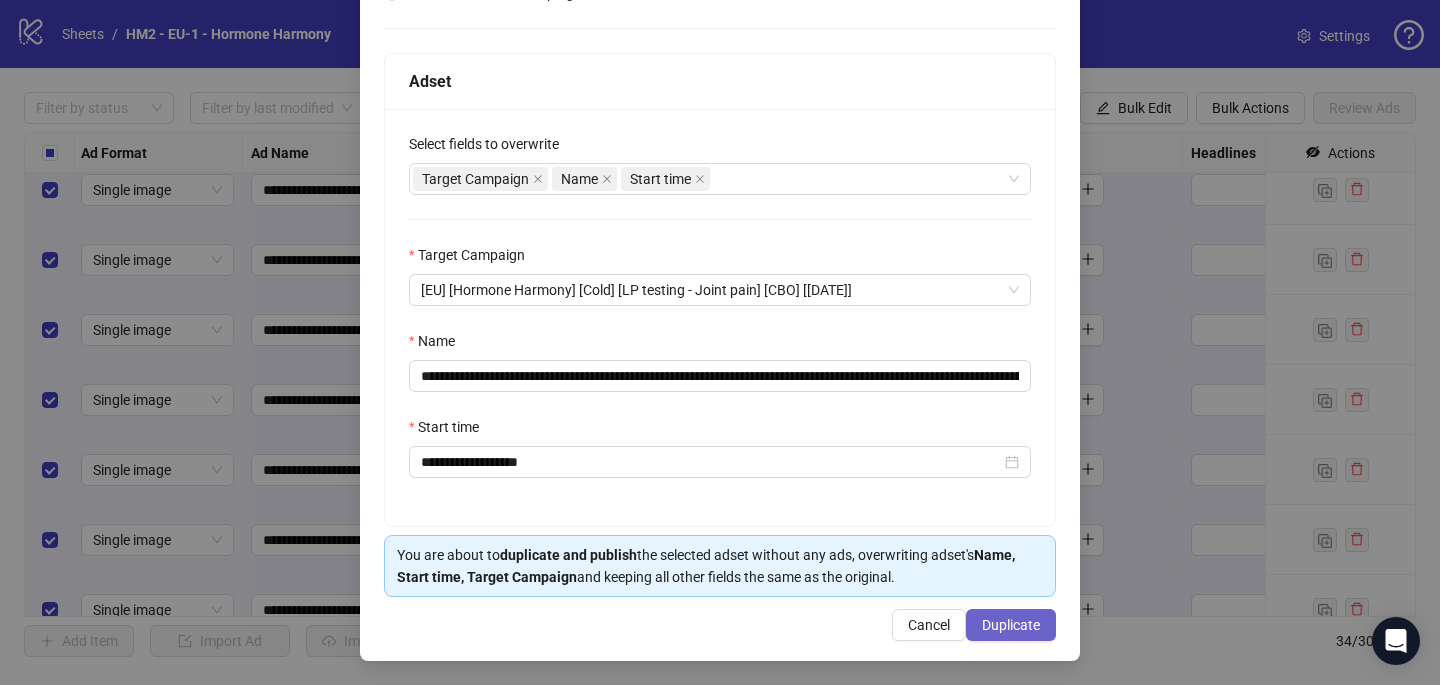 click on "Duplicate" at bounding box center (1011, 625) 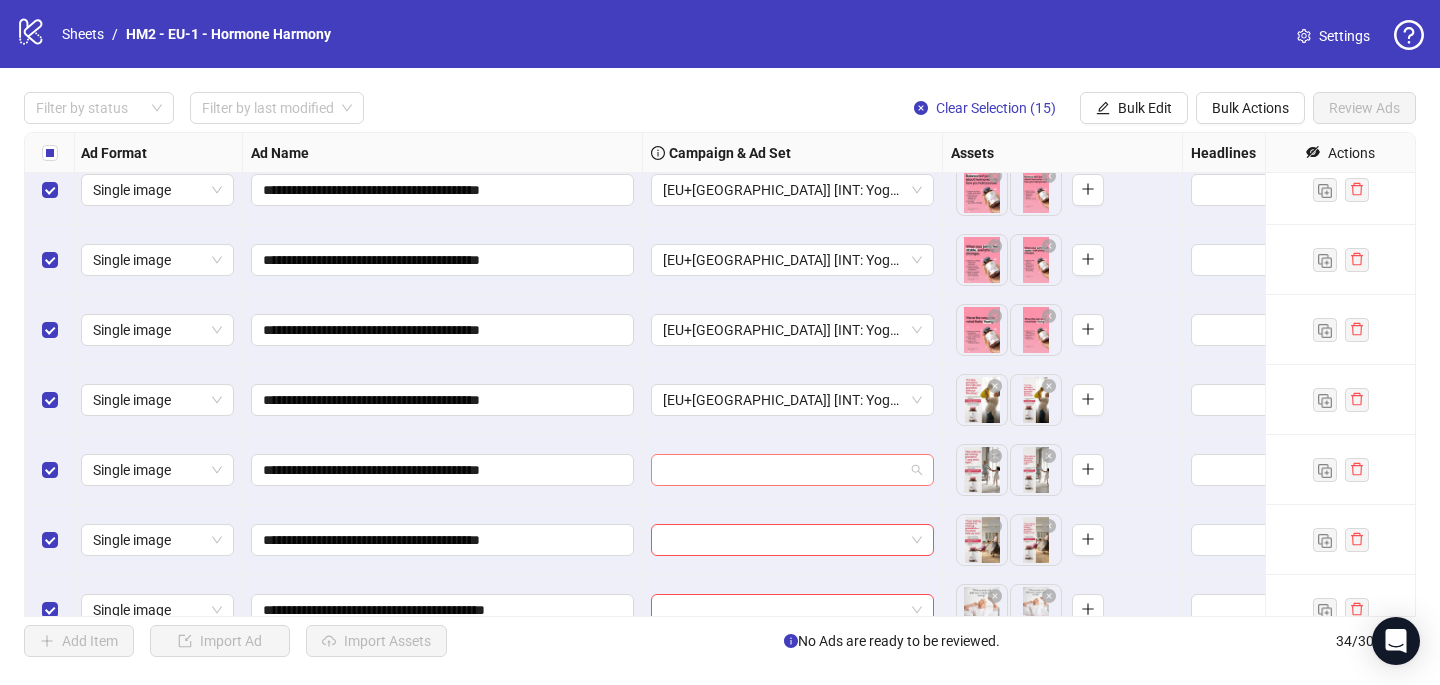 click at bounding box center (783, 470) 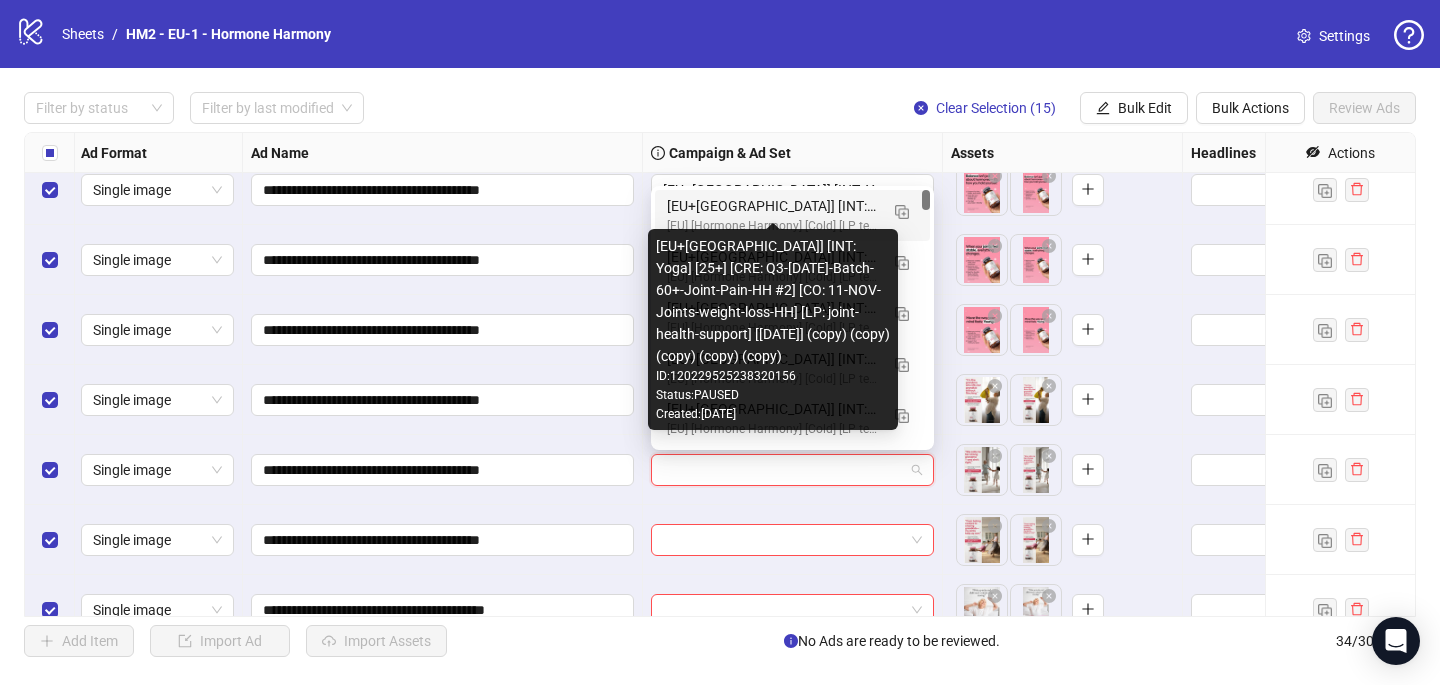 click on "[EU+[GEOGRAPHIC_DATA]] [INT: Yoga] [25+] [CRE: Q3-[DATE]-Batch-60+-Joint-Pain-HH #2] [CO: 11-NOV-Joints-weight-loss-HH] [LP: joint-health-support] [[DATE]] (copy) (copy) (copy) (copy) (copy)" at bounding box center [772, 206] 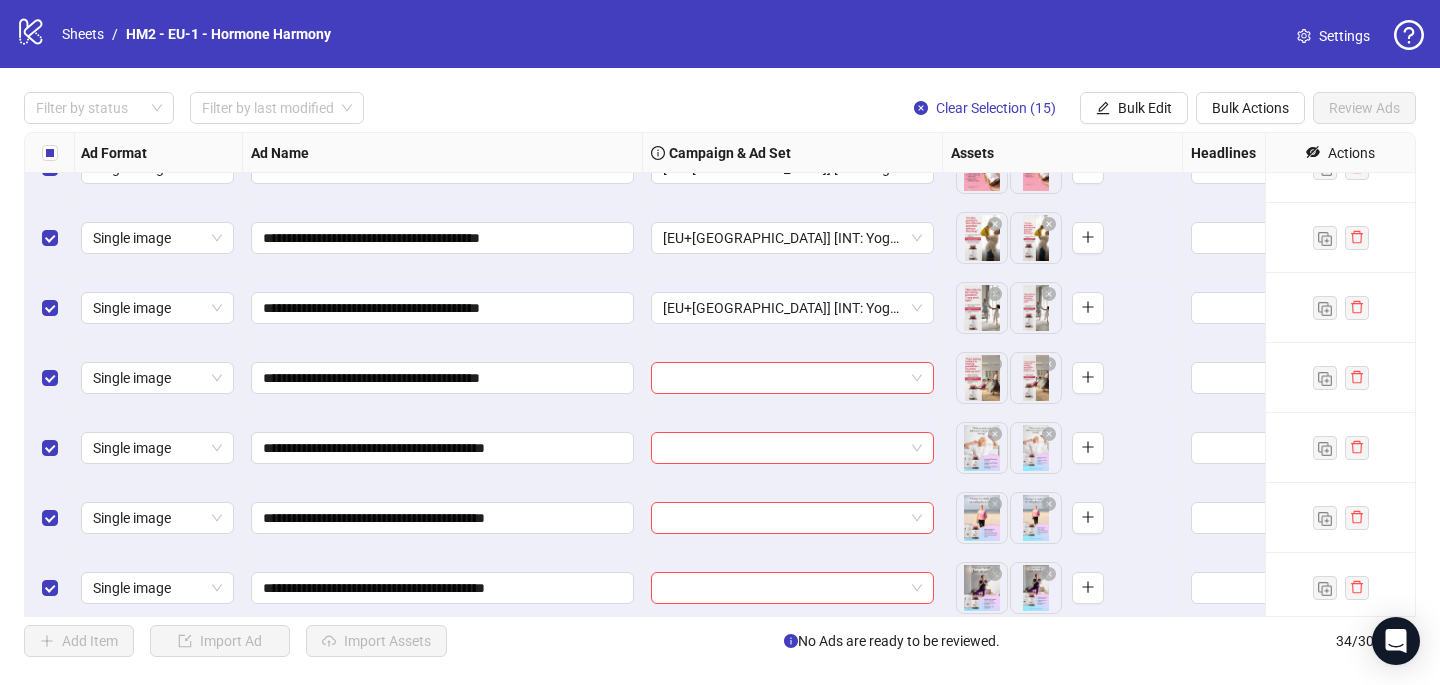 scroll, scrollTop: 1749, scrollLeft: 2, axis: both 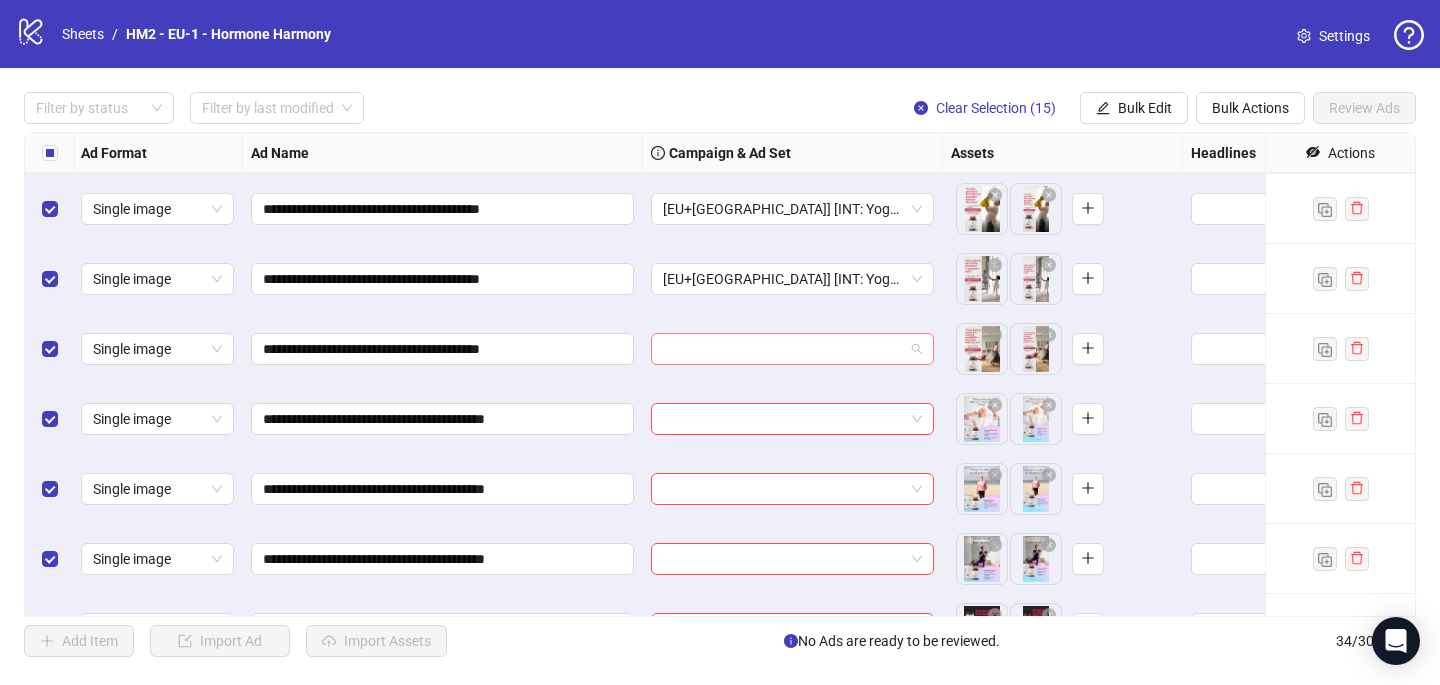 click at bounding box center (783, 349) 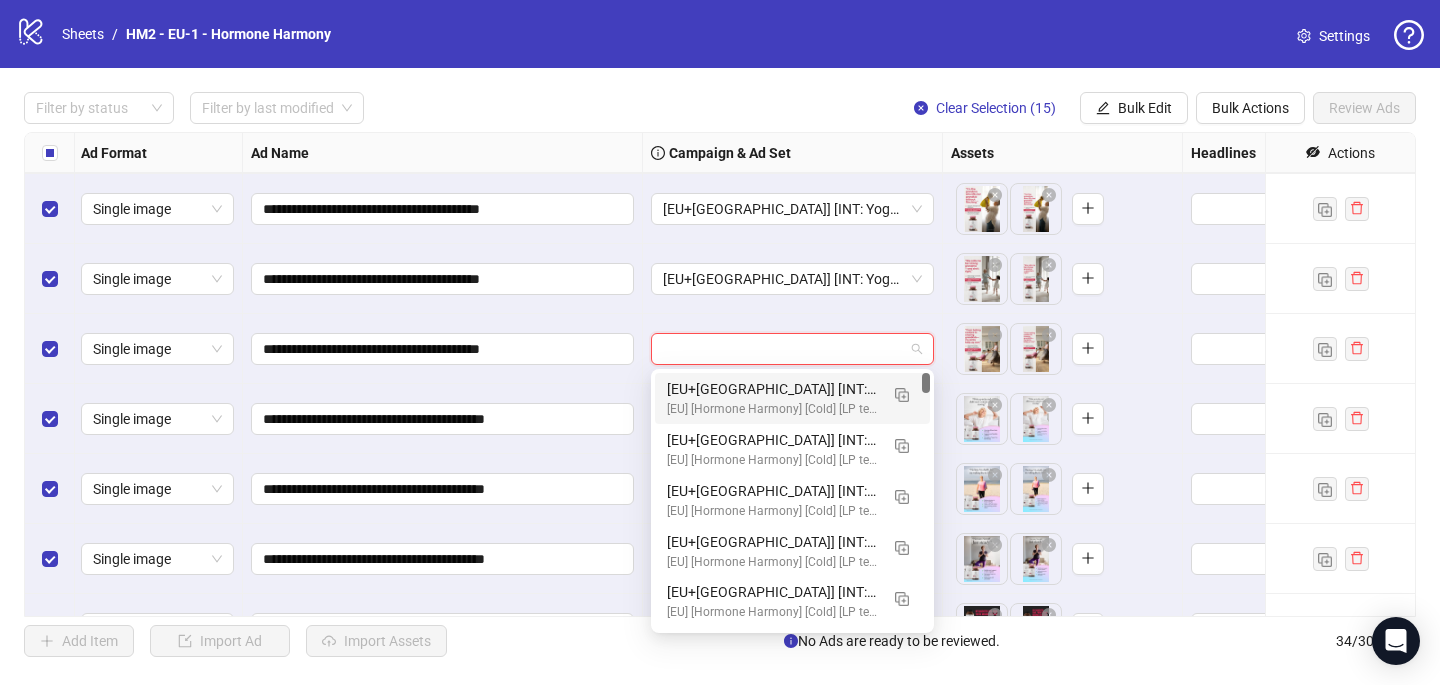 click on "[EU+[GEOGRAPHIC_DATA]] [INT: Yoga] [25+] [CRE: Q3-[DATE]-Batch-60+-Joint-Pain-HH #2] [CO: 11-NOV-Joints-weight-loss-HH] [LP: joint-health-support] [[DATE]] (copy) (copy) (copy) (copy) (copy)" at bounding box center [772, 389] 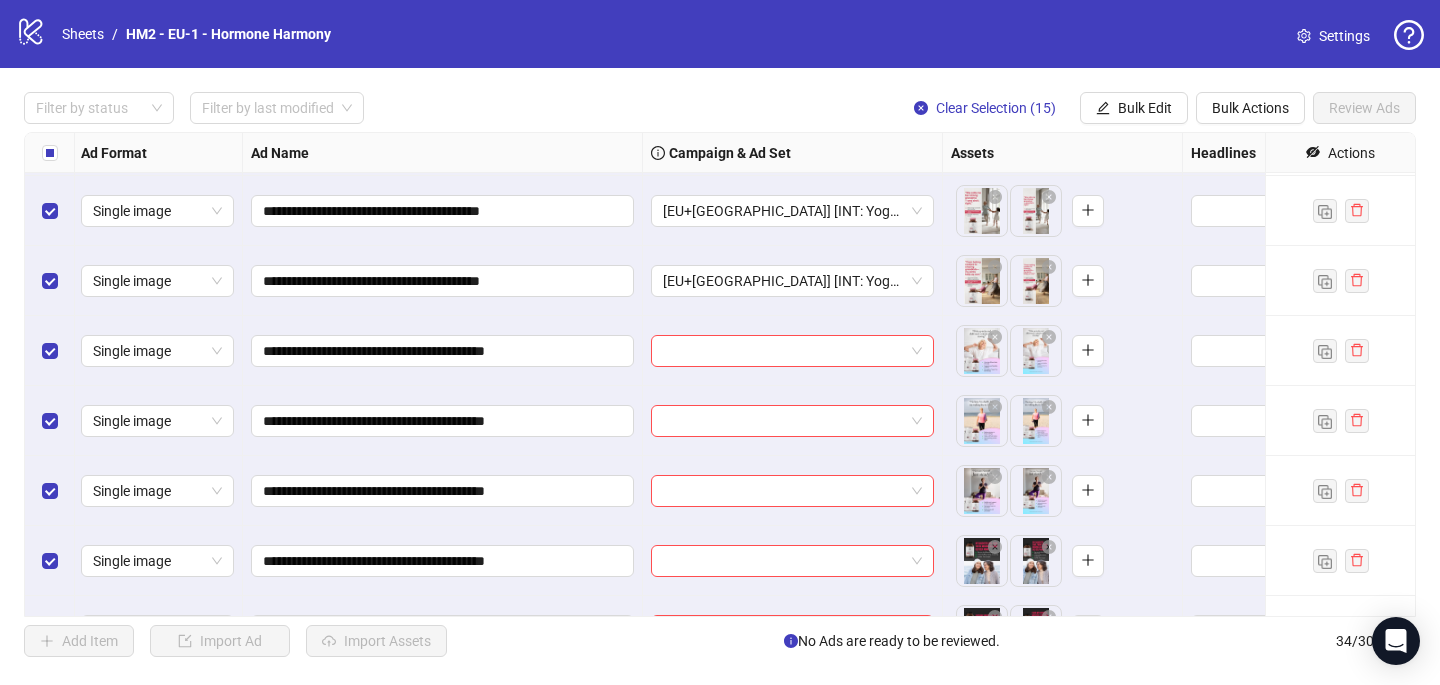scroll, scrollTop: 1824, scrollLeft: 2, axis: both 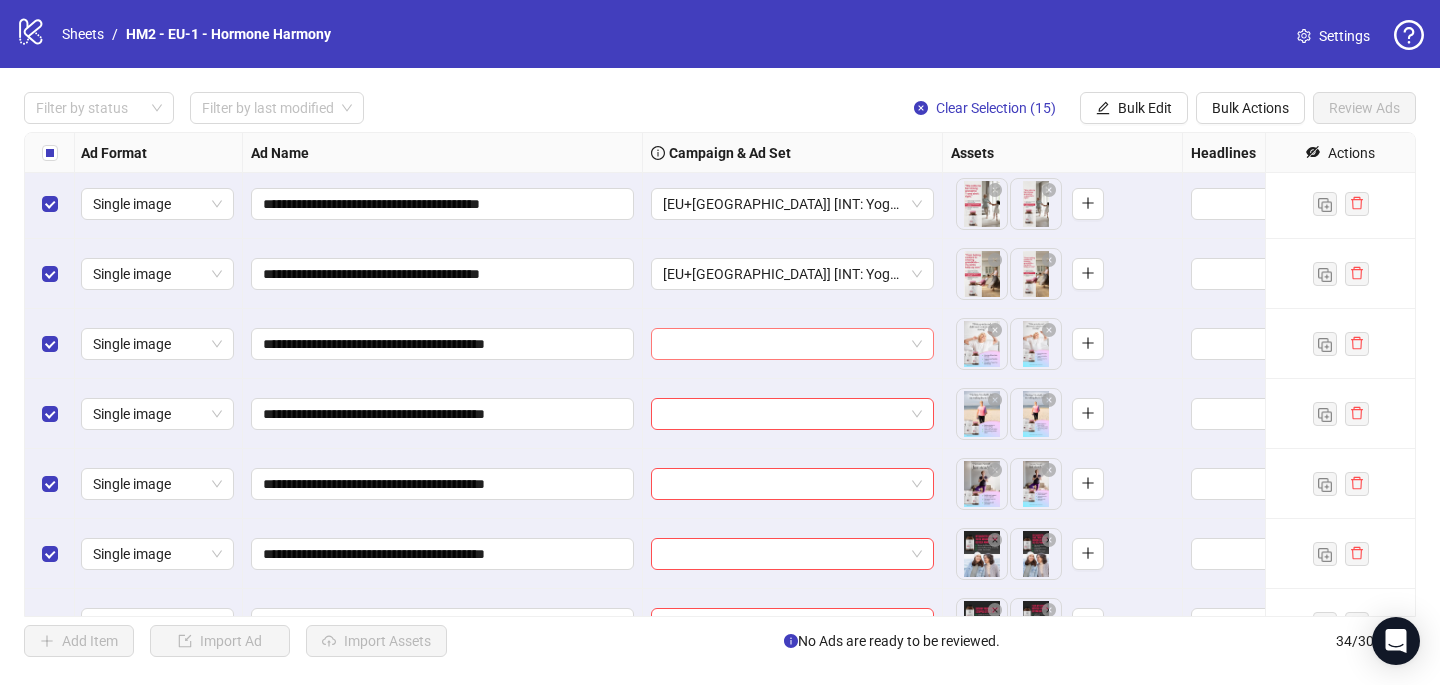 click at bounding box center [783, 344] 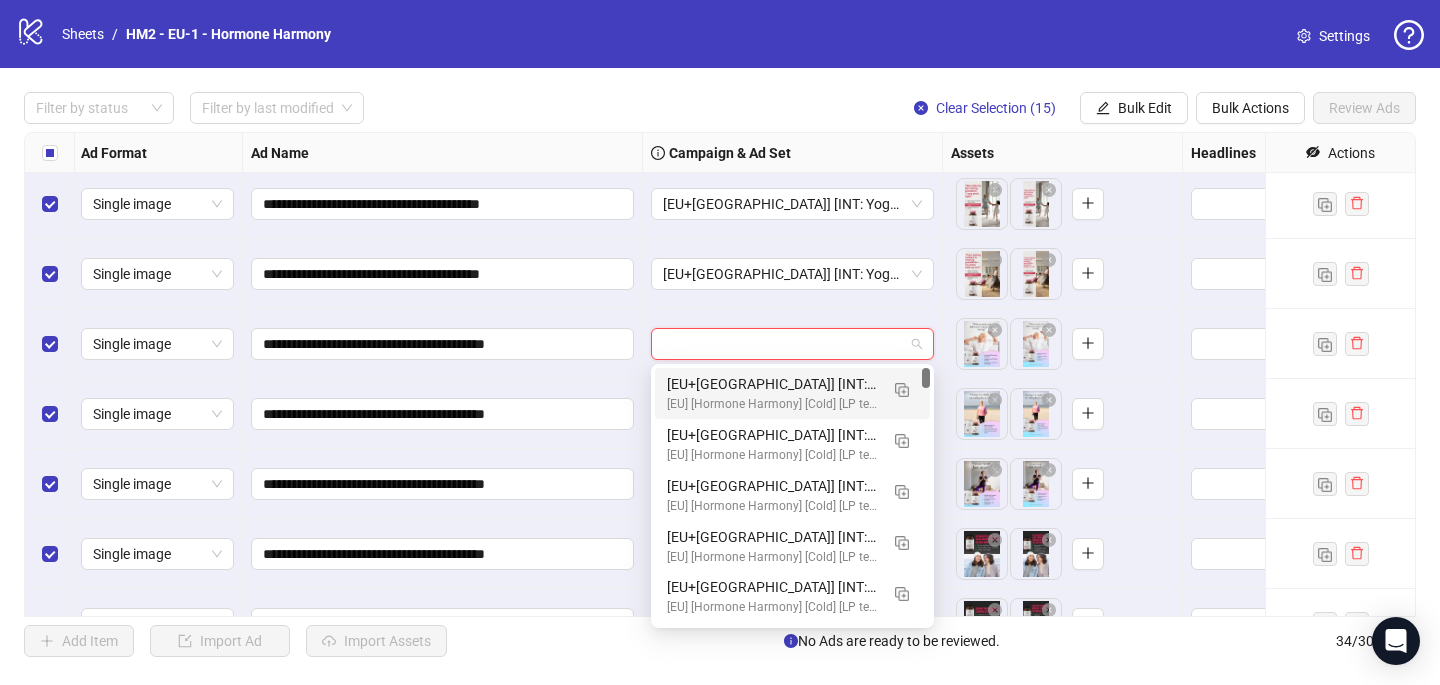 click on "[EU+[GEOGRAPHIC_DATA]] [INT: Yoga] [25+] [CRE: Q3-[DATE]-Batch-60+-Joint-Pain-HH #2] [CO: 11-NOV-Joints-weight-loss-HH] [LP: joint-health-support] [[DATE]] (copy) (copy) (copy) (copy) (copy)" at bounding box center [772, 384] 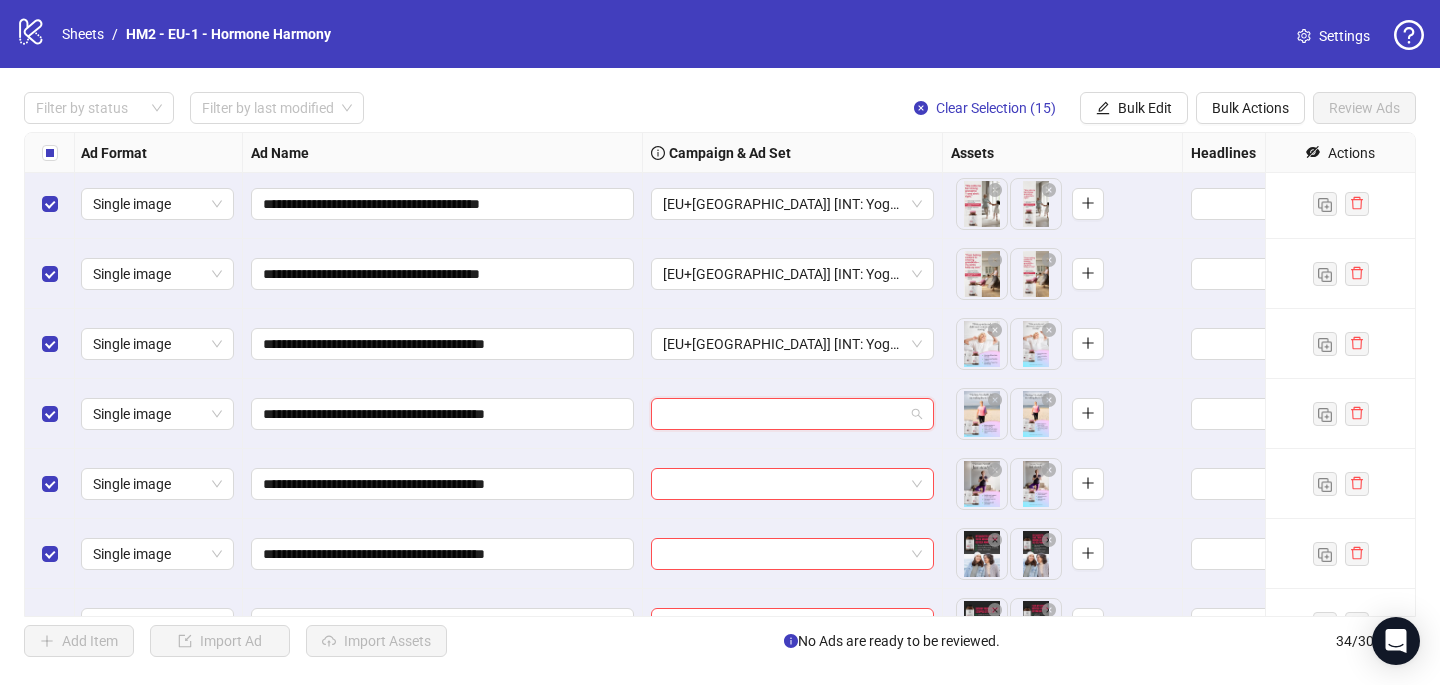 click at bounding box center [783, 414] 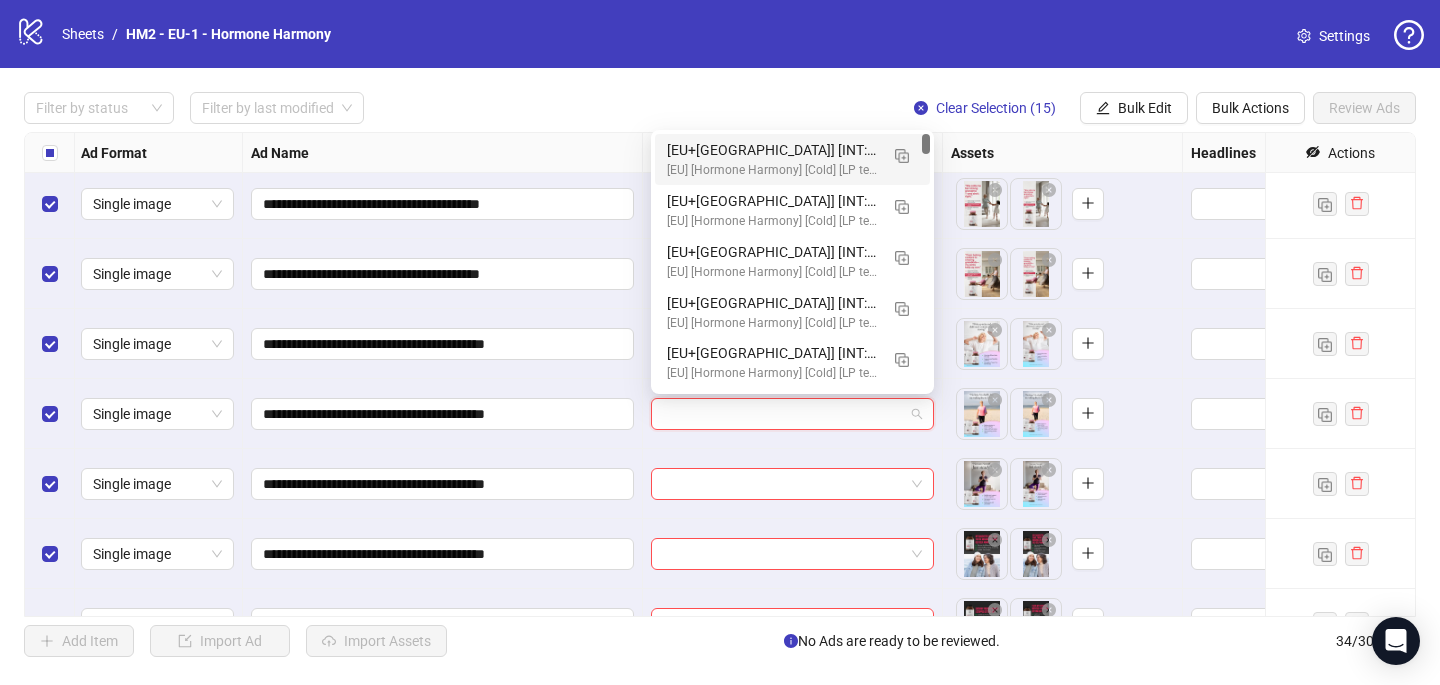 click on "[EU+[GEOGRAPHIC_DATA]] [INT: Yoga] [25+] [CRE: Q3-[DATE]-Batch-60+-Joint-Pain-HH #2] [CO: 11-NOV-Joints-weight-loss-HH] [LP: joint-health-support] [[DATE]] (copy) (copy) (copy) (copy) (copy)" at bounding box center [772, 150] 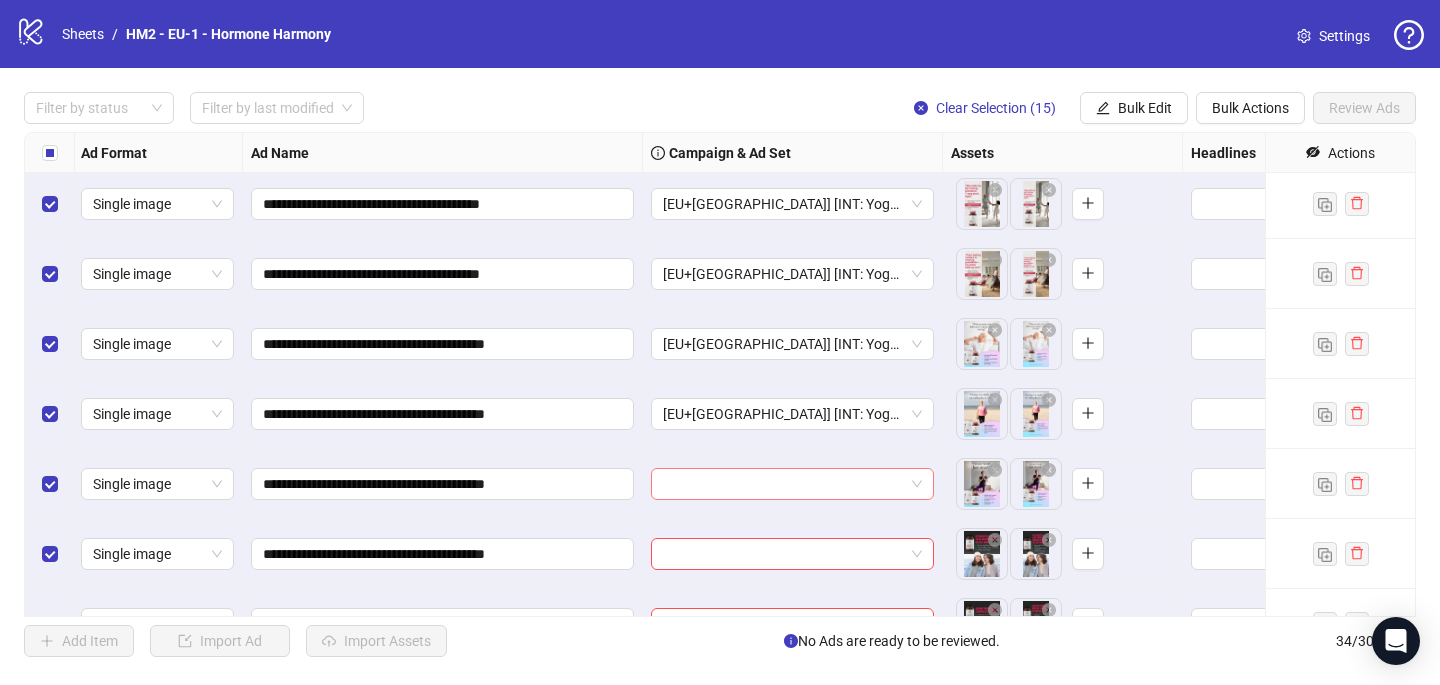 click at bounding box center (783, 484) 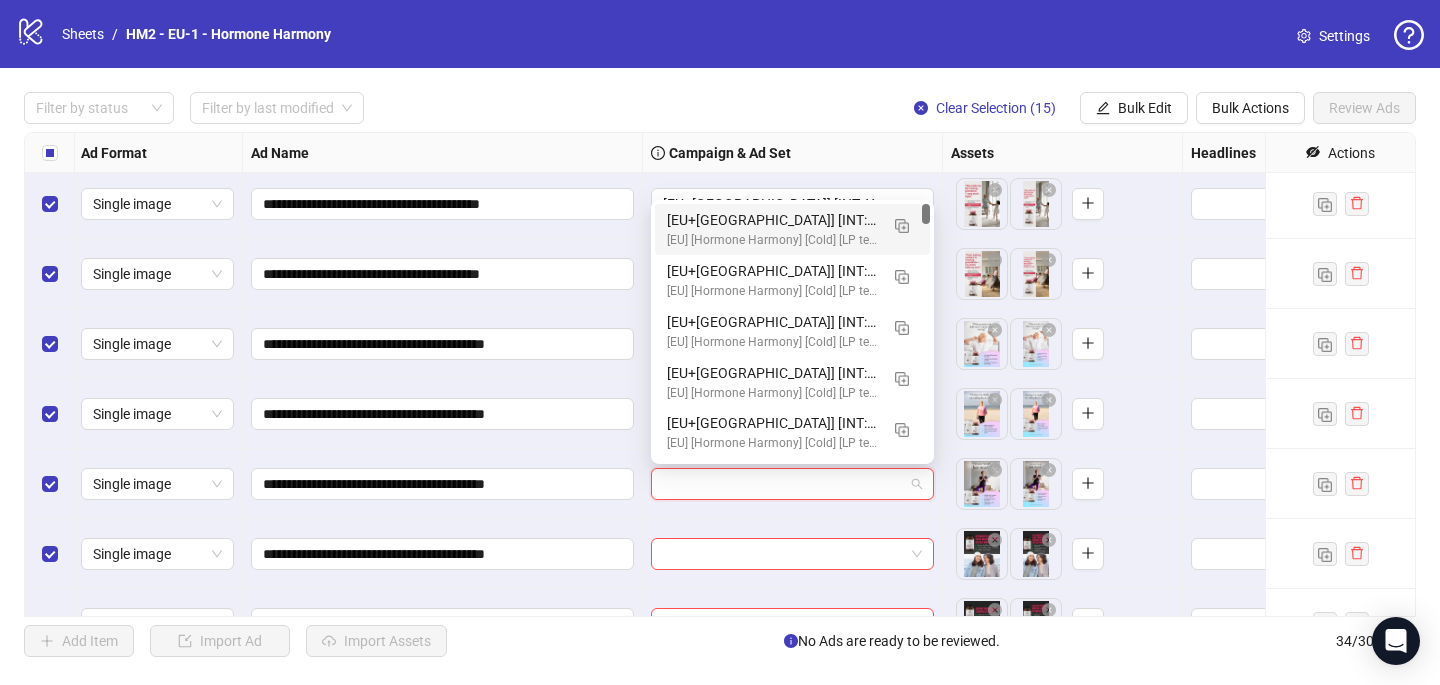 click on "[EU] [Hormone Harmony] [Cold] [LP testing - Joint pain] [CBO] [[DATE]]" at bounding box center [772, 240] 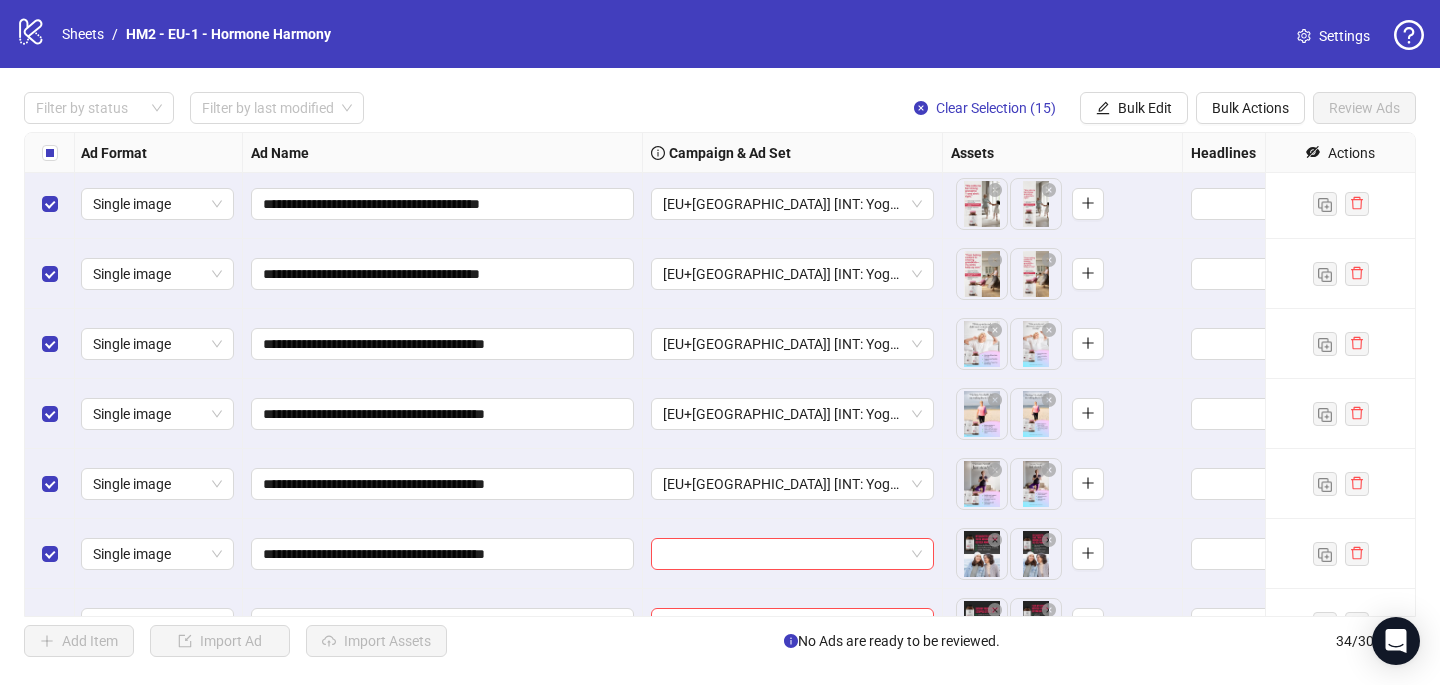 scroll, scrollTop: 1937, scrollLeft: 2, axis: both 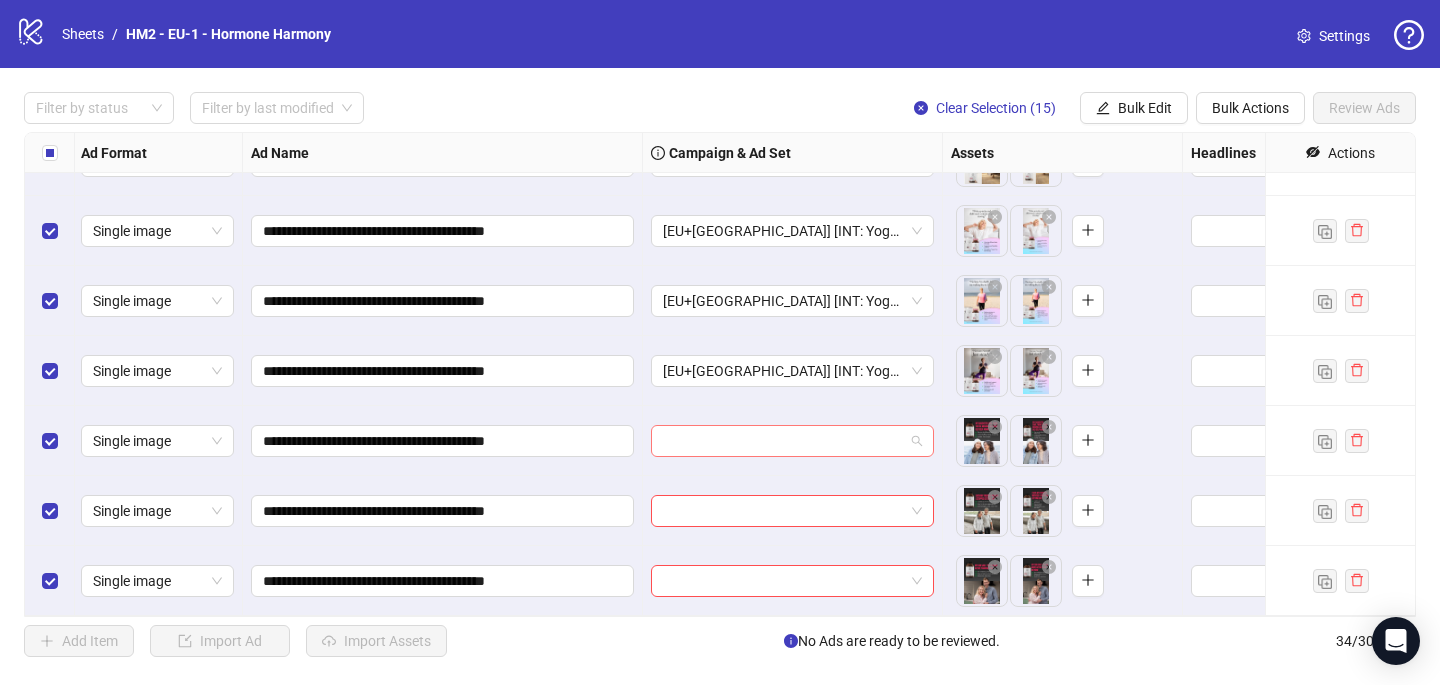 click at bounding box center [783, 441] 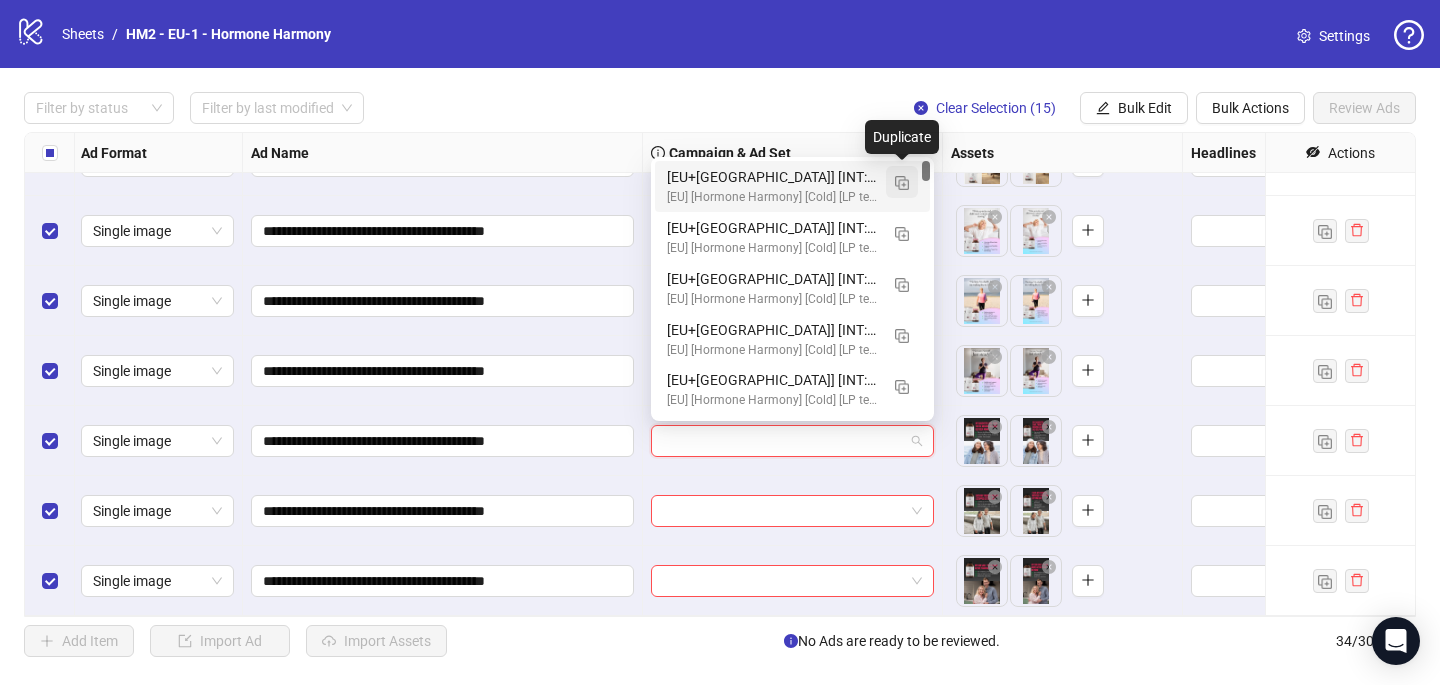 click at bounding box center (902, 183) 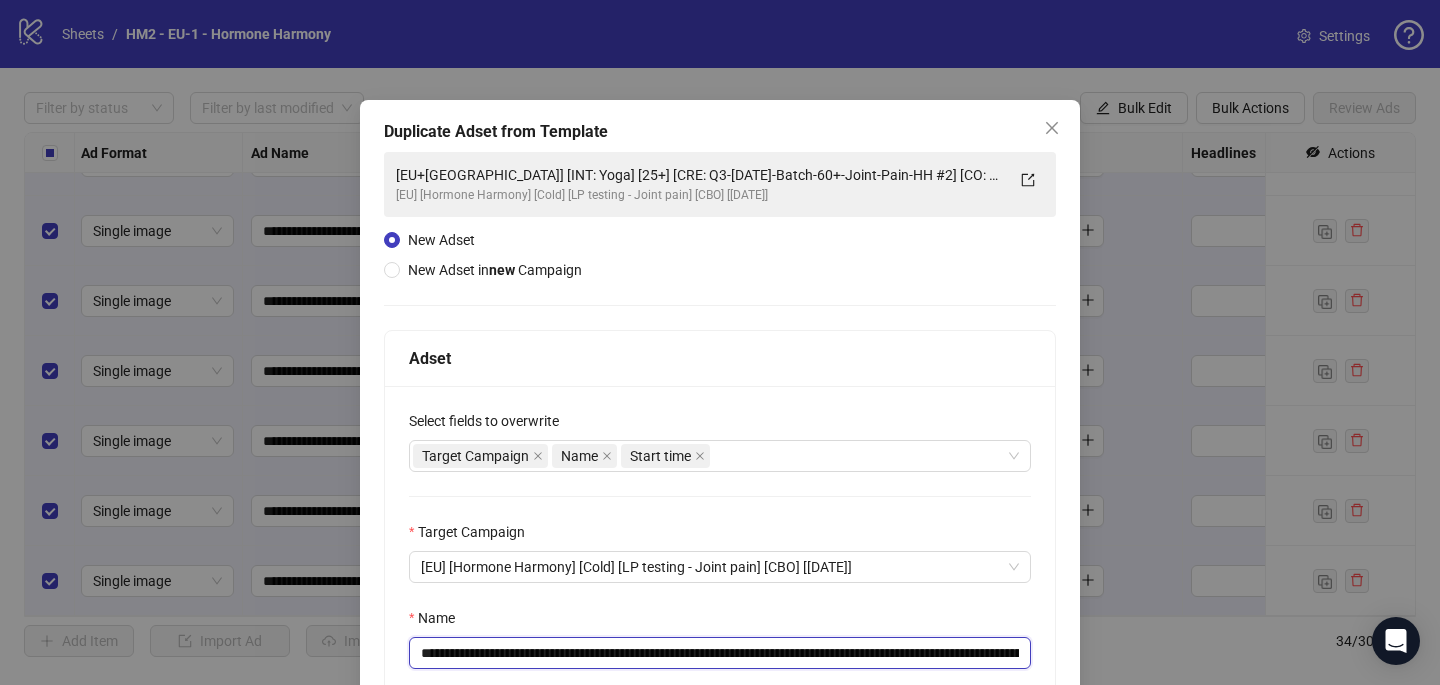 click on "**********" at bounding box center [720, 653] 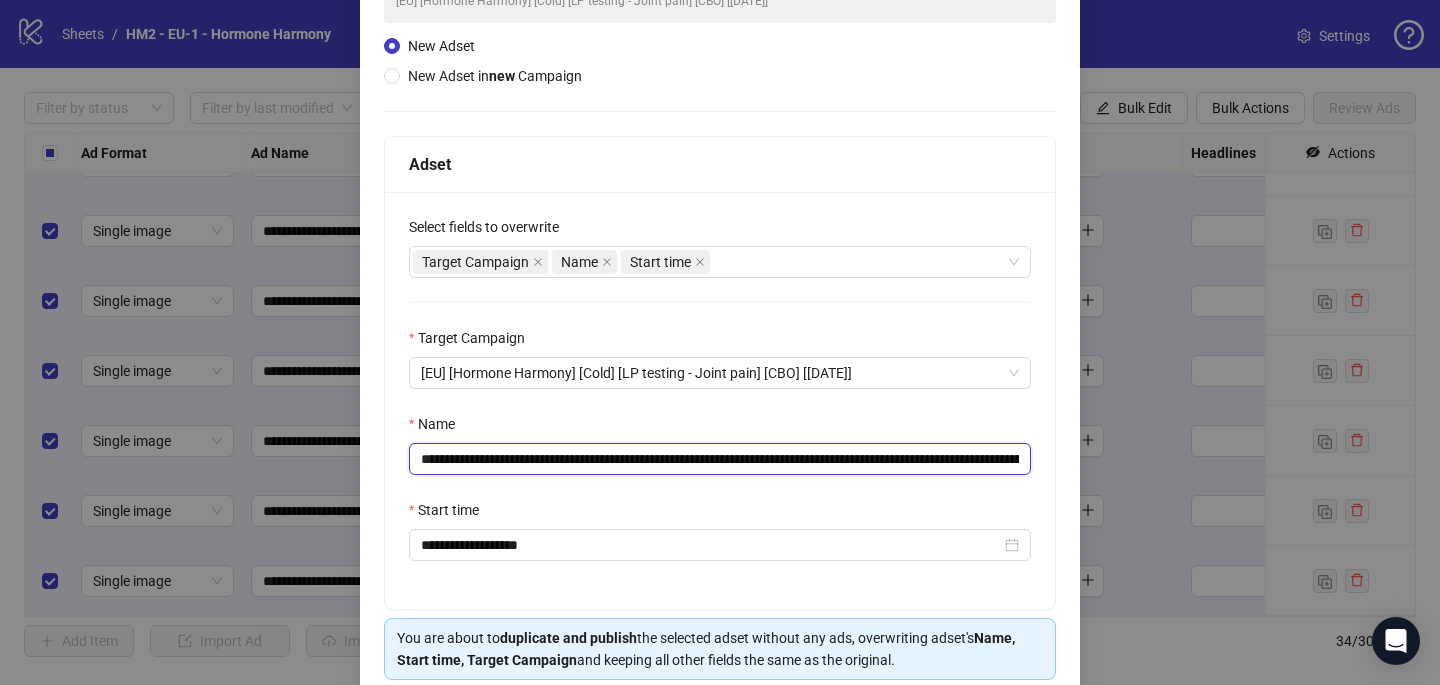 scroll, scrollTop: 230, scrollLeft: 0, axis: vertical 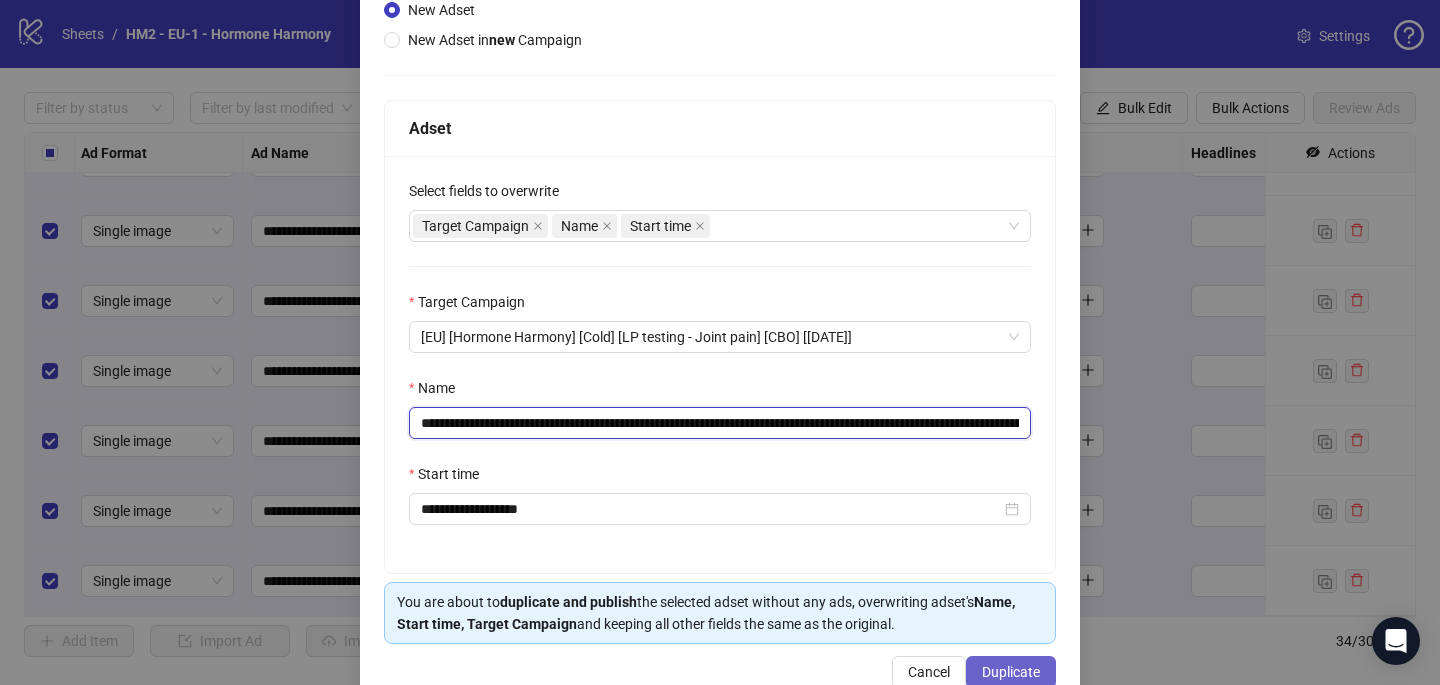 type on "**********" 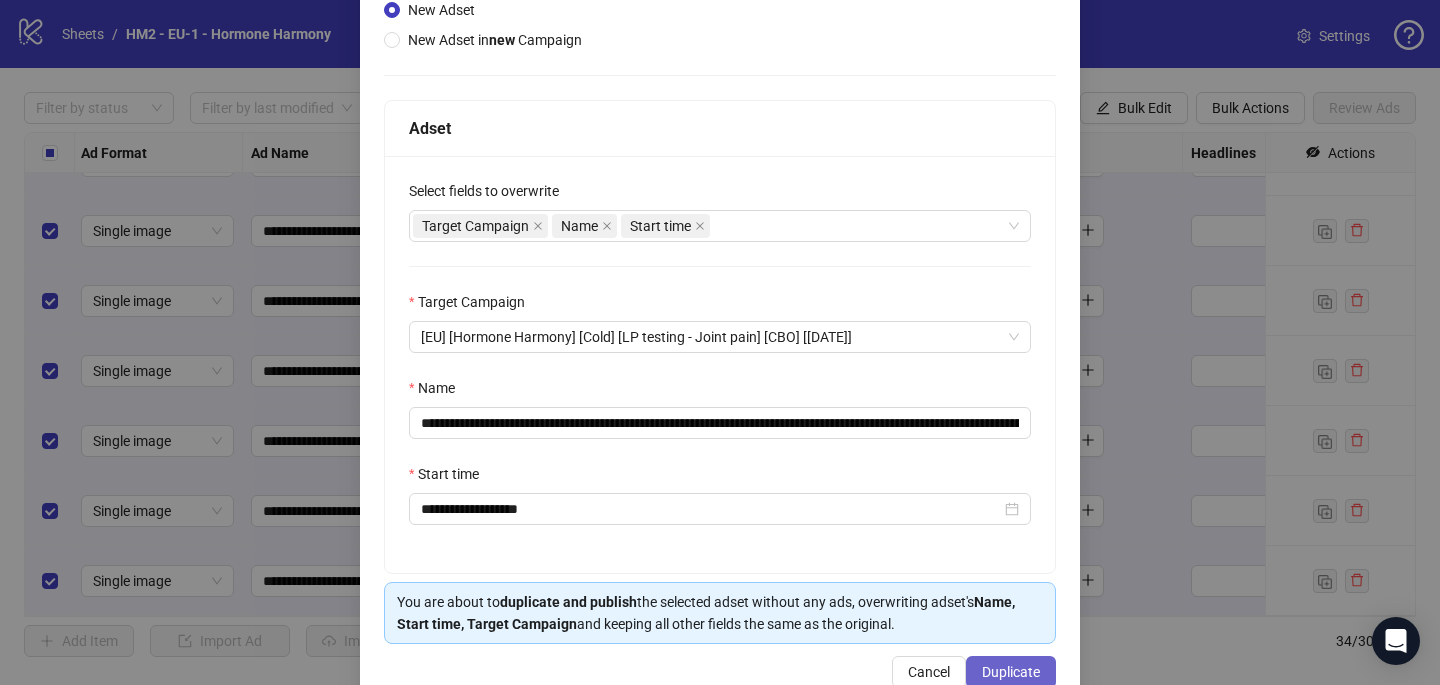click on "Duplicate" at bounding box center [1011, 672] 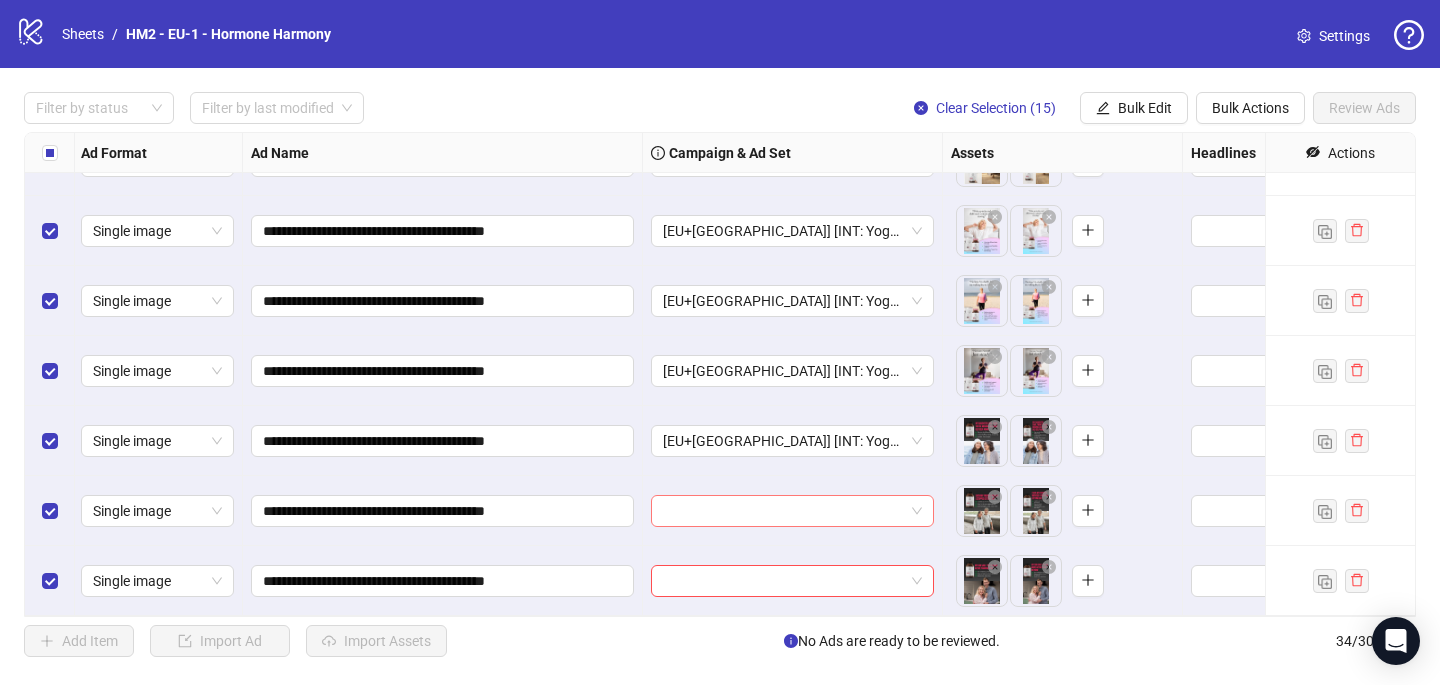 click at bounding box center (783, 511) 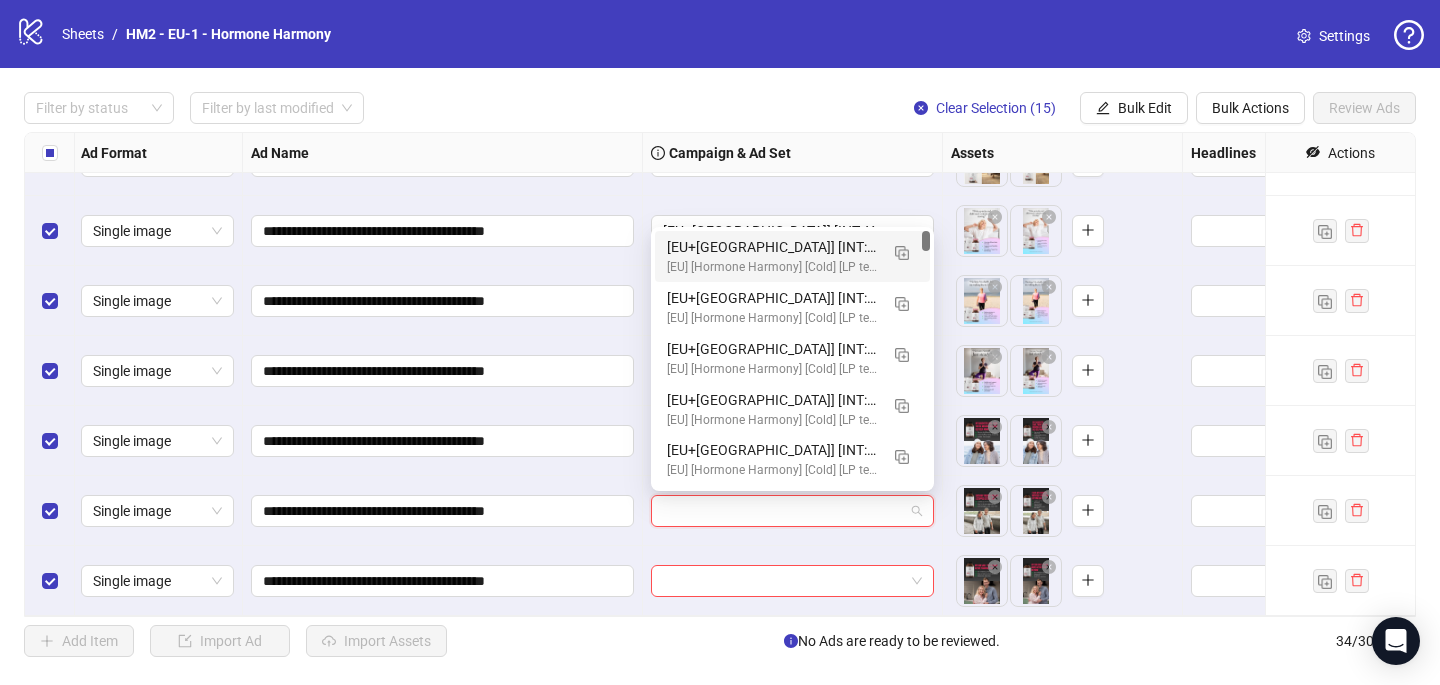 click on "[EU] [Hormone Harmony] [Cold] [LP testing - Joint pain] [CBO] [[DATE]]" at bounding box center [772, 267] 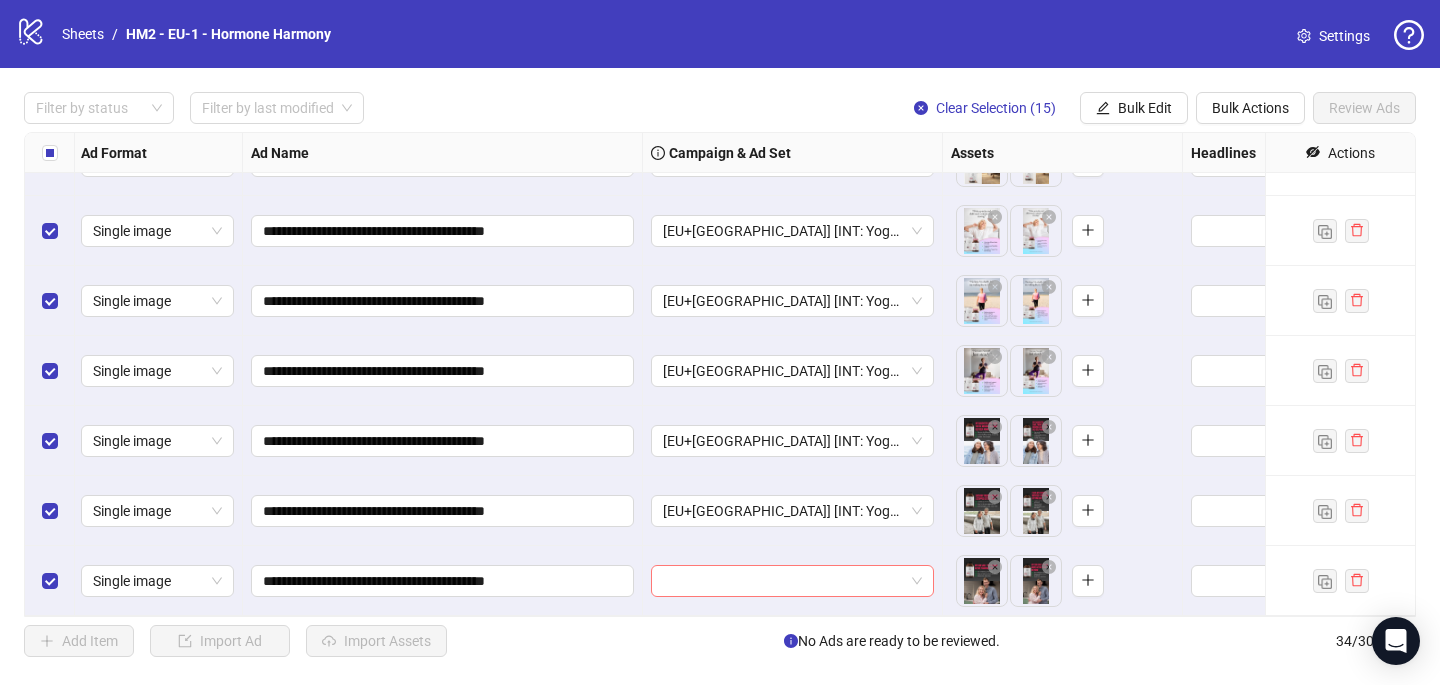 click at bounding box center [783, 581] 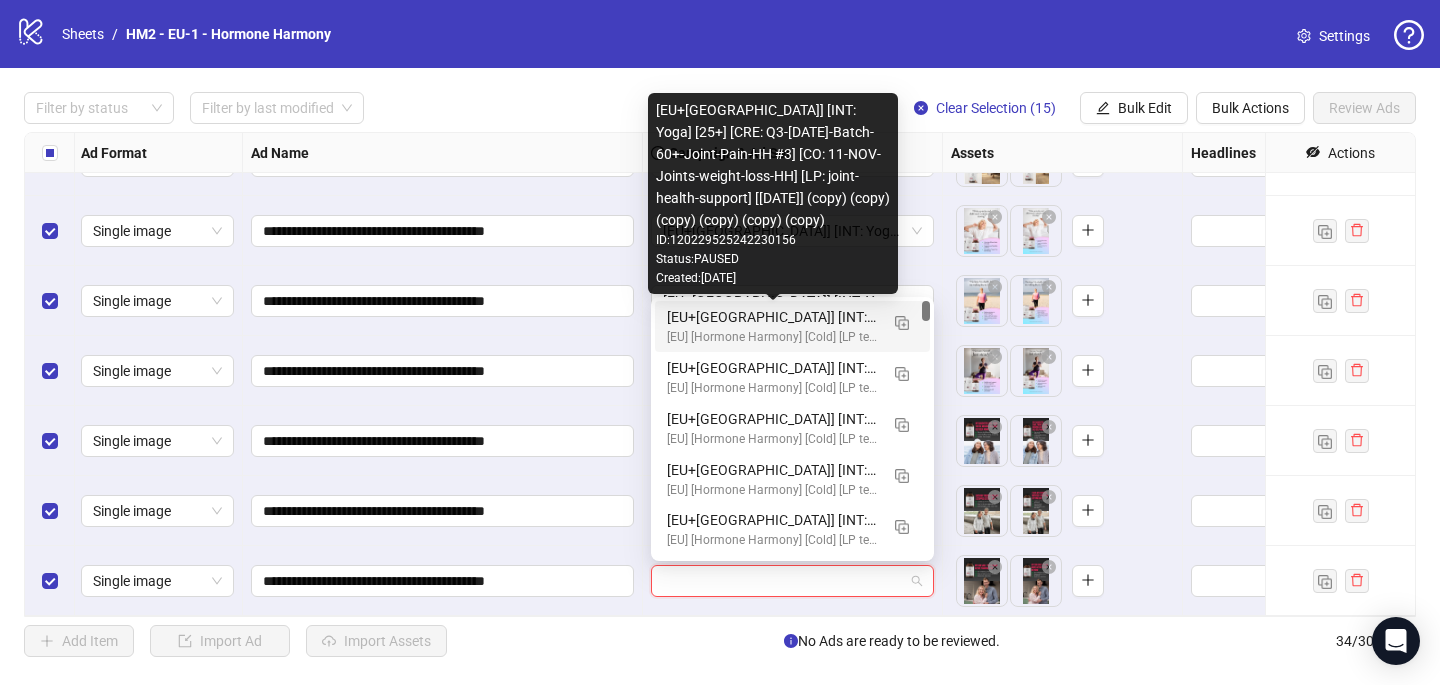 click on "[EU+[GEOGRAPHIC_DATA]] [INT: Yoga] [25+] [CRE: Q3-[DATE]-Batch-60+-Joint-Pain-HH #3] [CO: 11-NOV-Joints-weight-loss-HH] [LP: joint-health-support] [[DATE]] (copy) (copy) (copy) (copy) (copy) (copy)" at bounding box center [772, 317] 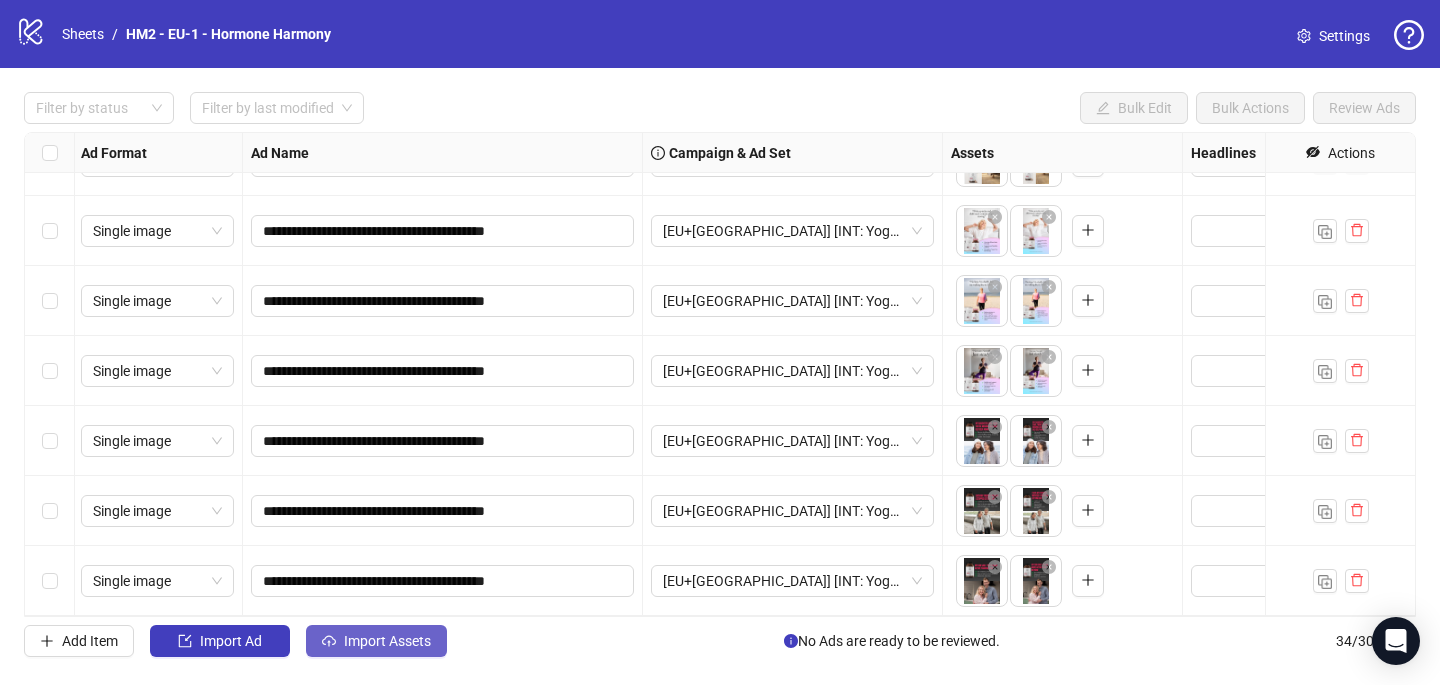click on "Import Assets" at bounding box center (387, 641) 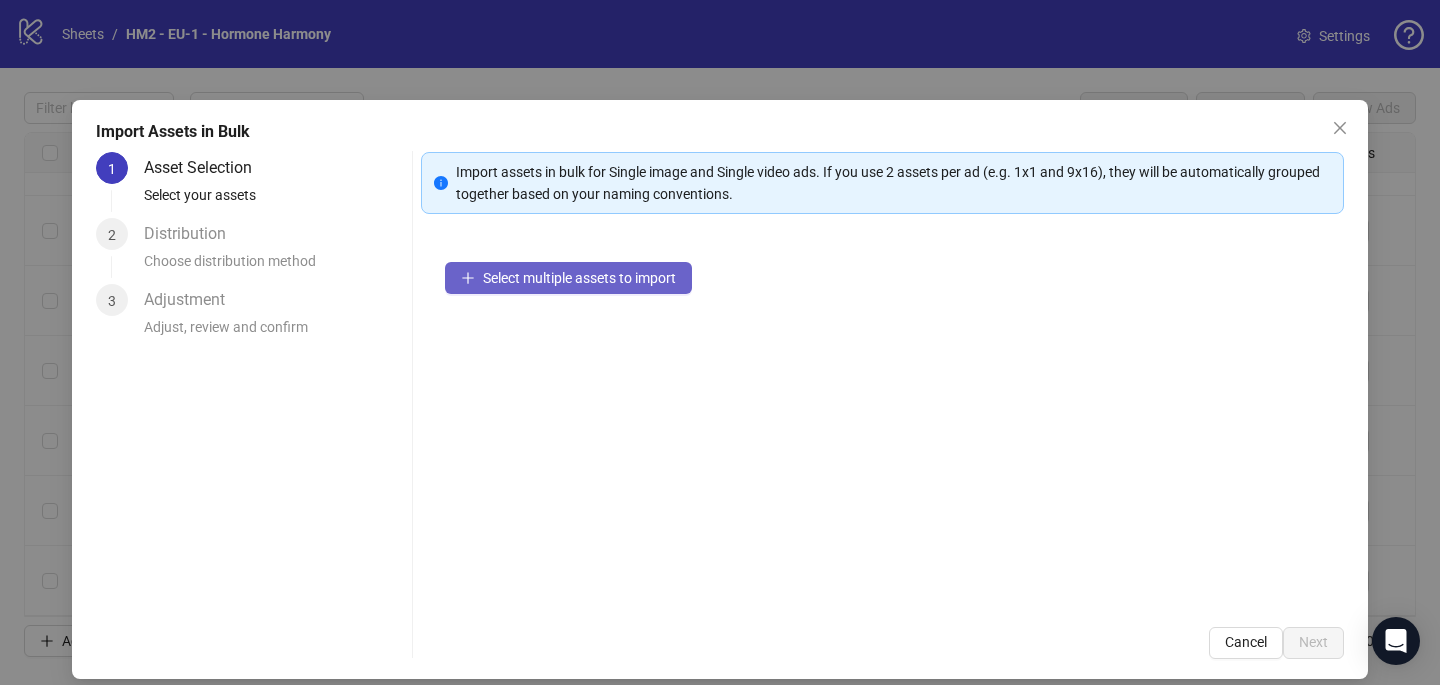 click on "Select multiple assets to import" at bounding box center (579, 278) 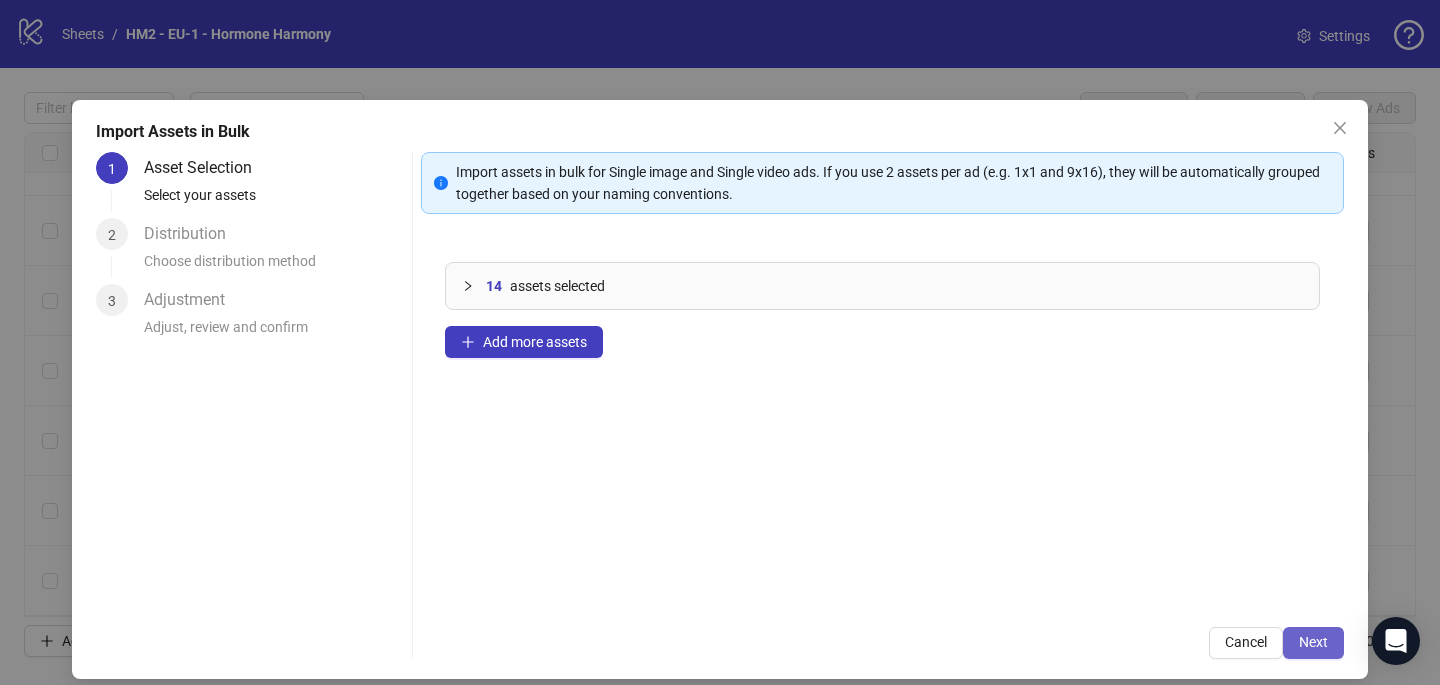 click on "Next" at bounding box center [1313, 642] 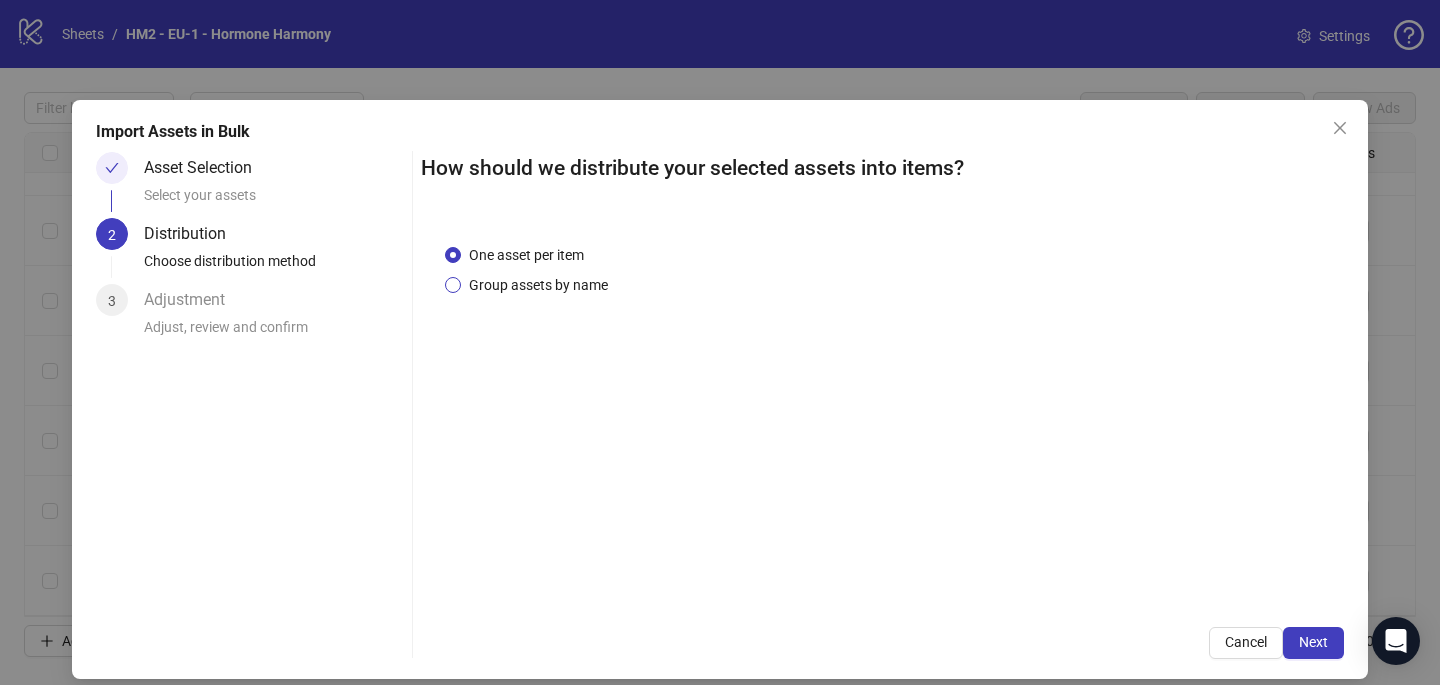 click on "Group assets by name" at bounding box center [538, 285] 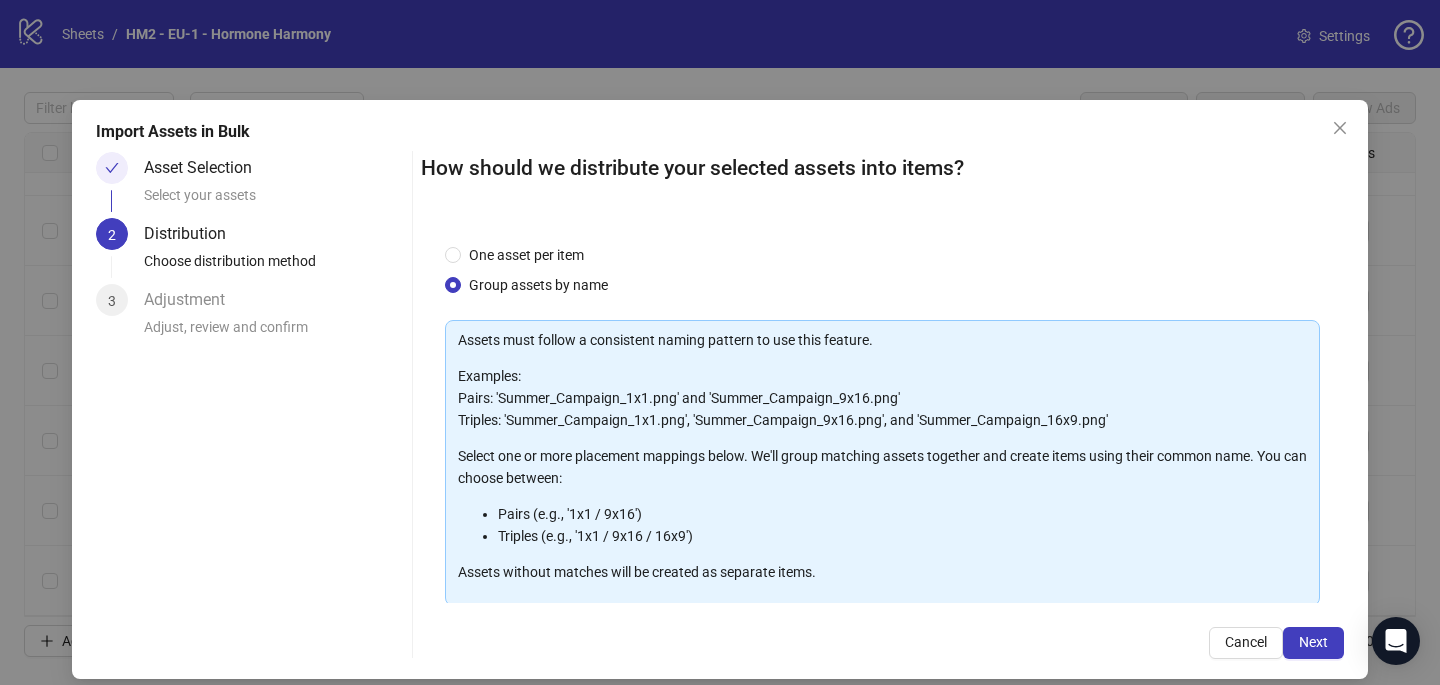 scroll, scrollTop: 203, scrollLeft: 0, axis: vertical 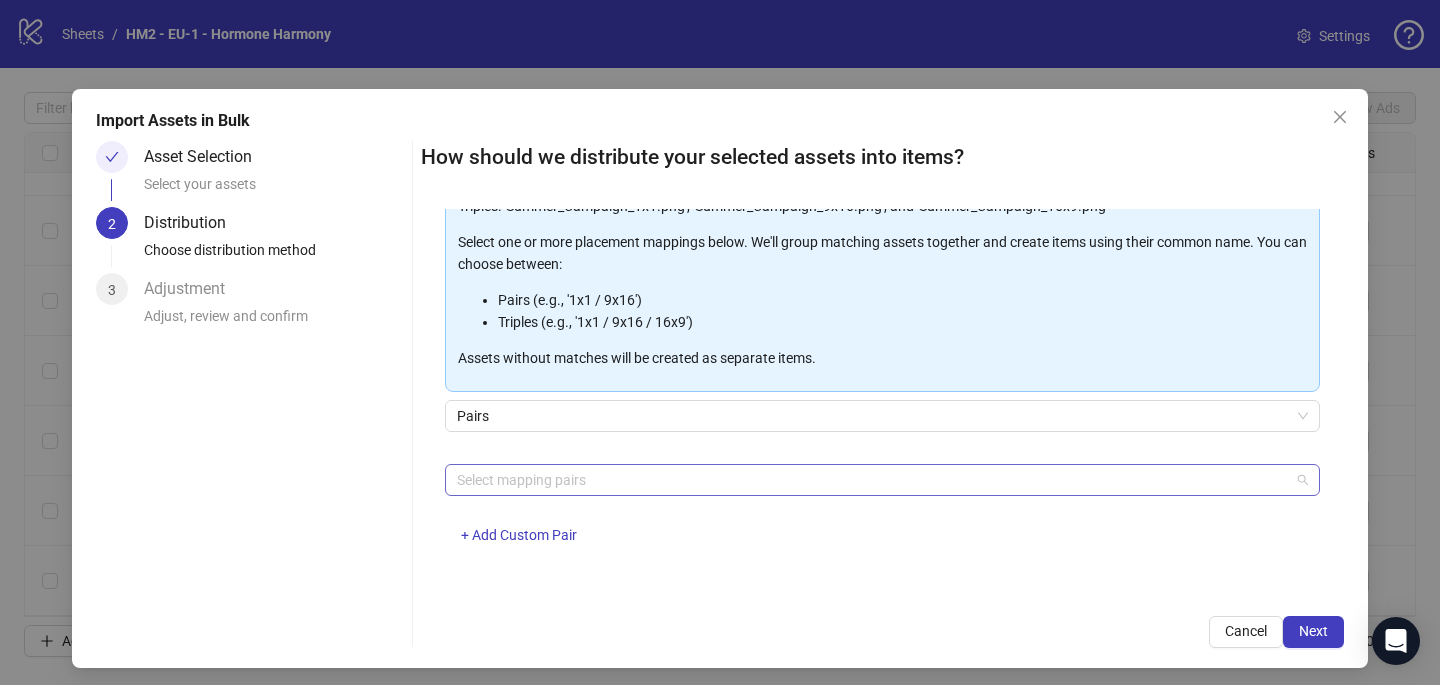 click at bounding box center [872, 480] 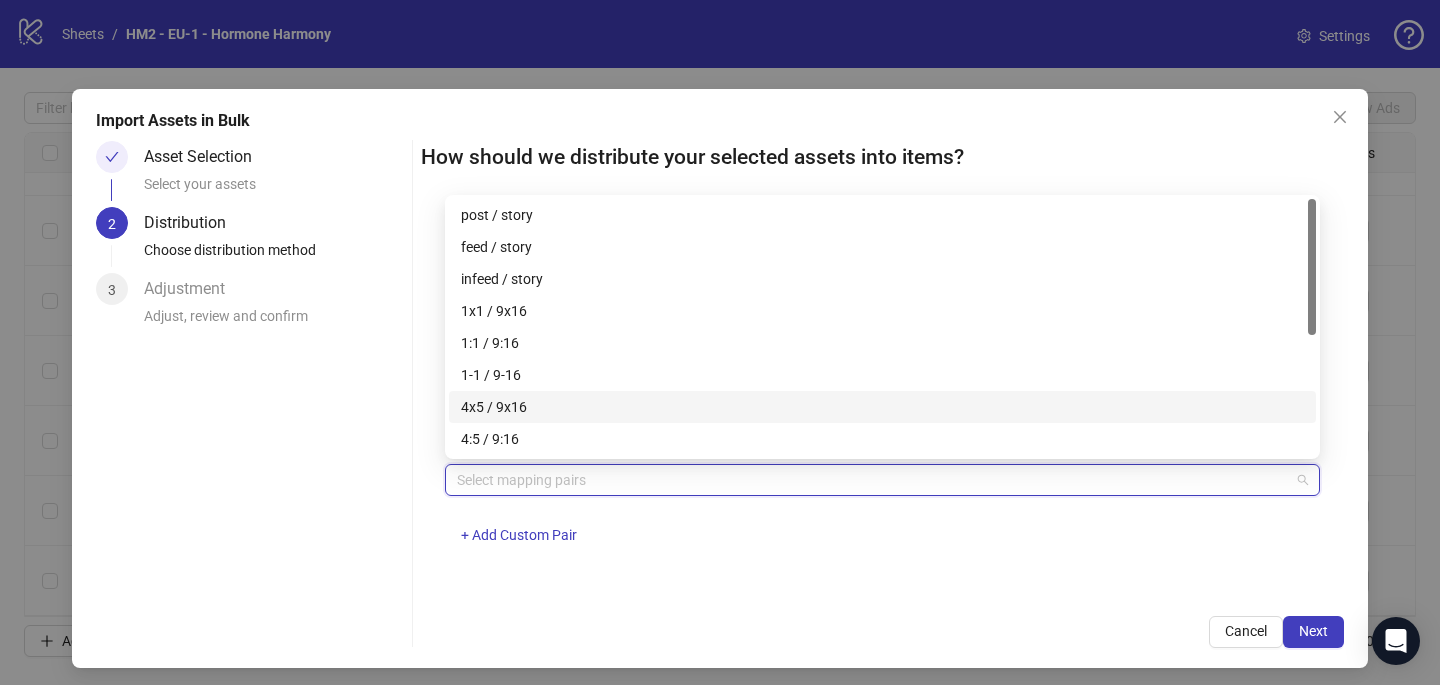 click on "4x5 / 9x16" at bounding box center (882, 407) 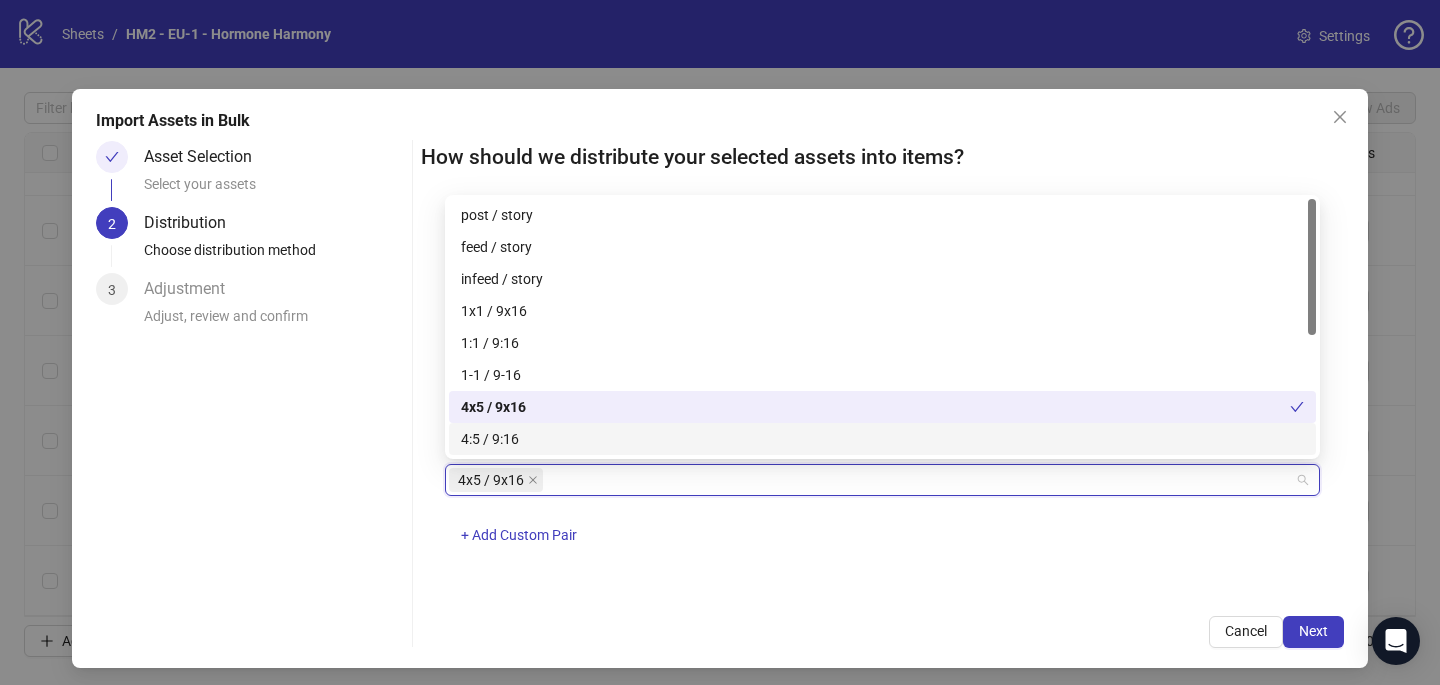 click on "4x5 / 9x16   + Add Custom Pair" at bounding box center (882, 516) 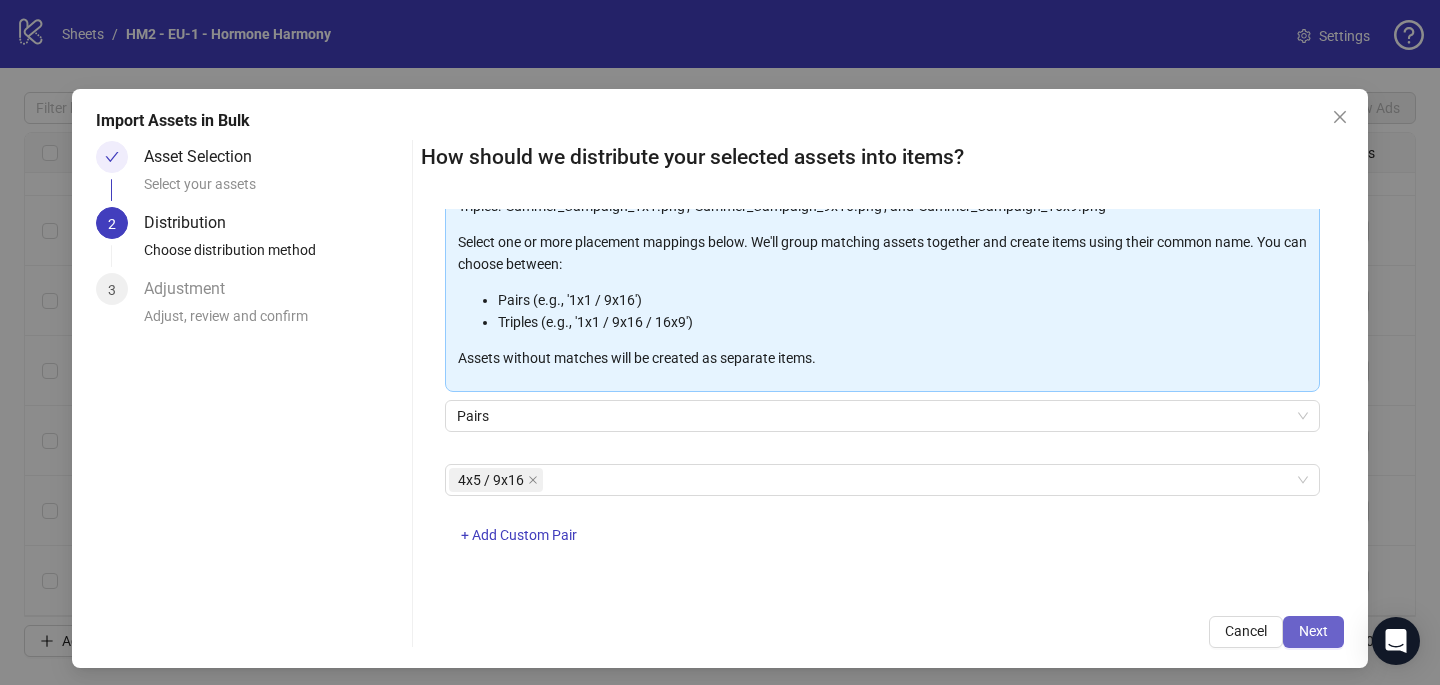 click on "Next" at bounding box center [1313, 632] 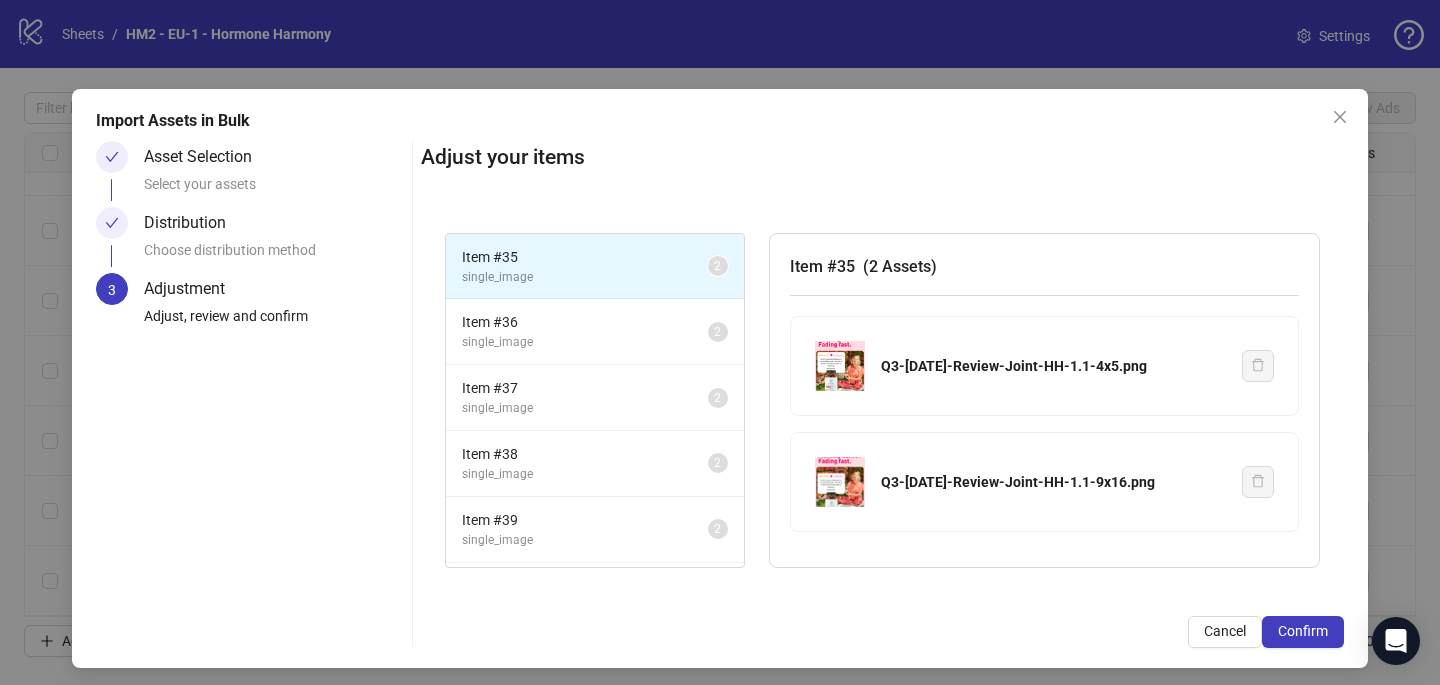 click on "Confirm" at bounding box center [1303, 632] 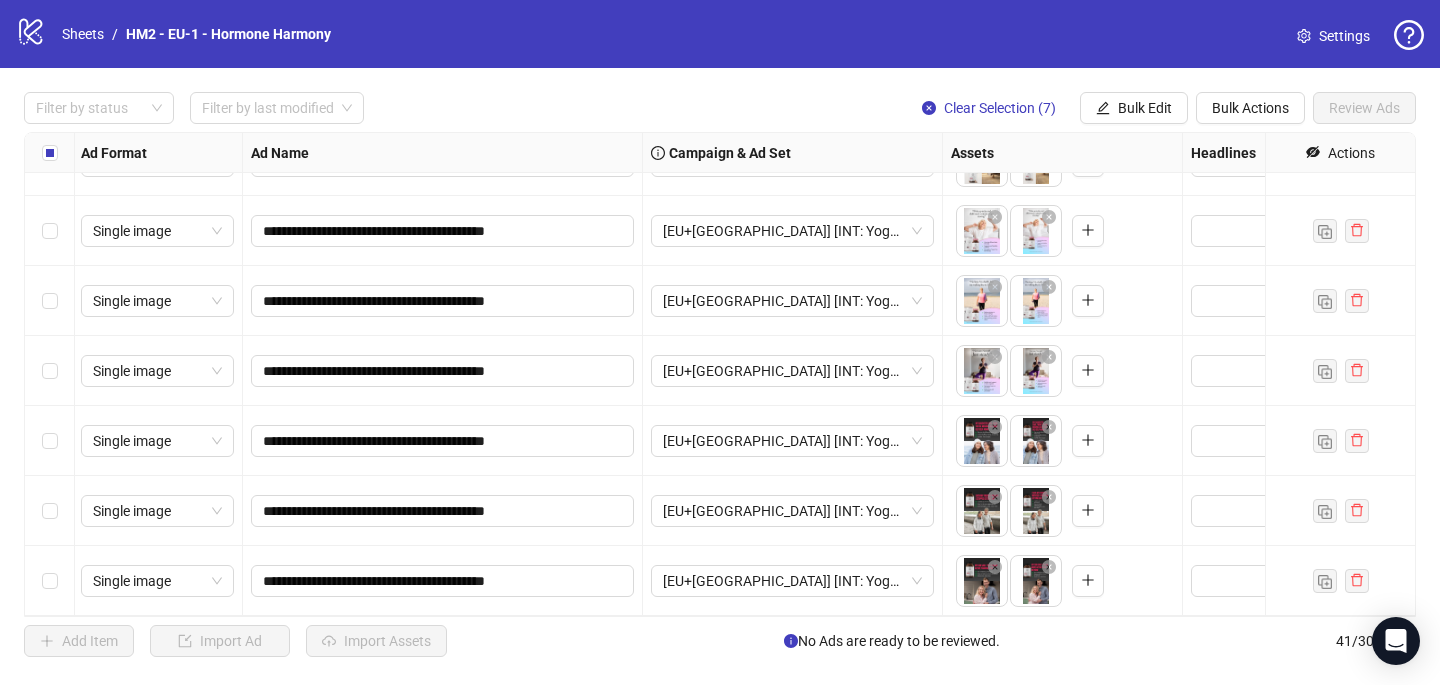 scroll, scrollTop: 2111, scrollLeft: 2, axis: both 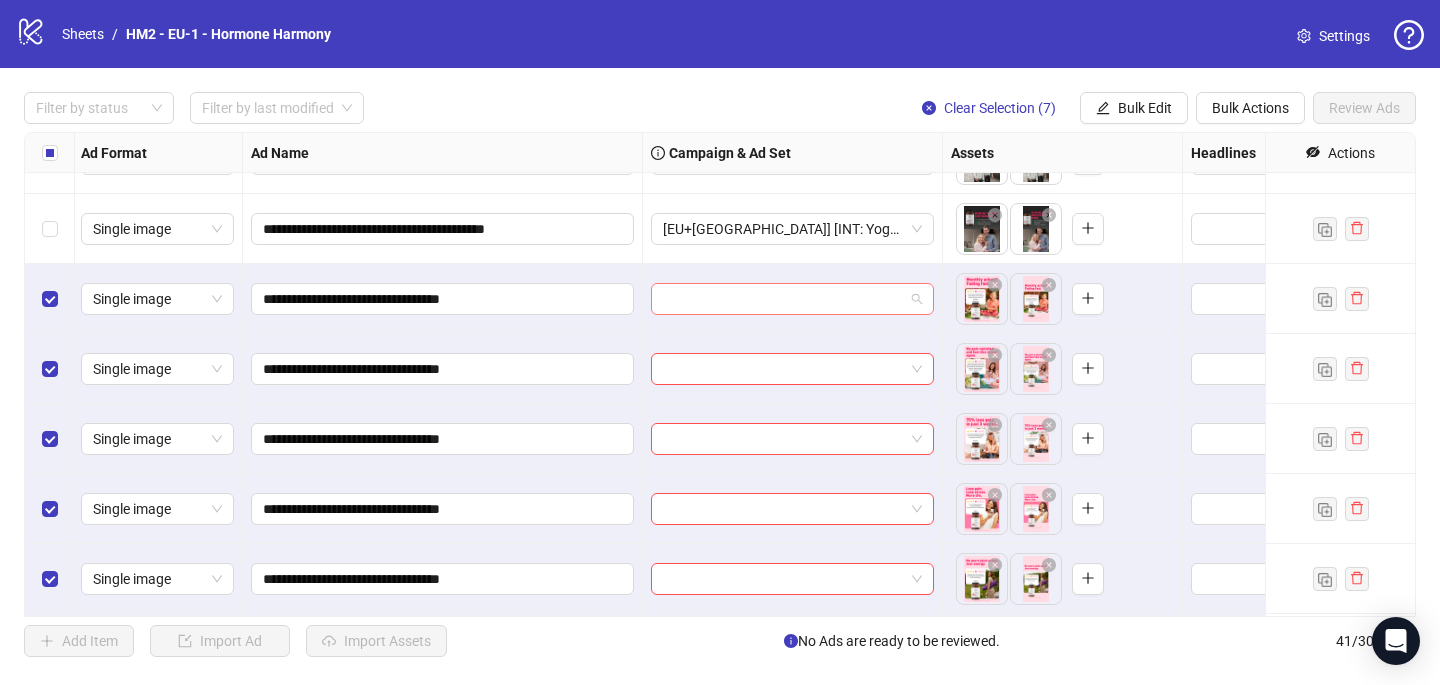 click at bounding box center [783, 299] 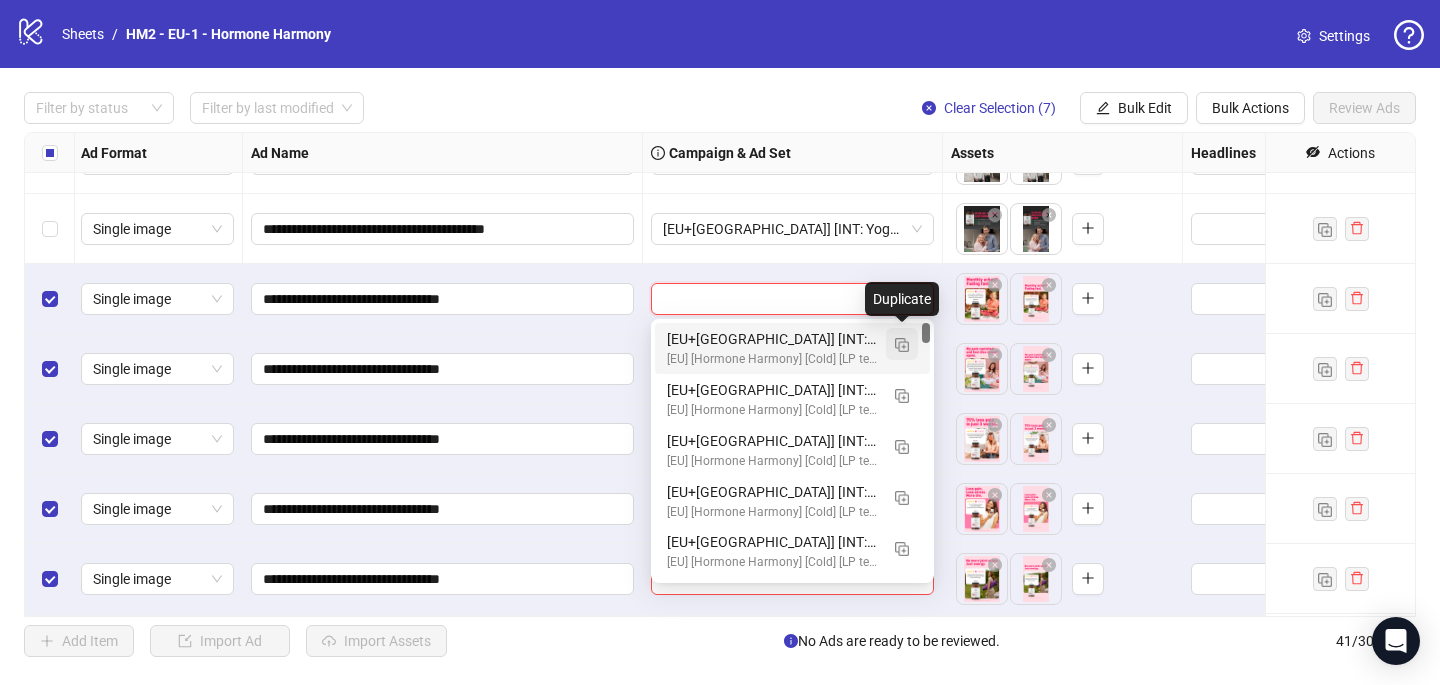 click at bounding box center (902, 345) 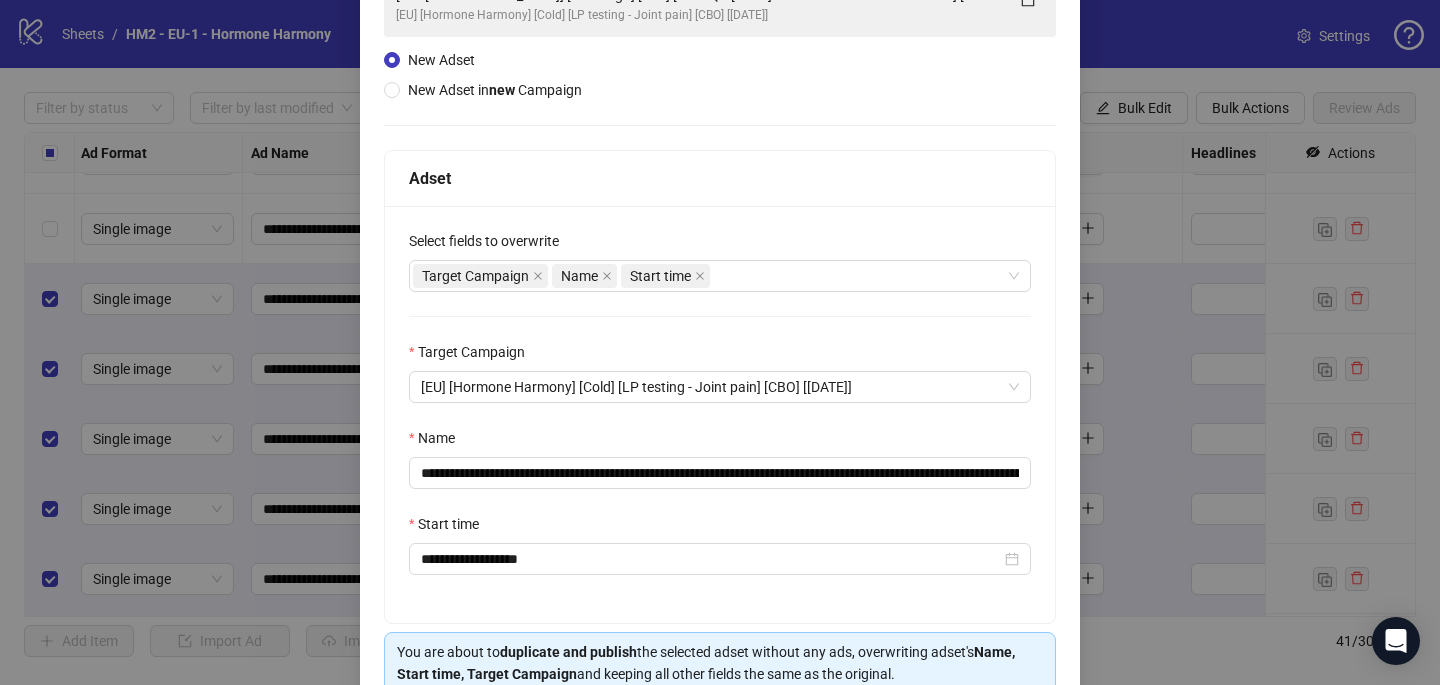 scroll, scrollTop: 208, scrollLeft: 0, axis: vertical 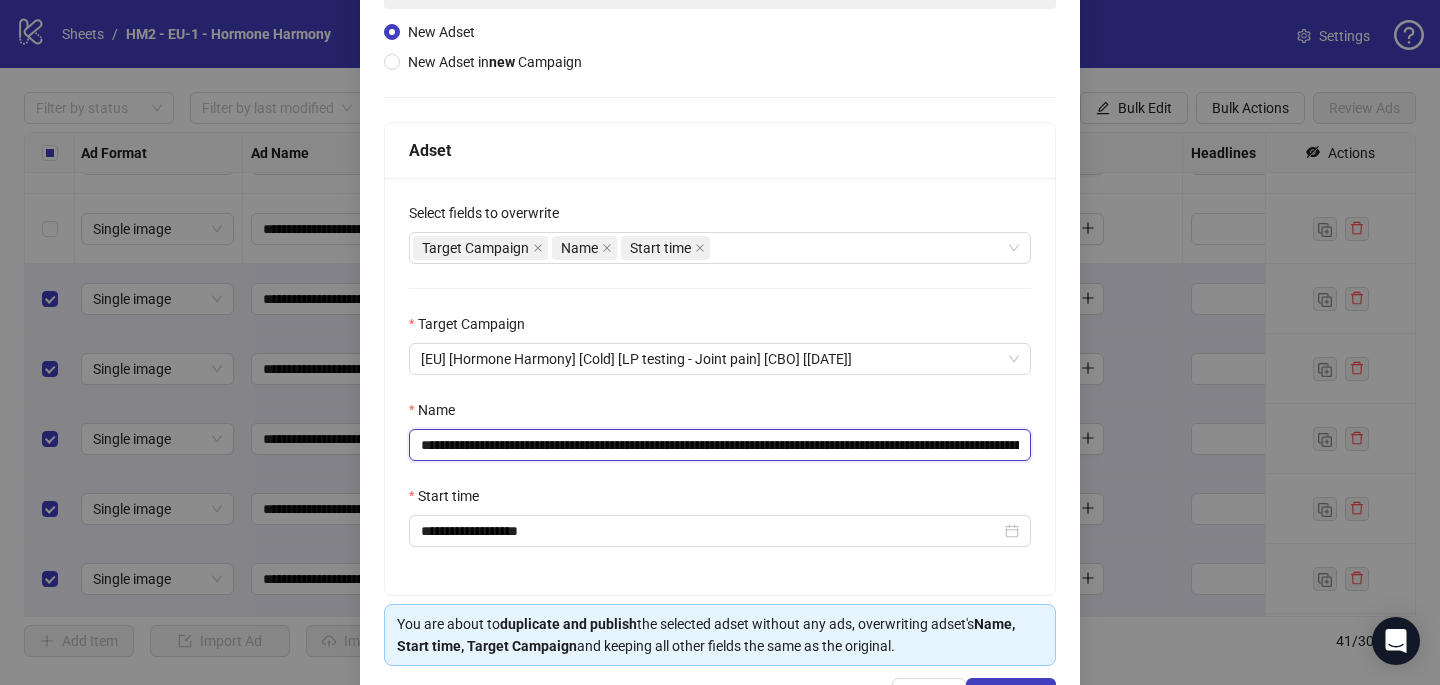drag, startPoint x: 894, startPoint y: 444, endPoint x: 617, endPoint y: 443, distance: 277.0018 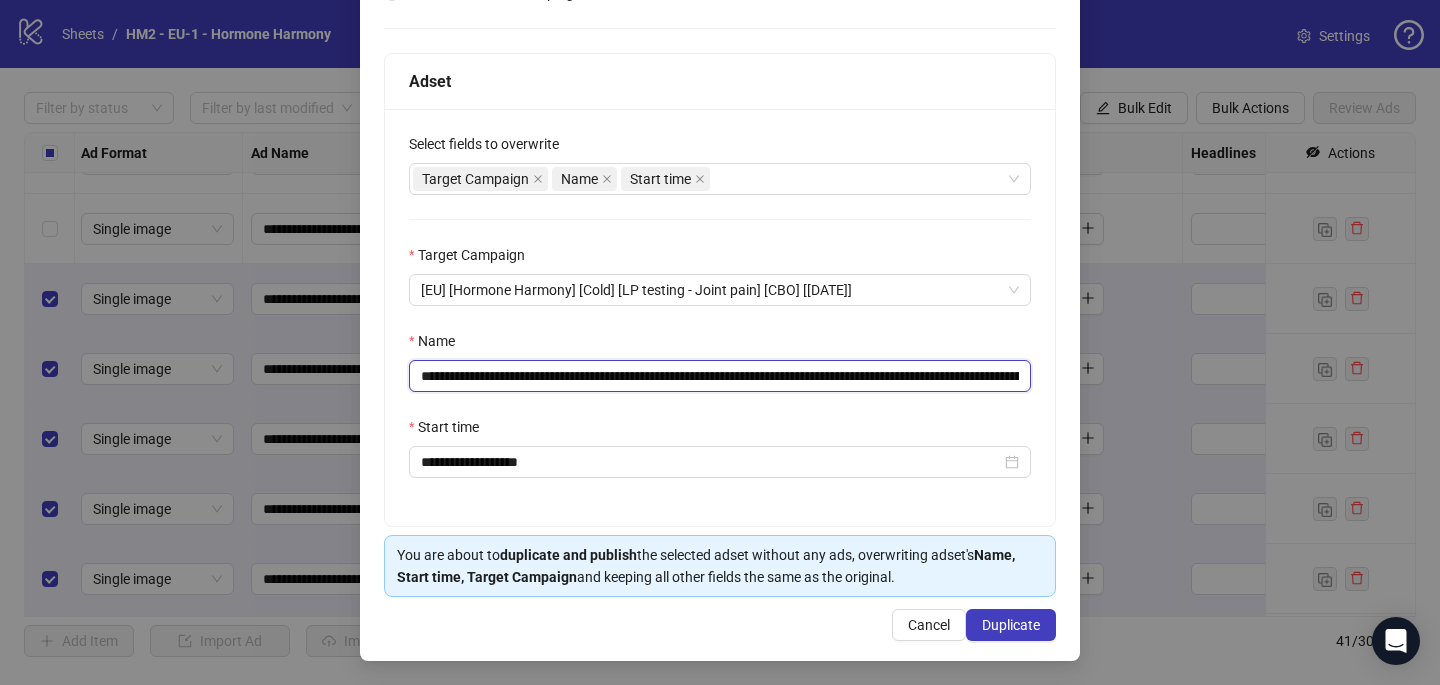 scroll, scrollTop: 278, scrollLeft: 0, axis: vertical 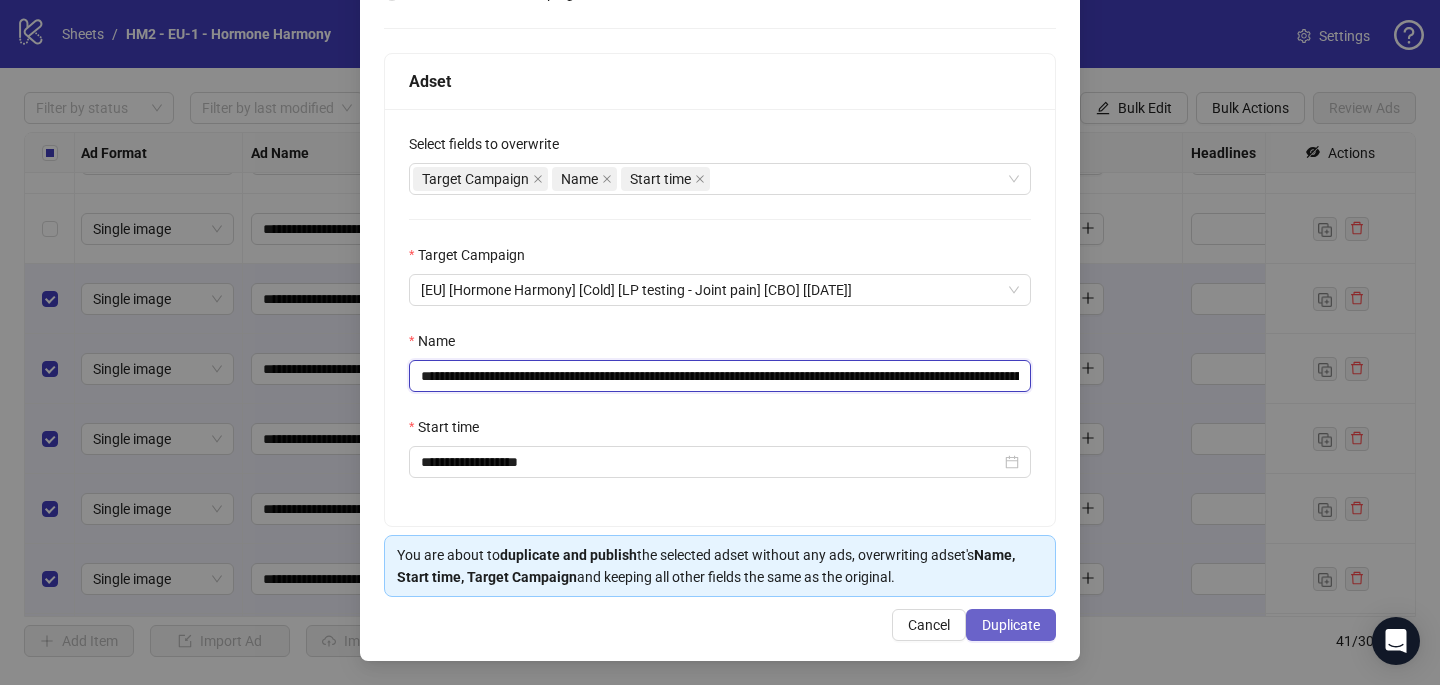 type on "**********" 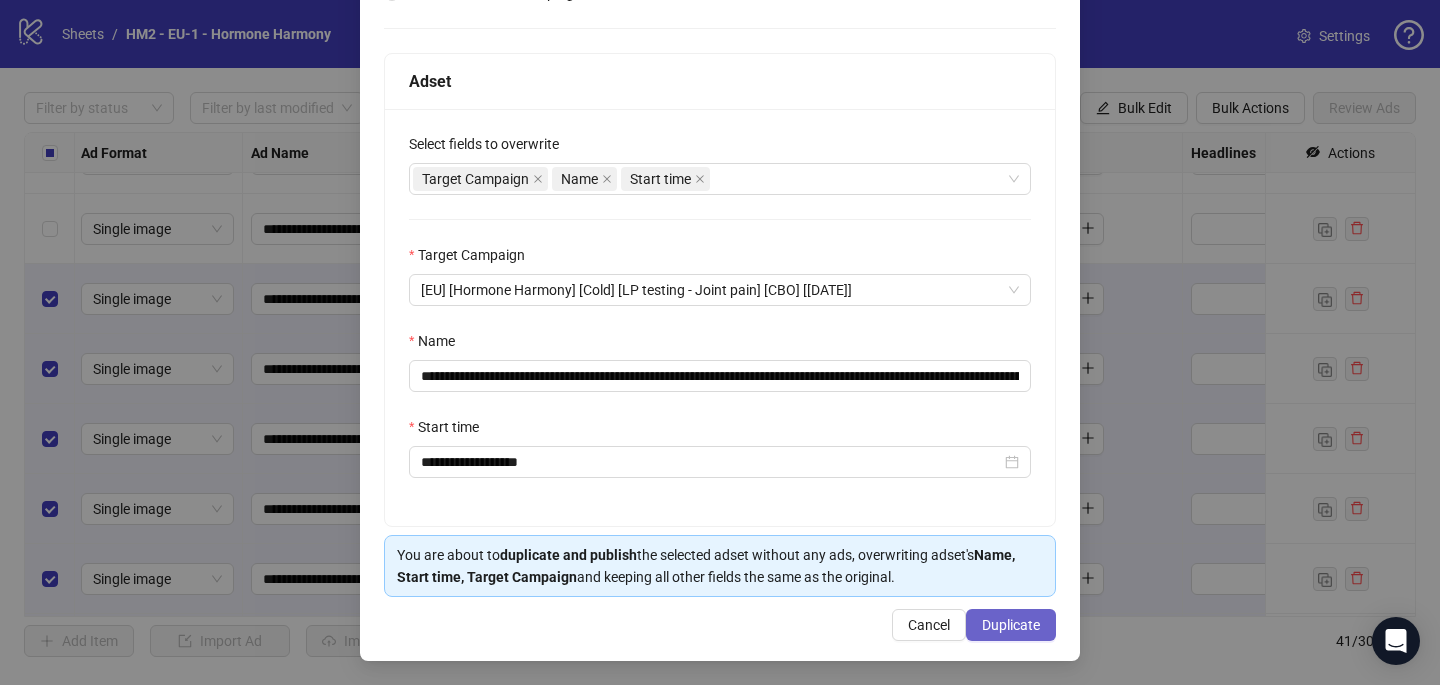 click on "Duplicate" at bounding box center [1011, 625] 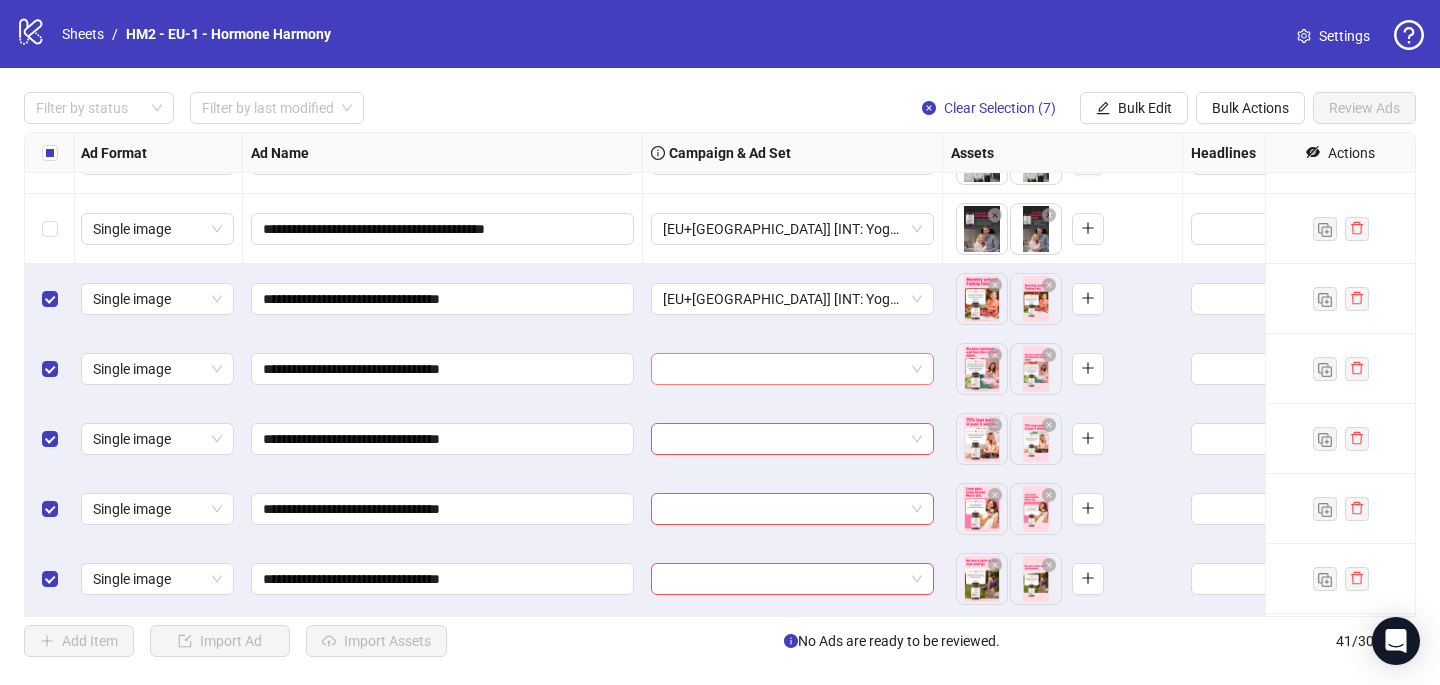 click at bounding box center (783, 369) 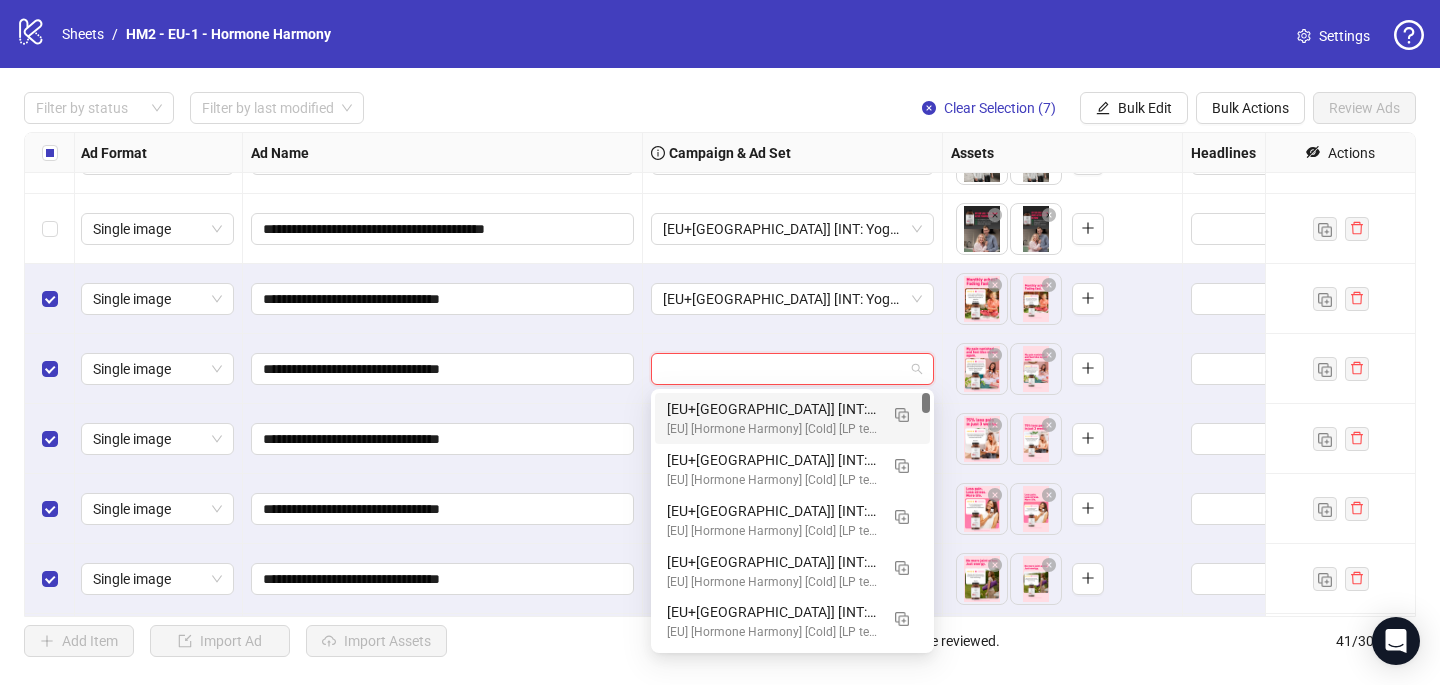 click on "[EU+[GEOGRAPHIC_DATA]] [INT: Yoga] [25+] [CRE: Q3-[DATE]-Review-Joint-HH] [CO: 11-NOV-Joints-weight-loss-HH] [LP: joint-health-support] [[DATE]] (copy) (copy) (copy) (copy) (copy) (copy) (copy)" at bounding box center (772, 409) 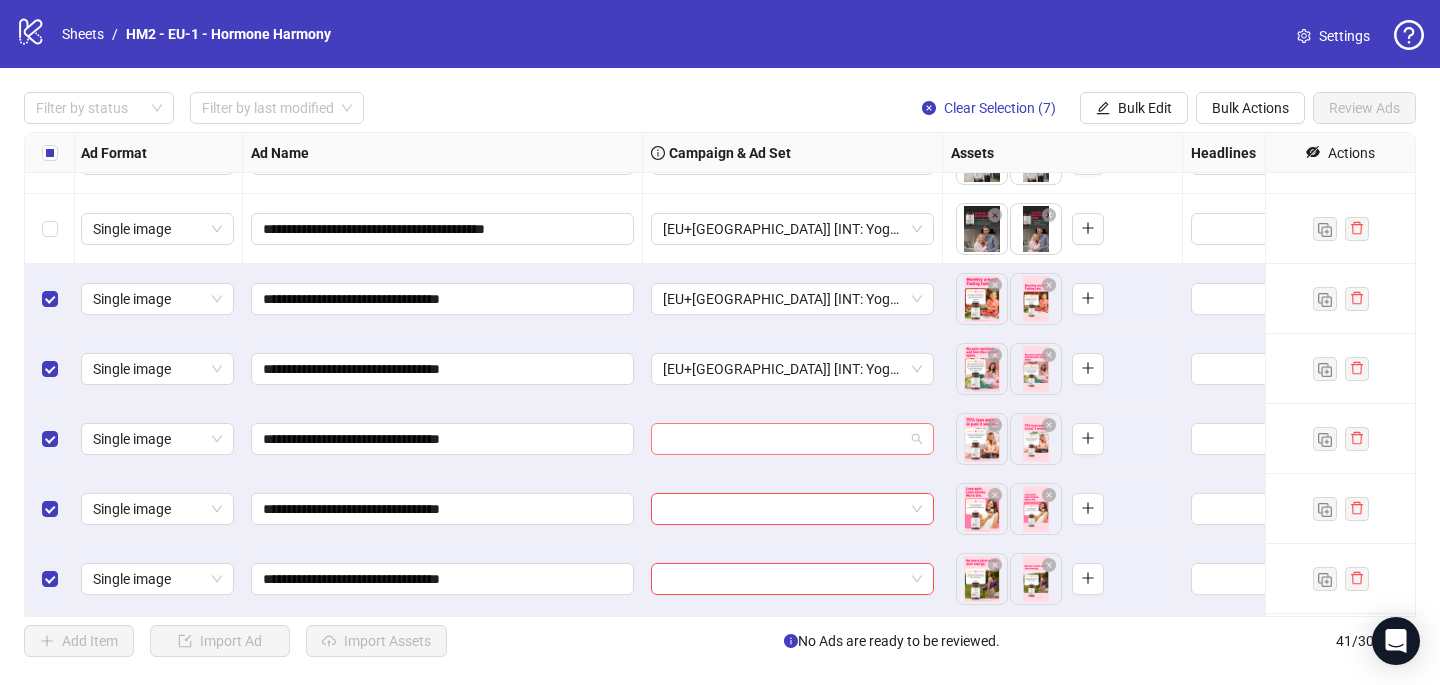 click at bounding box center [783, 439] 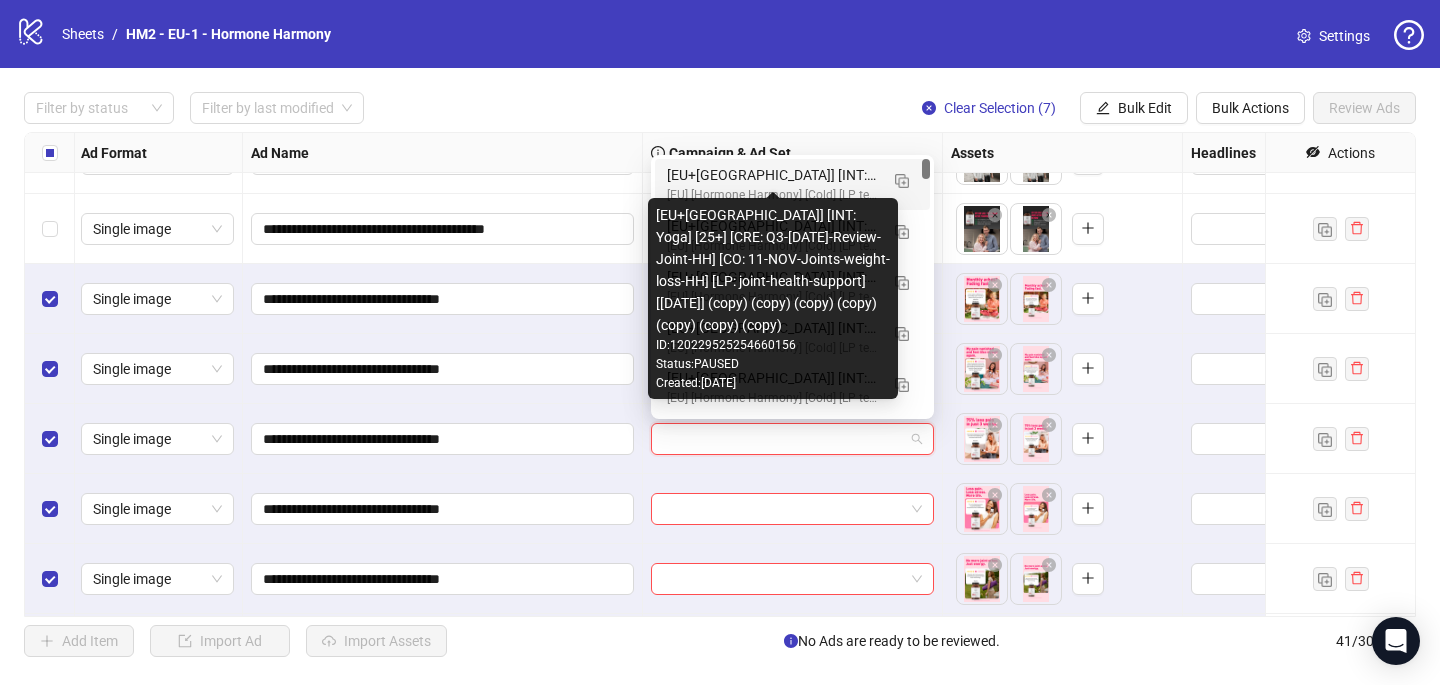 click on "[EU+[GEOGRAPHIC_DATA]] [INT: Yoga] [25+] [CRE: Q3-[DATE]-Review-Joint-HH] [CO: 11-NOV-Joints-weight-loss-HH] [LP: joint-health-support] [[DATE]] (copy) (copy) (copy) (copy) (copy) (copy) (copy)" at bounding box center [772, 175] 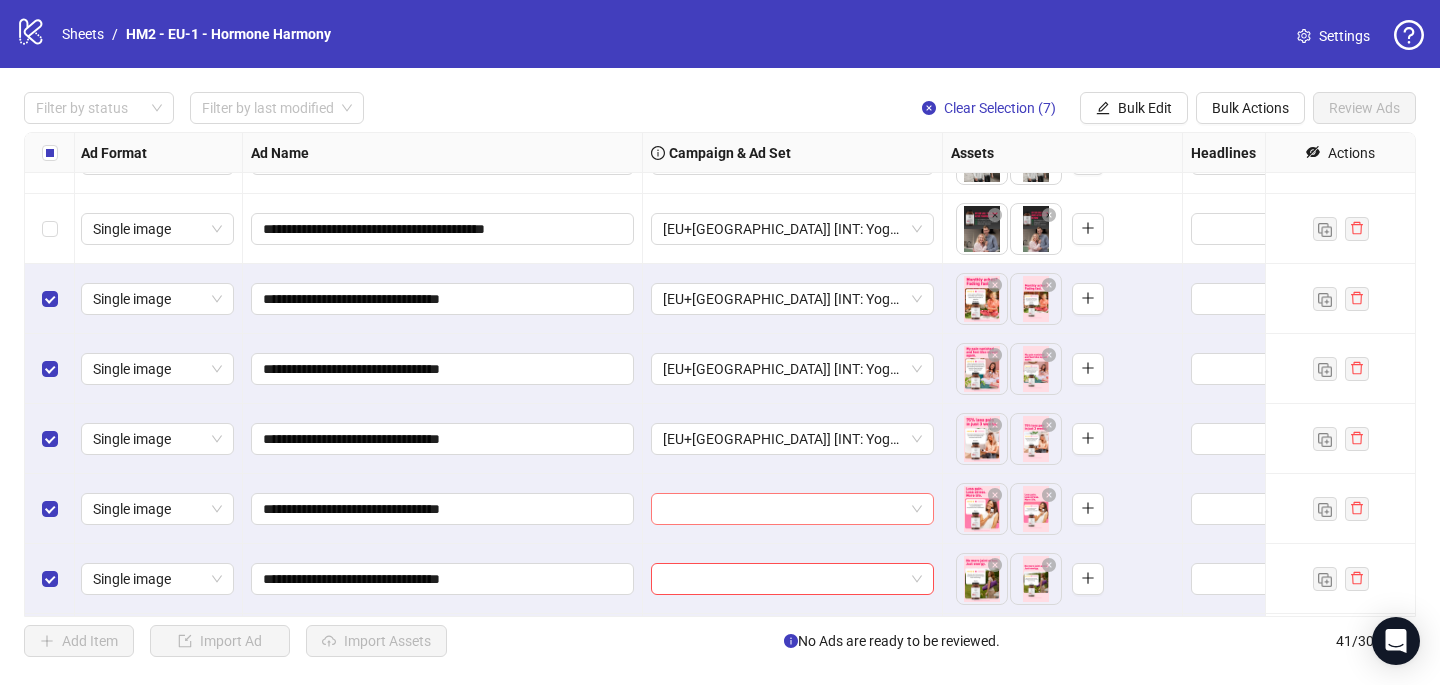 click at bounding box center [783, 509] 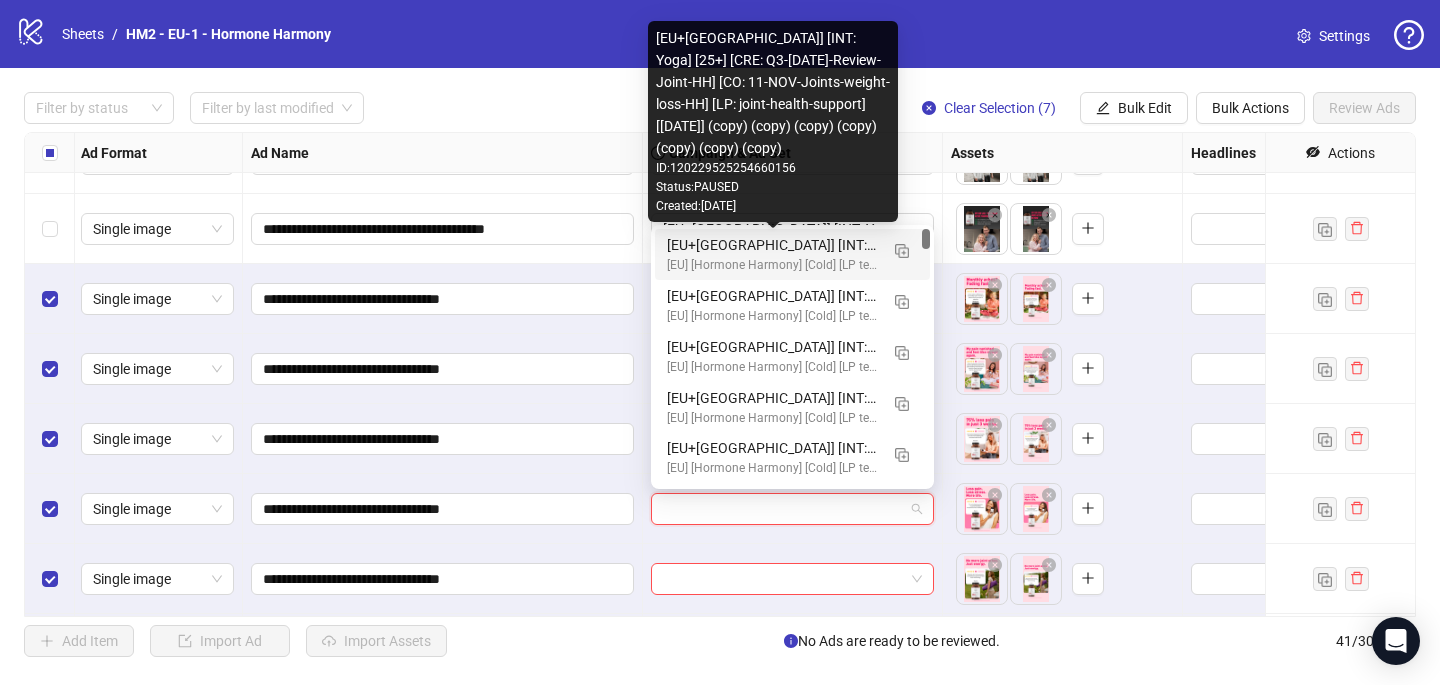 click on "[EU+[GEOGRAPHIC_DATA]] [INT: Yoga] [25+] [CRE: Q3-[DATE]-Review-Joint-HH] [CO: 11-NOV-Joints-weight-loss-HH] [LP: joint-health-support] [[DATE]] (copy) (copy) (copy) (copy) (copy) (copy) (copy)" at bounding box center [772, 245] 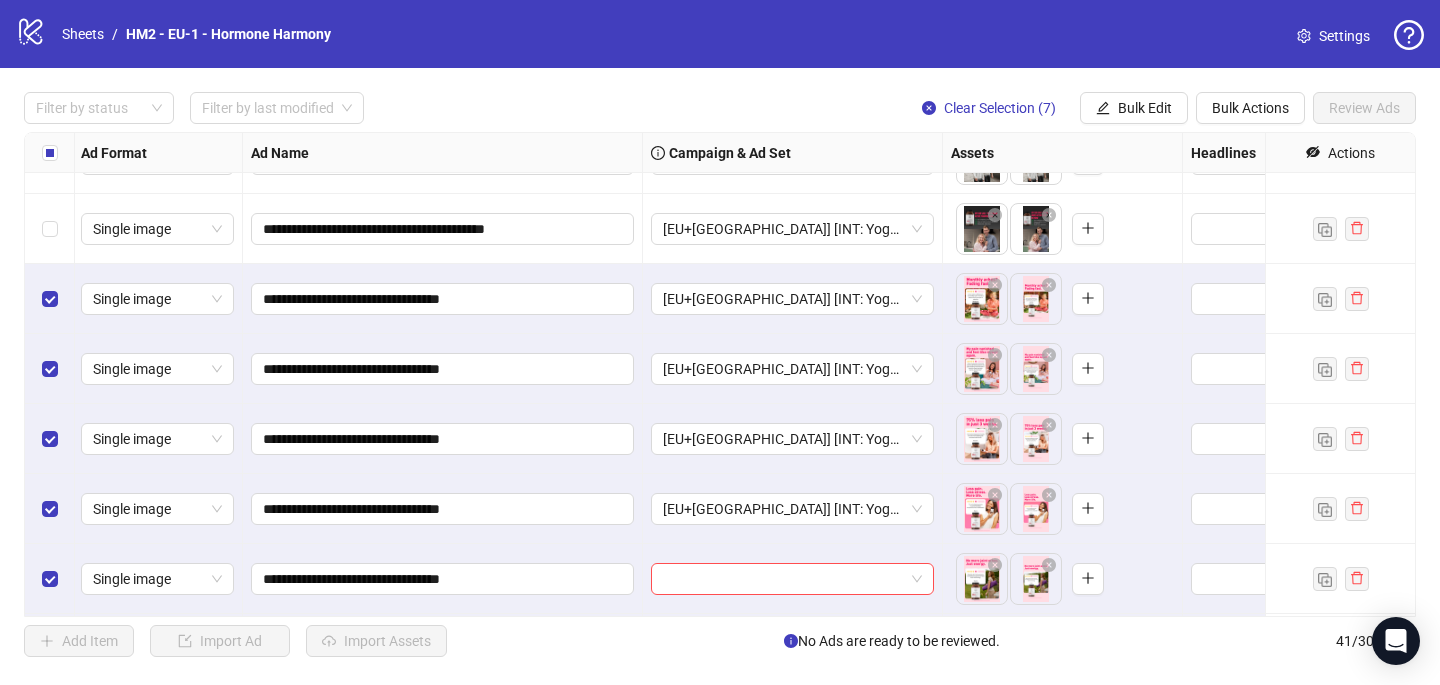 scroll, scrollTop: 2427, scrollLeft: 2, axis: both 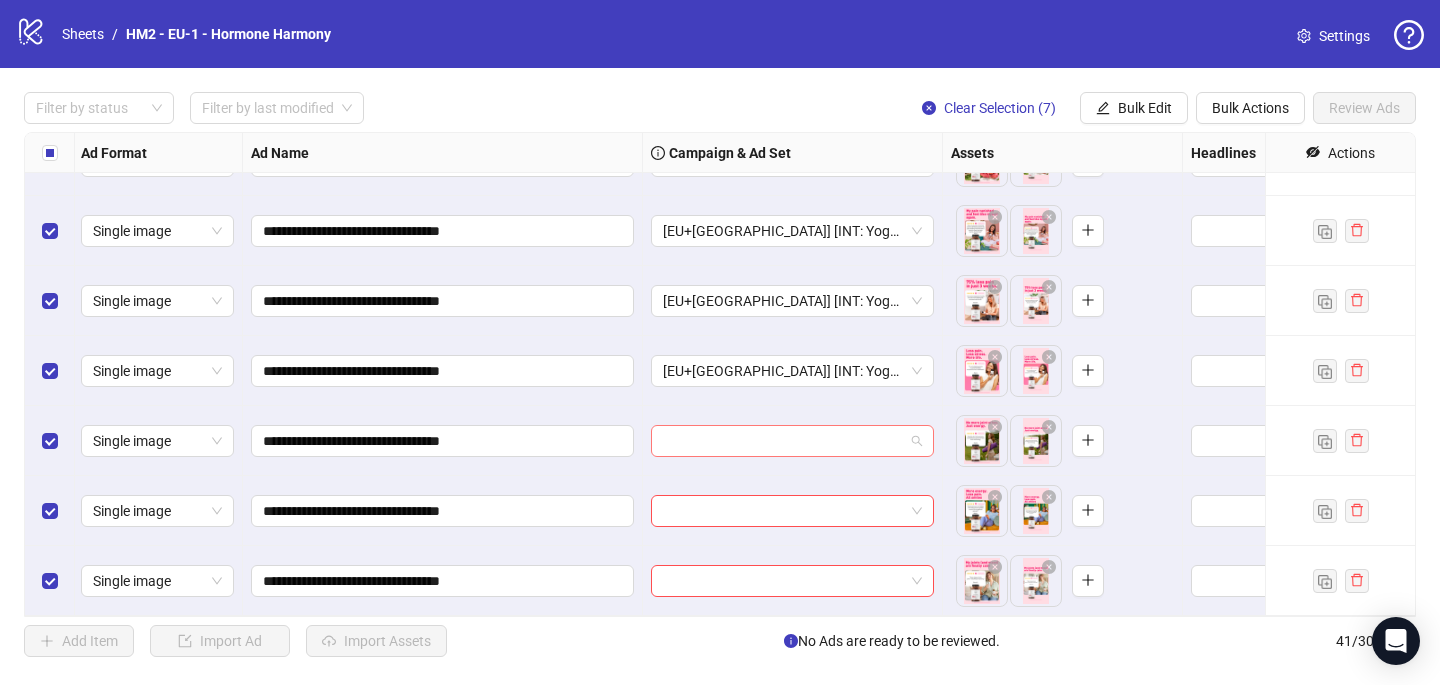 click at bounding box center [783, 441] 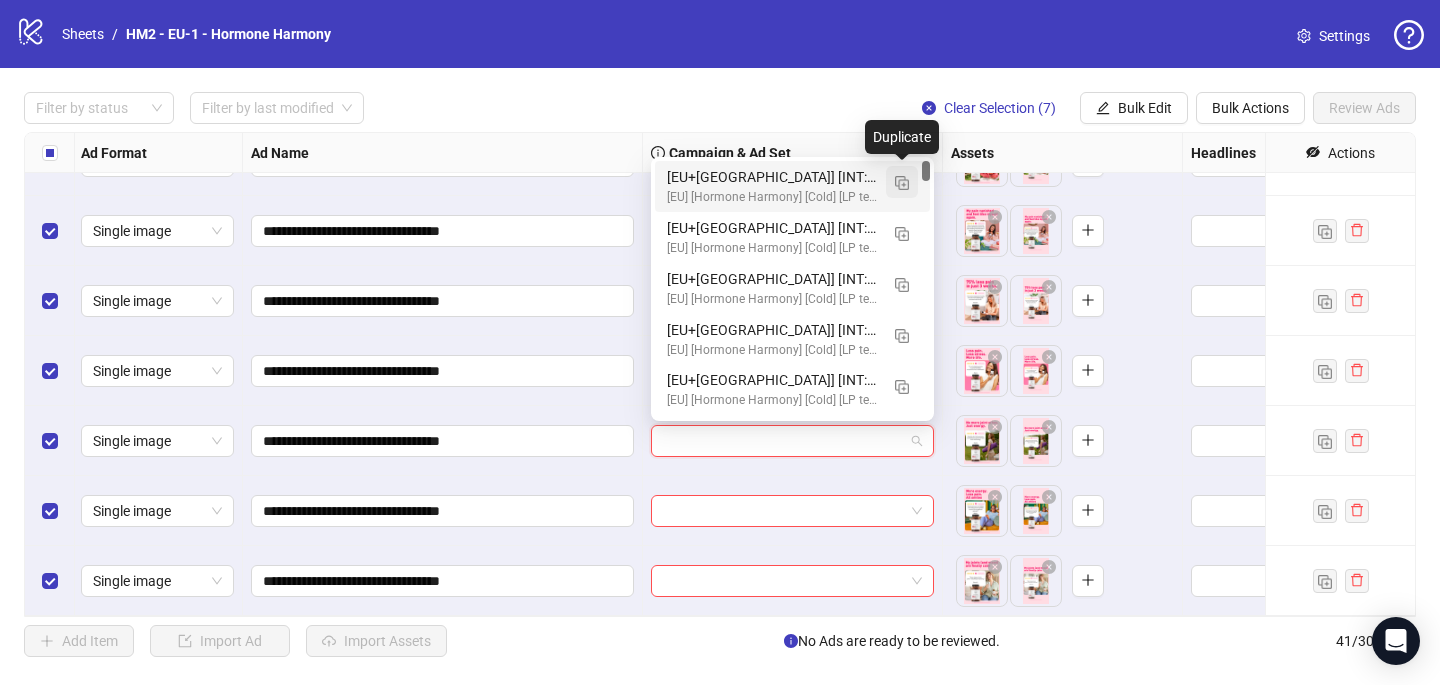 click at bounding box center (902, 183) 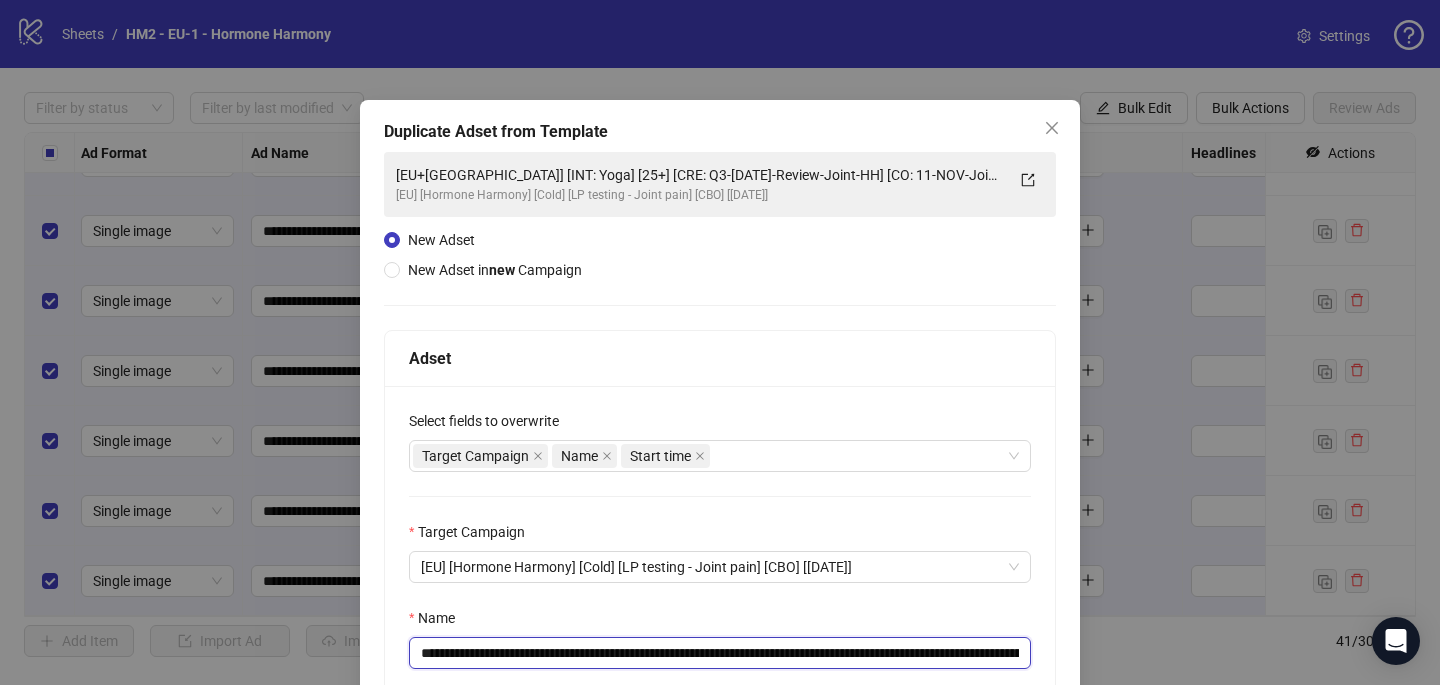 click on "**********" at bounding box center (720, 653) 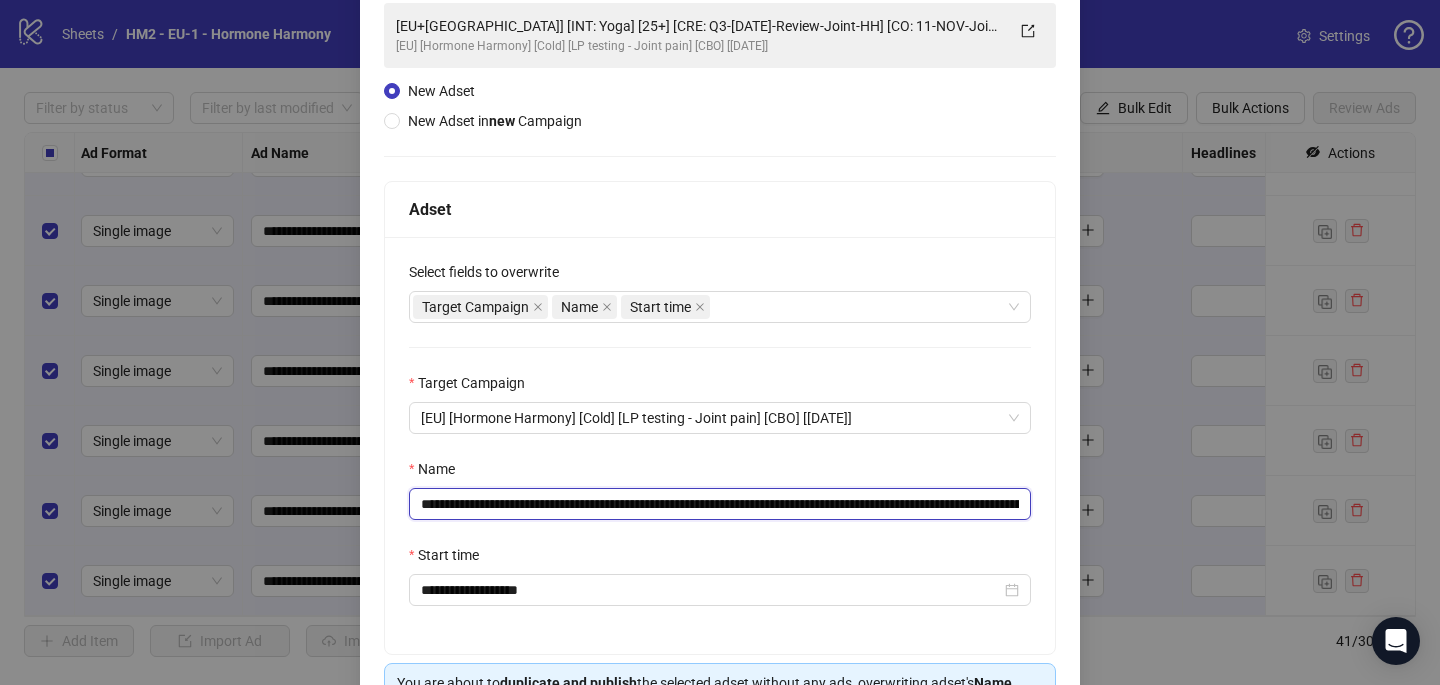 scroll, scrollTop: 278, scrollLeft: 0, axis: vertical 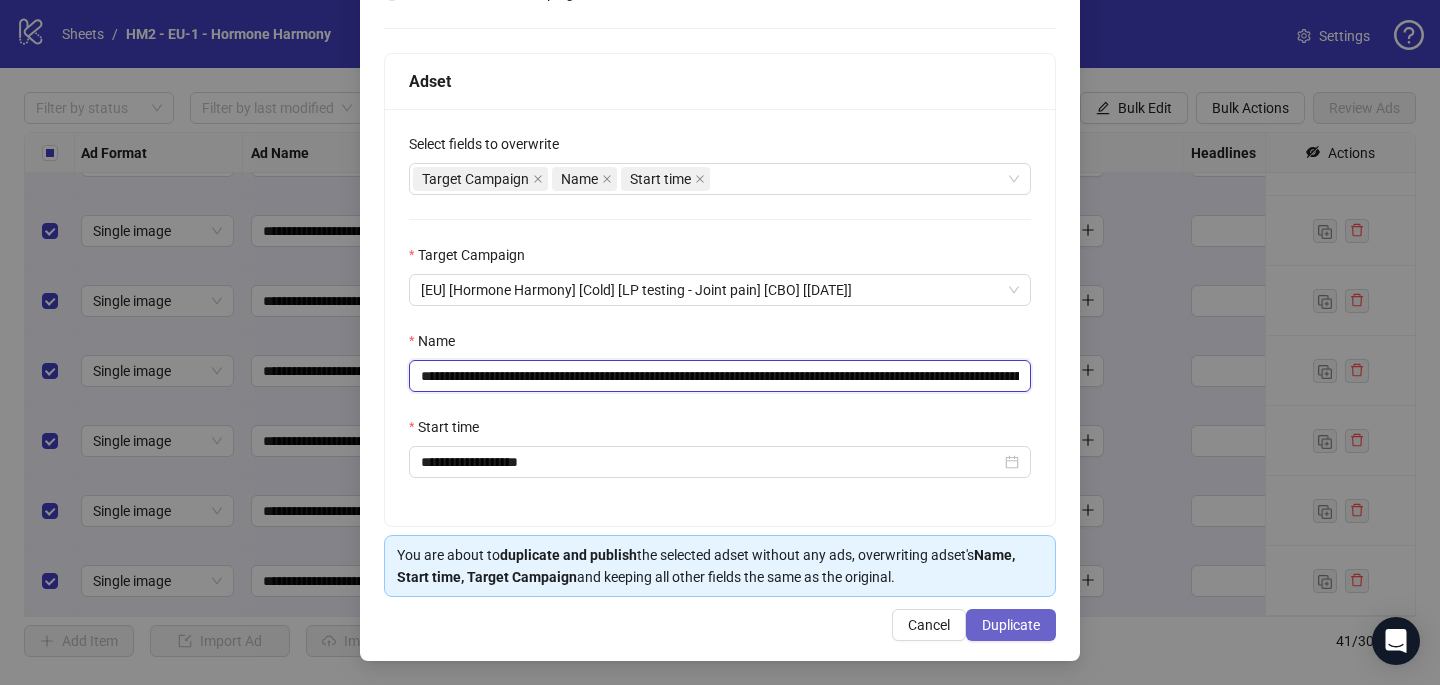 type on "**********" 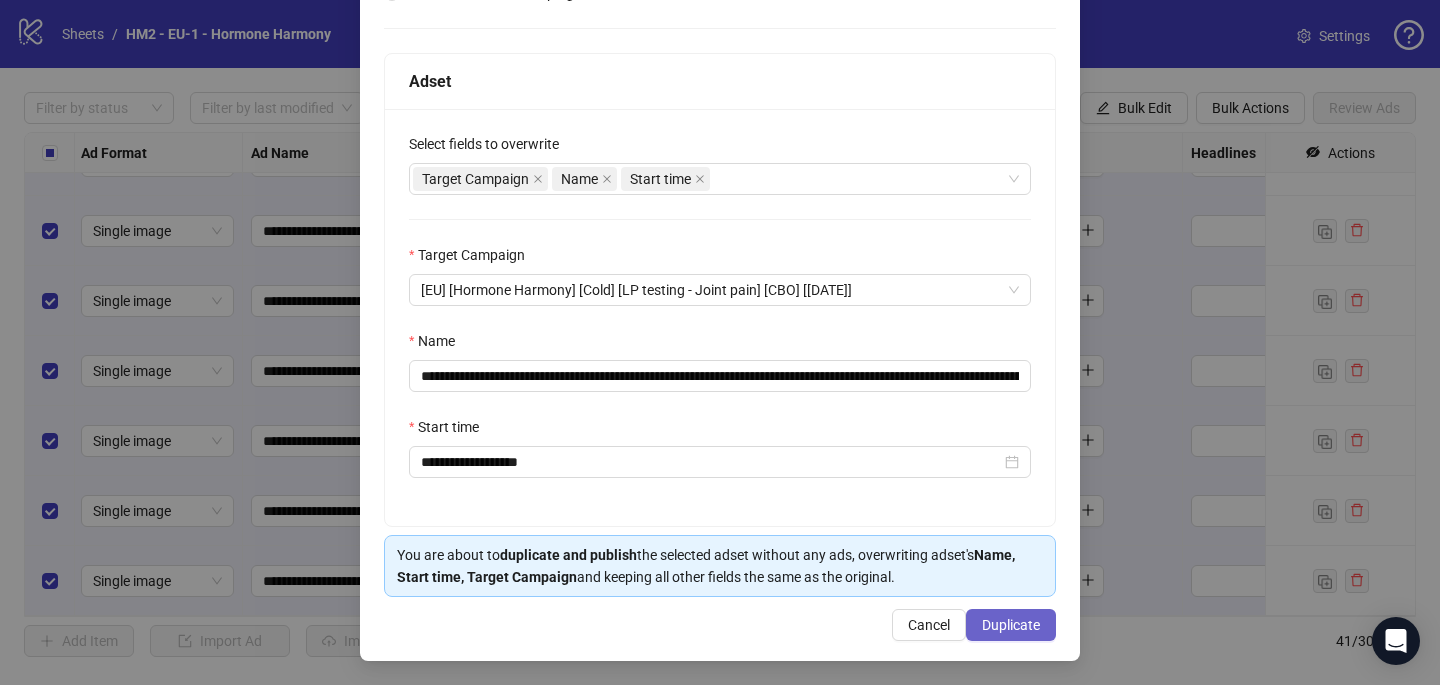 click on "Duplicate" at bounding box center [1011, 625] 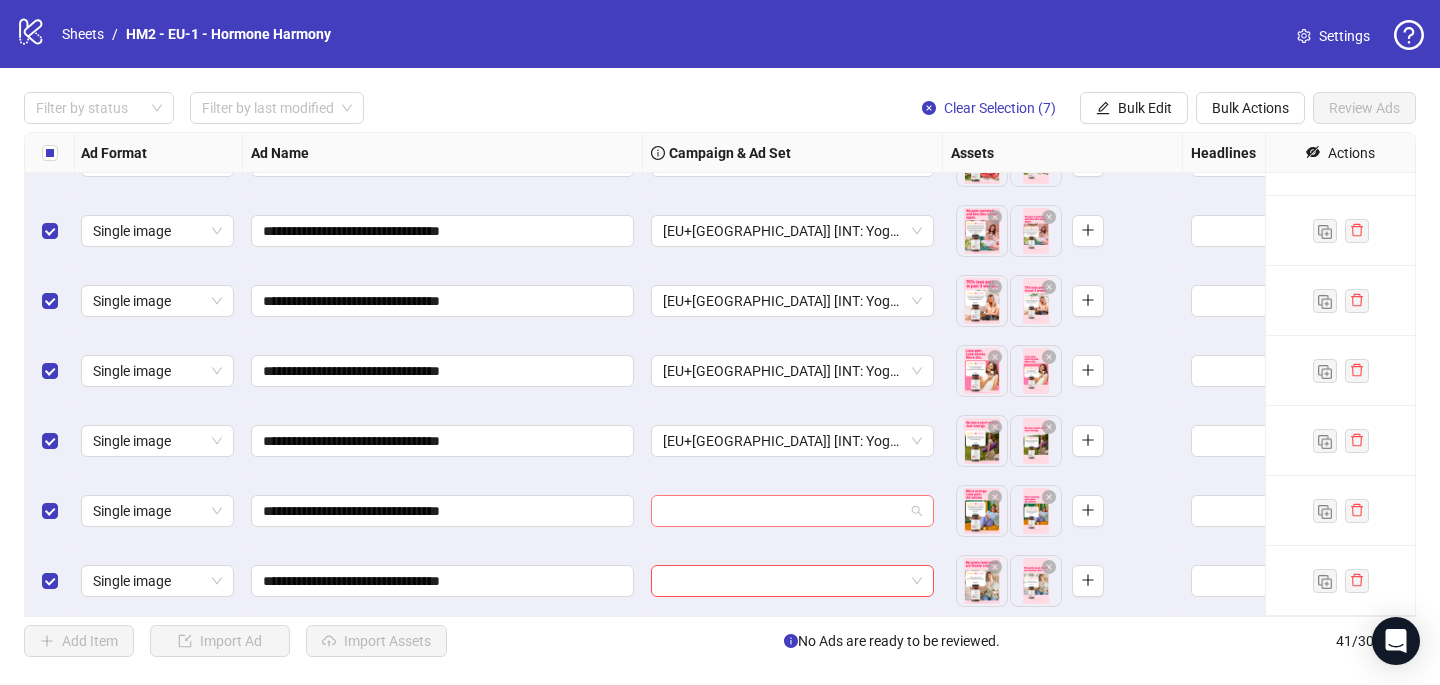 click at bounding box center (783, 511) 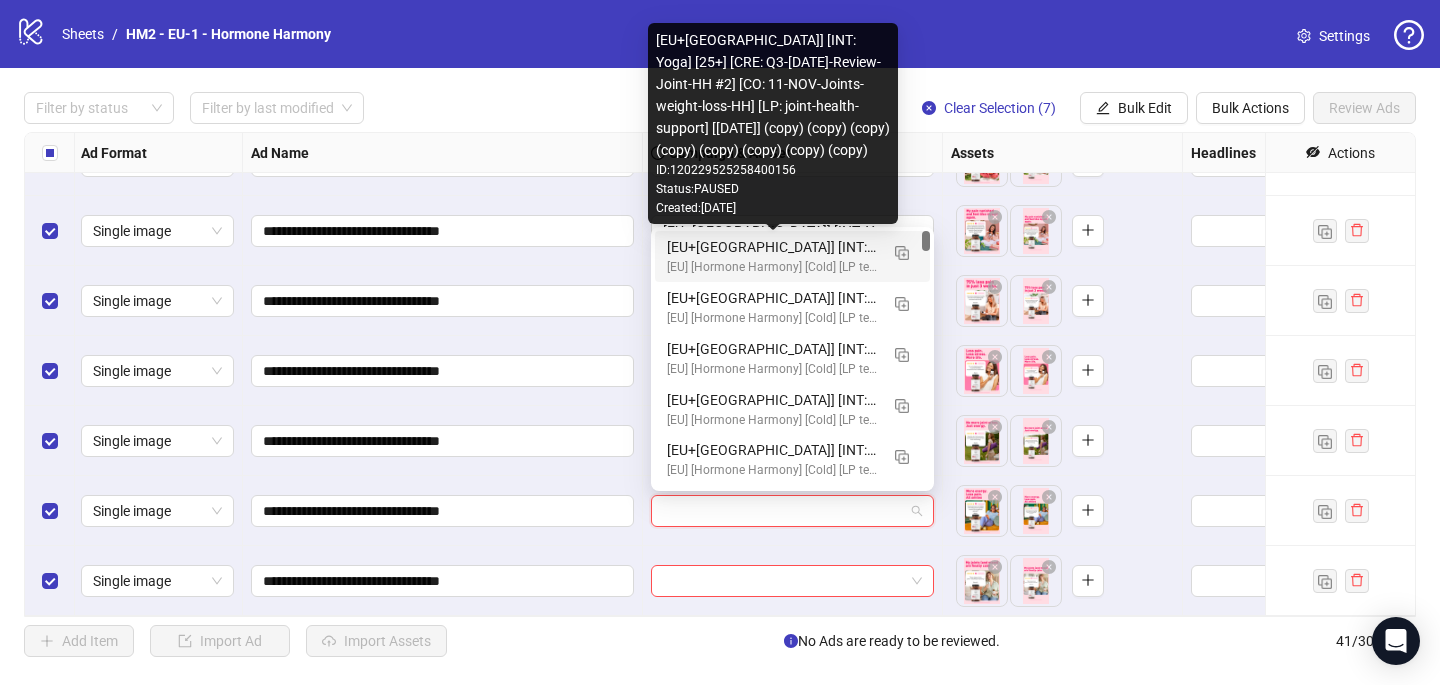 click on "[EU+[GEOGRAPHIC_DATA]] [INT: Yoga] [25+] [CRE: Q3-[DATE]-Review-Joint-HH #2] [CO: 11-NOV-Joints-weight-loss-HH] [LP: joint-health-support] [[DATE]] (copy) (copy) (copy) (copy) (copy) (copy) (copy) (copy)" at bounding box center [772, 247] 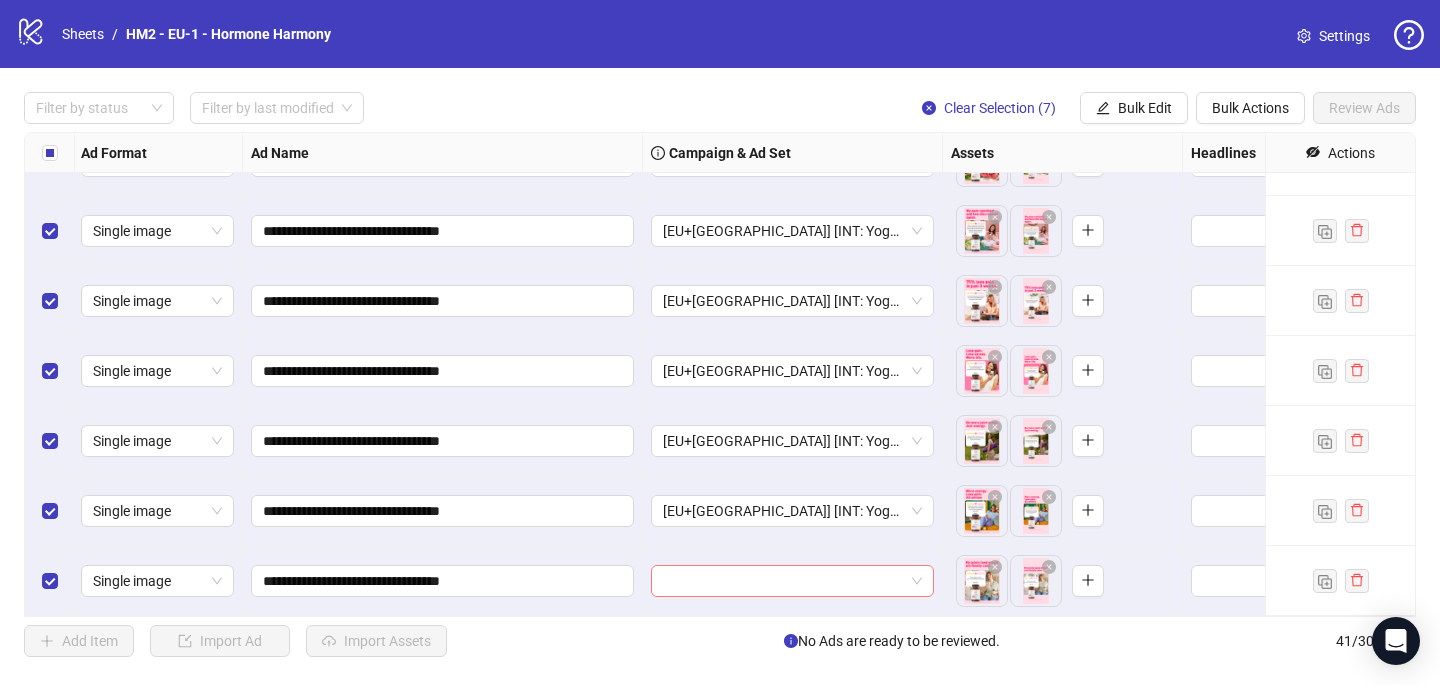 click at bounding box center (783, 581) 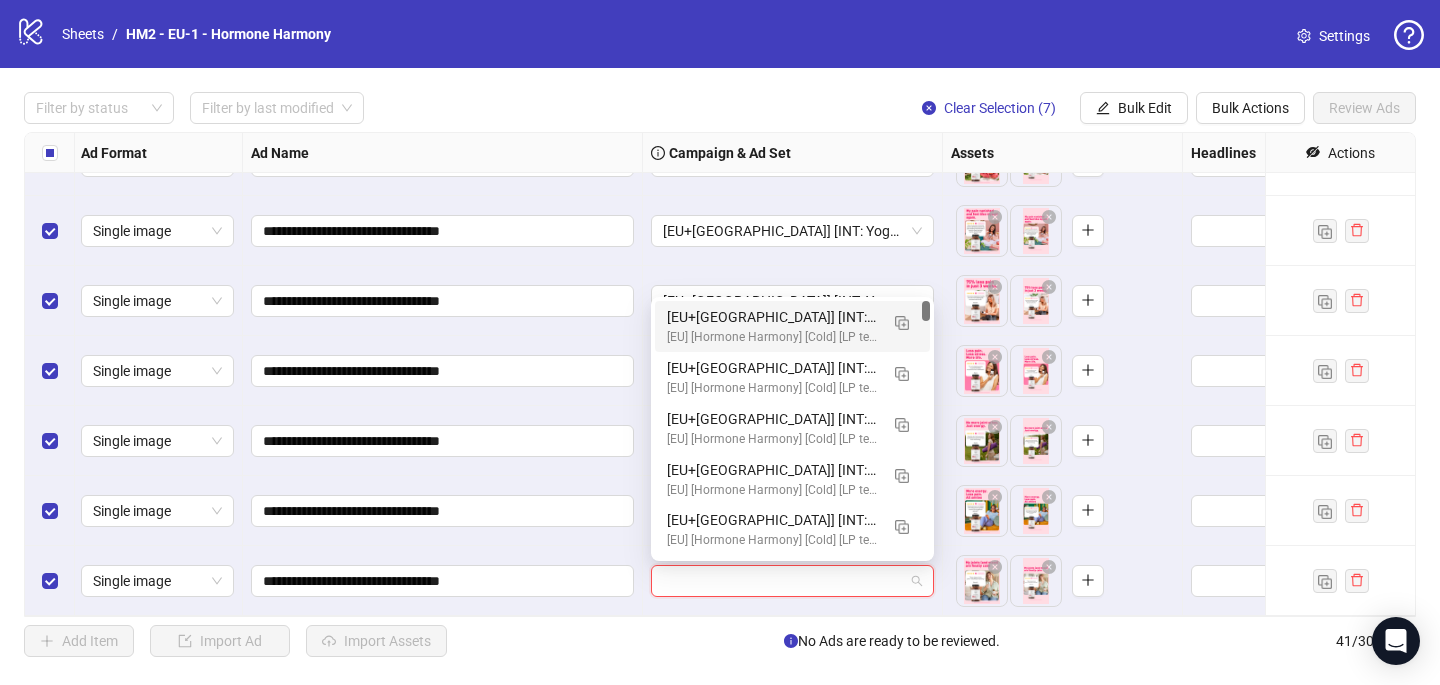 click on "[EU+[GEOGRAPHIC_DATA]] [INT: Yoga] [25+] [CRE: Q3-[DATE]-Review-Joint-HH #2] [CO: 11-NOV-Joints-weight-loss-HH] [LP: joint-health-support] [[DATE]] (copy) (copy) (copy) (copy) (copy) (copy) (copy) (copy)" at bounding box center (772, 317) 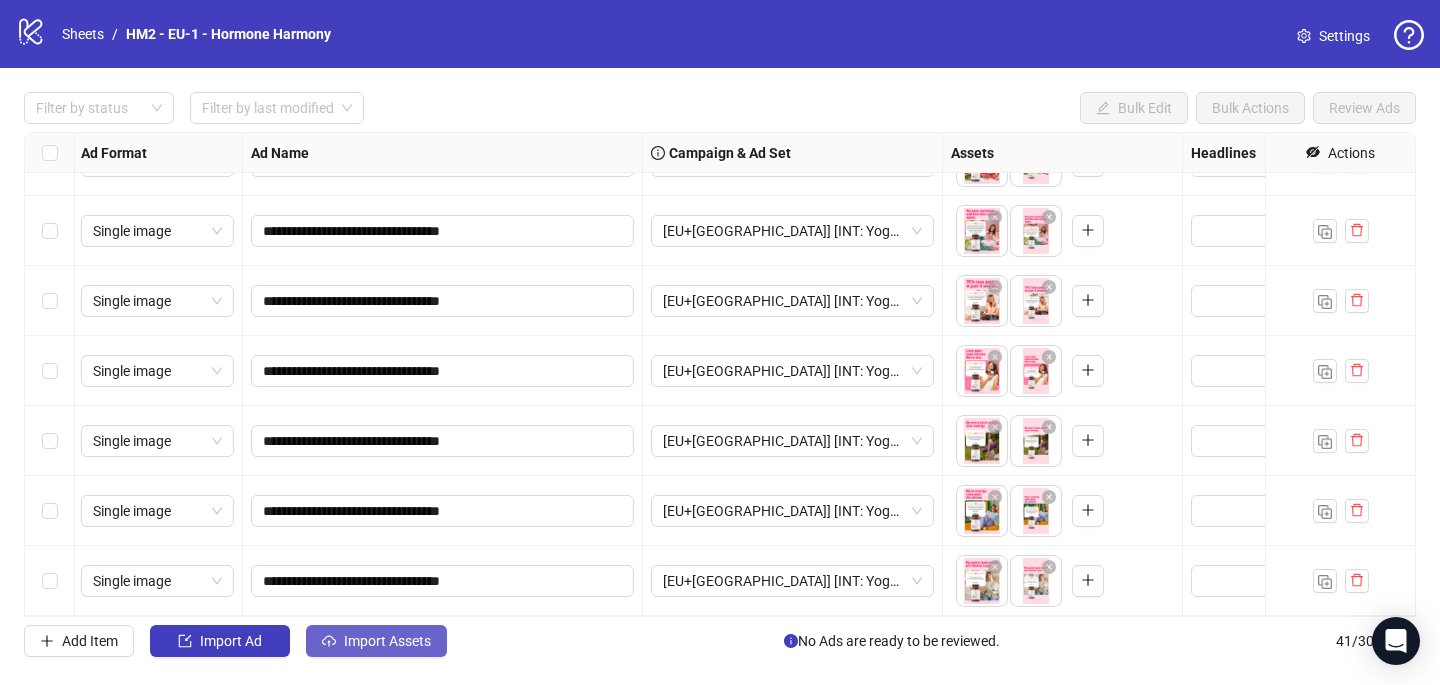click on "Import Assets" at bounding box center (376, 641) 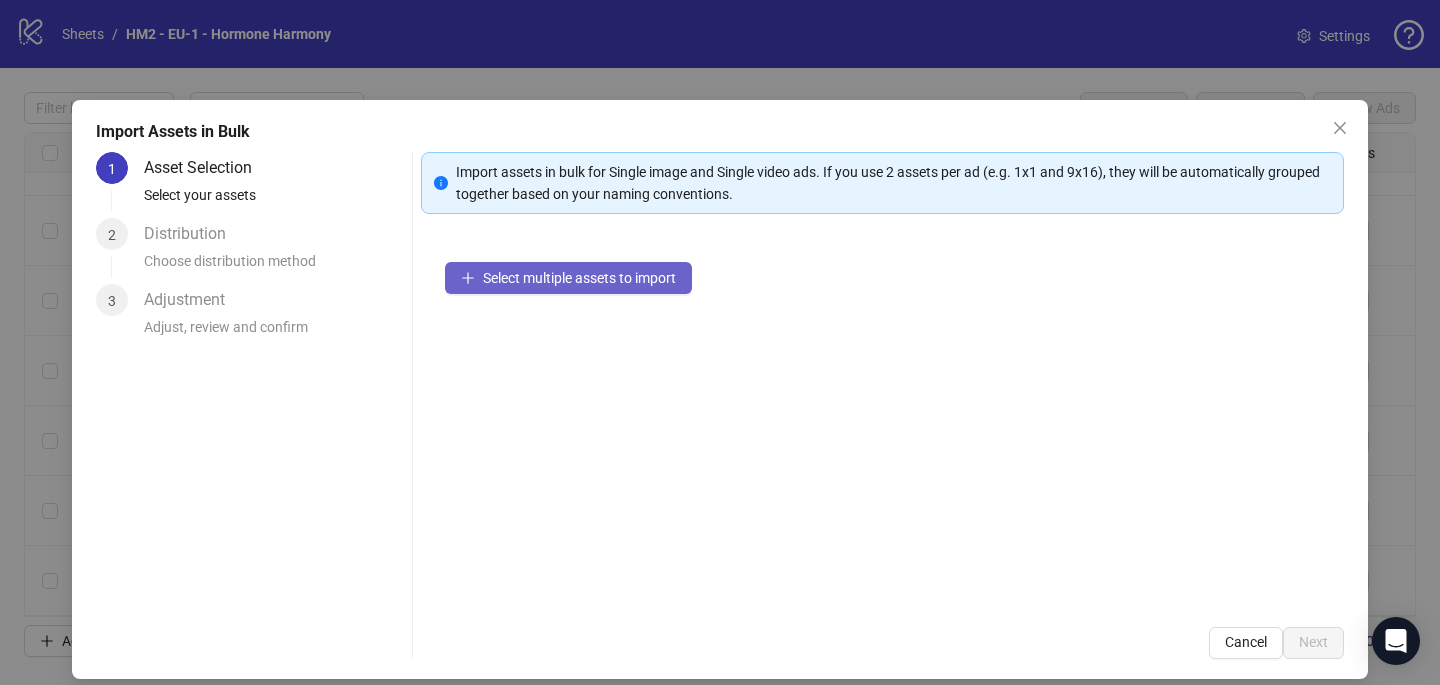 click on "Select multiple assets to import" at bounding box center (579, 278) 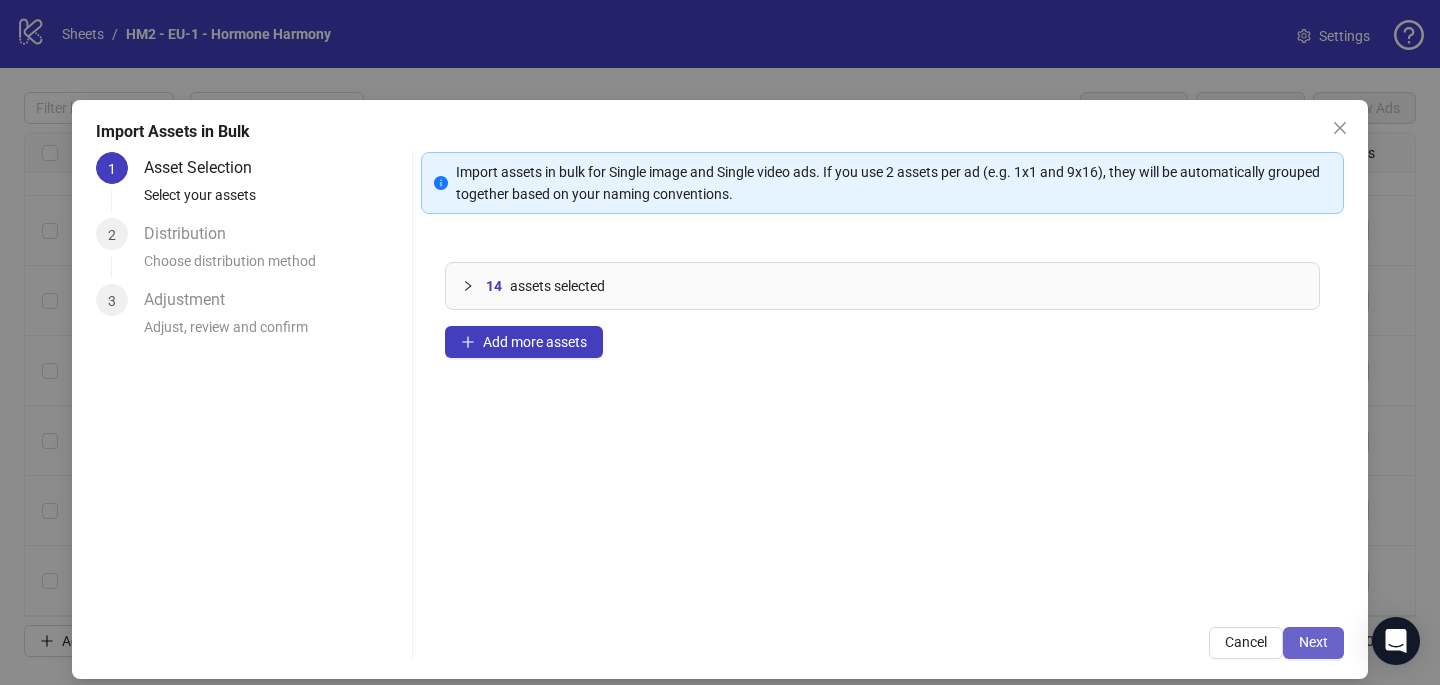 click on "Next" at bounding box center [1313, 643] 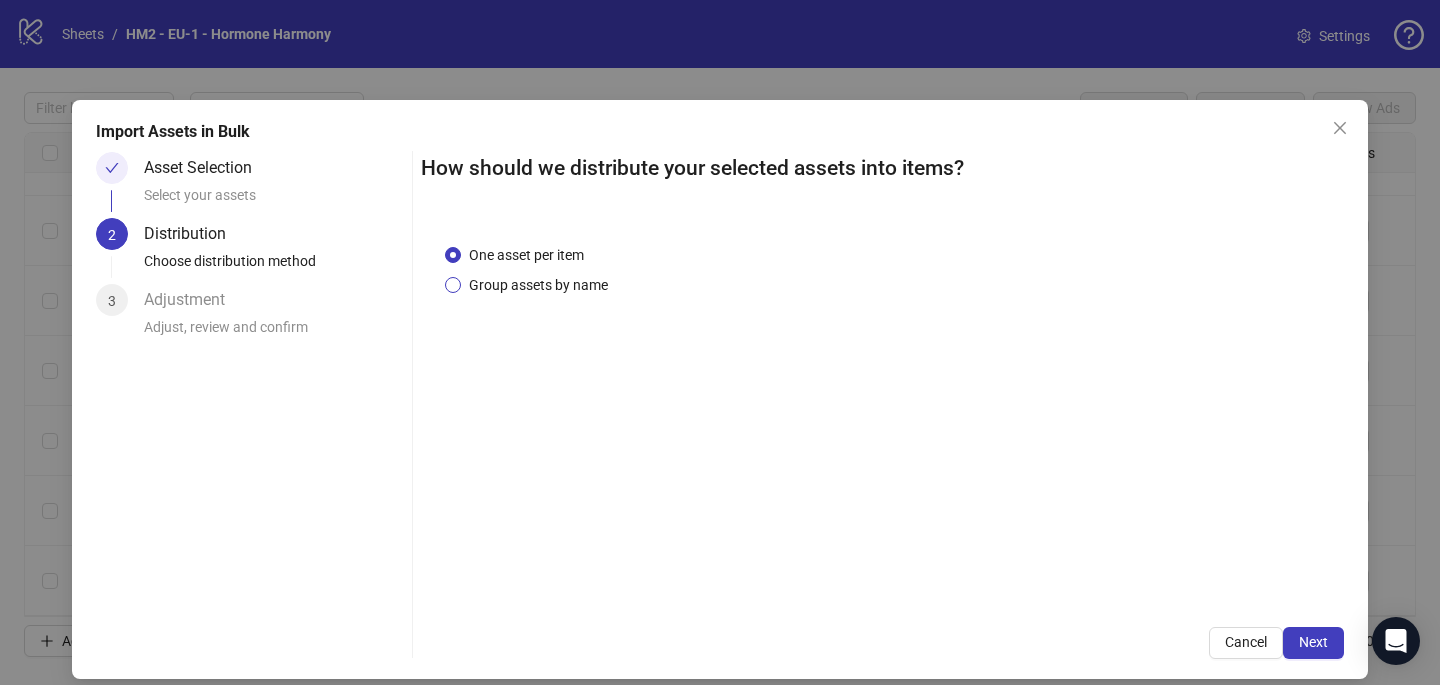 click on "Group assets by name" at bounding box center [538, 285] 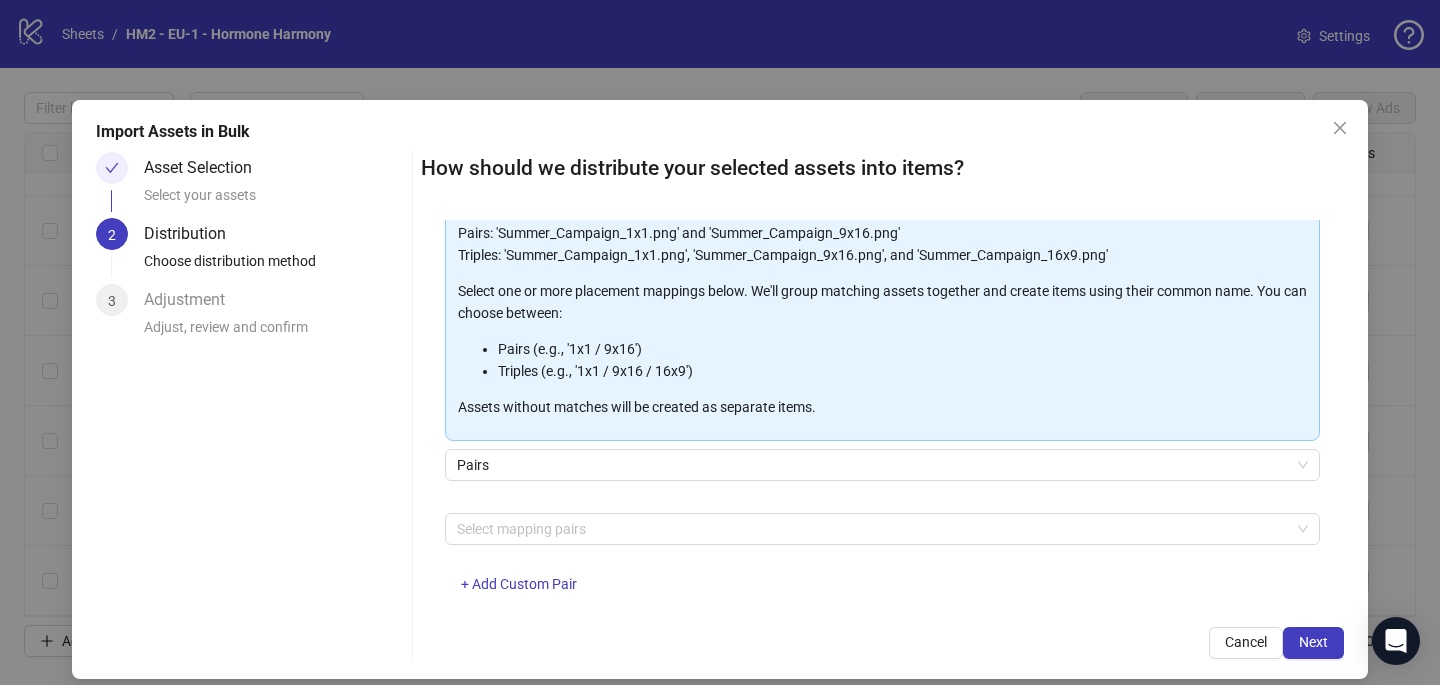 scroll, scrollTop: 203, scrollLeft: 0, axis: vertical 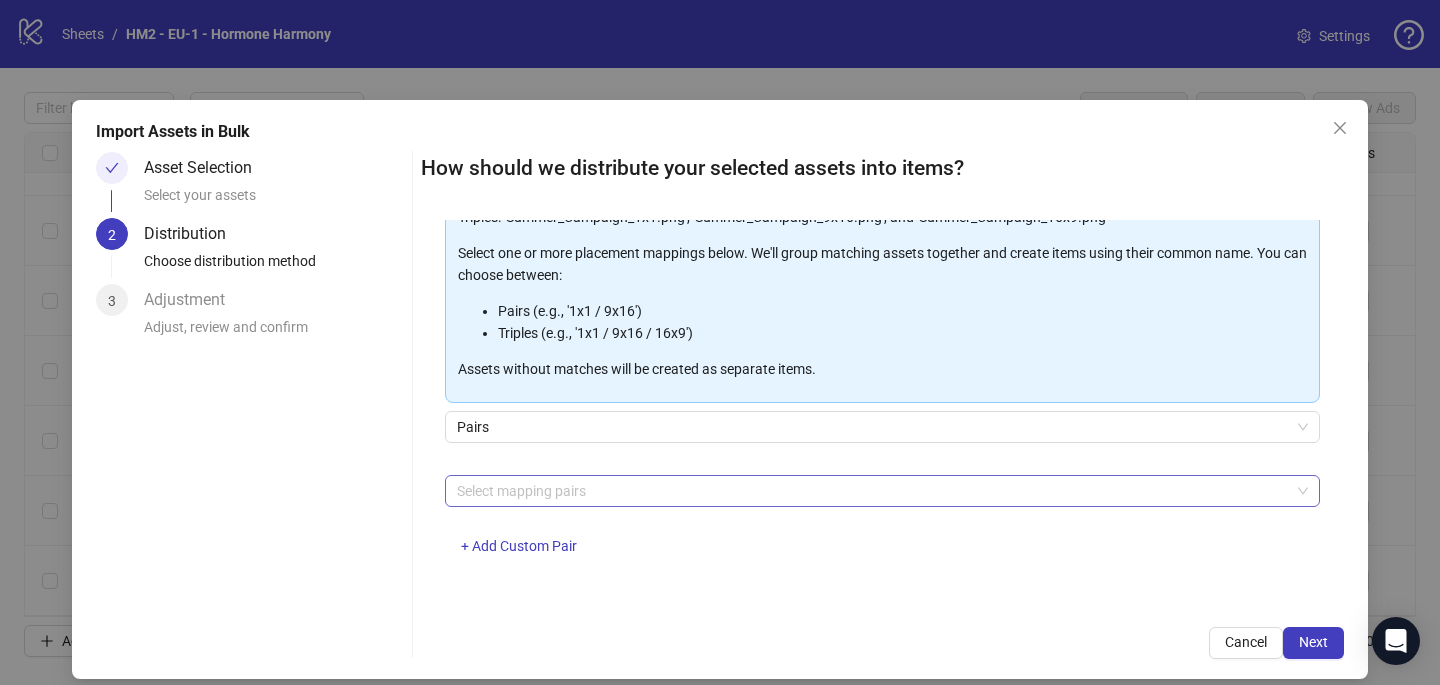 click at bounding box center [872, 491] 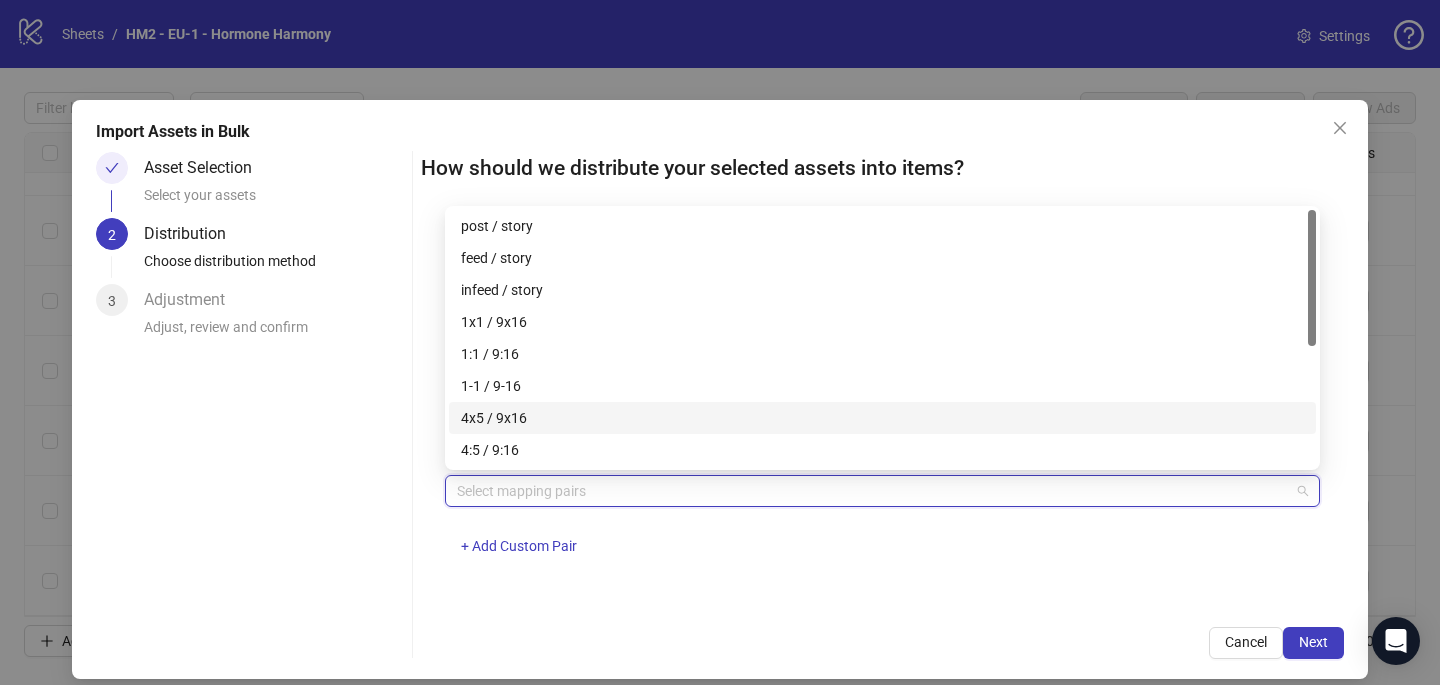 click on "4x5 / 9x16" at bounding box center [882, 418] 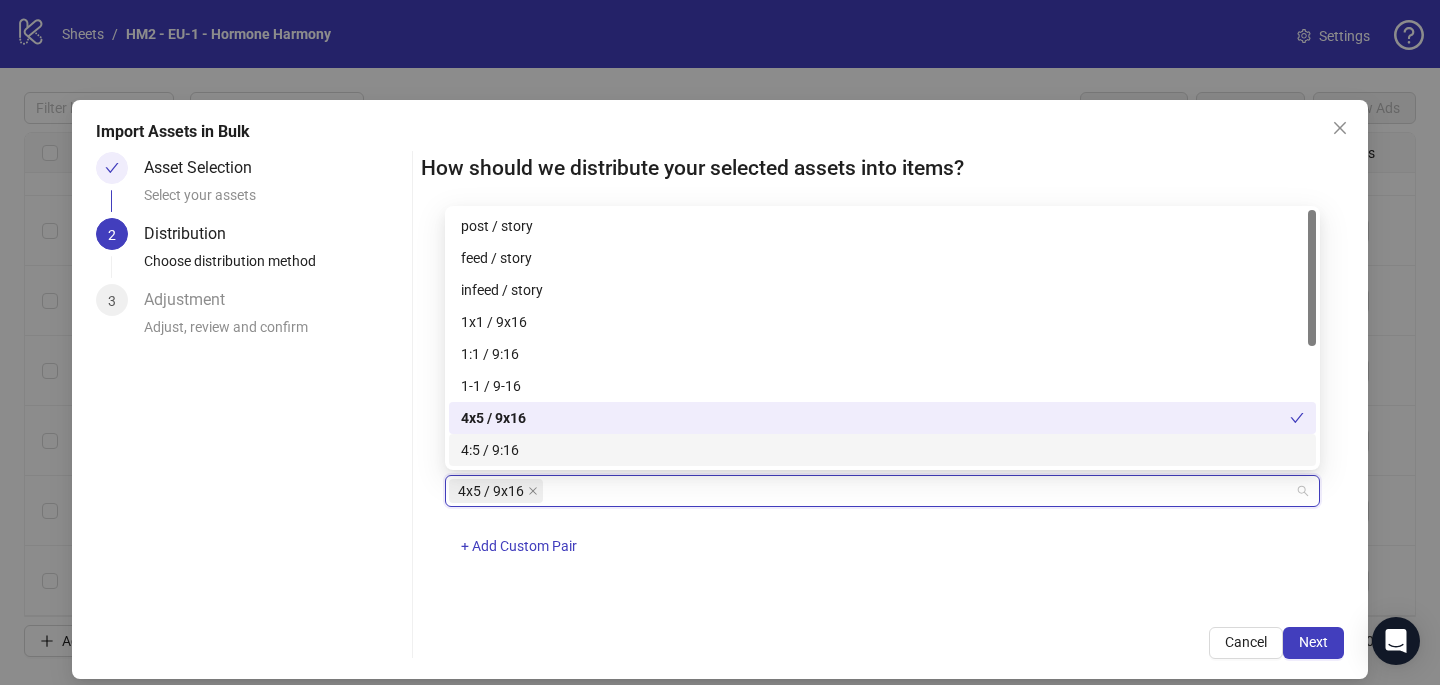 click on "4x5 / 9x16   + Add Custom Pair" at bounding box center (882, 527) 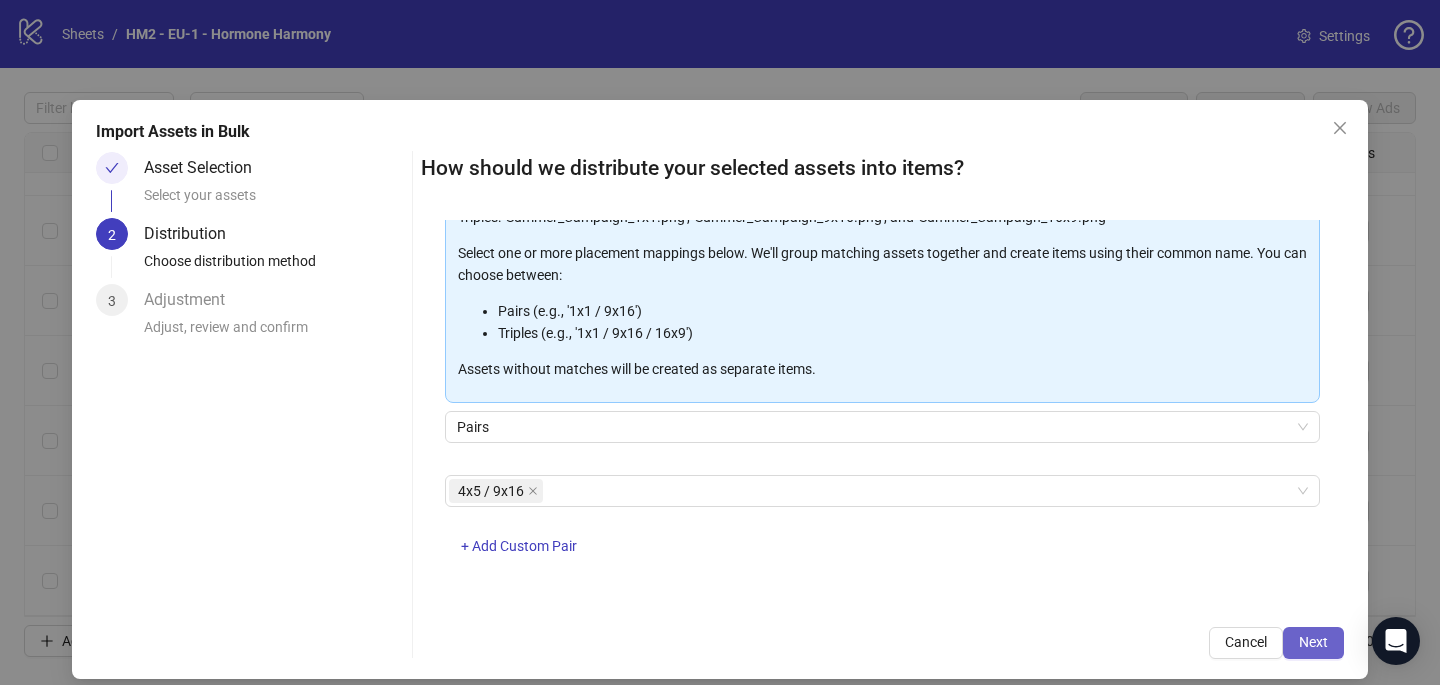 click on "Next" at bounding box center [1313, 643] 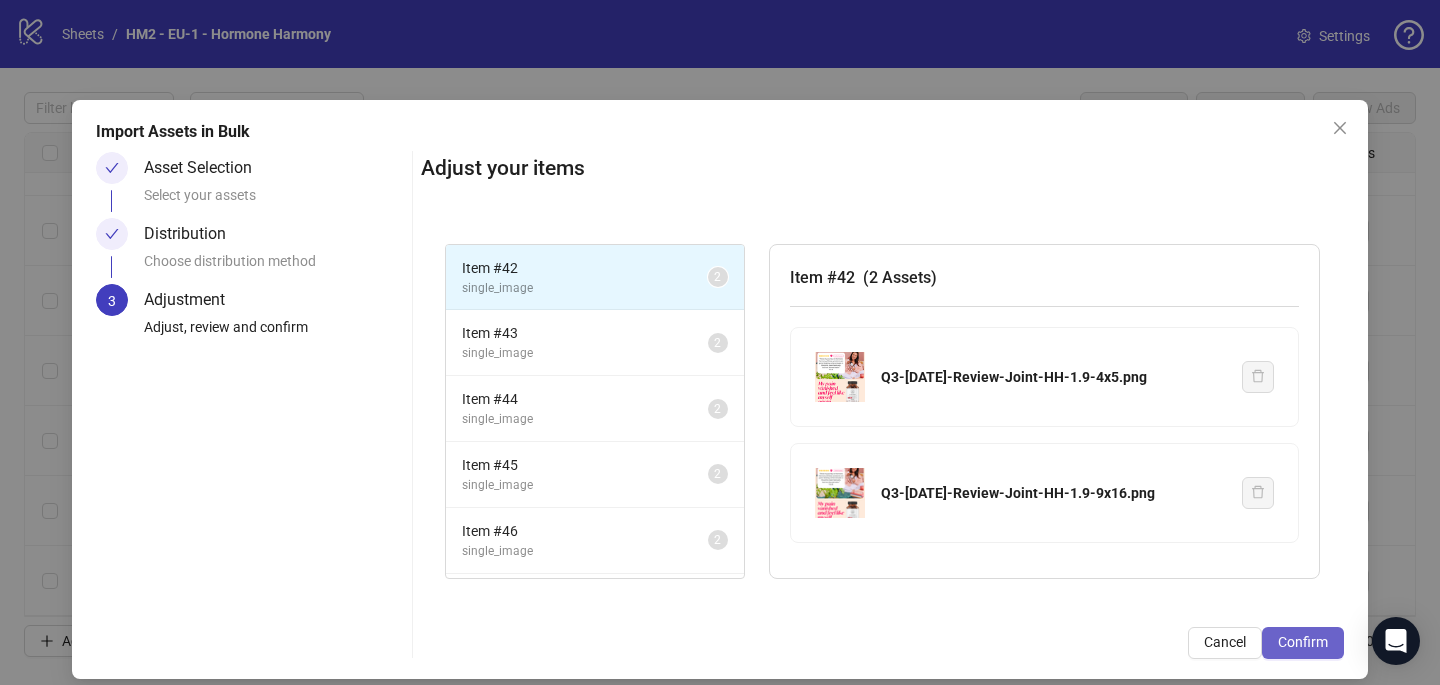 click on "Confirm" at bounding box center [1303, 642] 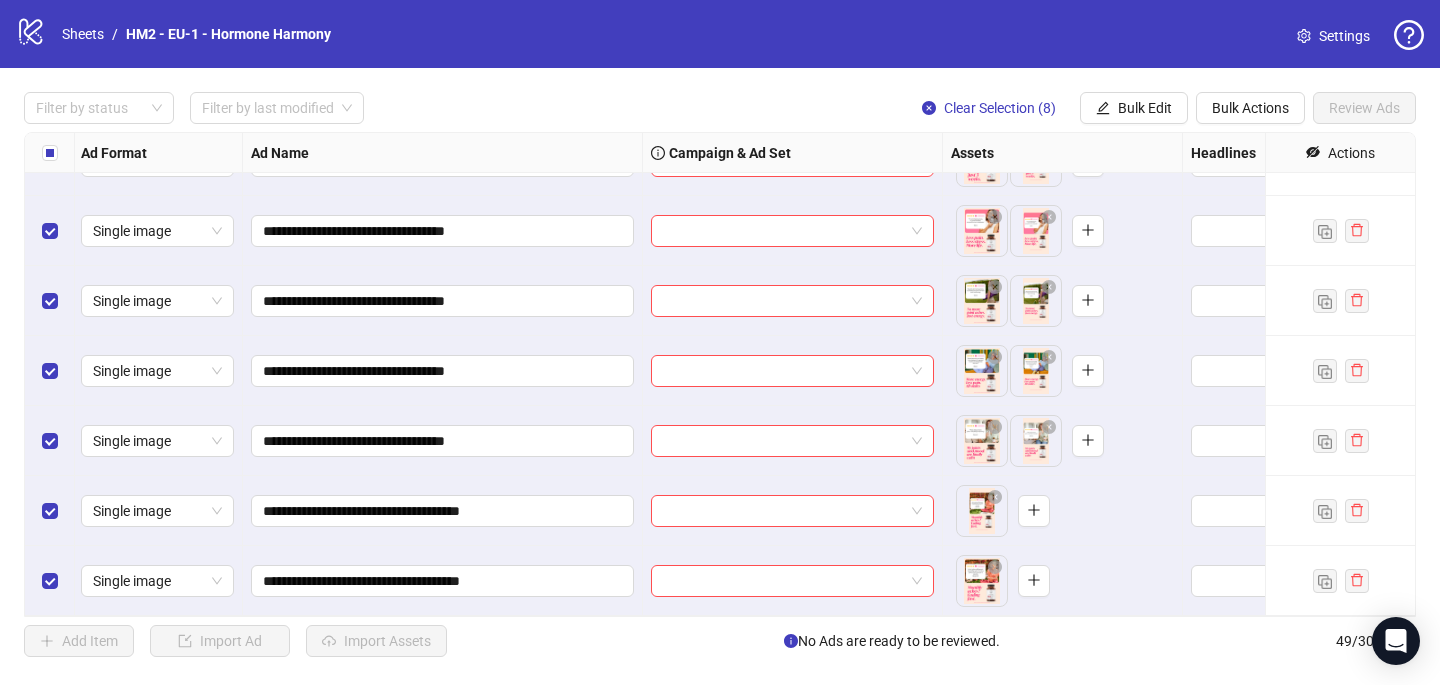 scroll, scrollTop: 2986, scrollLeft: 2, axis: both 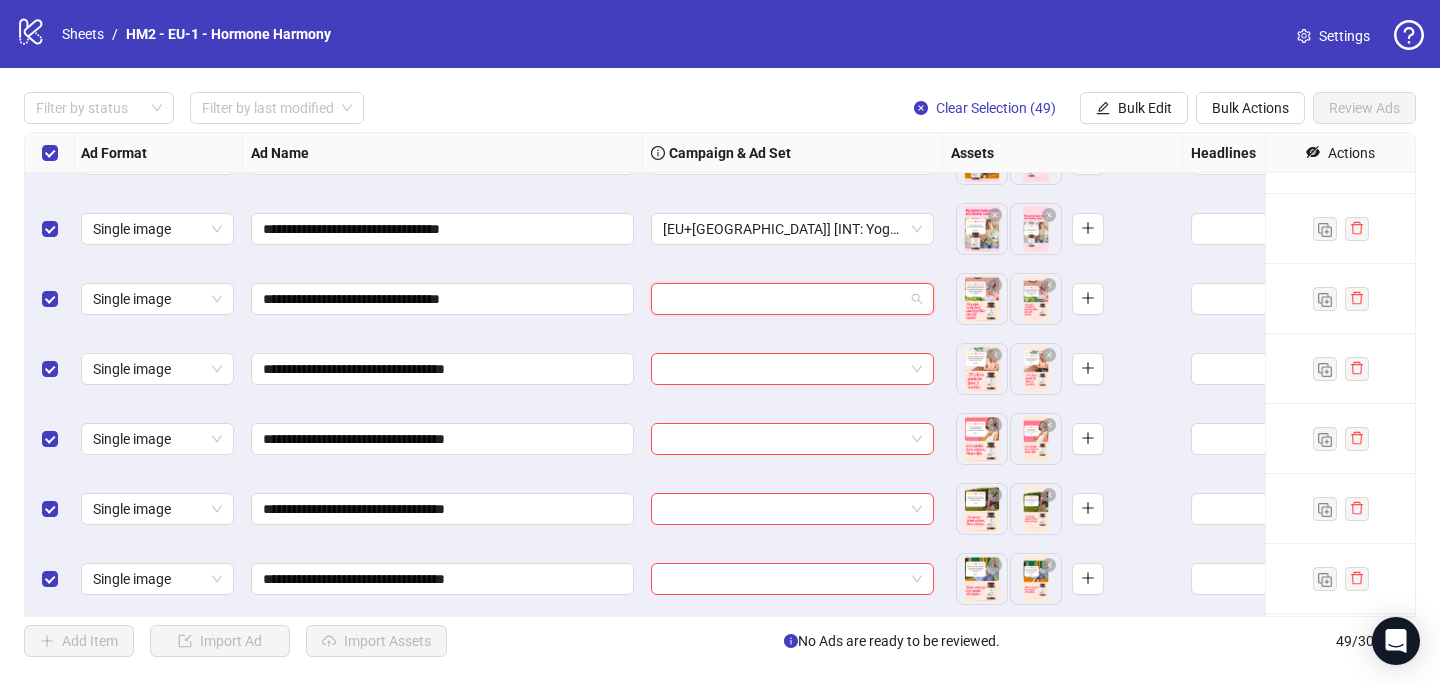 click at bounding box center [783, 299] 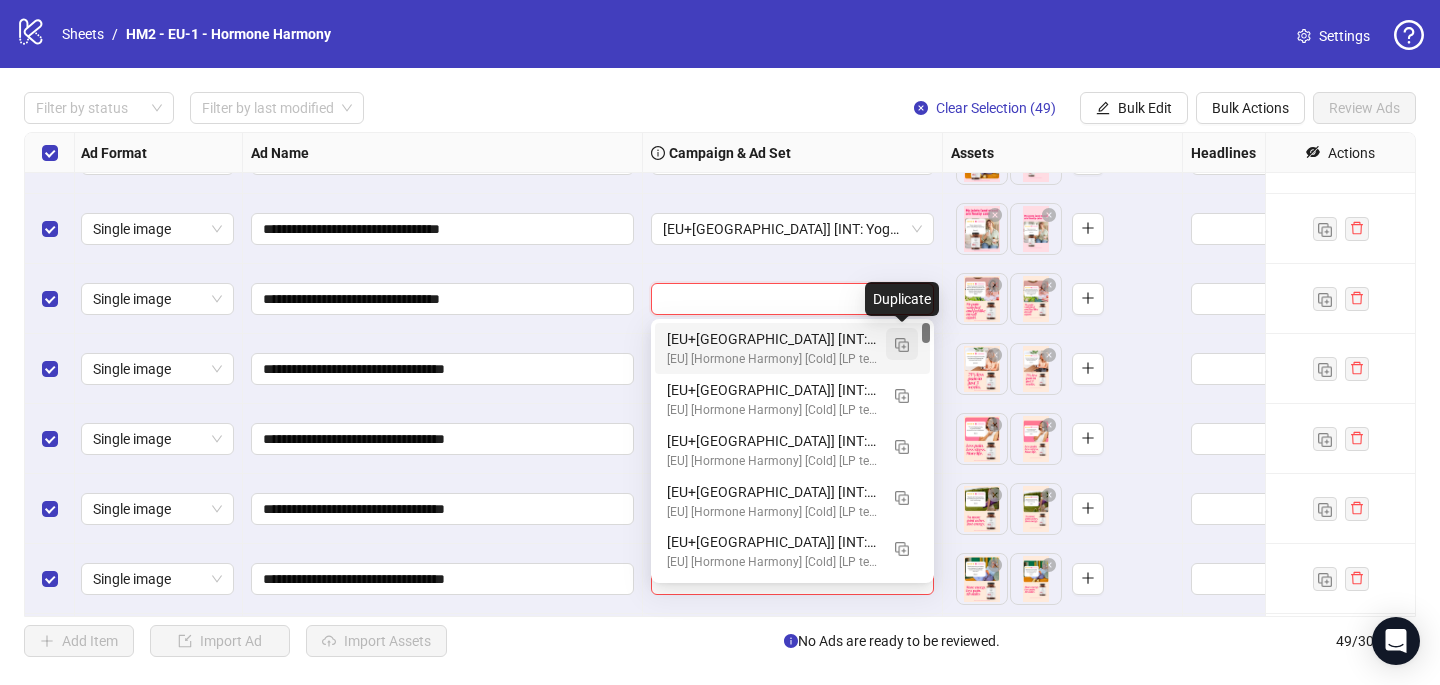 click at bounding box center [902, 345] 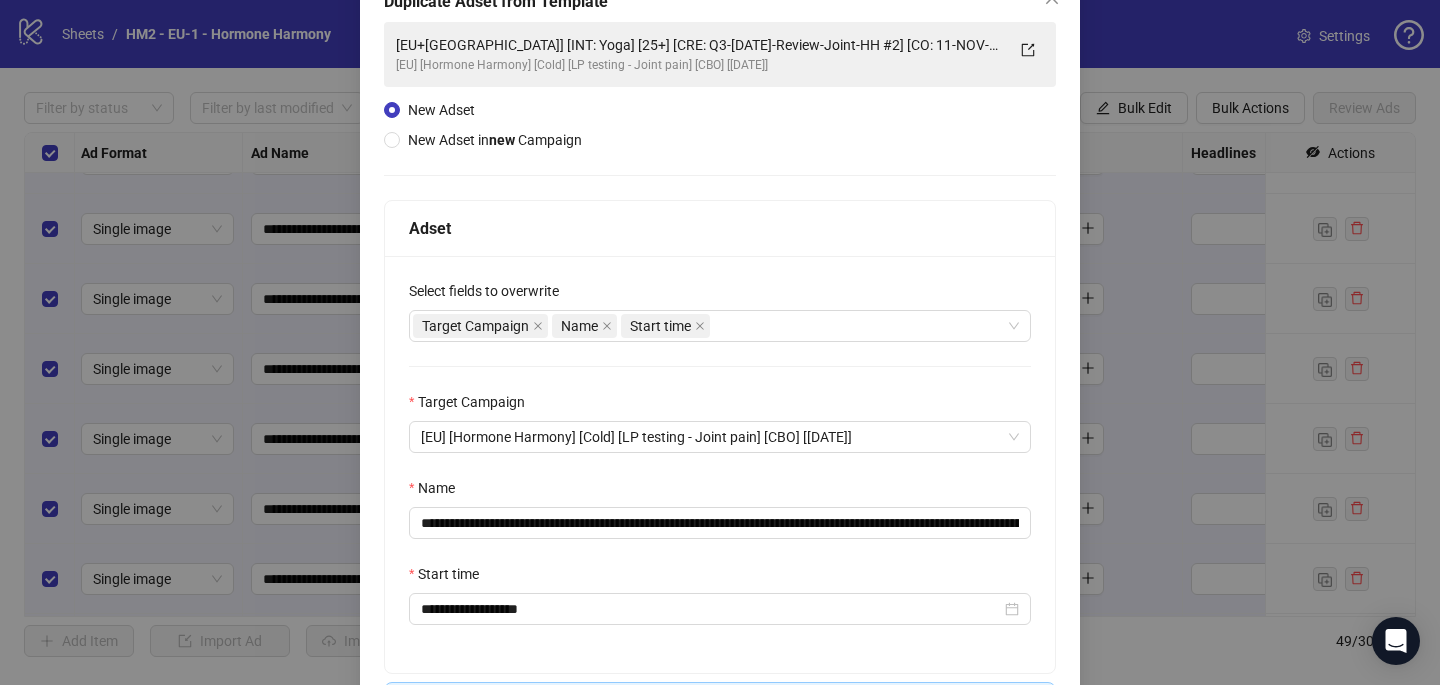 scroll, scrollTop: 132, scrollLeft: 0, axis: vertical 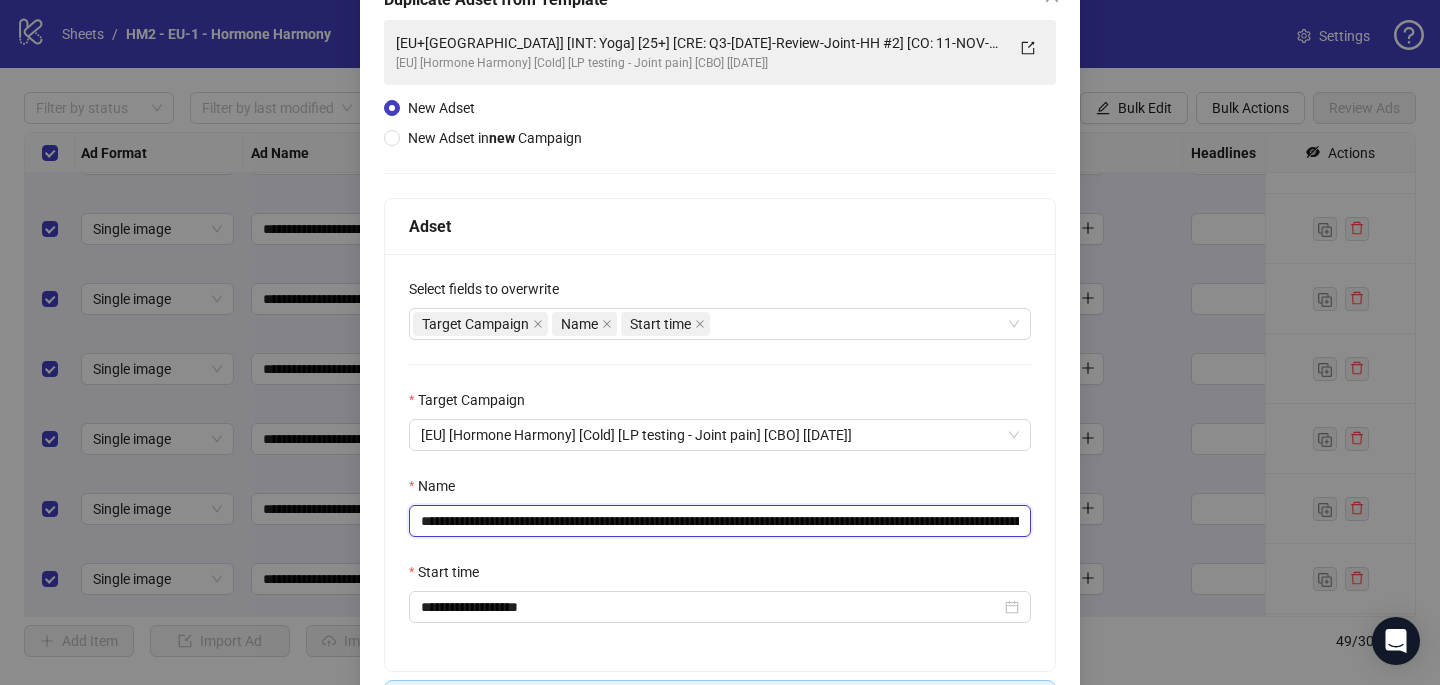 click on "**********" at bounding box center (720, 521) 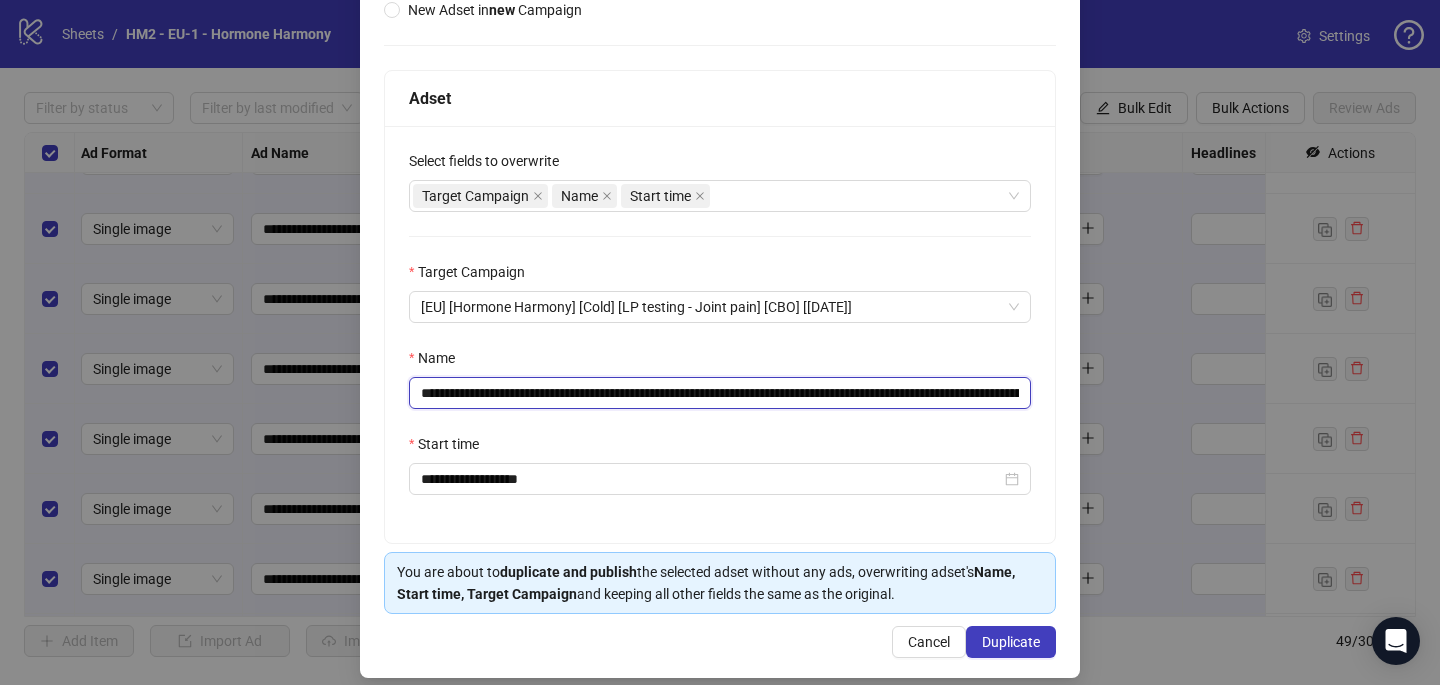 scroll, scrollTop: 264, scrollLeft: 0, axis: vertical 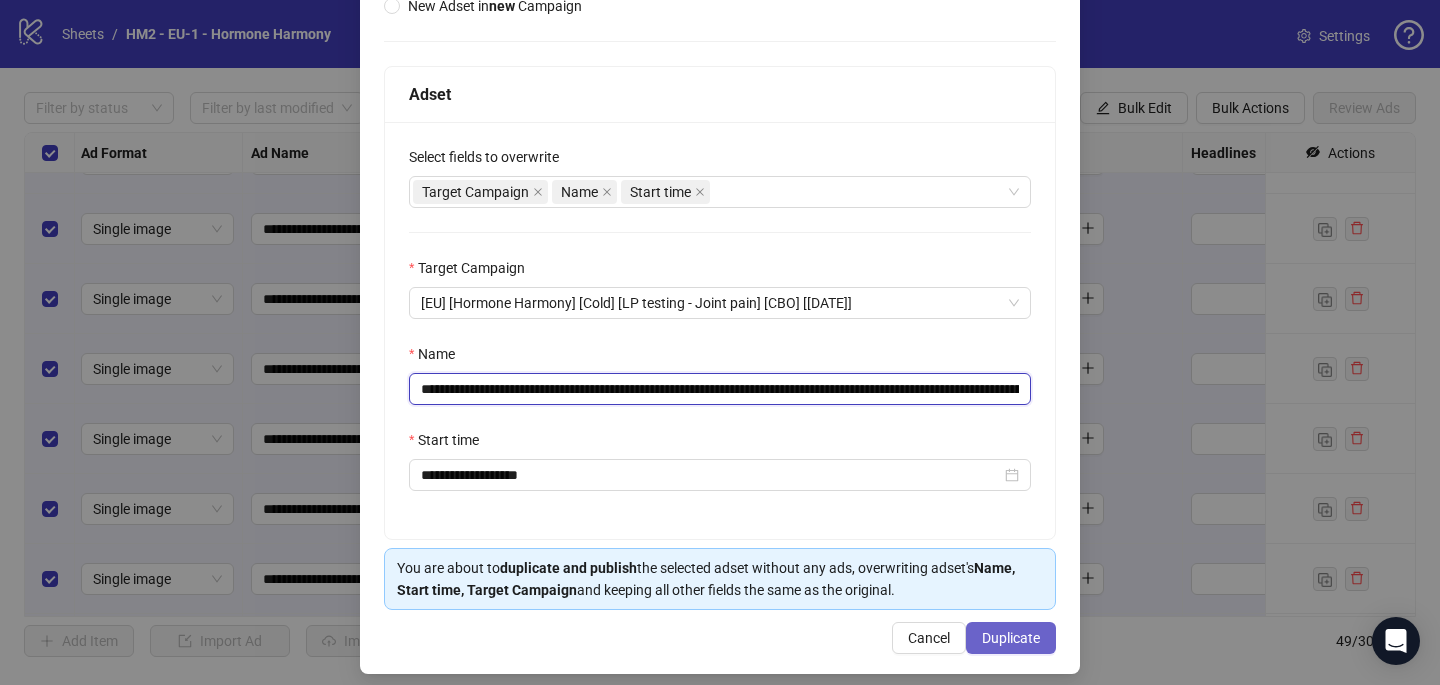 type on "**********" 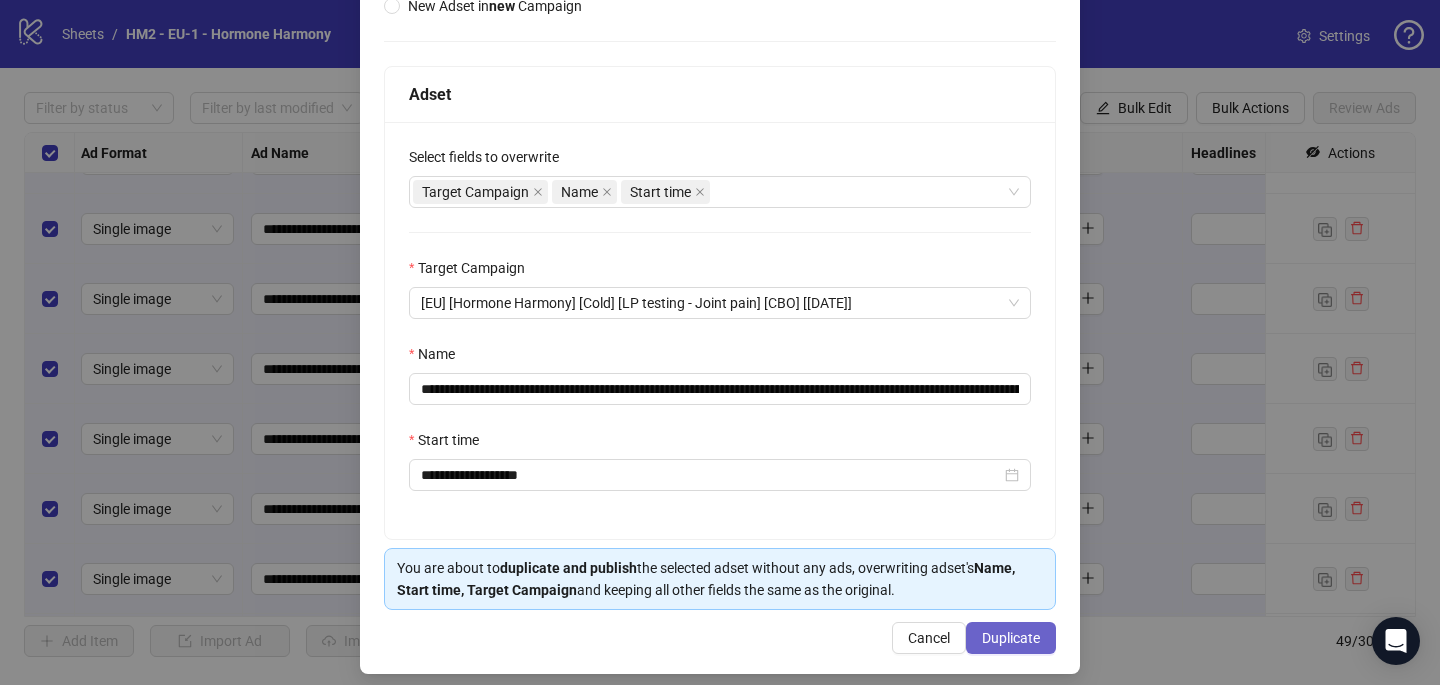 click on "Duplicate" at bounding box center [1011, 638] 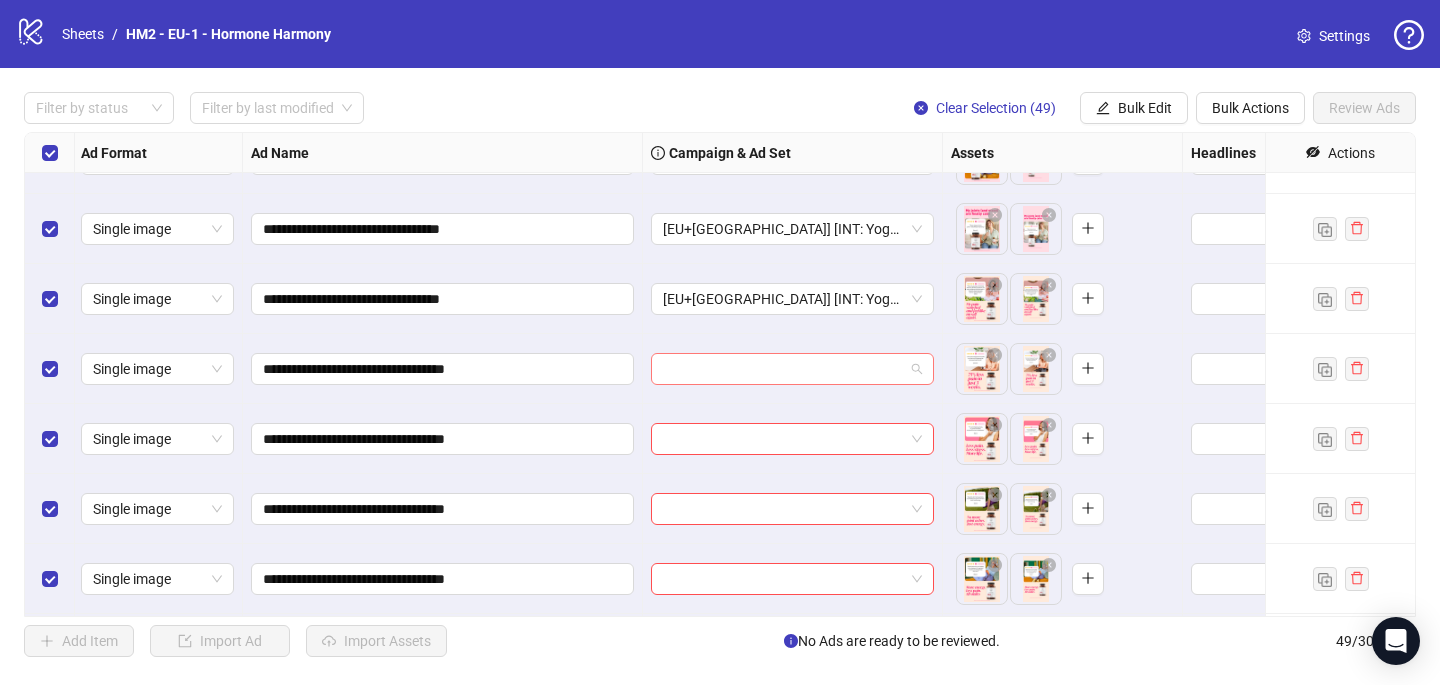 click at bounding box center (783, 369) 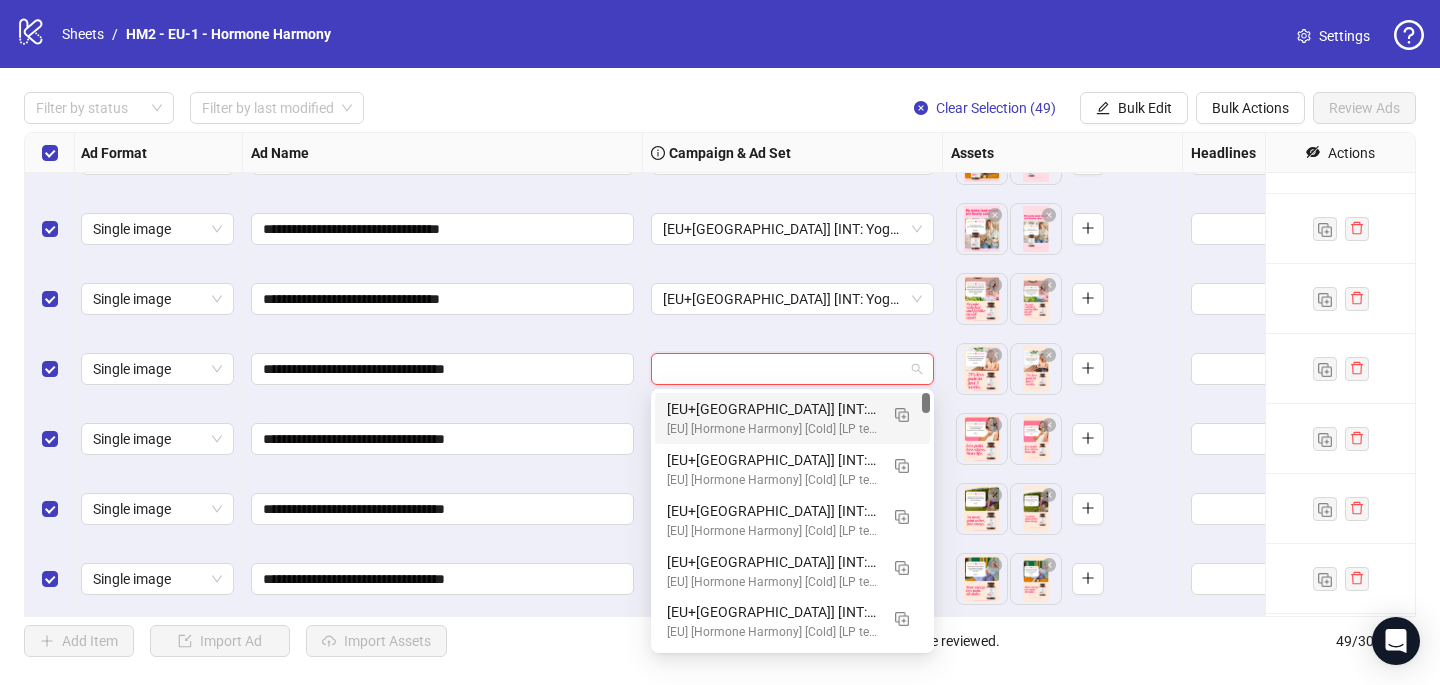 click on "[EU+[GEOGRAPHIC_DATA]] [INT: Yoga] [25+] [CRE: Q3-[DATE]-Review-Joint-HH #2.1] [CO: 11-NOV-Joints-weight-loss-HH] [LP: joint-health-support] [[DATE]] (copy) (copy) (copy) (copy) (copy) (copy) (copy) (copy) (copy)" at bounding box center (772, 409) 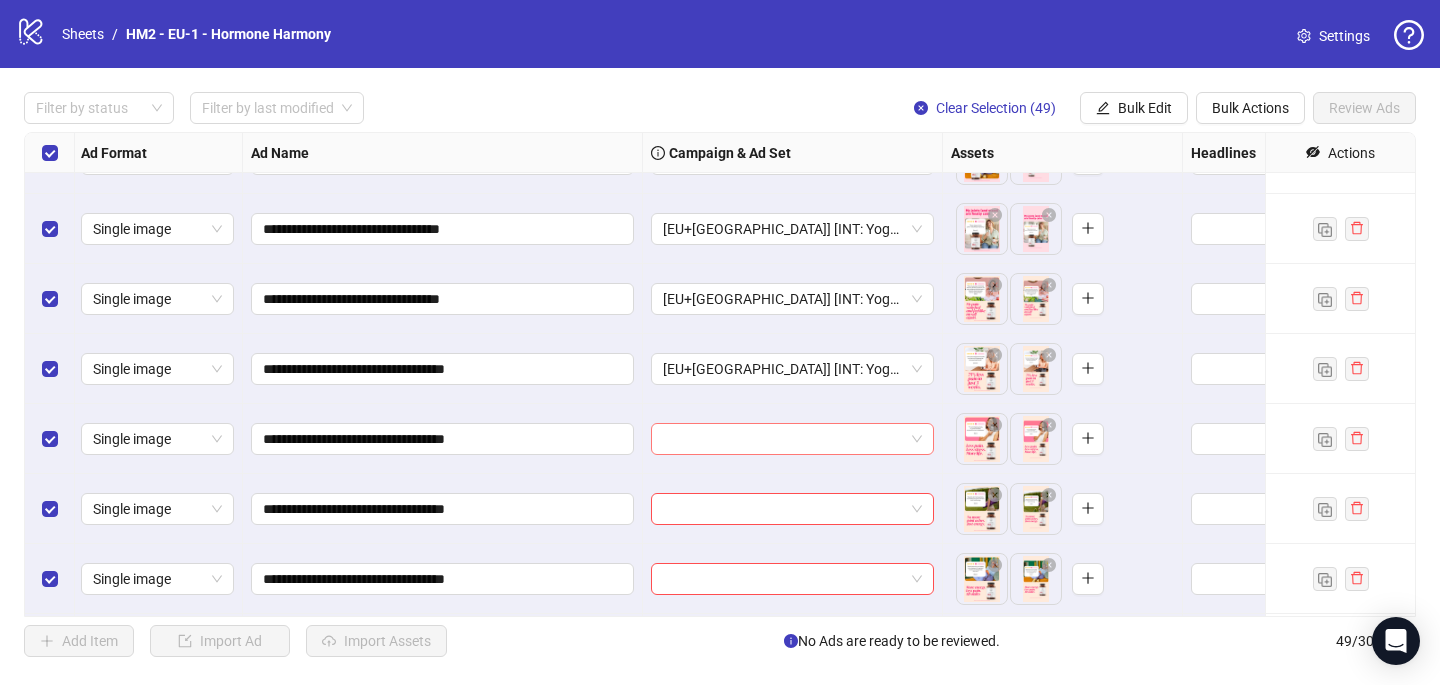 click at bounding box center [783, 439] 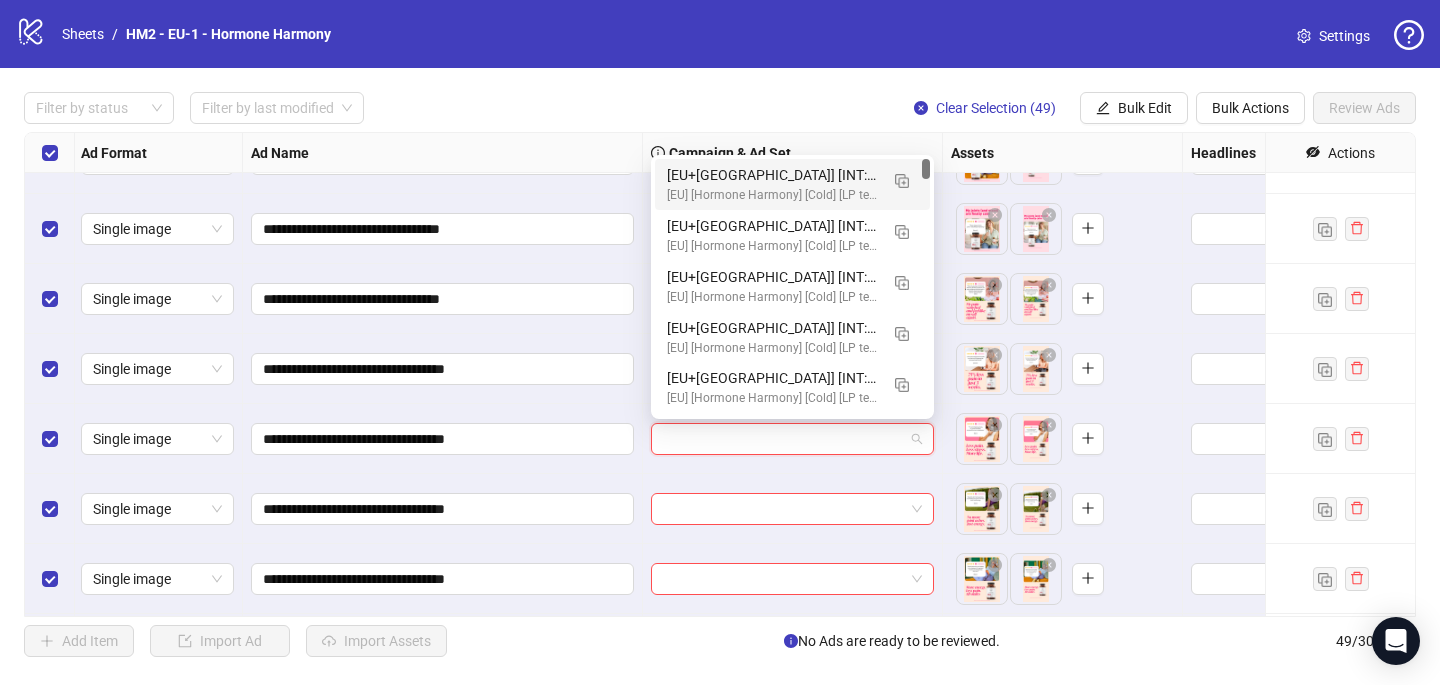 click on "[EU+[GEOGRAPHIC_DATA]] [INT: Yoga] [25+] [CRE: Q3-[DATE]-Review-Joint-HH #2.1] [CO: 11-NOV-Joints-weight-loss-HH] [LP: joint-health-support] [[DATE]] (copy) (copy) (copy) (copy) (copy) (copy) (copy) (copy) (copy)" at bounding box center (772, 175) 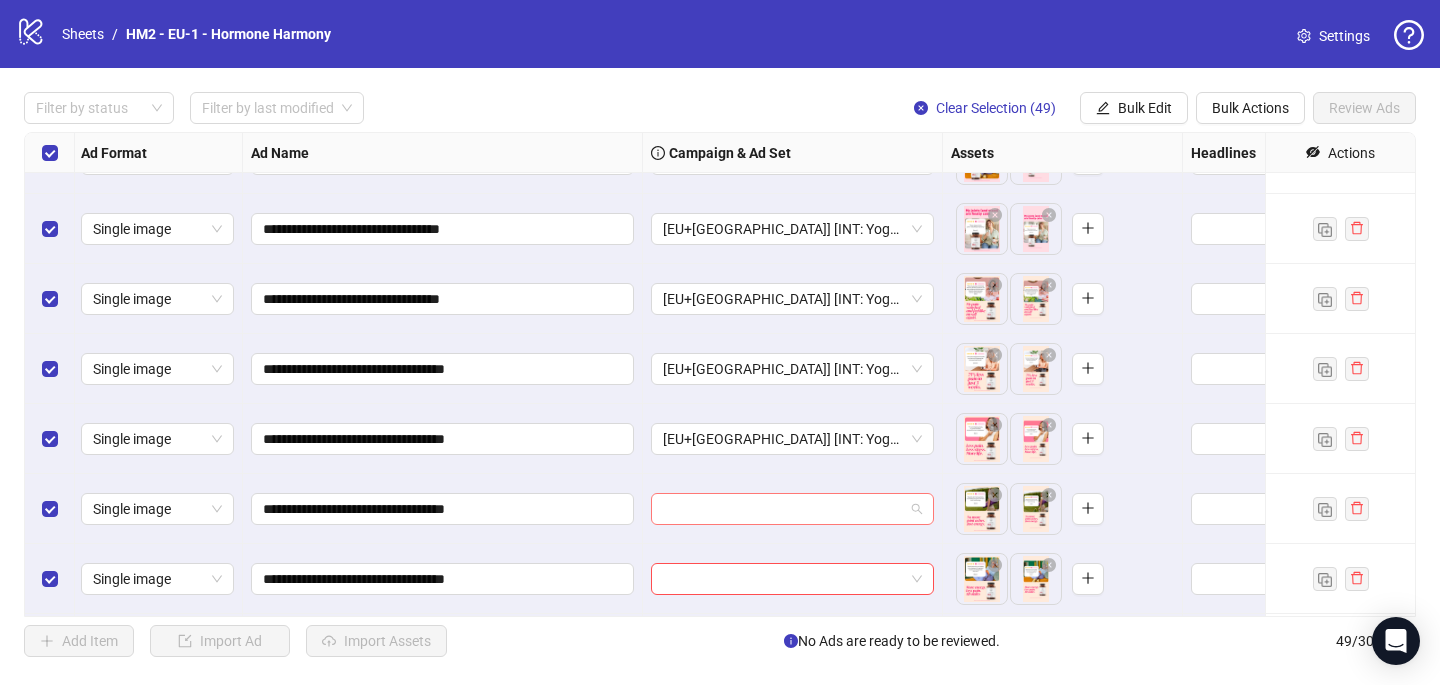 click at bounding box center (783, 509) 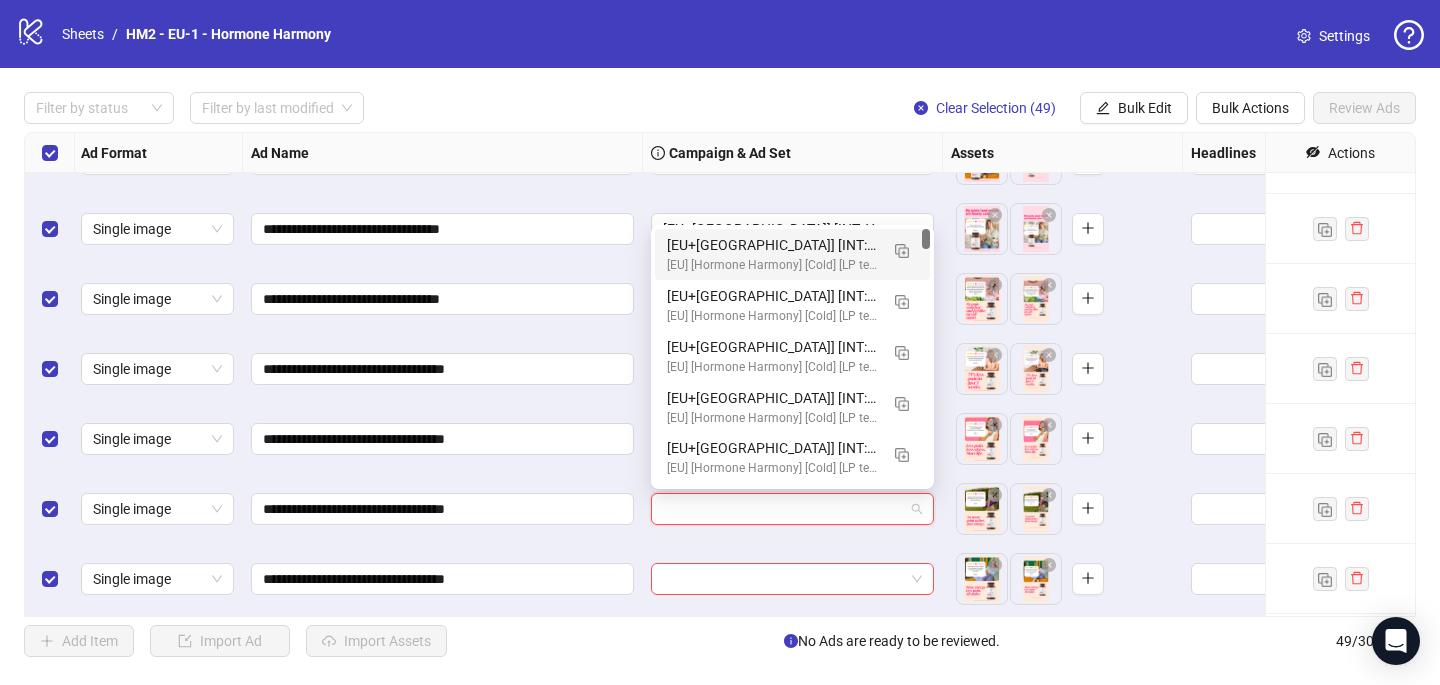 click on "[EU+[GEOGRAPHIC_DATA]] [INT: Yoga] [25+] [CRE: Q3-[DATE]-Review-Joint-HH #2.1] [CO: 11-NOV-Joints-weight-loss-HH] [LP: joint-health-support] [[DATE]] (copy) (copy) (copy) (copy) (copy) (copy) (copy) (copy) (copy)" at bounding box center [772, 245] 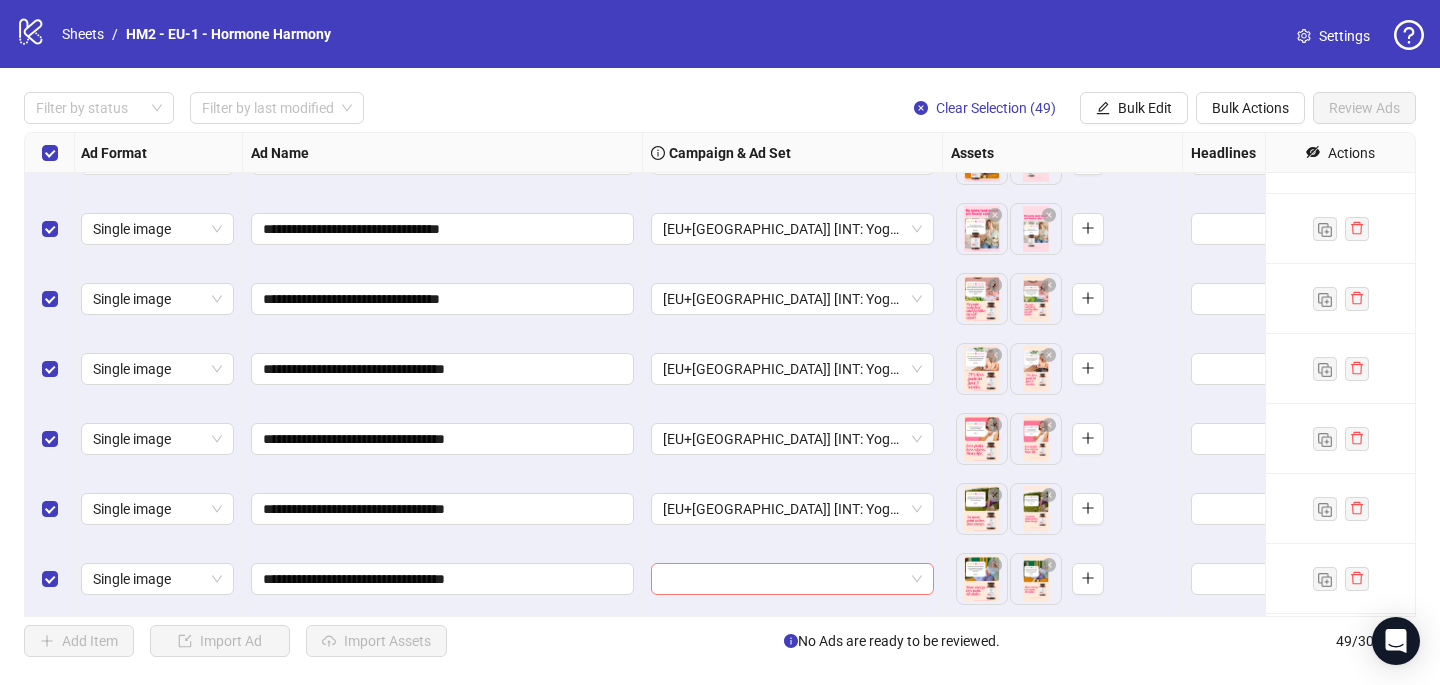 click at bounding box center (783, 579) 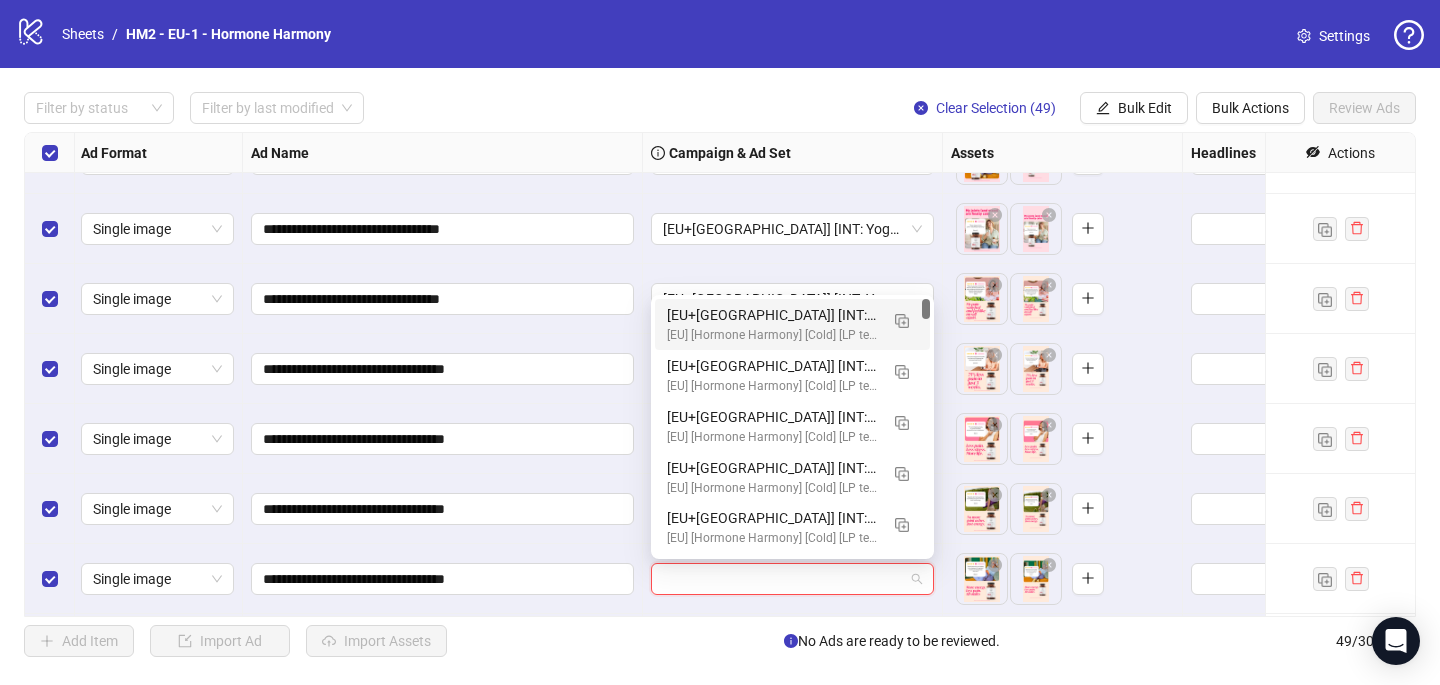 click on "[EU+[GEOGRAPHIC_DATA]] [INT: Yoga] [25+] [CRE: Q3-[DATE]-Review-Joint-HH #2.1] [CO: 11-NOV-Joints-weight-loss-HH] [LP: joint-health-support] [[DATE]] (copy) (copy) (copy) (copy) (copy) (copy) (copy) (copy) (copy)" at bounding box center [772, 315] 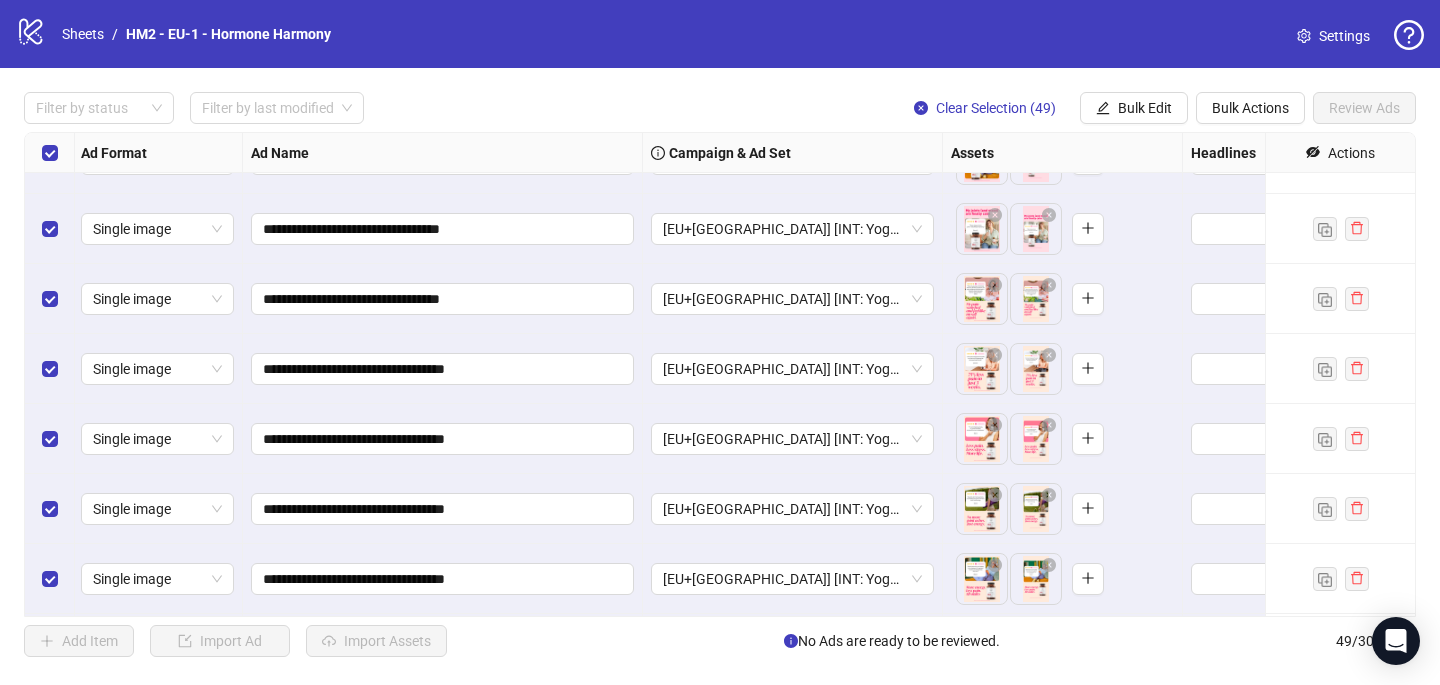 scroll, scrollTop: 2987, scrollLeft: 2, axis: both 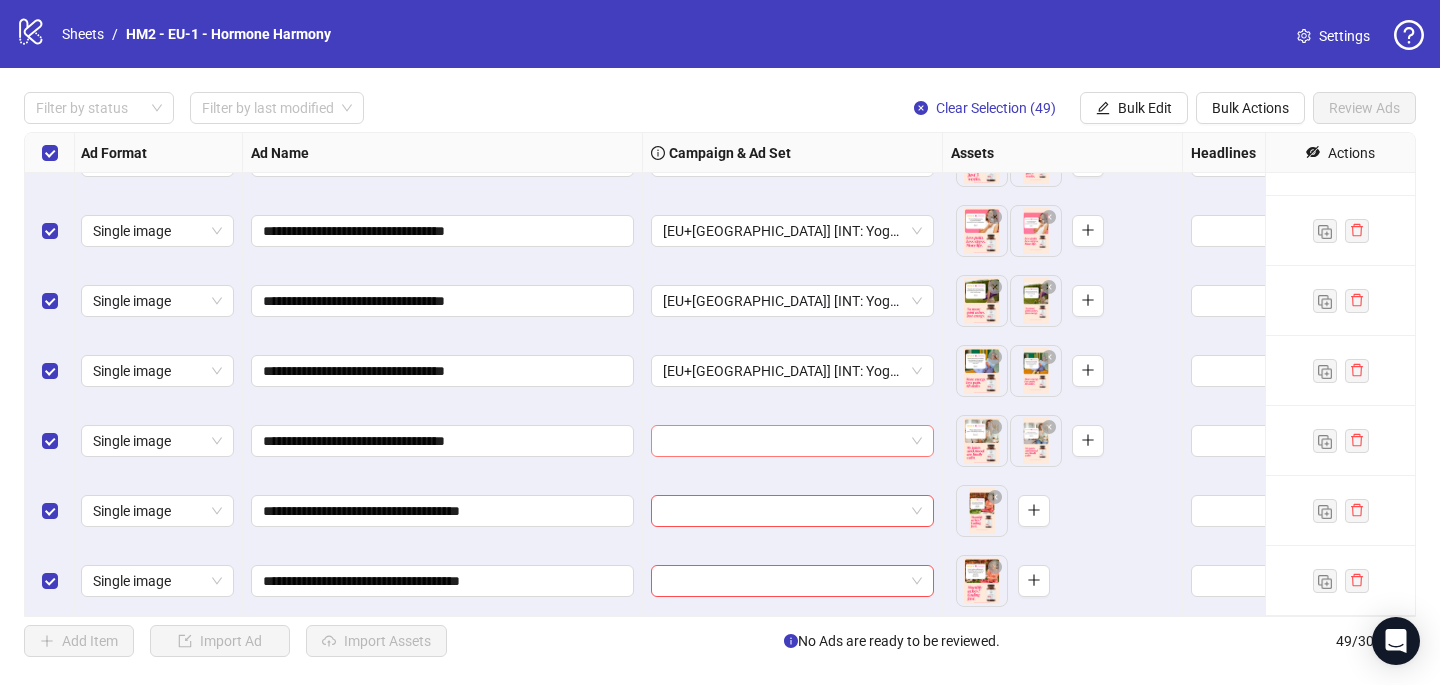 click at bounding box center (783, 441) 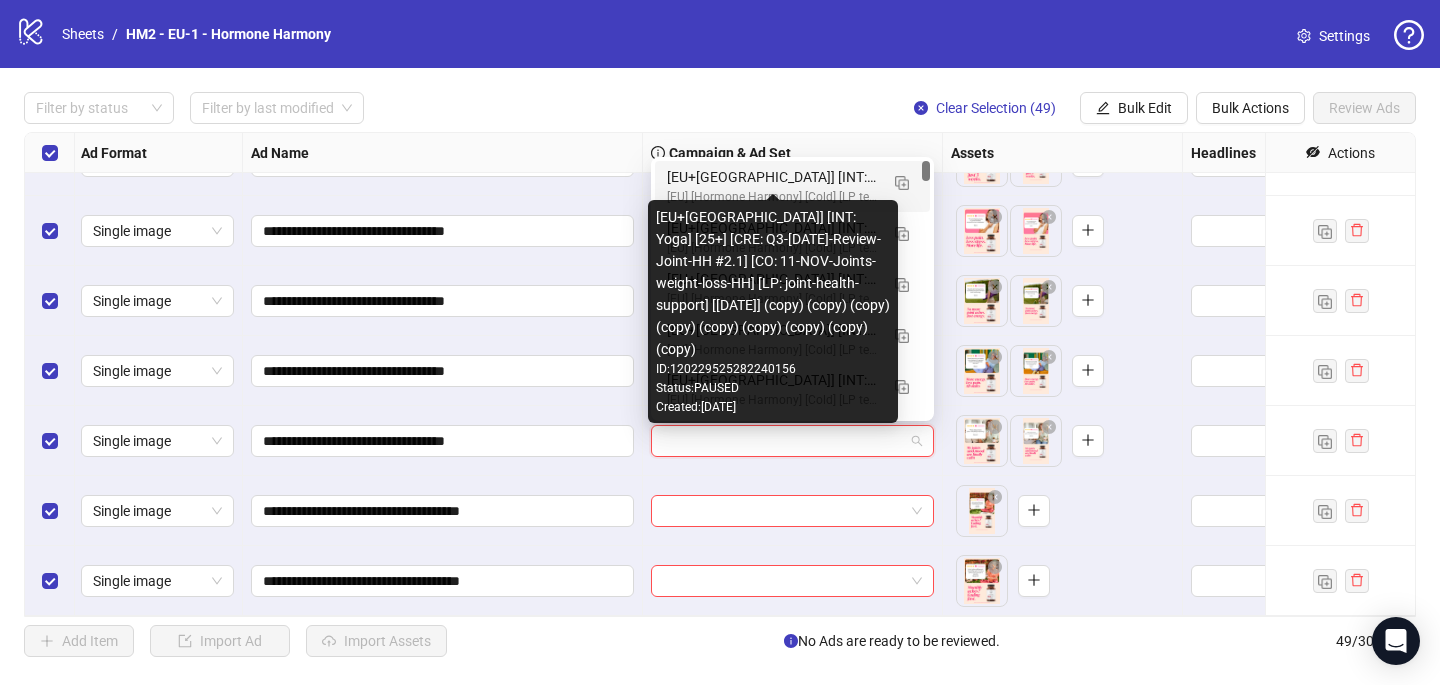 click on "[EU+[GEOGRAPHIC_DATA]] [INT: Yoga] [25+] [CRE: Q3-[DATE]-Review-Joint-HH #2.1] [CO: 11-NOV-Joints-weight-loss-HH] [LP: joint-health-support] [[DATE]] (copy) (copy) (copy) (copy) (copy) (copy) (copy) (copy) (copy)" at bounding box center [772, 177] 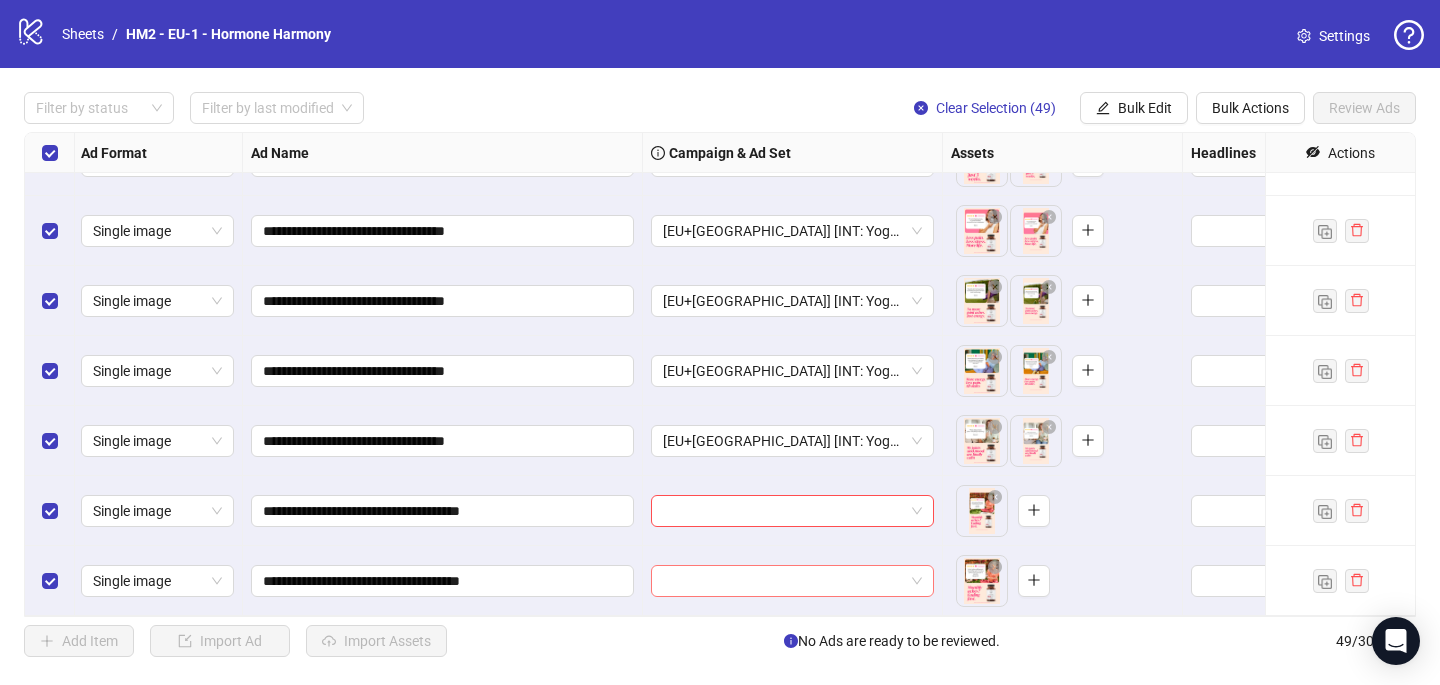 click at bounding box center [783, 581] 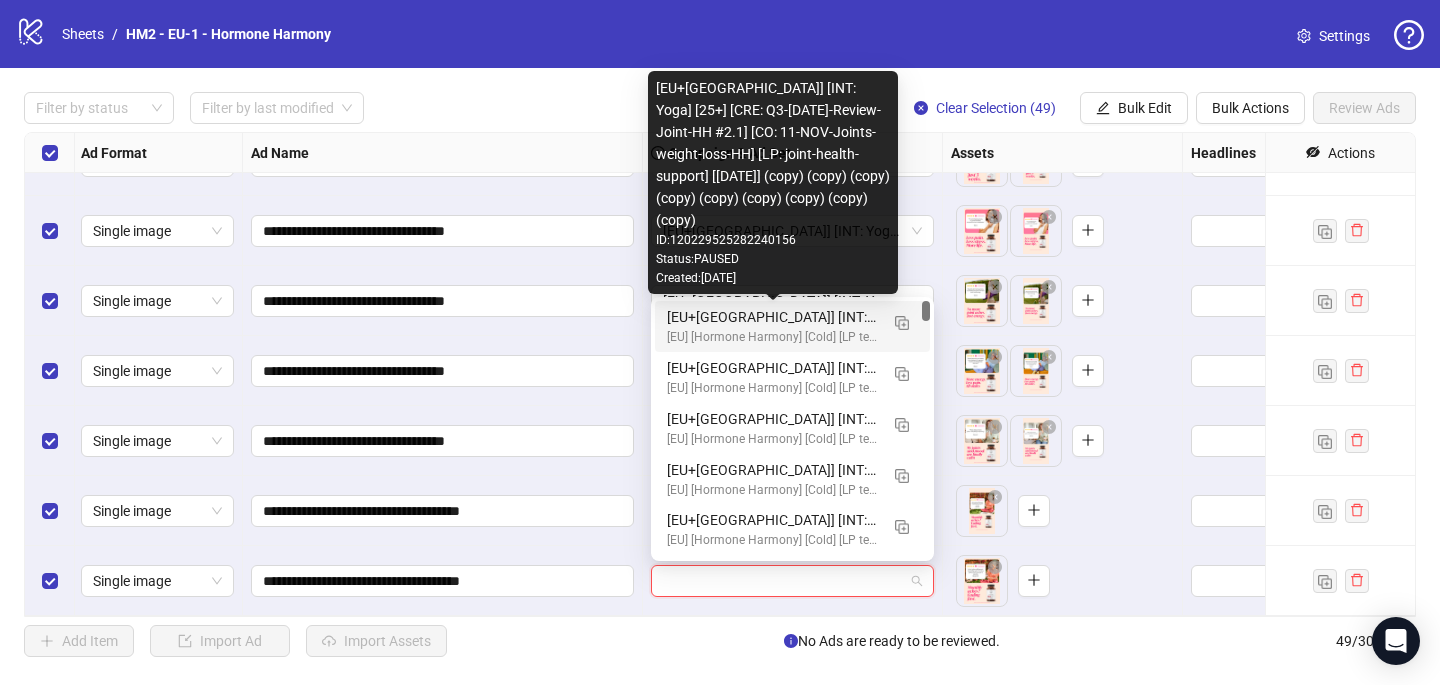 click on "[EU+[GEOGRAPHIC_DATA]] [INT: Yoga] [25+] [CRE: Q3-[DATE]-Review-Joint-HH #2.1] [CO: 11-NOV-Joints-weight-loss-HH] [LP: joint-health-support] [[DATE]] (copy) (copy) (copy) (copy) (copy) (copy) (copy) (copy) (copy)" at bounding box center (772, 317) 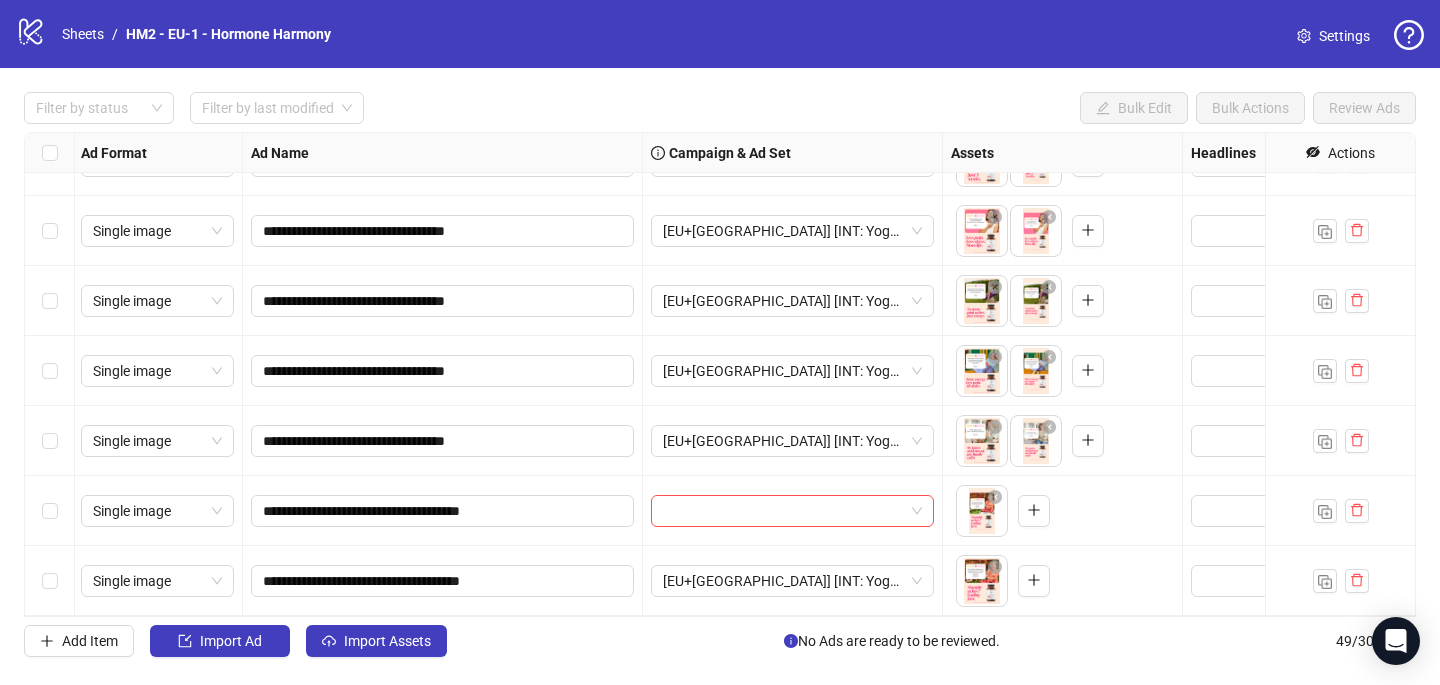 click at bounding box center (50, 511) 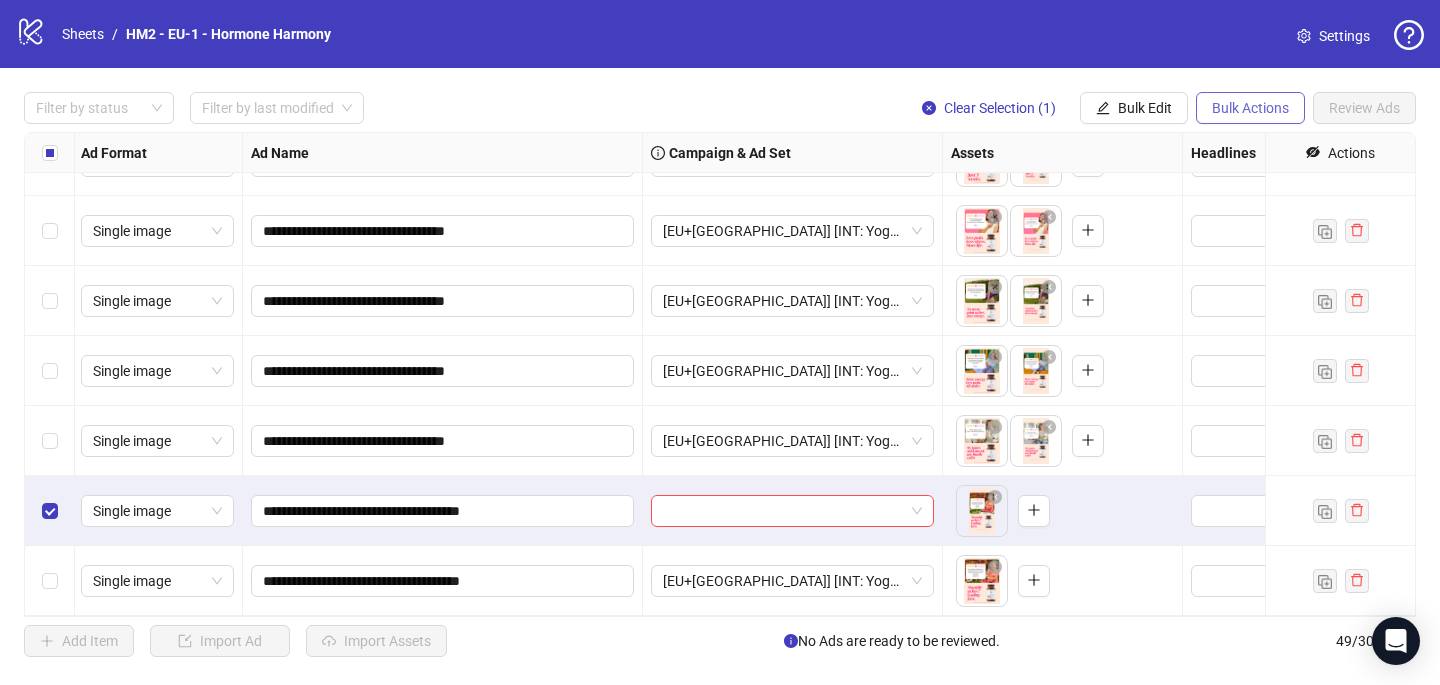 click on "Bulk Actions" at bounding box center [1250, 108] 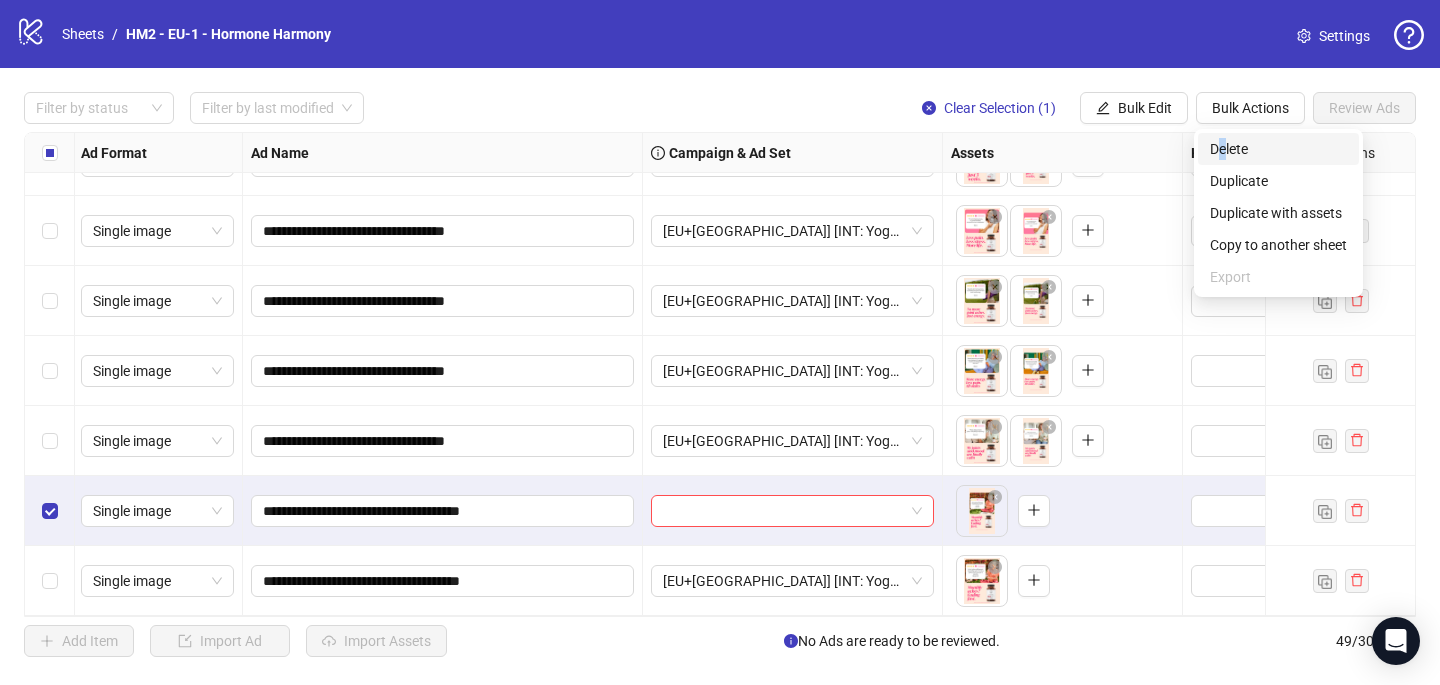 click on "Delete" at bounding box center (1278, 149) 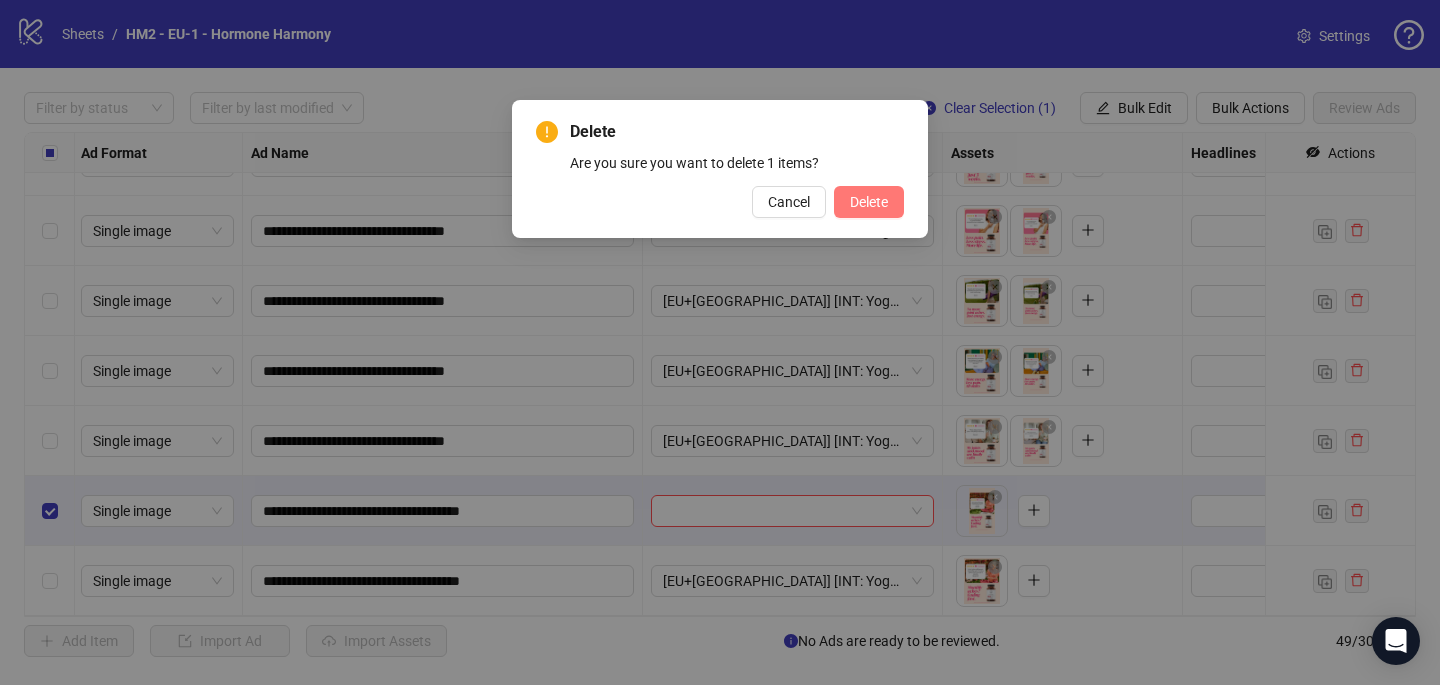 click on "Delete" at bounding box center (869, 202) 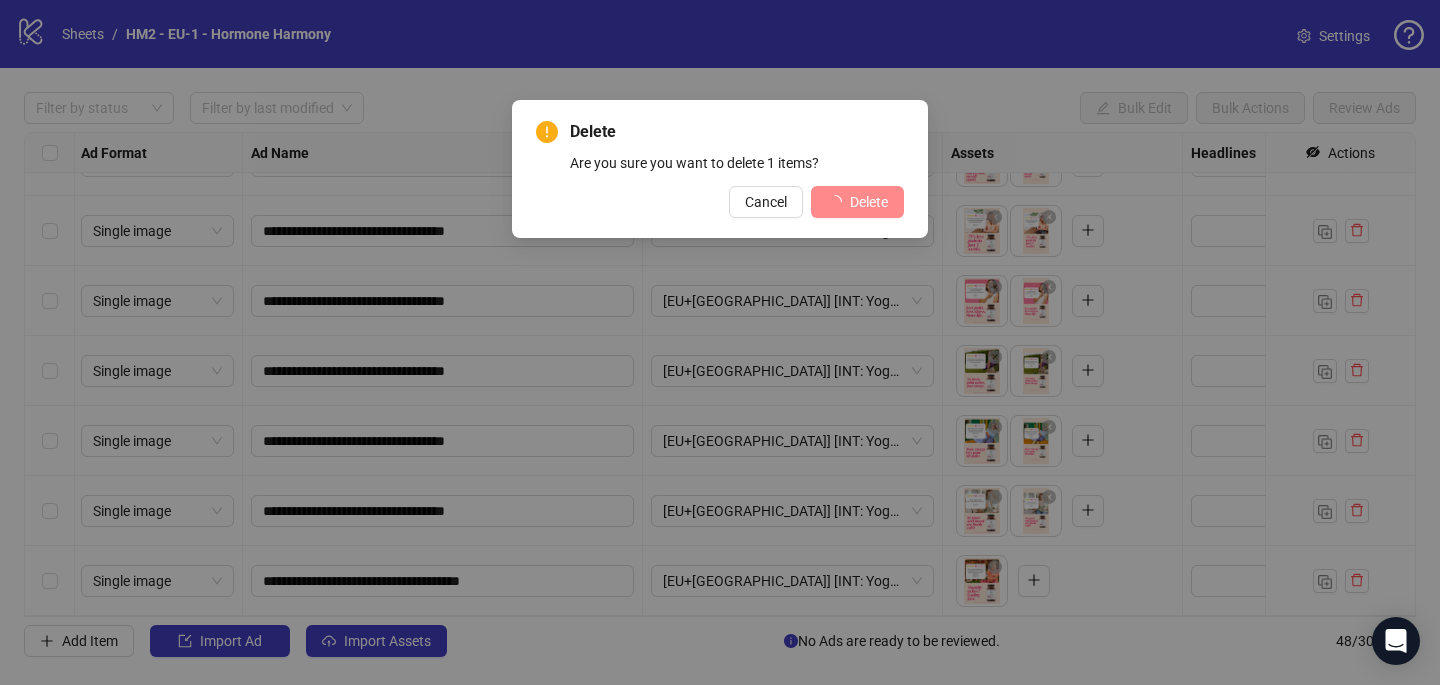 scroll, scrollTop: 2917, scrollLeft: 2, axis: both 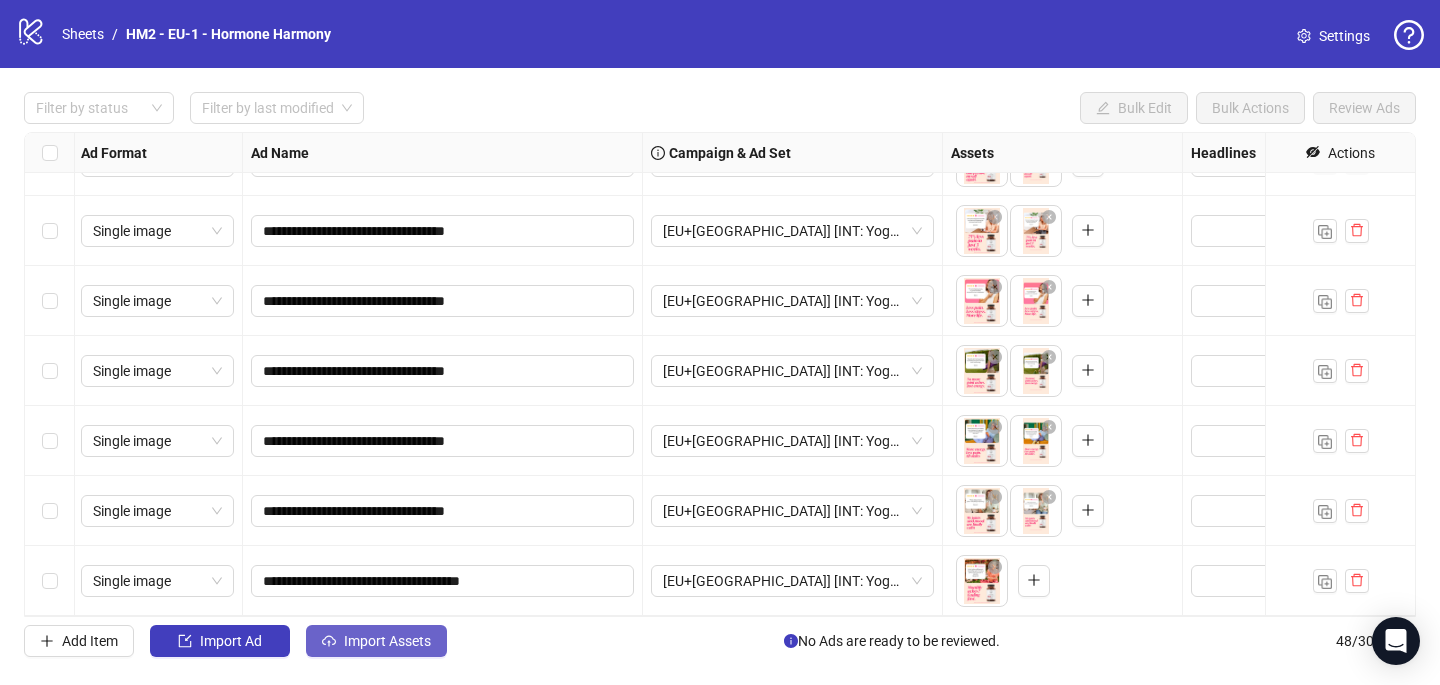 click on "Import Assets" at bounding box center [376, 641] 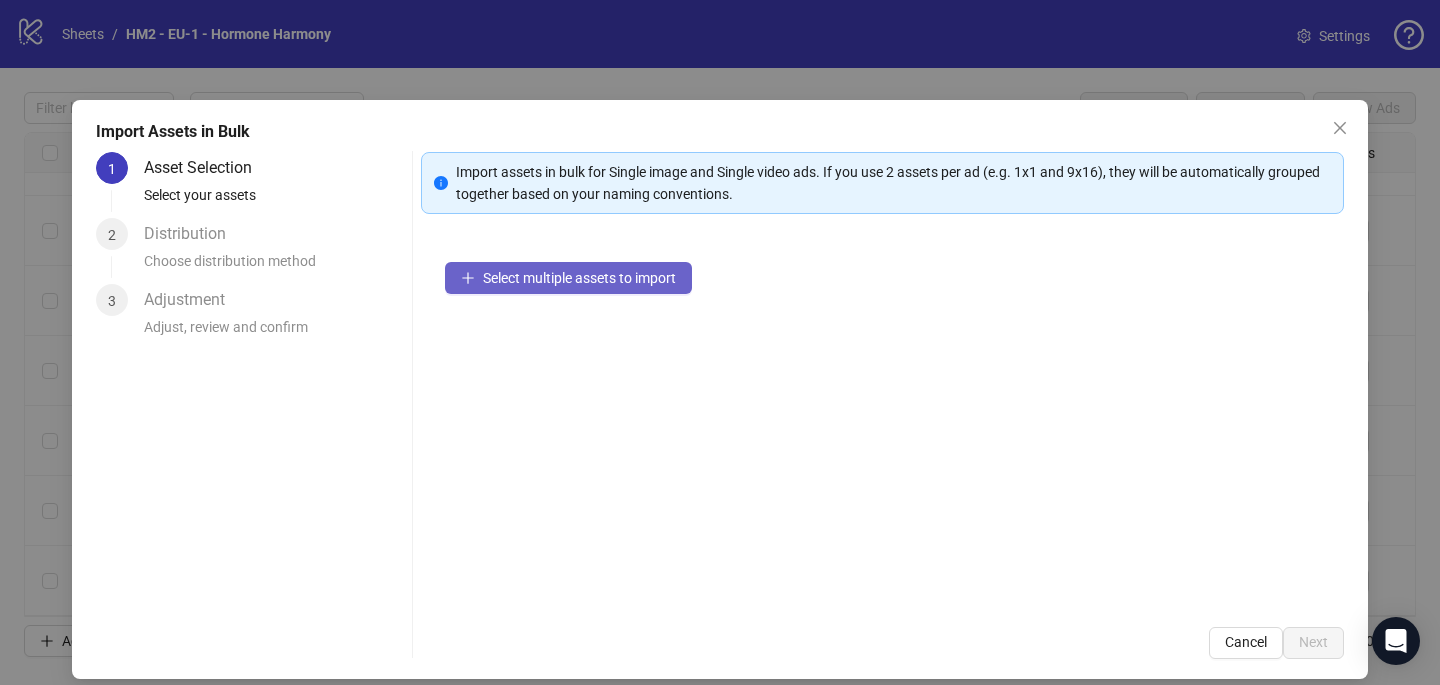 click on "Select multiple assets to import" at bounding box center [568, 278] 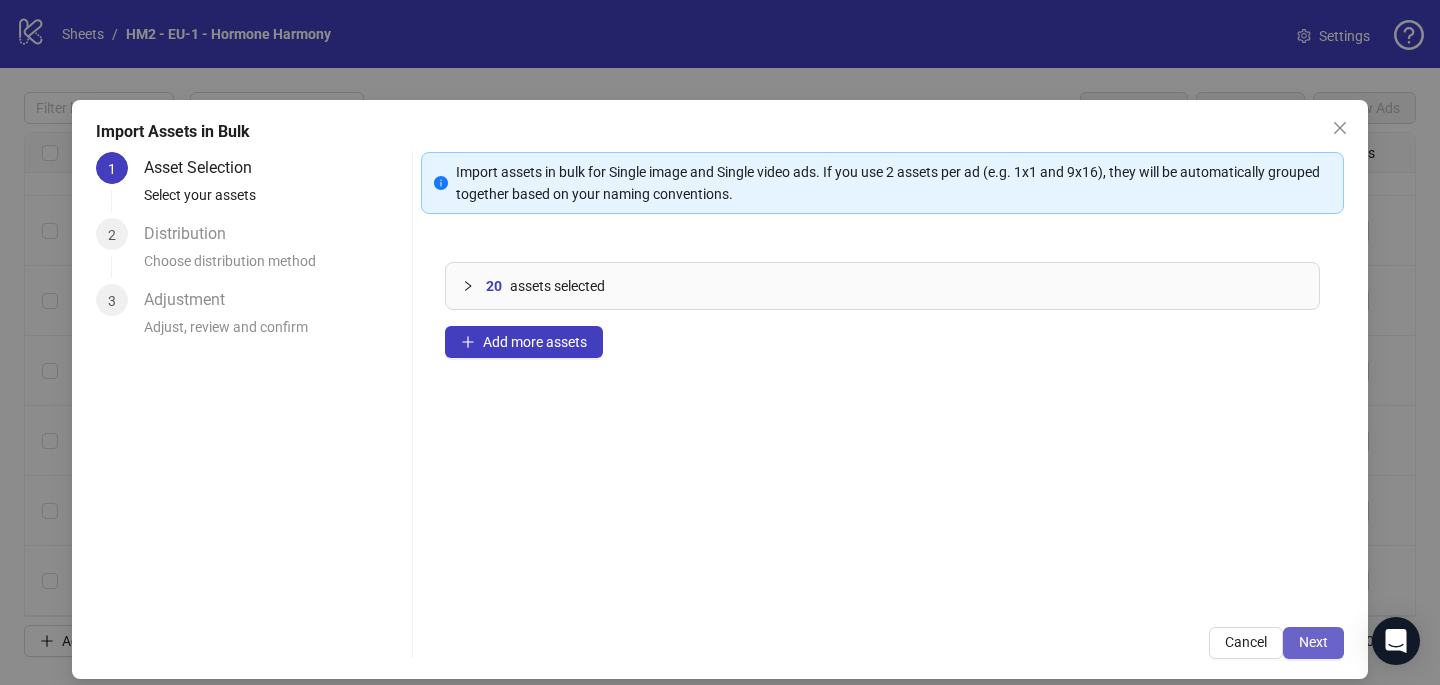 click on "Next" at bounding box center (1313, 642) 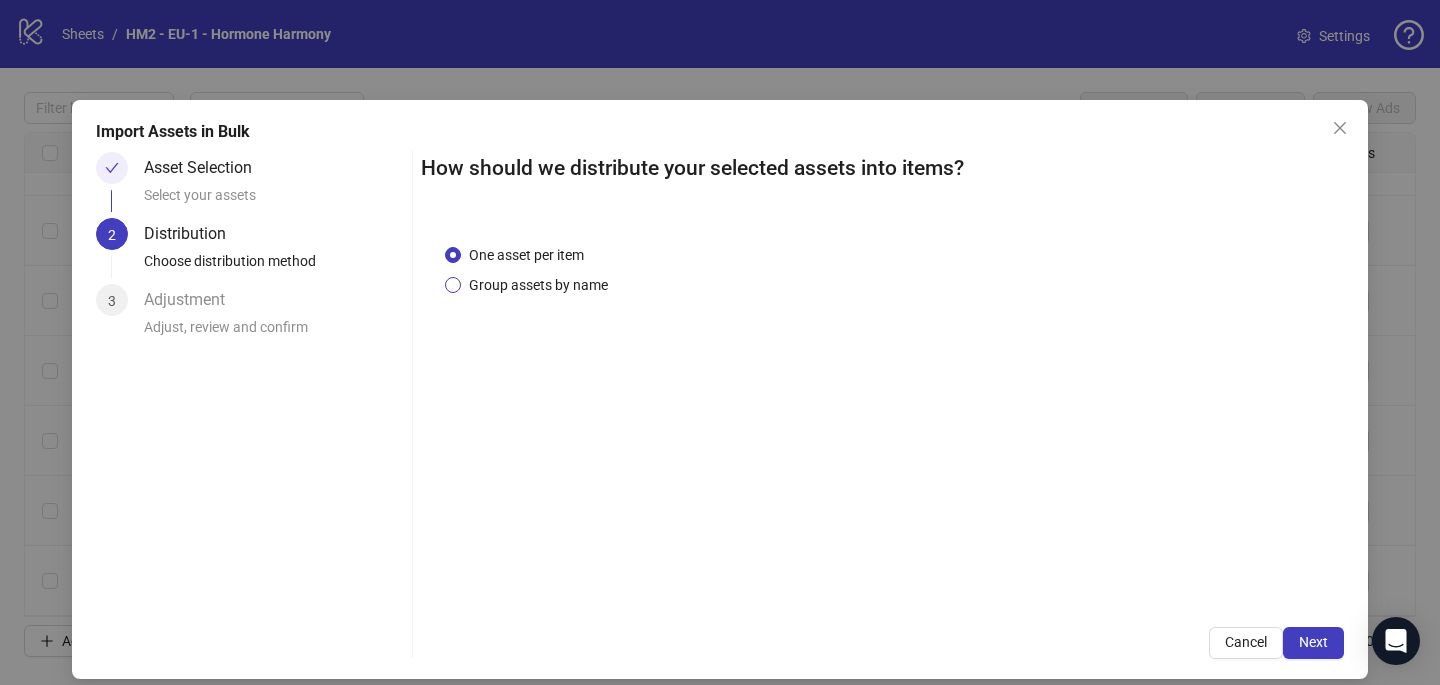 click on "Group assets by name" at bounding box center [538, 285] 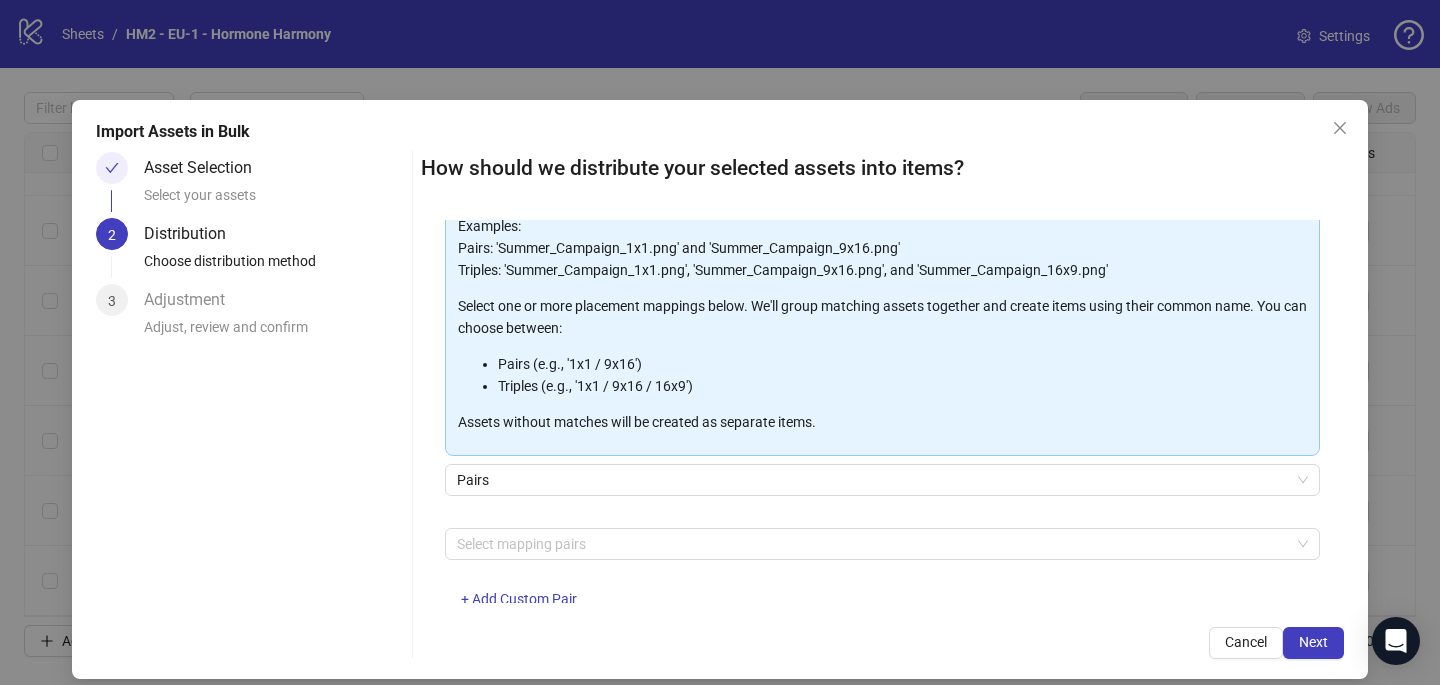 scroll, scrollTop: 203, scrollLeft: 0, axis: vertical 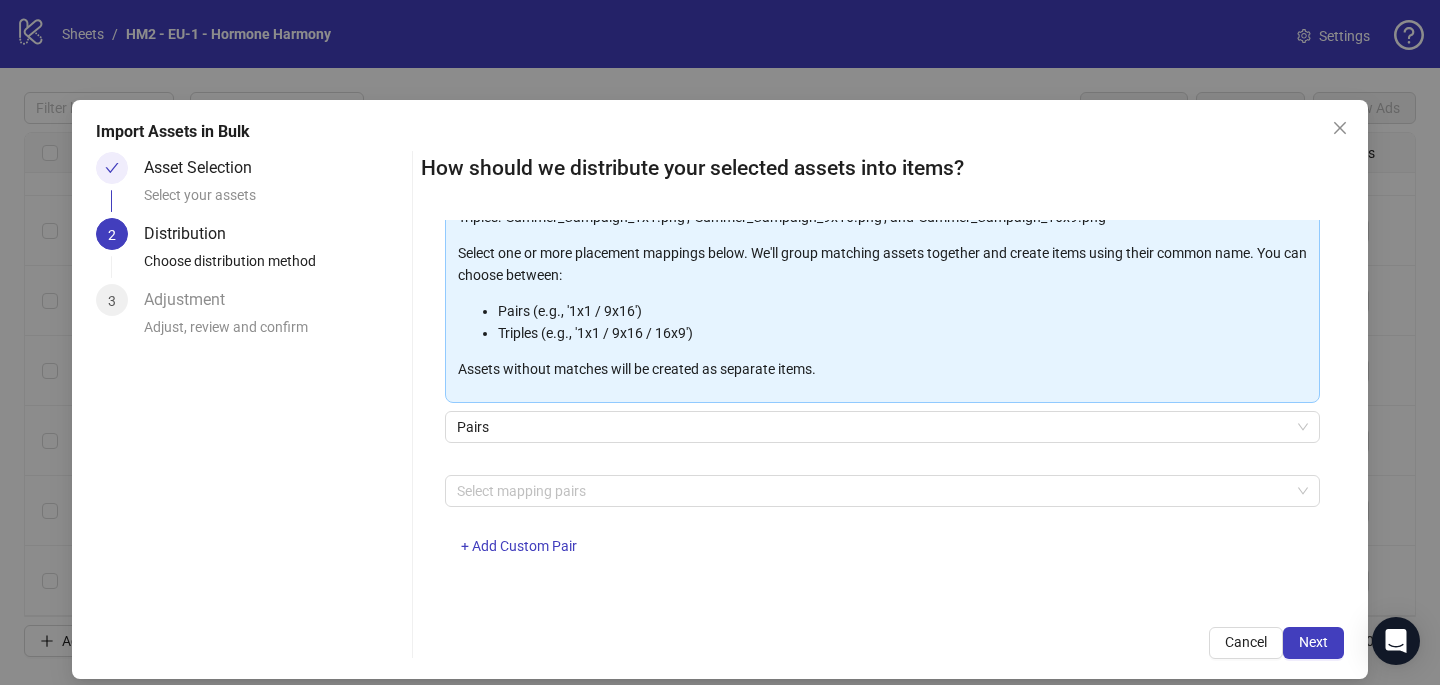click on "Select mapping pairs + Add Custom Pair" at bounding box center [882, 527] 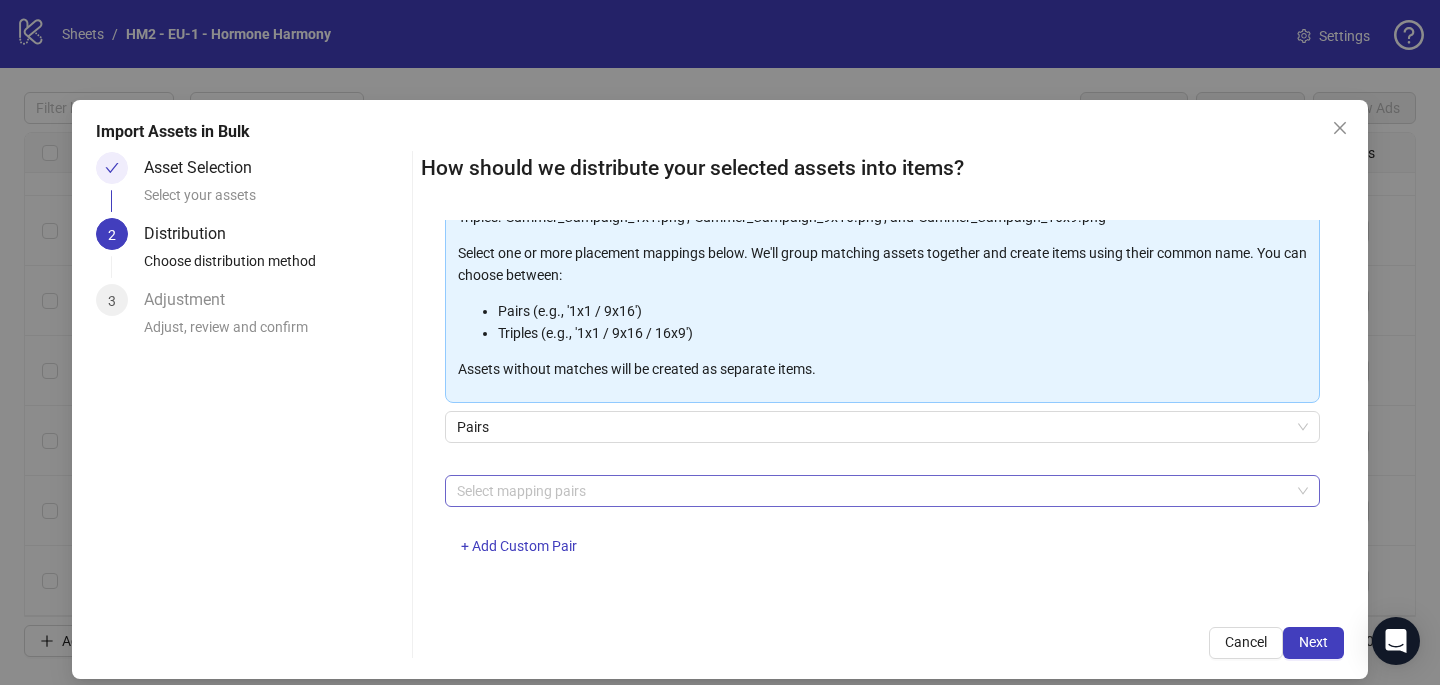 click at bounding box center (872, 491) 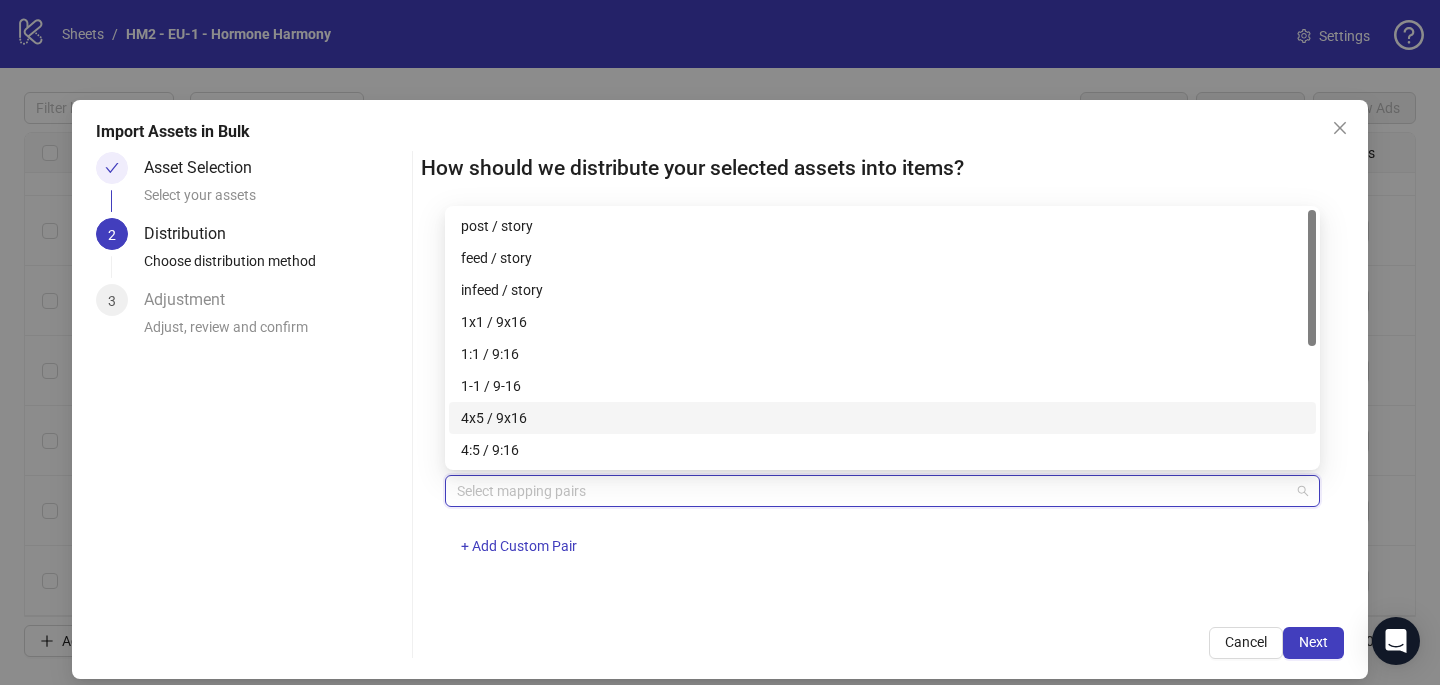 click on "4x5 / 9x16" at bounding box center (882, 418) 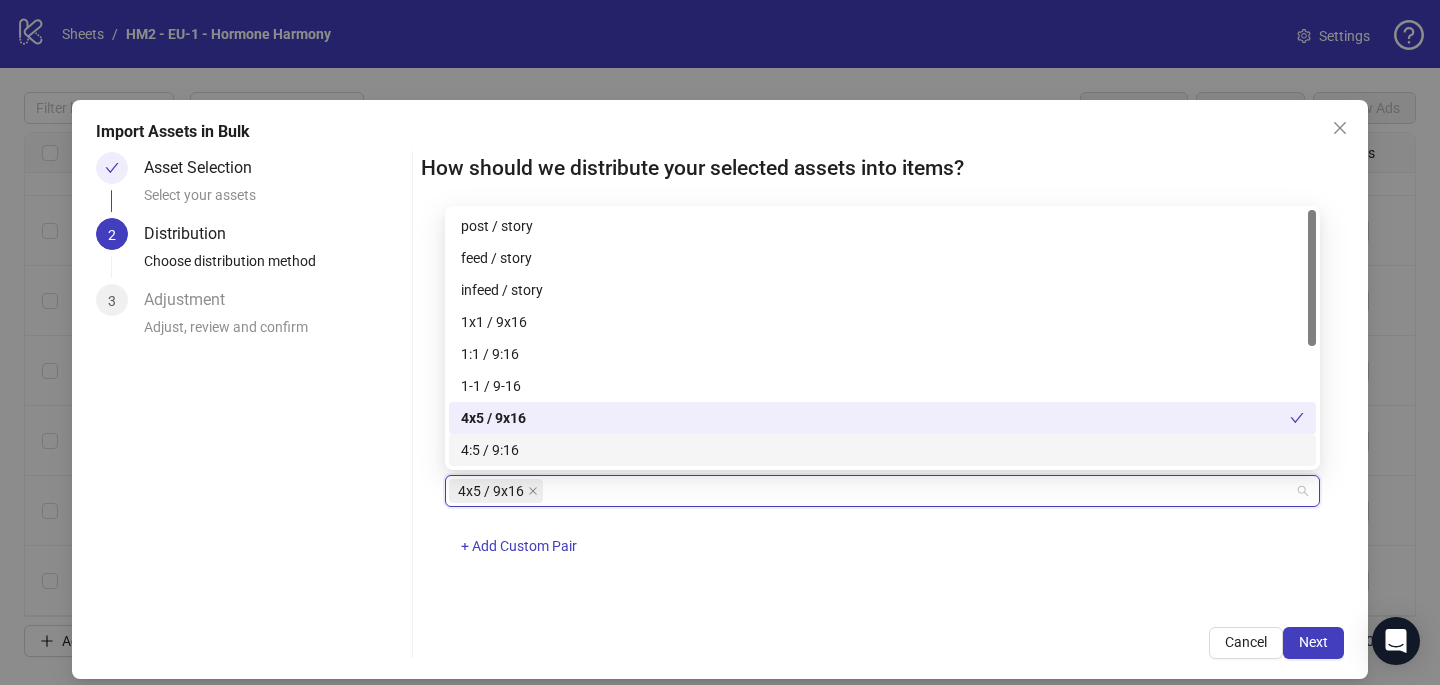click on "Cancel Next" at bounding box center [882, 643] 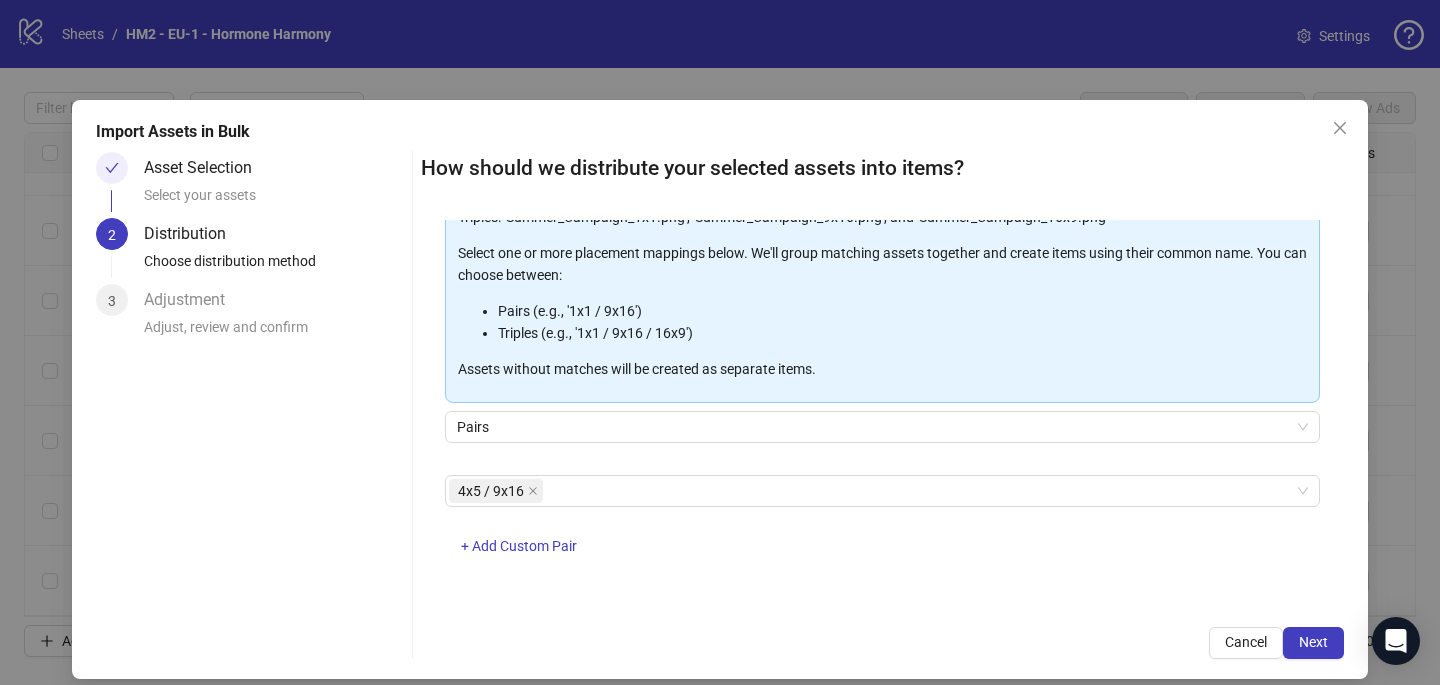 click on "How should we distribute your selected assets into items? One asset per item Group assets by name Assets must follow a consistent naming pattern to use this feature. Examples: Pairs: 'Summer_Campaign_1x1.png' and 'Summer_Campaign_9x16.png' Triples: 'Summer_Campaign_1x1.png', 'Summer_Campaign_9x16.png', and 'Summer_Campaign_16x9.png' Select one or more placement mappings below. We'll group matching assets together and create items using their common name. You can choose between: Pairs (e.g., '1x1 / 9x16') Triples (e.g., '1x1 / 9x16 / 16x9') Assets without matches will be created as separate items. Pairs 4x5 / 9x16   + Add Custom Pair Cancel Next" at bounding box center [882, 405] 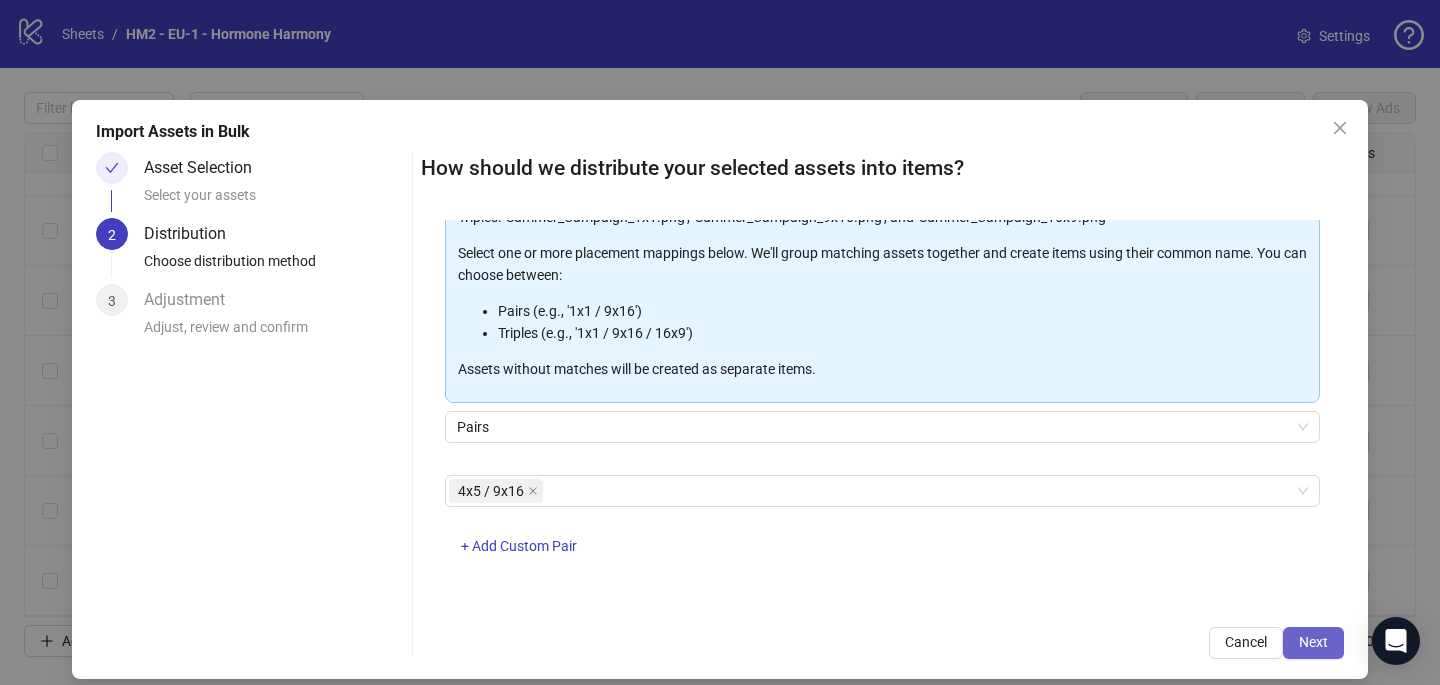 click on "Next" at bounding box center (1313, 642) 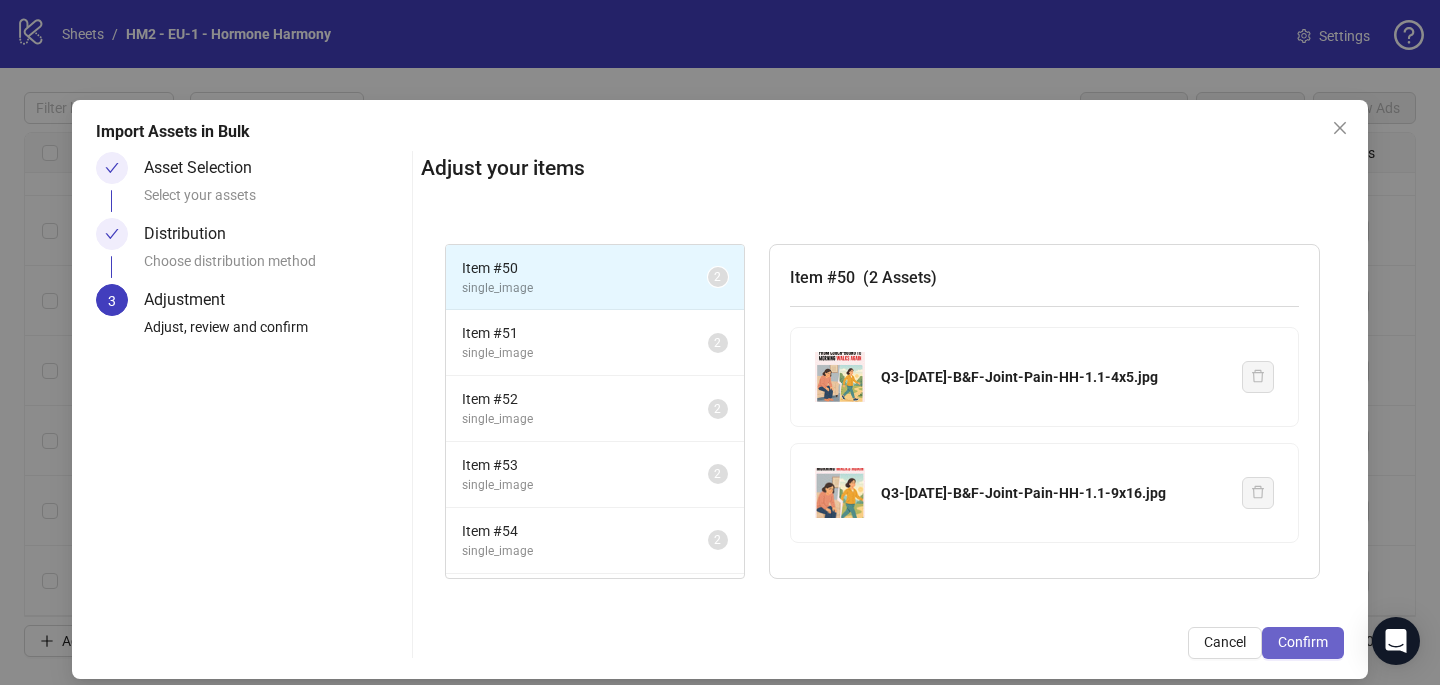 click on "Confirm" at bounding box center (1303, 643) 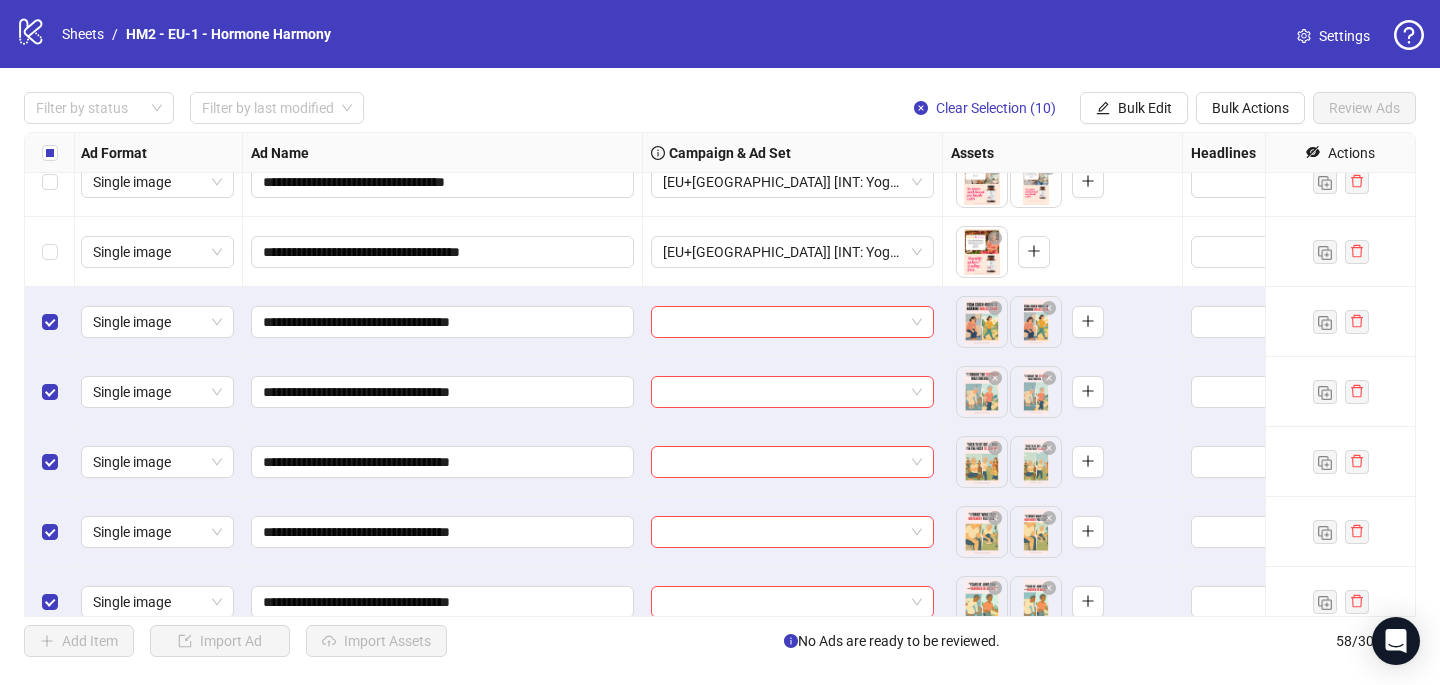 scroll, scrollTop: 3214, scrollLeft: 2, axis: both 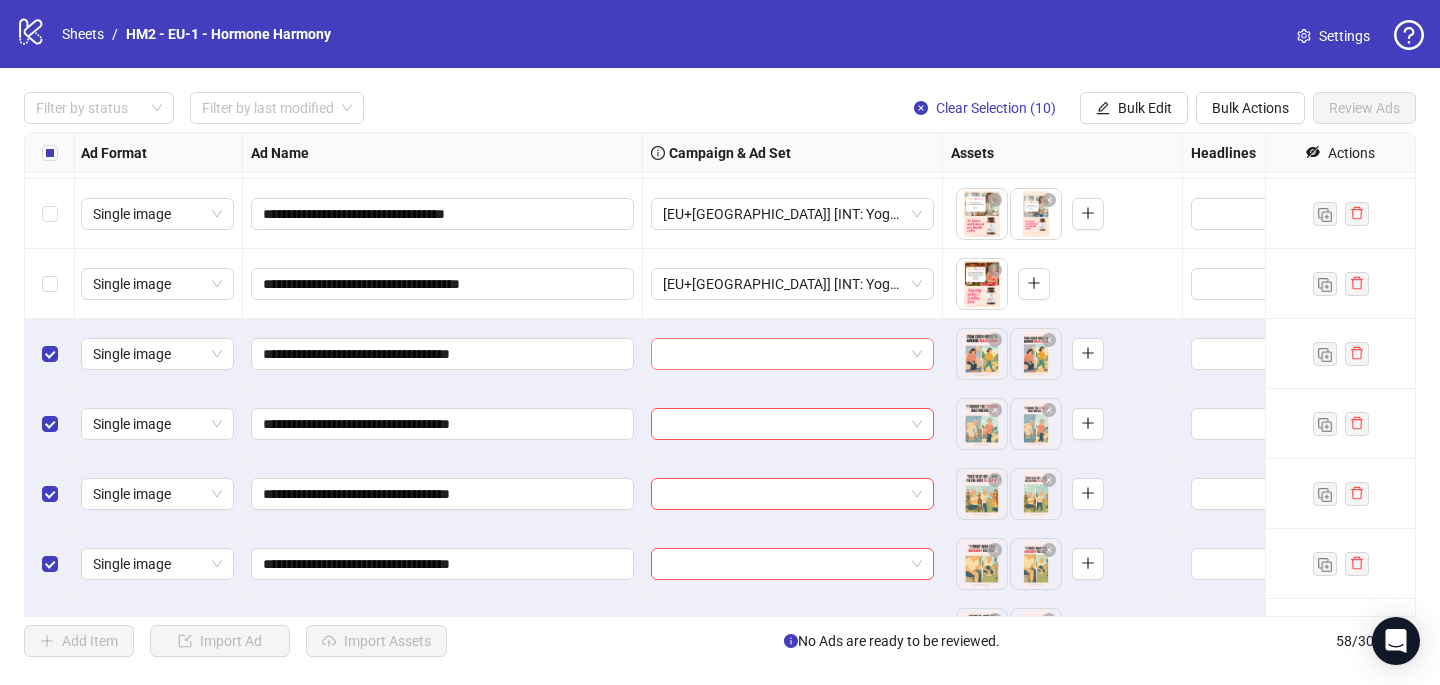 click at bounding box center [783, 354] 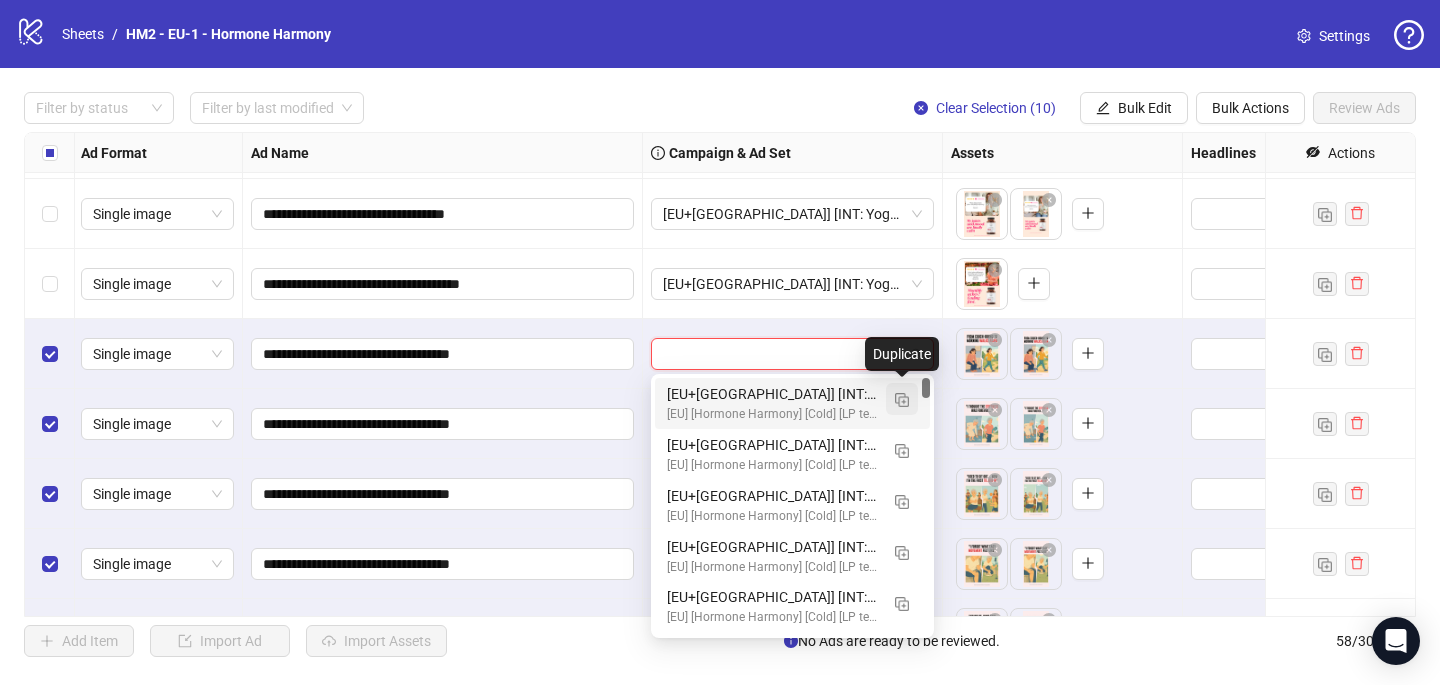 click at bounding box center [902, 400] 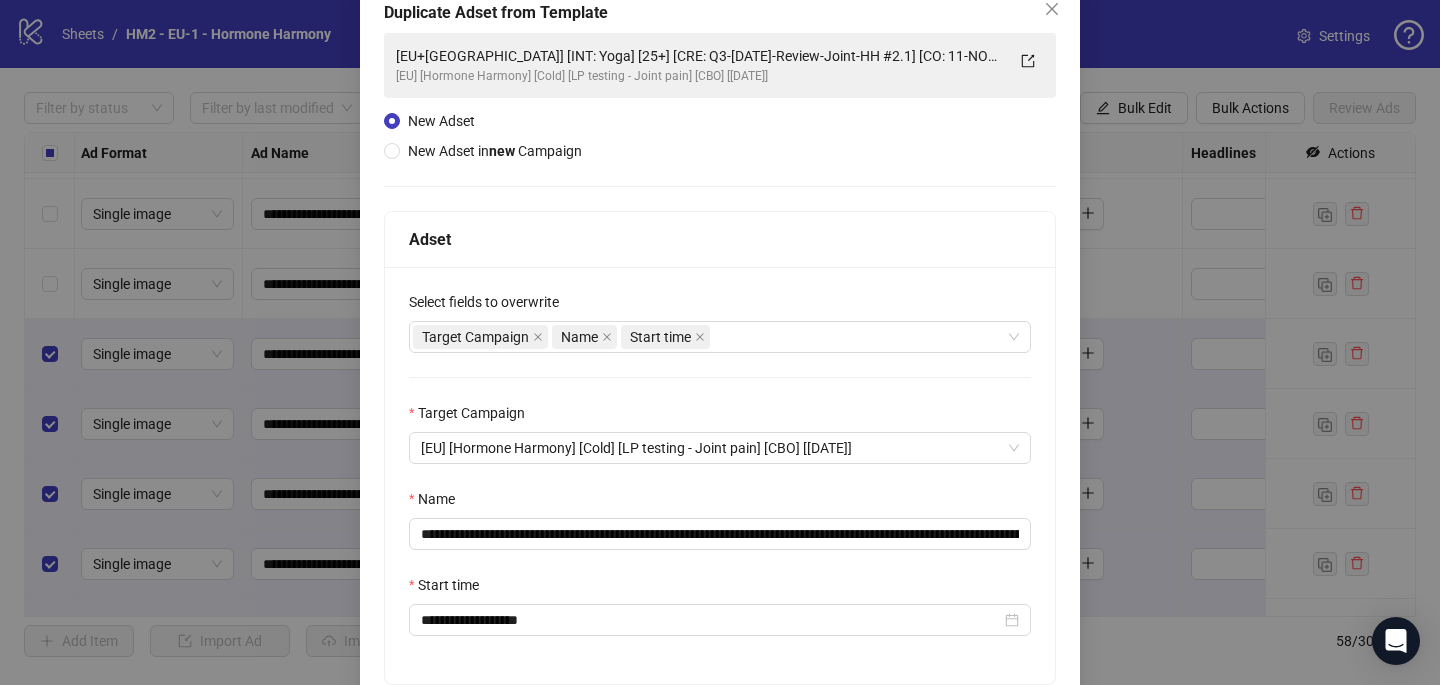 scroll, scrollTop: 278, scrollLeft: 0, axis: vertical 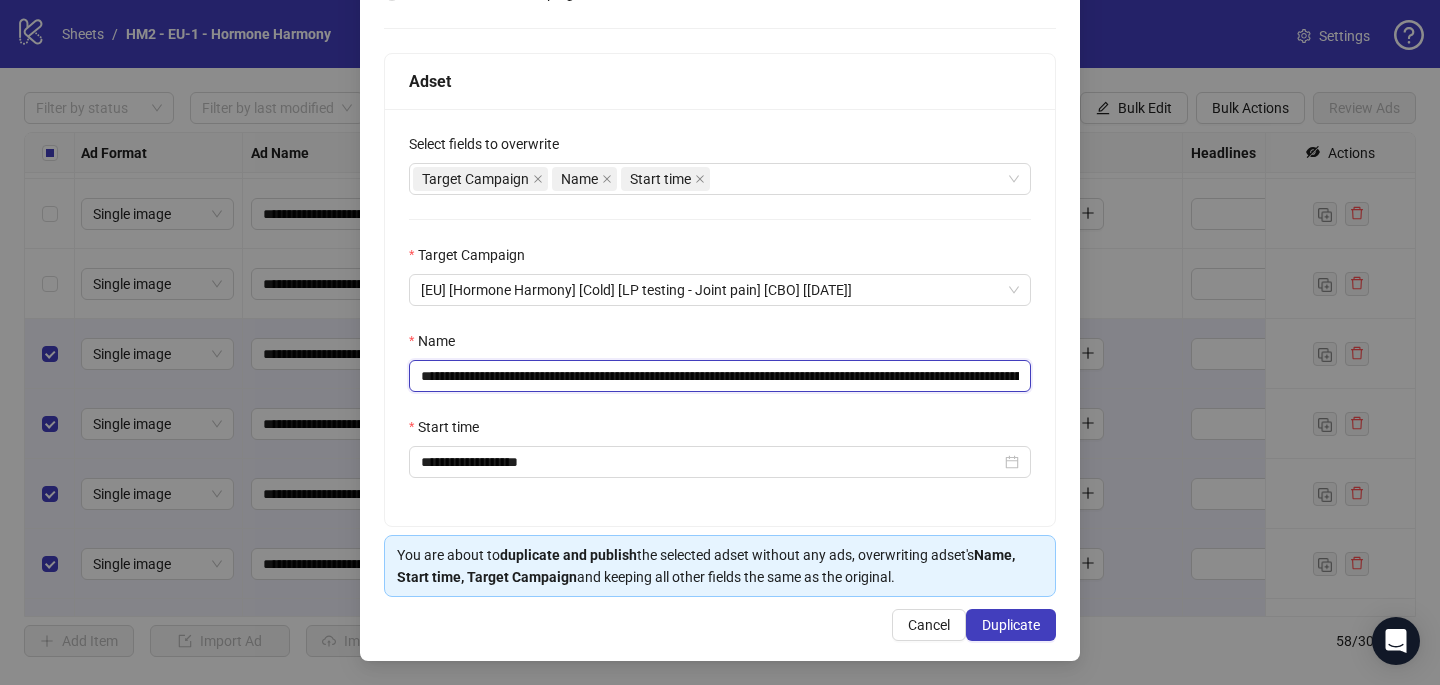 drag, startPoint x: 853, startPoint y: 371, endPoint x: 618, endPoint y: 366, distance: 235.05319 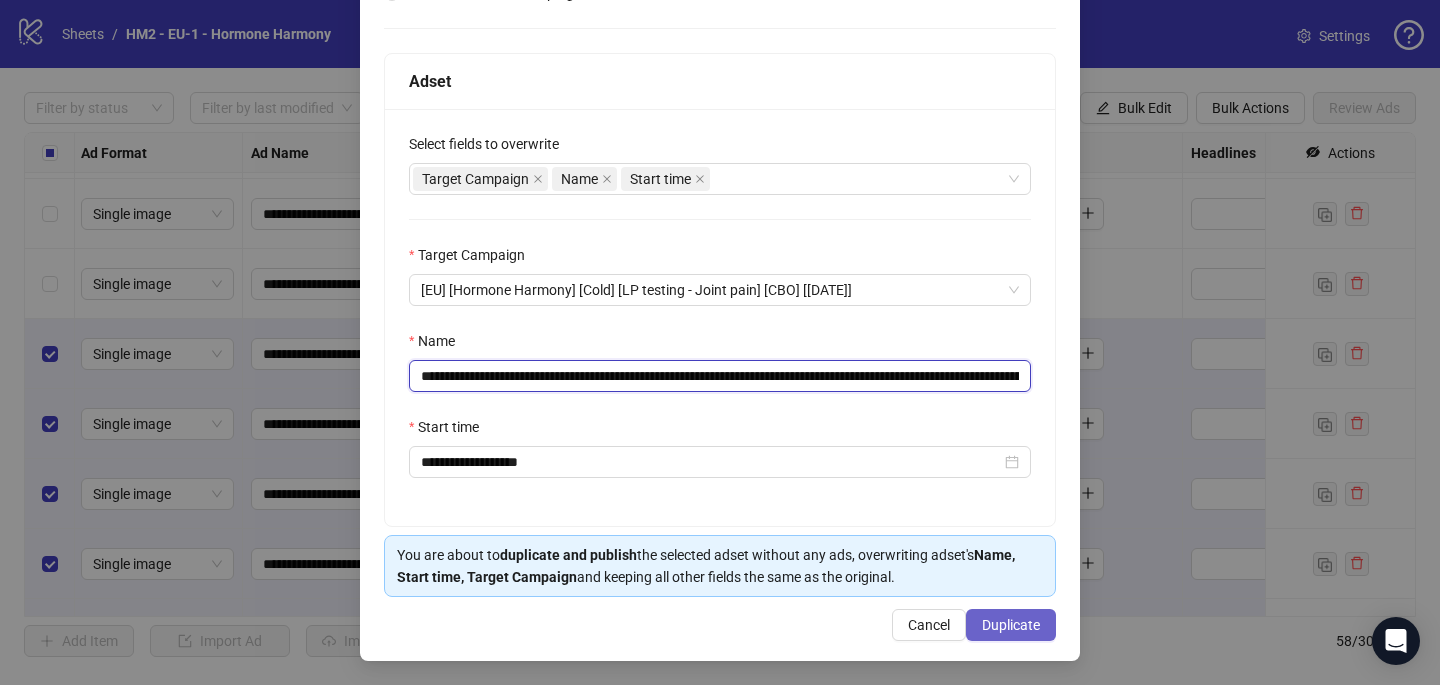type on "**********" 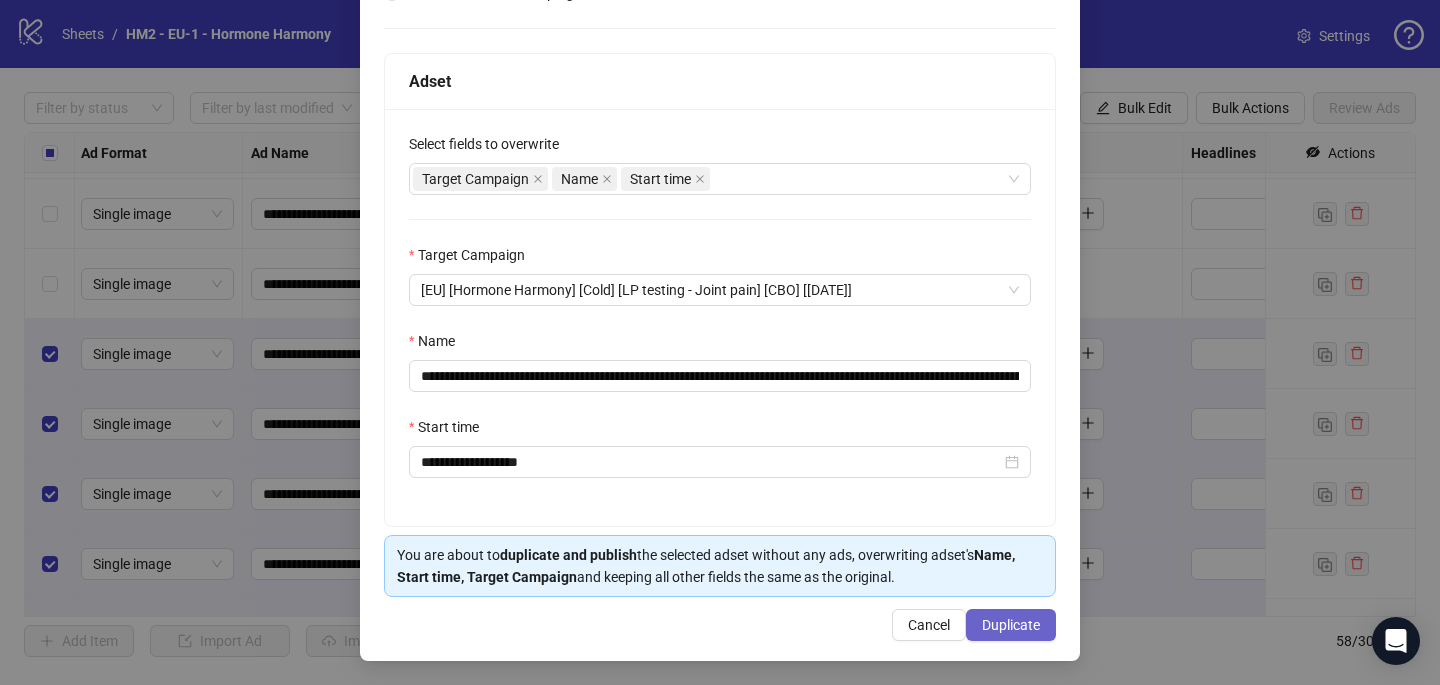 click on "Duplicate" at bounding box center [1011, 625] 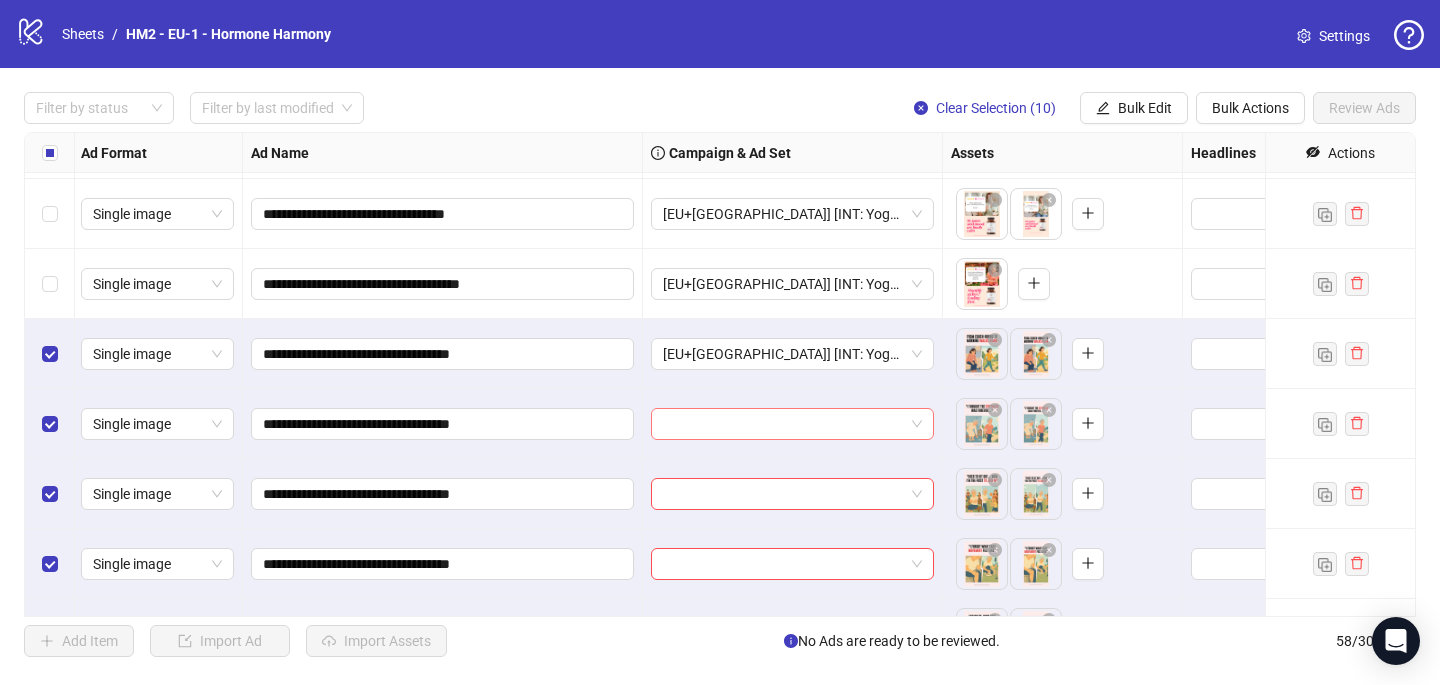 click at bounding box center [783, 424] 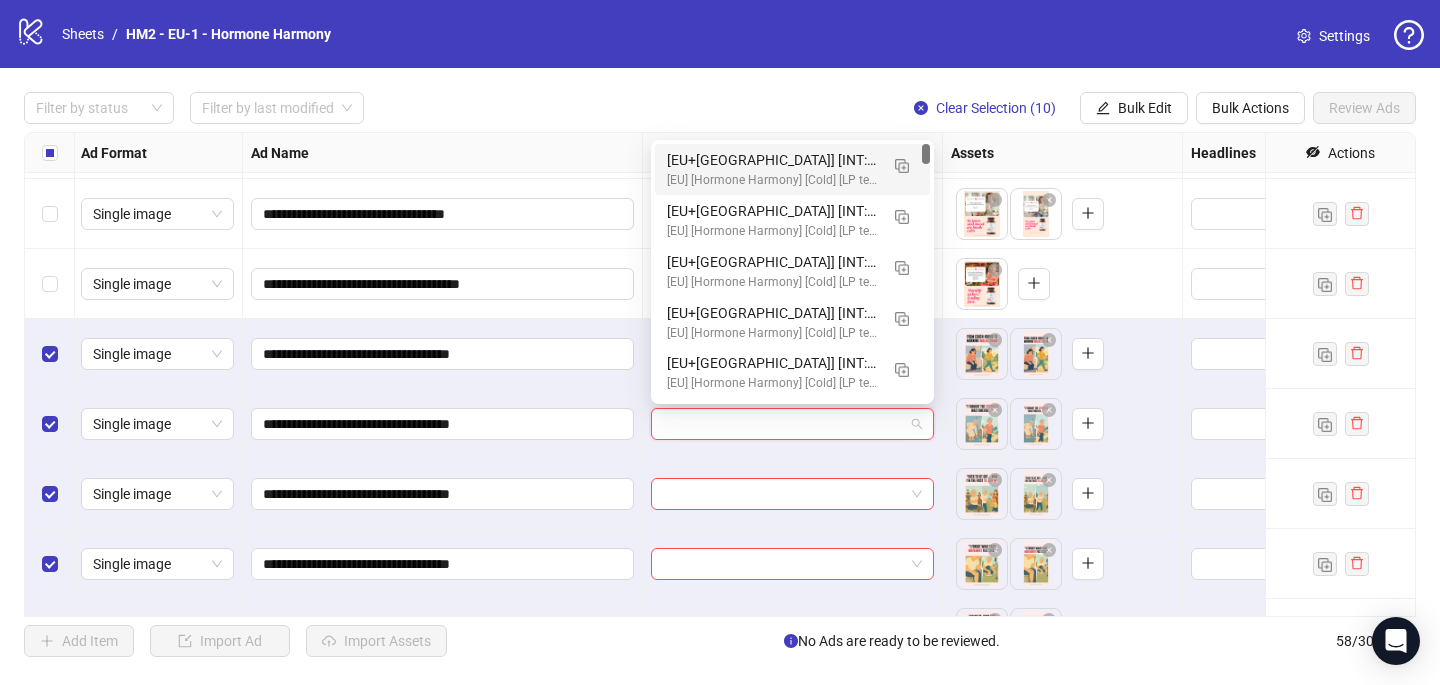 click on "[EU+[GEOGRAPHIC_DATA]] [INT: Yoga] [25+] [CRE: Q3-[DATE]-B&F-Joint-Pain-HH] [CO: 11-NOV-Joints-weight-loss-HH] [LP: joint-health-support] [[DATE]] (copy) (copy) (copy) (copy) (copy) (copy) (copy) (copy) (copy) (copy)" at bounding box center [772, 160] 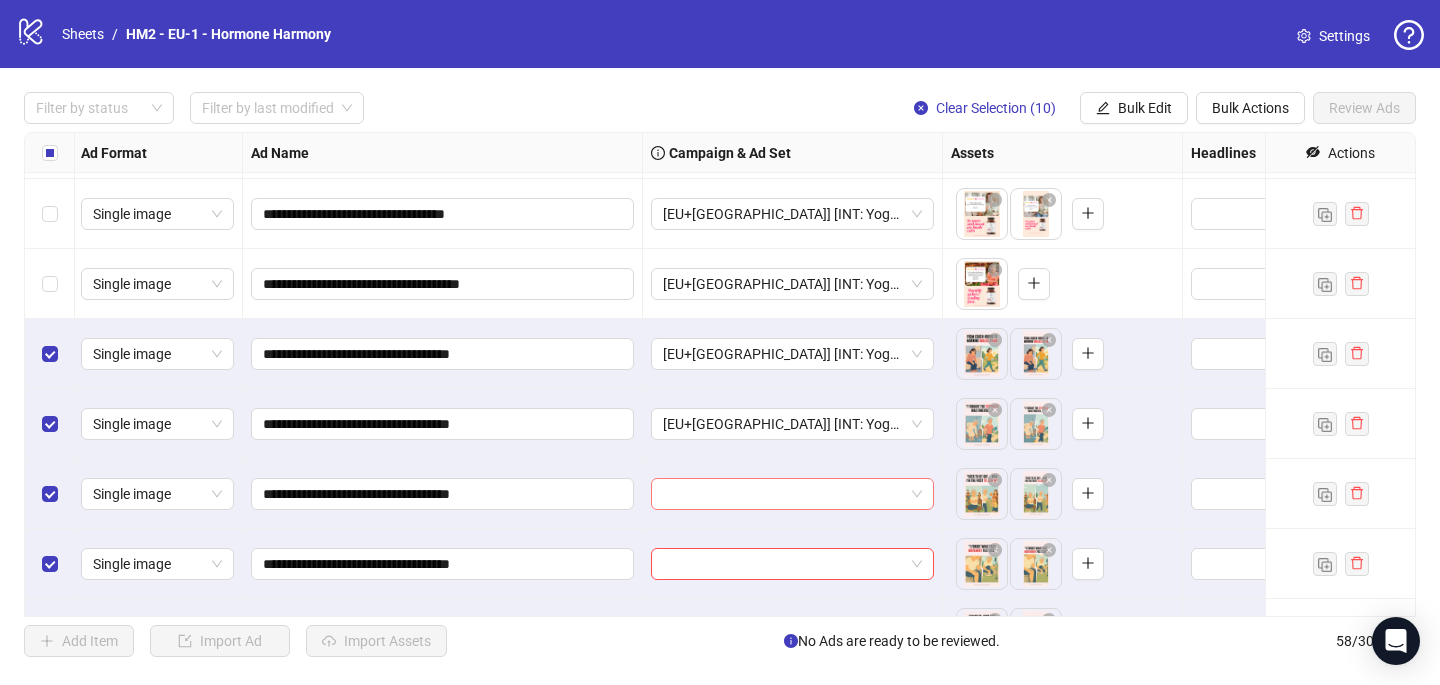 click at bounding box center [783, 494] 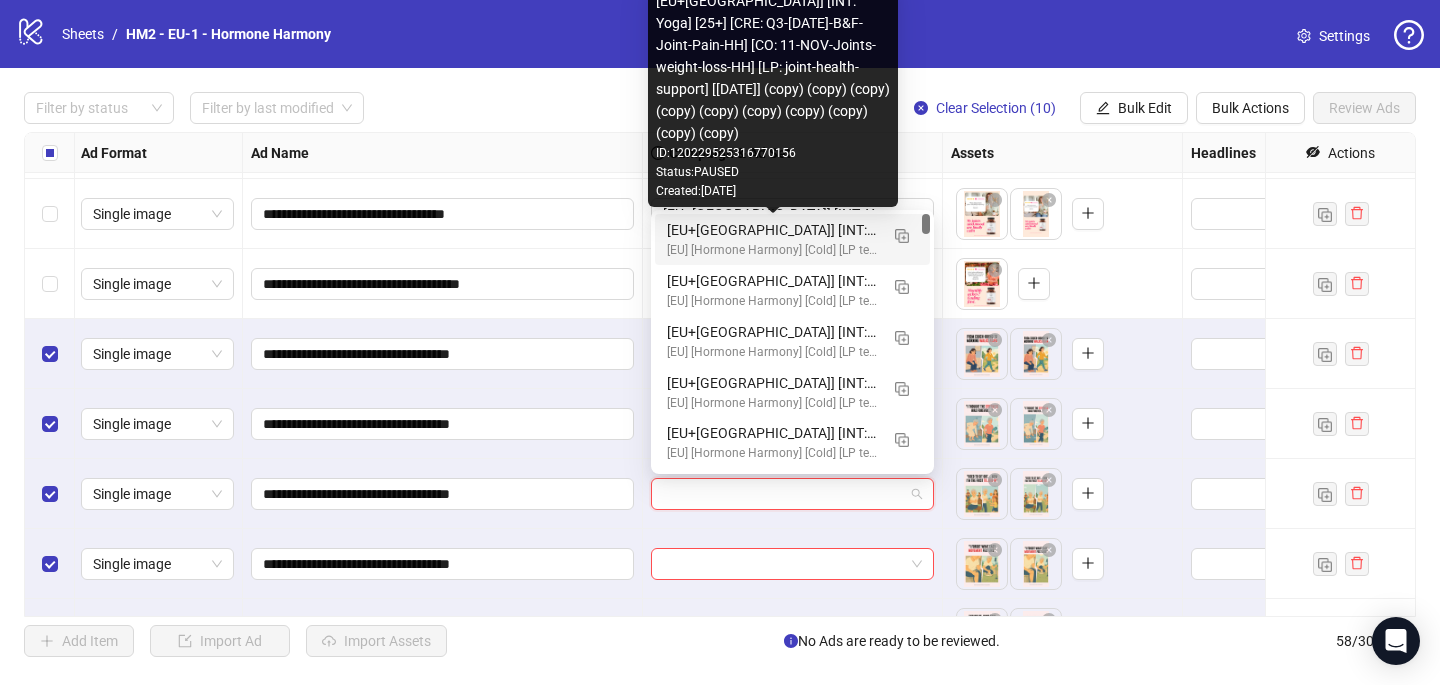 click on "[EU+[GEOGRAPHIC_DATA]] [INT: Yoga] [25+] [CRE: Q3-[DATE]-B&F-Joint-Pain-HH] [CO: 11-NOV-Joints-weight-loss-HH] [LP: joint-health-support] [[DATE]] (copy) (copy) (copy) (copy) (copy) (copy) (copy) (copy) (copy) (copy)" at bounding box center (772, 230) 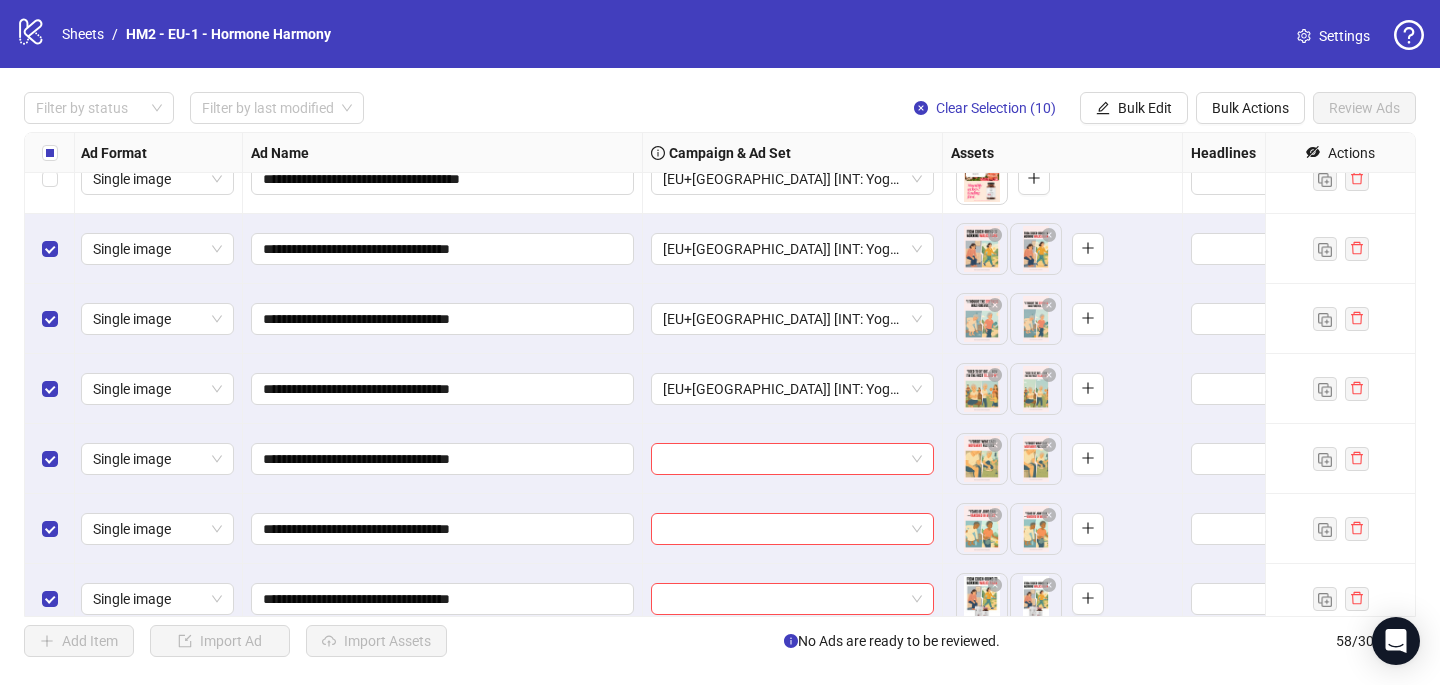 scroll, scrollTop: 3355, scrollLeft: 2, axis: both 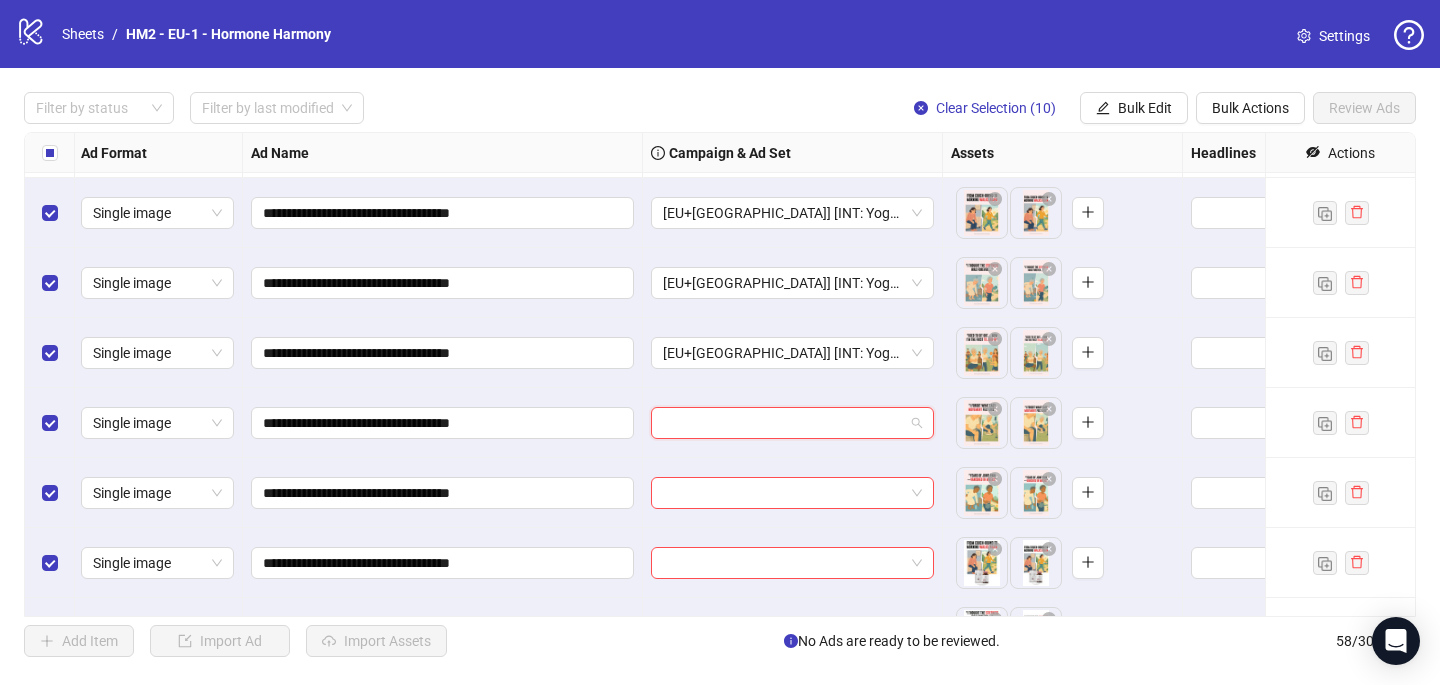 click at bounding box center [783, 423] 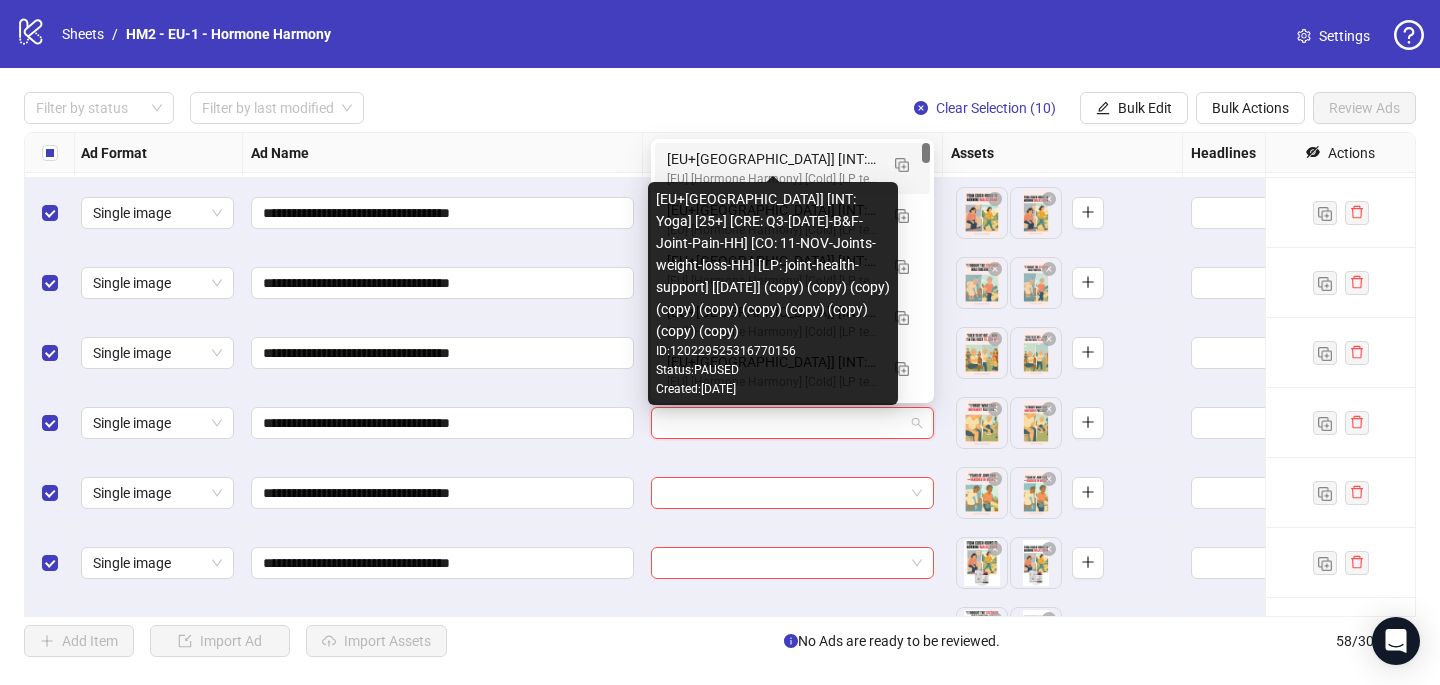 click on "[EU] [Hormone Harmony] [Cold] [LP testing - Joint pain] [CBO] [[DATE]]" at bounding box center (772, 179) 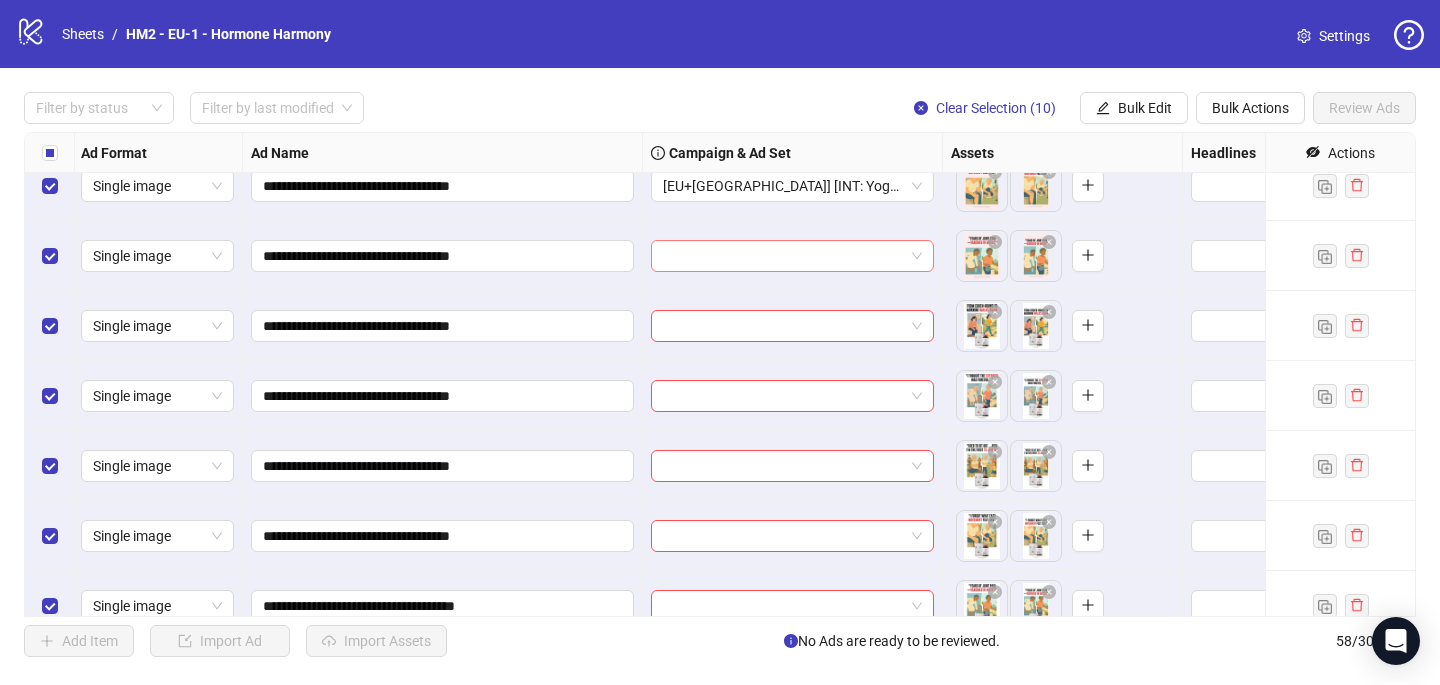 scroll, scrollTop: 3617, scrollLeft: 2, axis: both 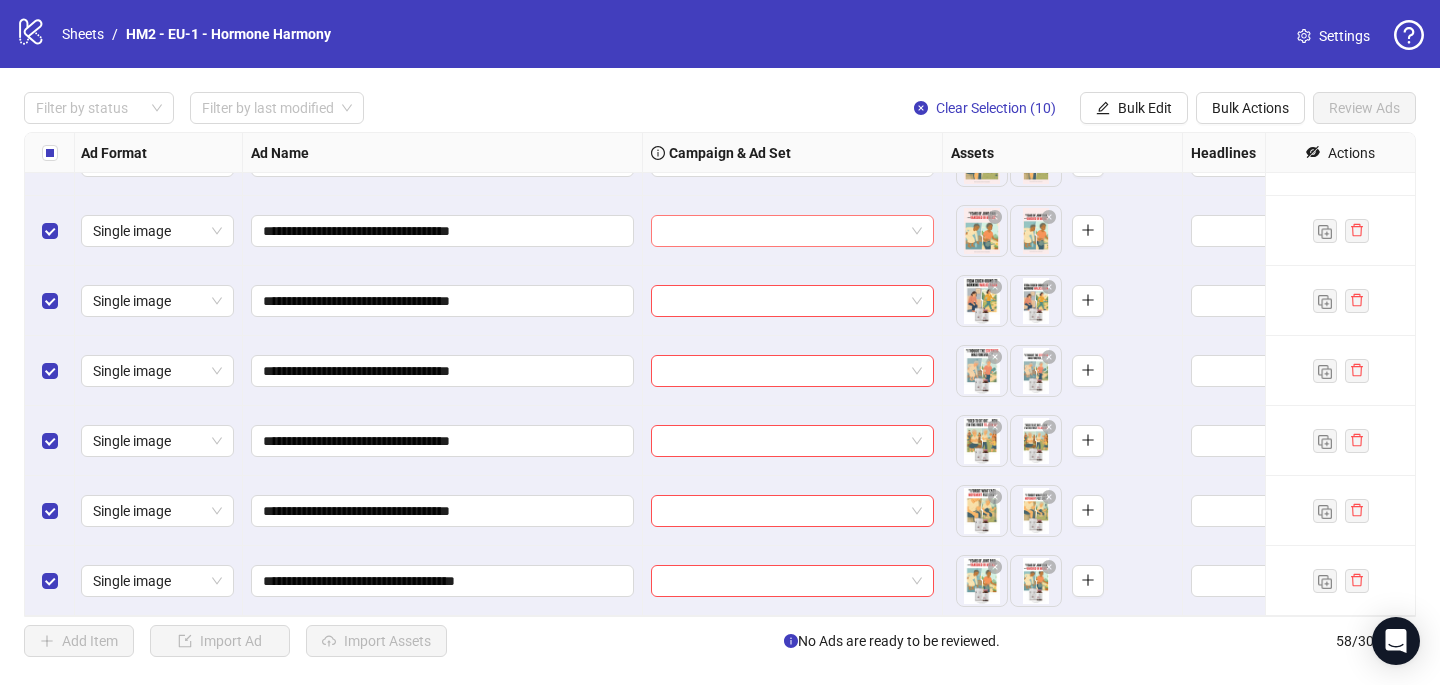 click at bounding box center [783, 231] 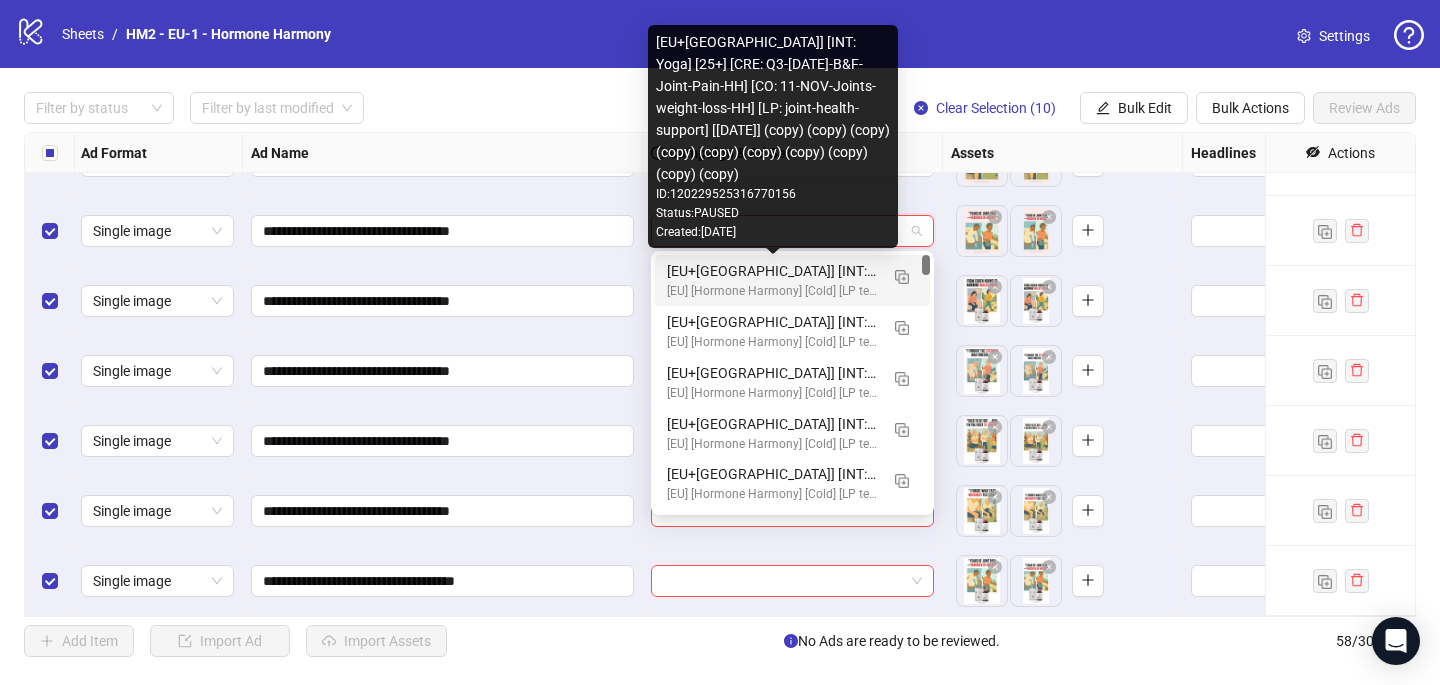 click on "[EU+[GEOGRAPHIC_DATA]] [INT: Yoga] [25+] [CRE: Q3-[DATE]-B&F-Joint-Pain-HH] [CO: 11-NOV-Joints-weight-loss-HH] [LP: joint-health-support] [[DATE]] (copy) (copy) (copy) (copy) (copy) (copy) (copy) (copy) (copy) (copy)" at bounding box center [772, 271] 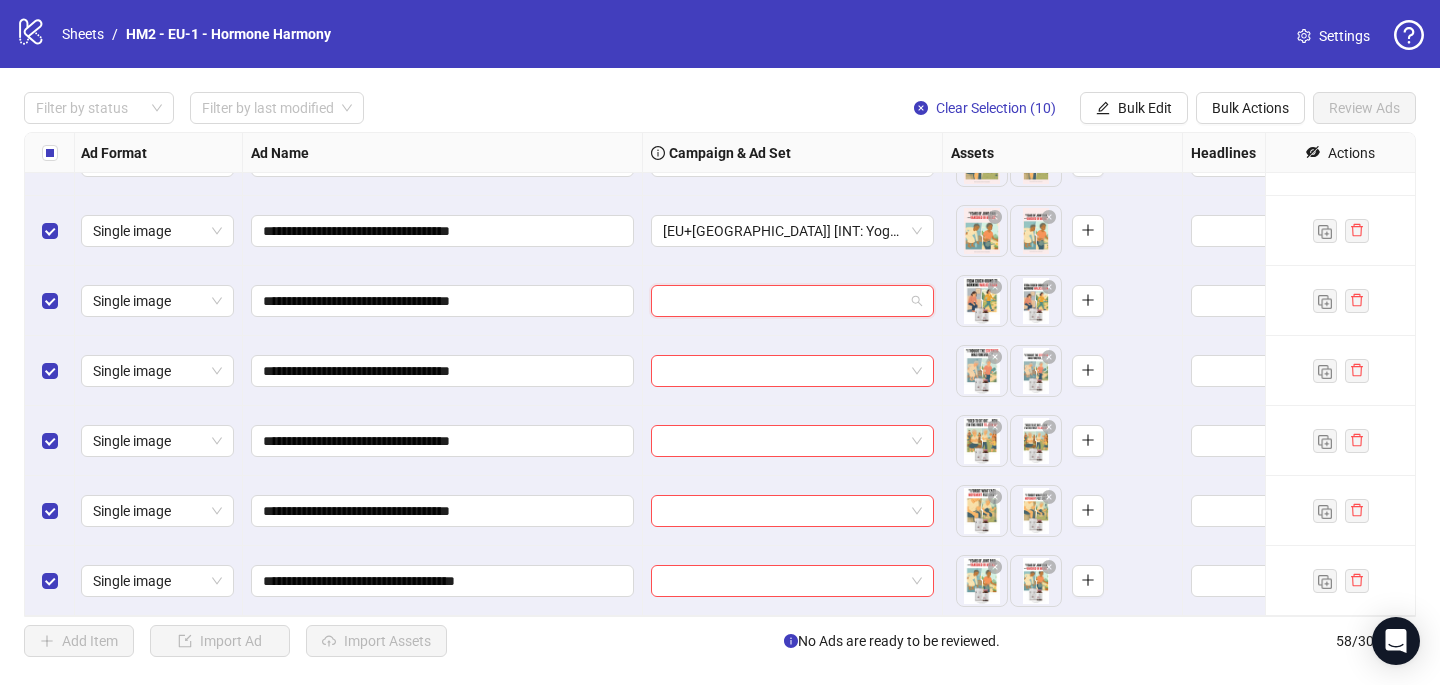click at bounding box center (783, 301) 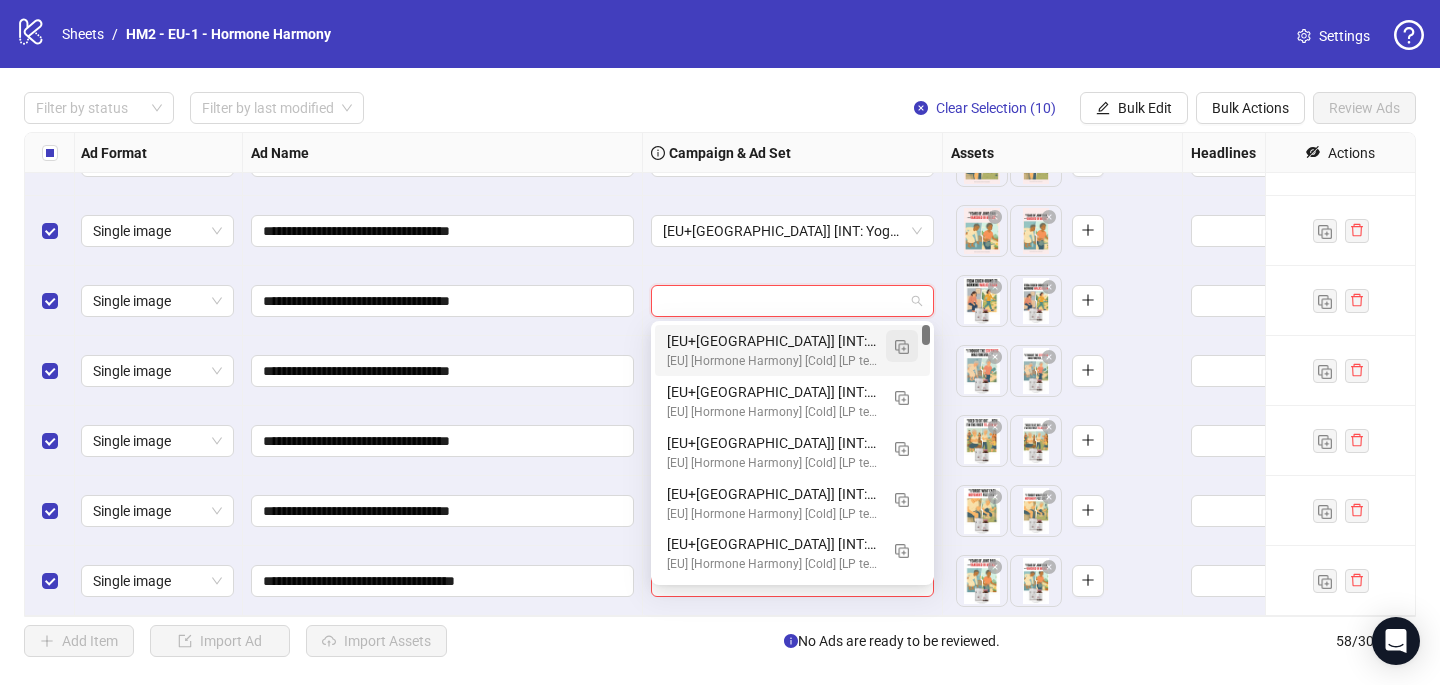 click at bounding box center [902, 346] 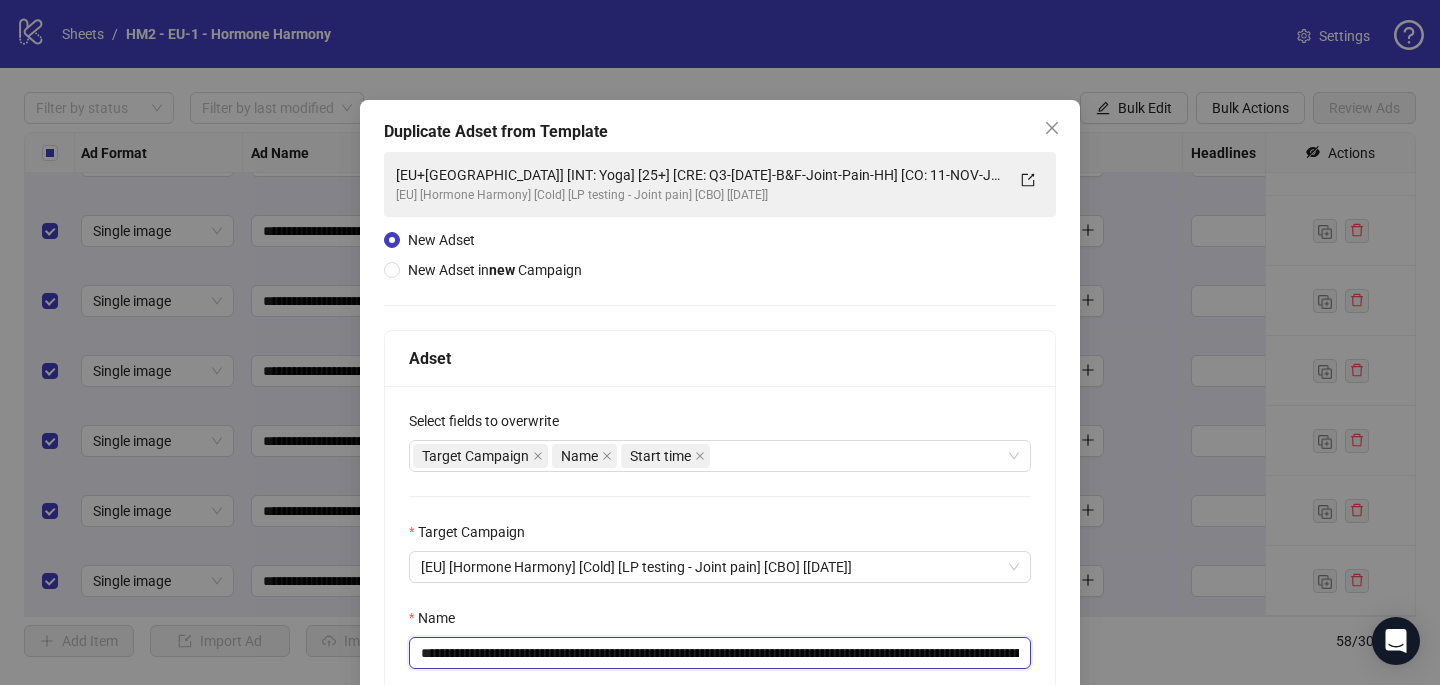 click on "**********" at bounding box center (720, 653) 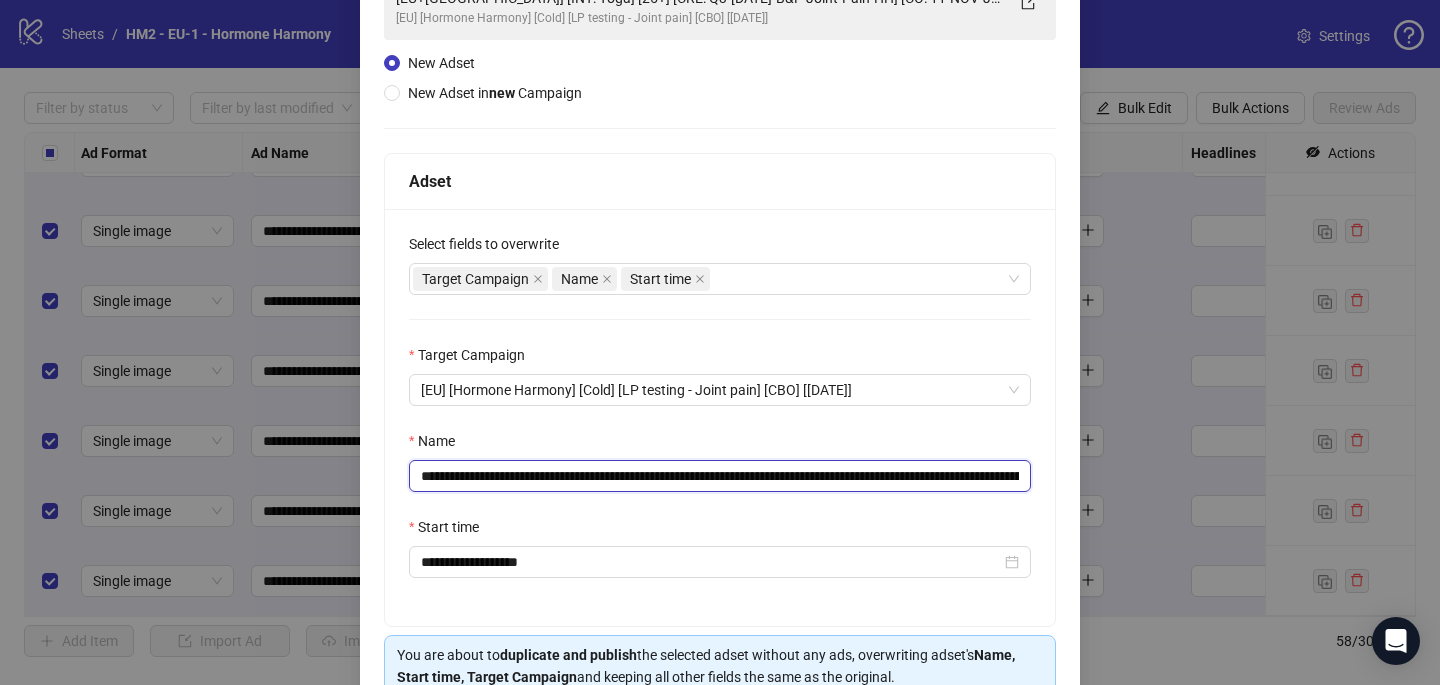 scroll, scrollTop: 278, scrollLeft: 0, axis: vertical 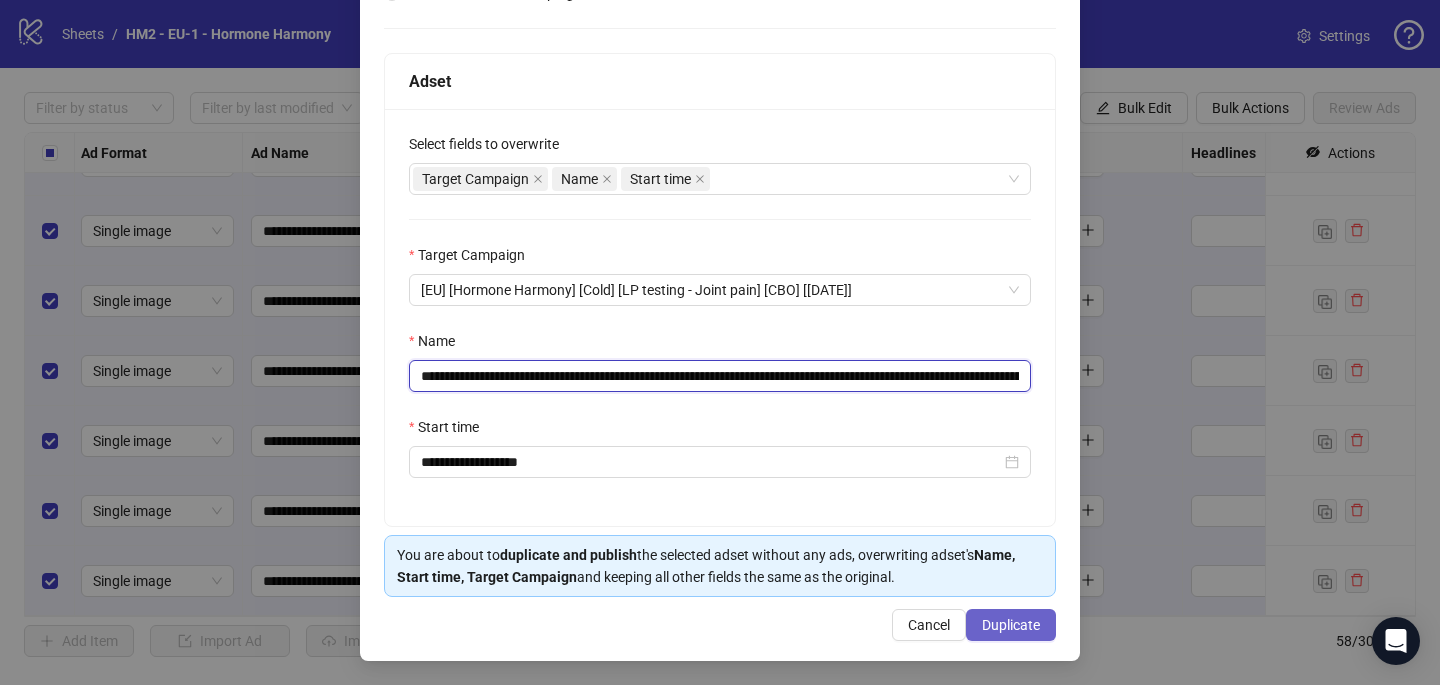 type on "**********" 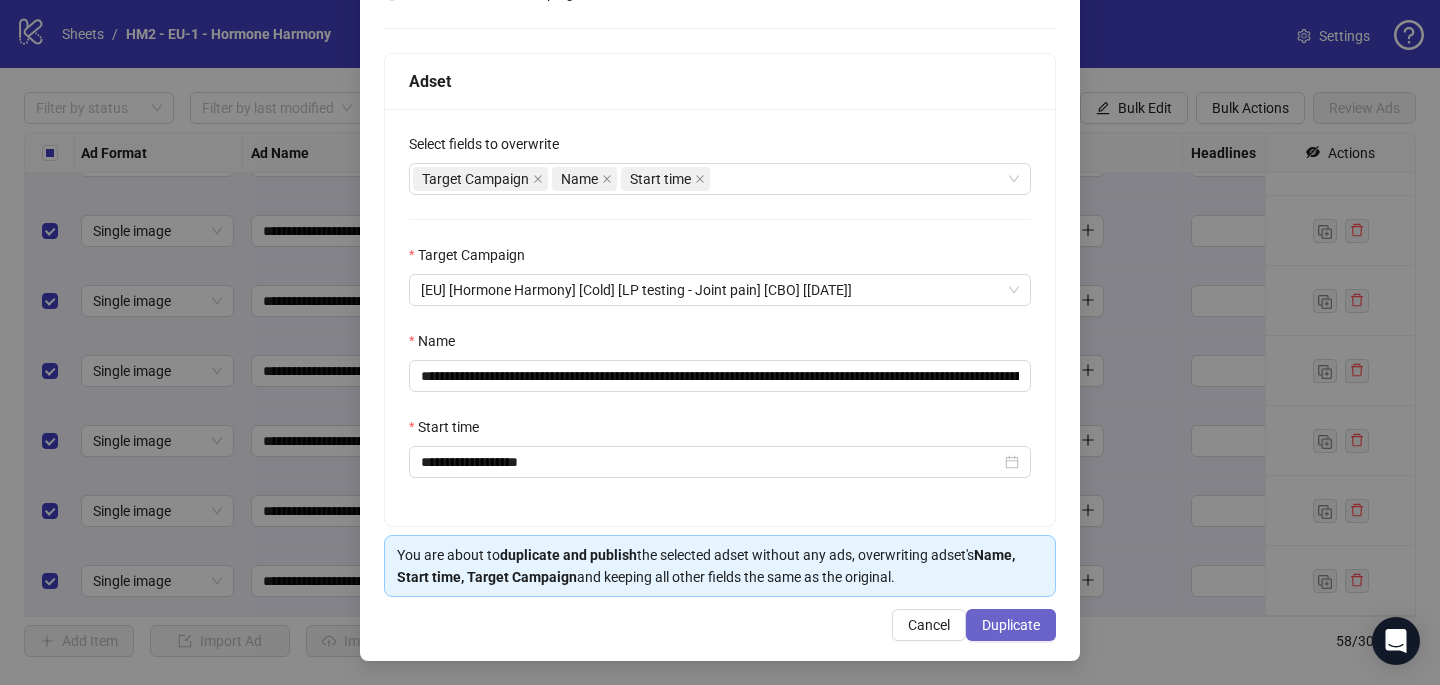 click on "Duplicate" at bounding box center (1011, 625) 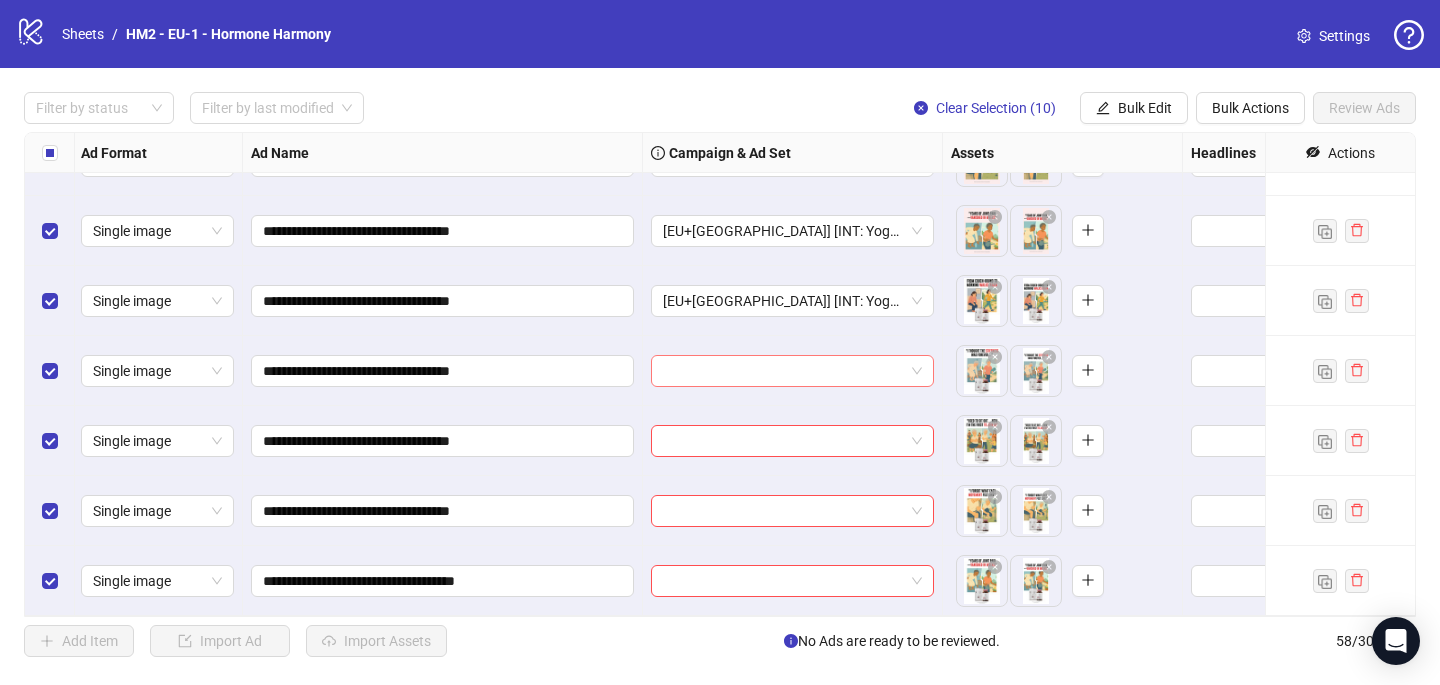 click at bounding box center [783, 371] 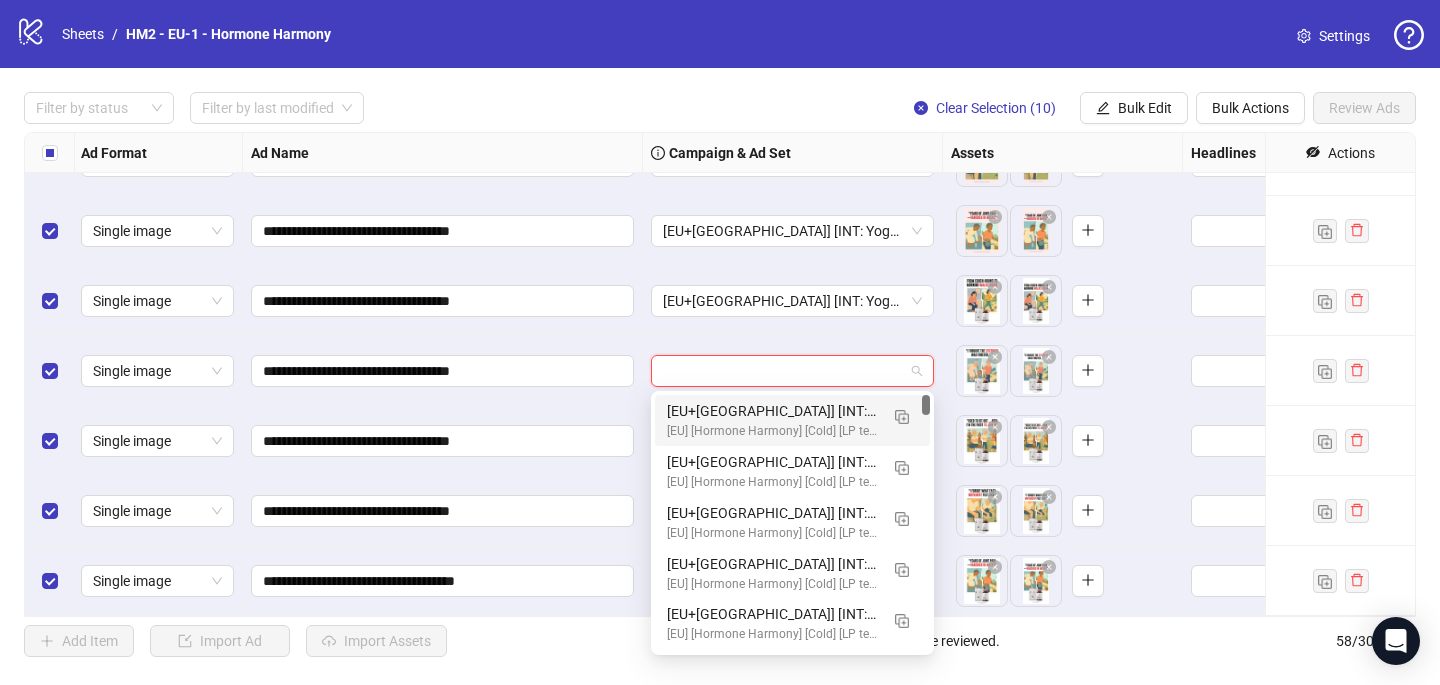 click on "[EU+[GEOGRAPHIC_DATA]] [INT: Yoga] [25+] [CRE: Q3-[DATE]-B&F-Joint-Pain-HH #2] [CO: 11-NOV-Joints-weight-loss-HH] [LP: joint-health-support] [[DATE]] (copy) (copy) (copy) (copy) (copy) (copy) (copy) (copy) (copy) (copy) (copy)" at bounding box center (772, 411) 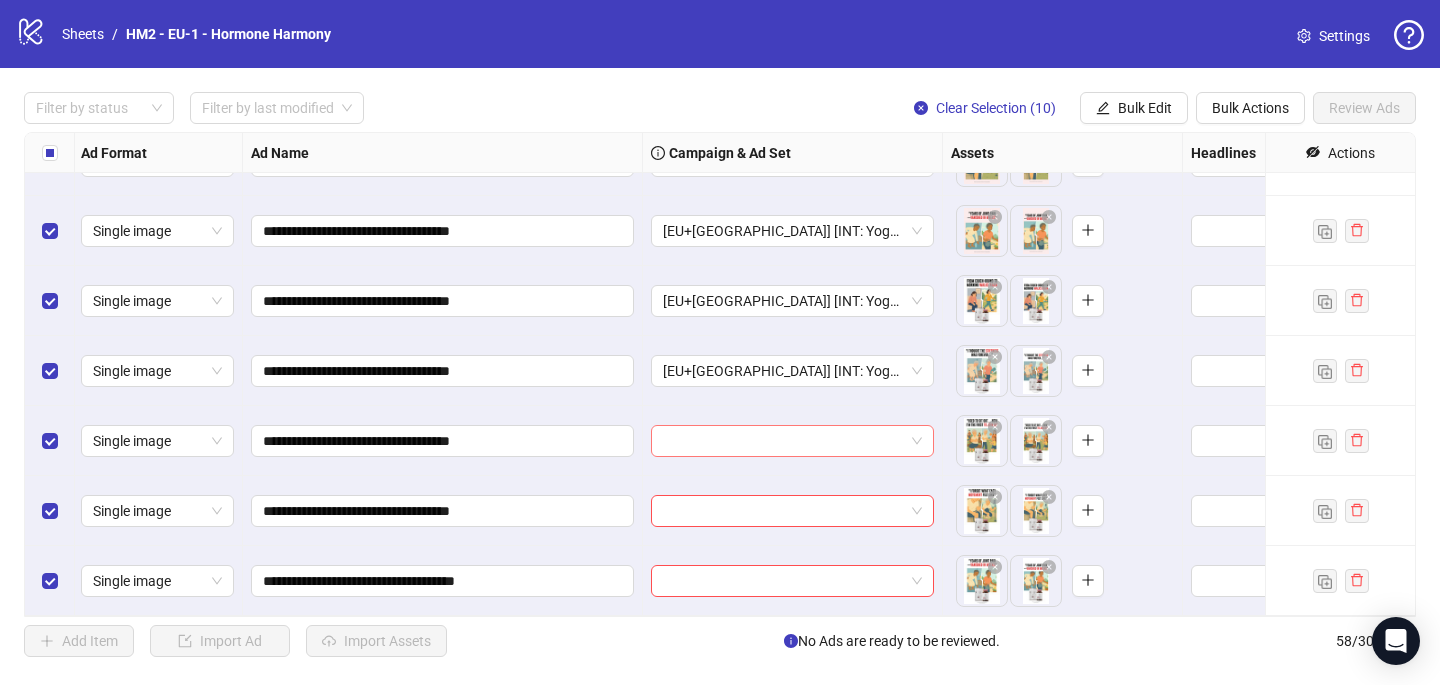 click at bounding box center [783, 441] 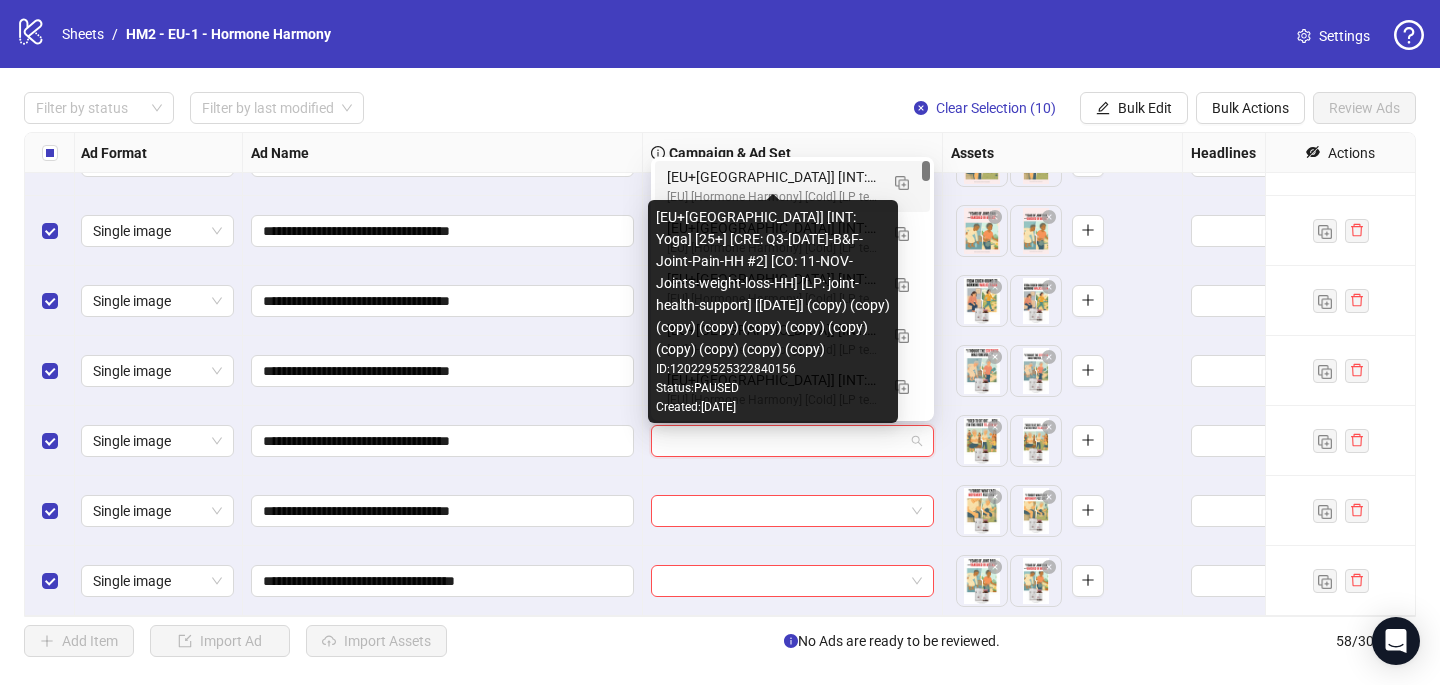 click on "[EU+[GEOGRAPHIC_DATA]] [INT: Yoga] [25+] [CRE: Q3-[DATE]-B&F-Joint-Pain-HH #2] [CO: 11-NOV-Joints-weight-loss-HH] [LP: joint-health-support] [[DATE]] (copy) (copy) (copy) (copy) (copy) (copy) (copy) (copy) (copy) (copy) (copy)" at bounding box center (772, 177) 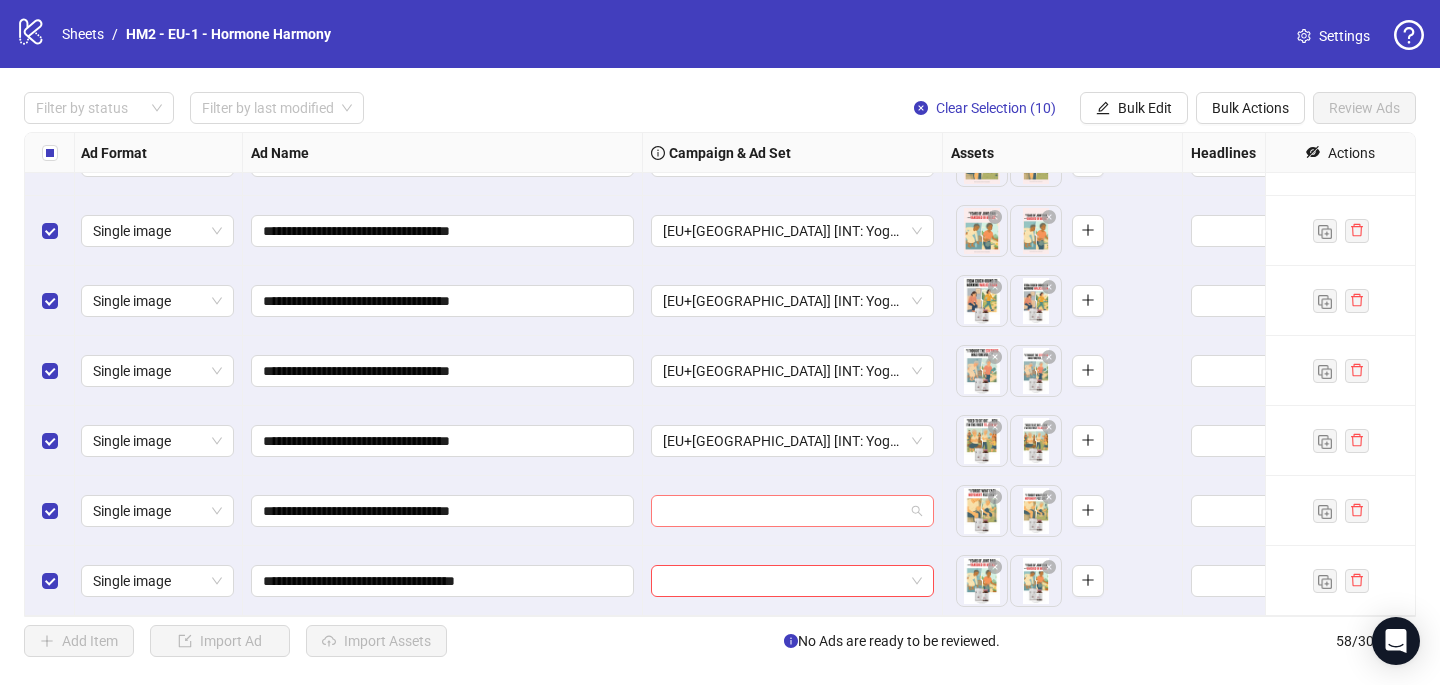 click at bounding box center [783, 511] 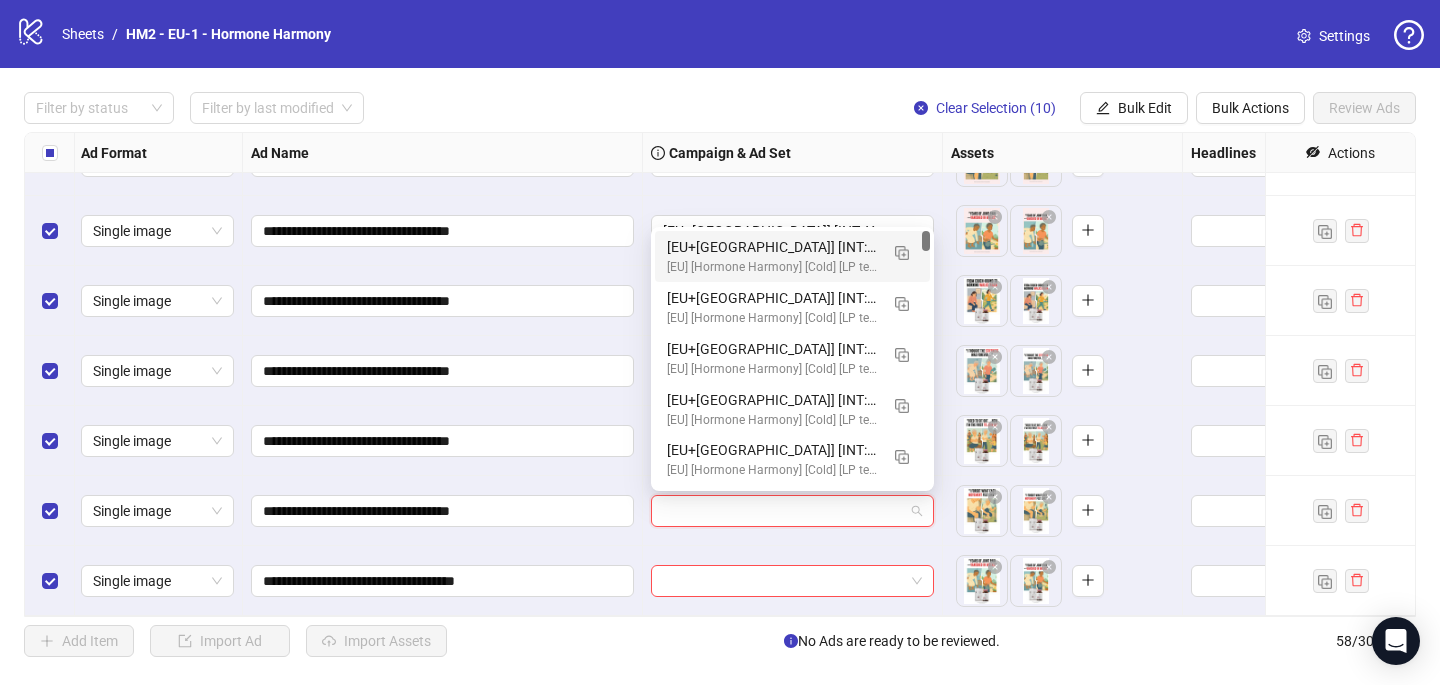click on "[EU] [Hormone Harmony] [Cold] [LP testing - Joint pain] [CBO] [[DATE]]" at bounding box center [772, 267] 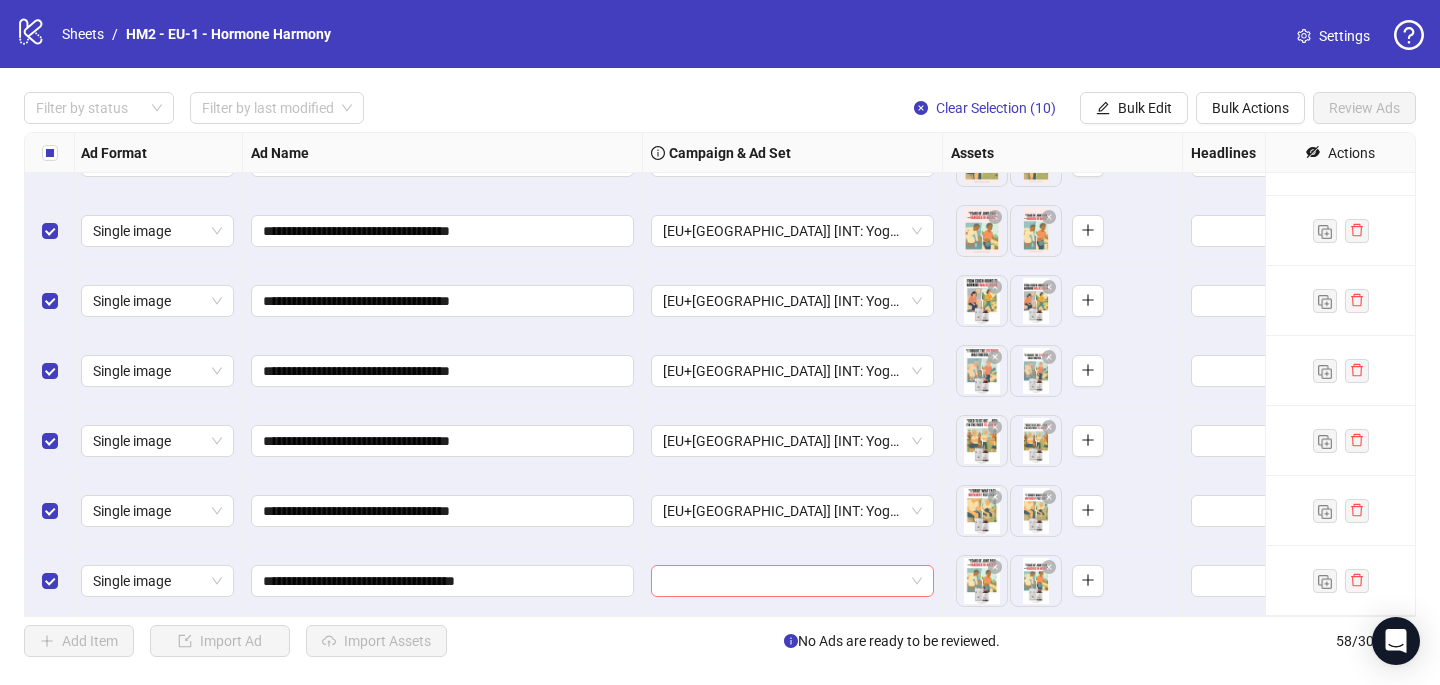 click at bounding box center [783, 581] 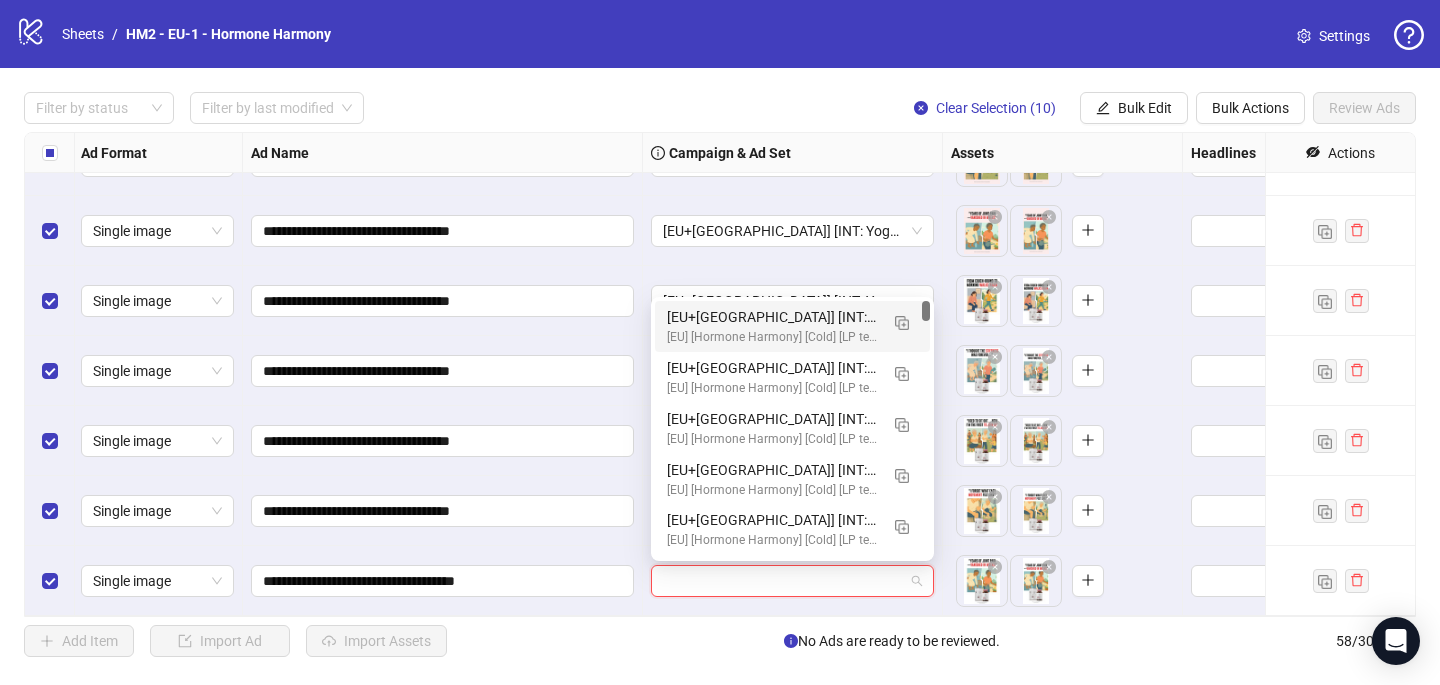 click on "[EU+[GEOGRAPHIC_DATA]] [INT: Yoga] [25+] [CRE: Q3-[DATE]-B&F-Joint-Pain-HH #2] [CO: 11-NOV-Joints-weight-loss-HH] [LP: joint-health-support] [[DATE]] (copy) (copy) (copy) (copy) (copy) (copy) (copy) (copy) (copy) (copy) (copy)" at bounding box center (772, 317) 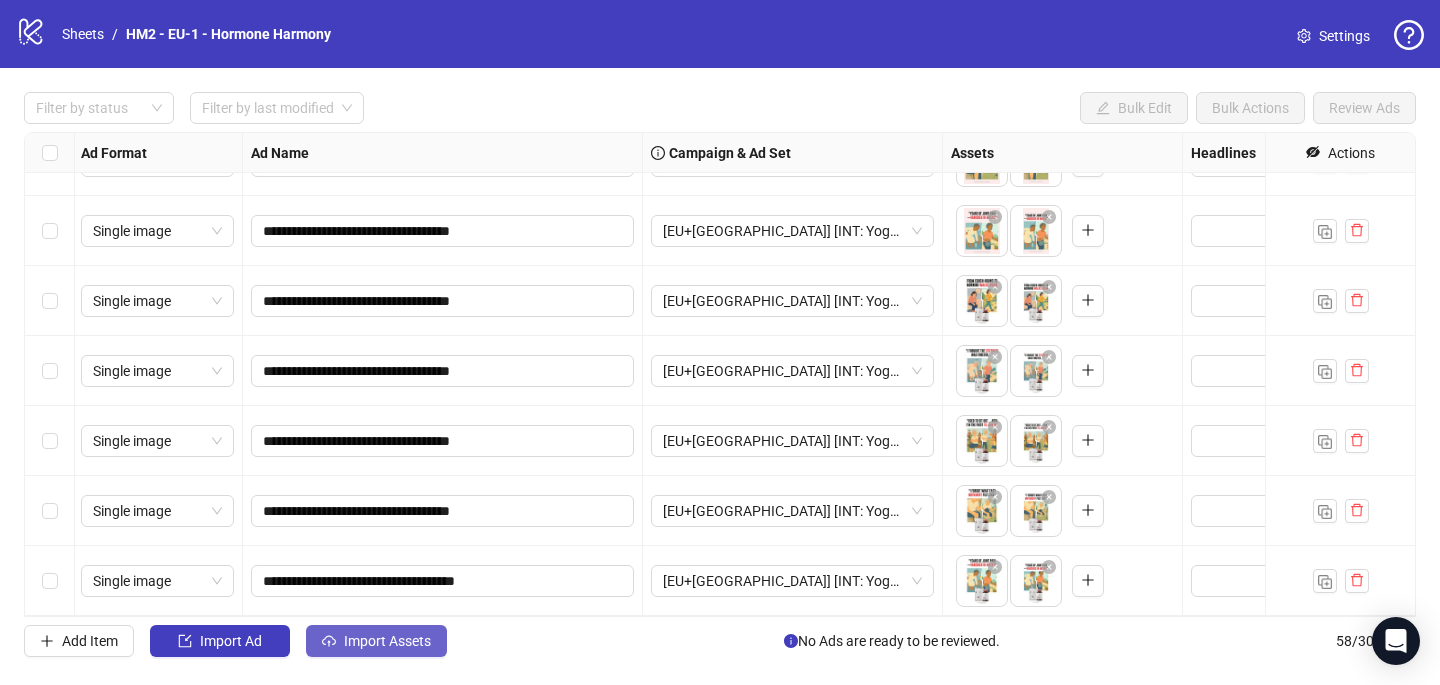 click on "Import Assets" at bounding box center (387, 641) 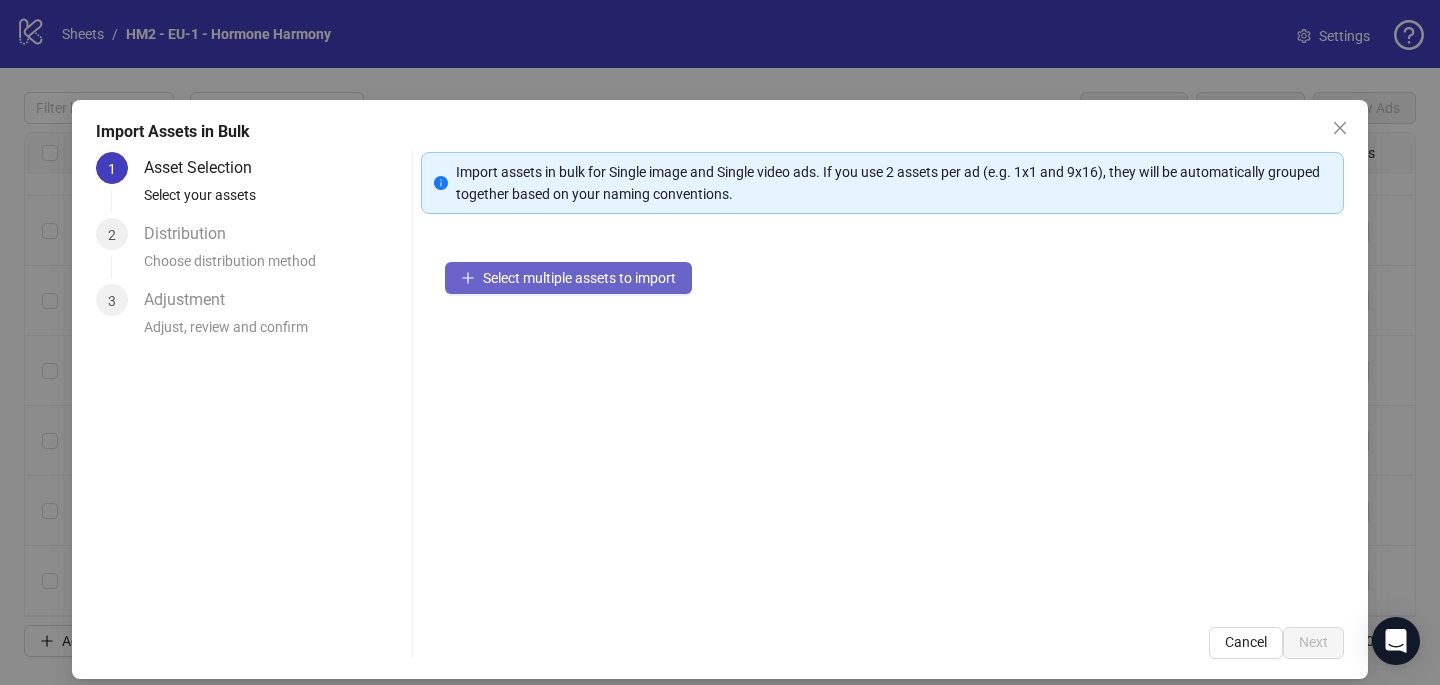click on "Select multiple assets to import" at bounding box center [579, 278] 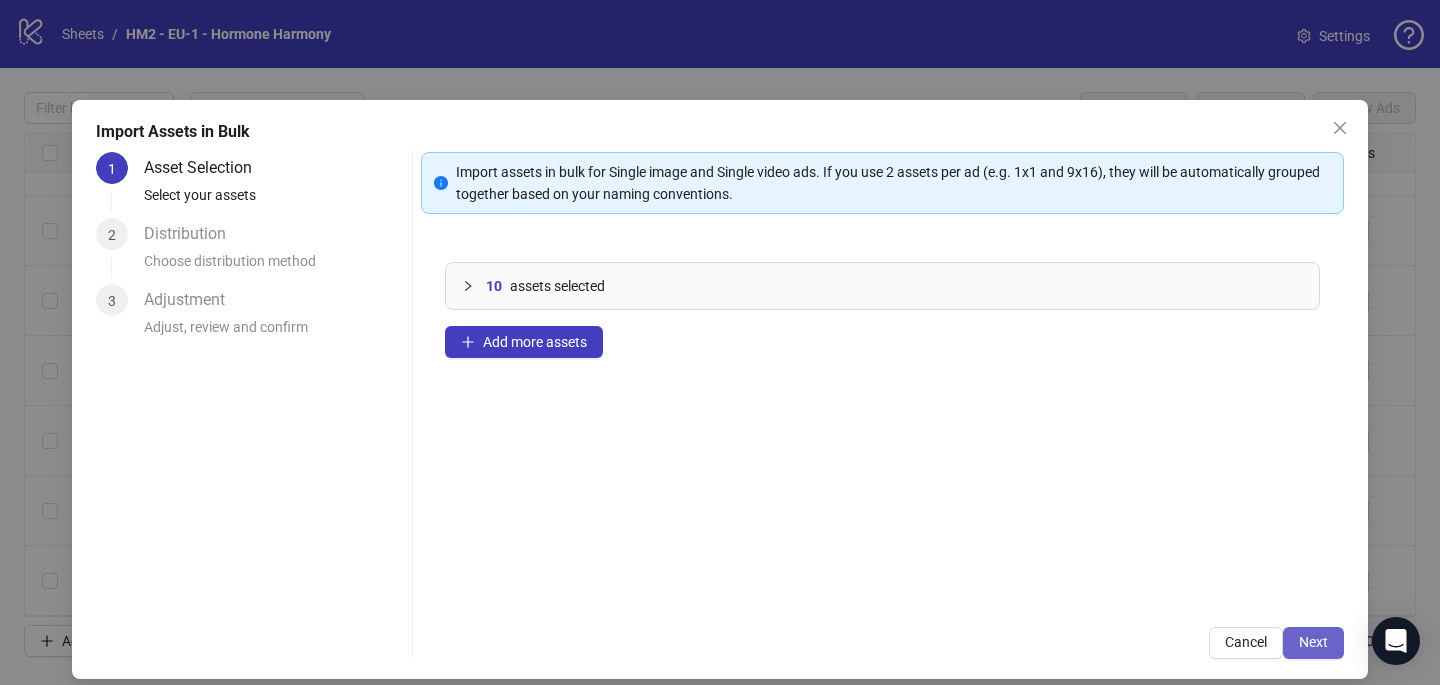 click on "Next" at bounding box center (1313, 642) 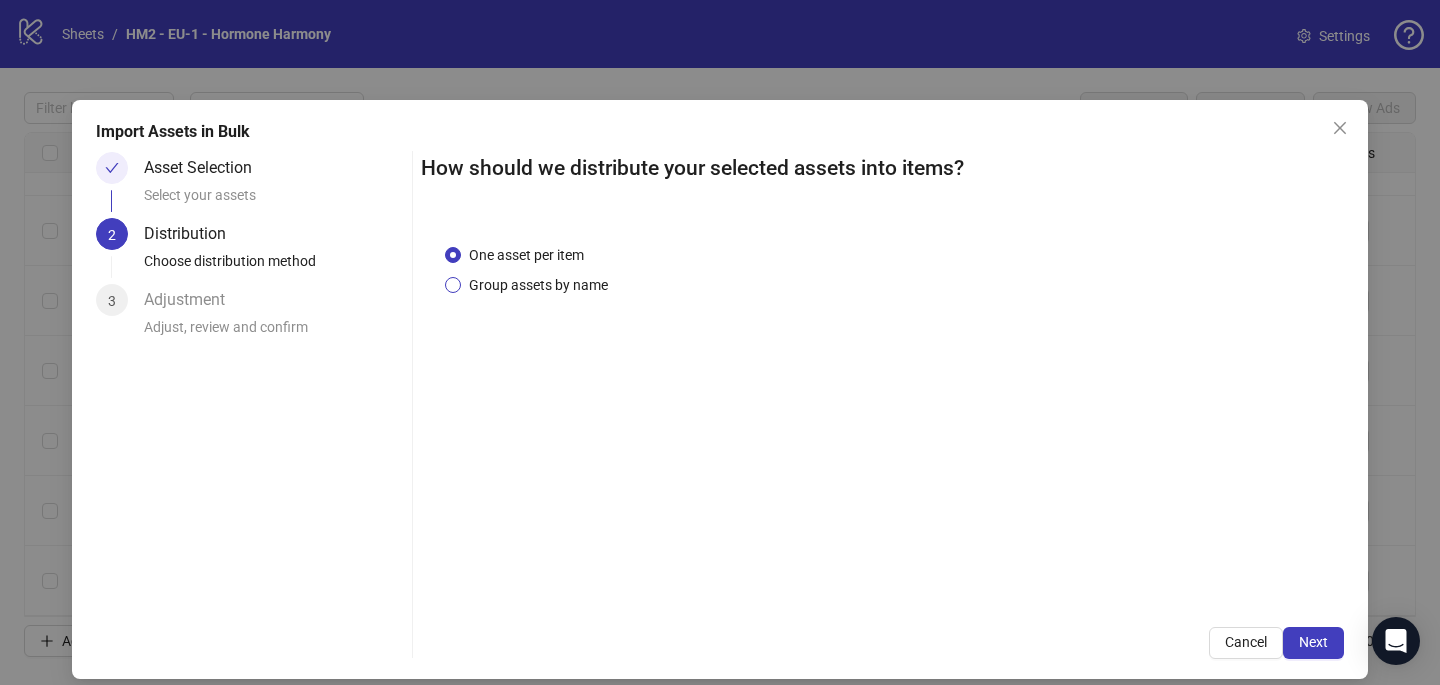 click on "Group assets by name" at bounding box center (538, 285) 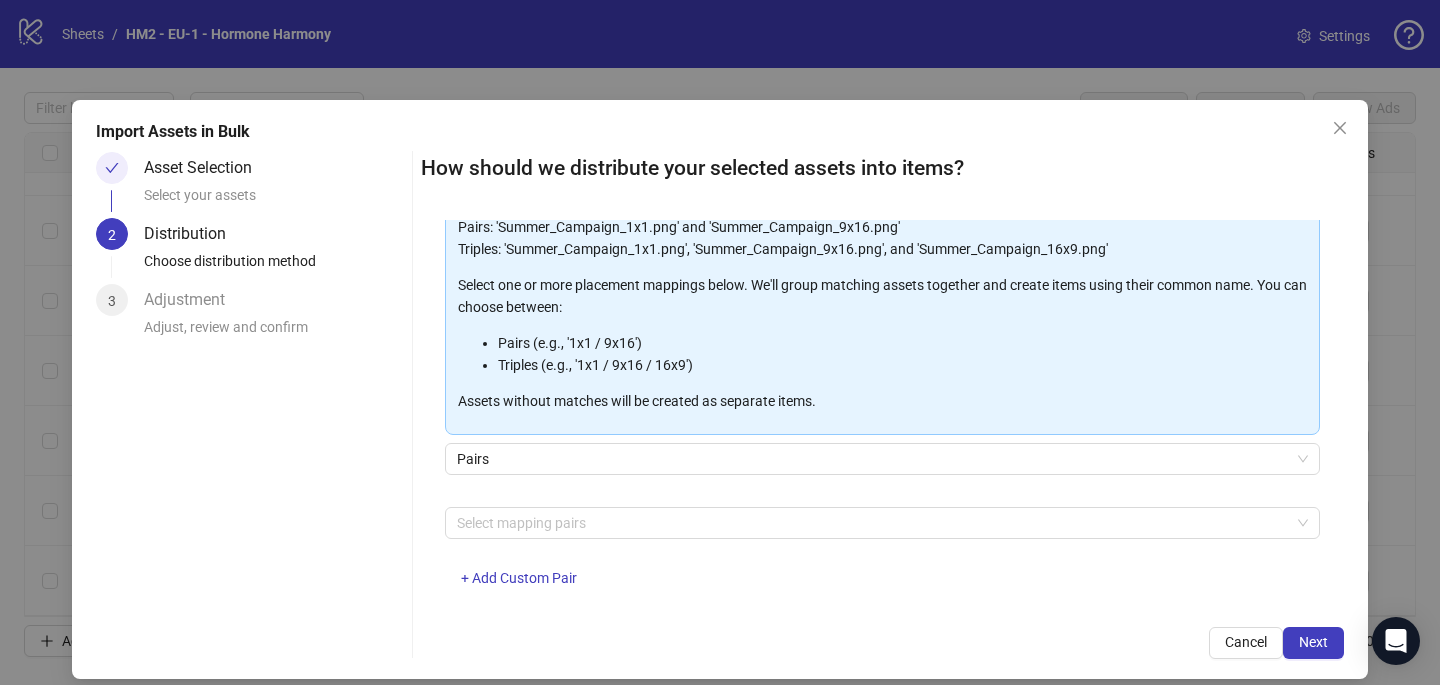 scroll, scrollTop: 203, scrollLeft: 0, axis: vertical 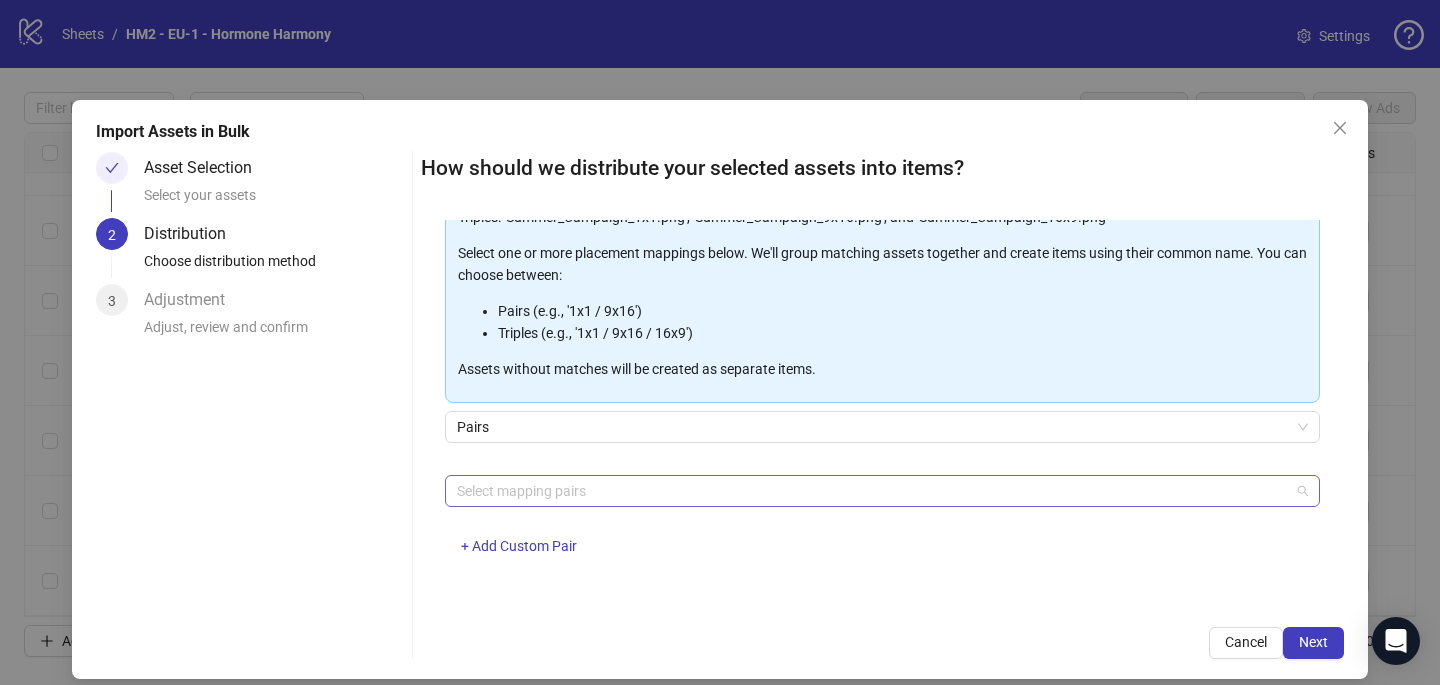 click at bounding box center (872, 491) 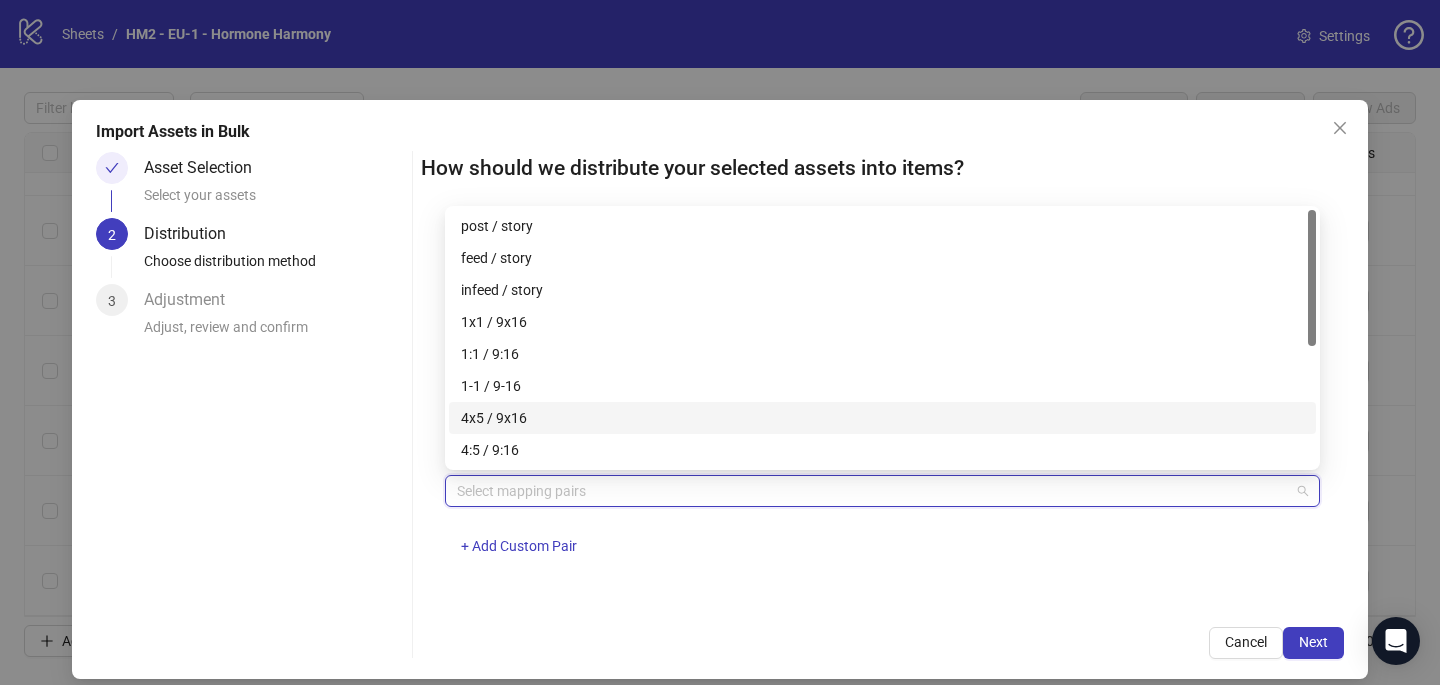 click on "4x5 / 9x16" at bounding box center (882, 418) 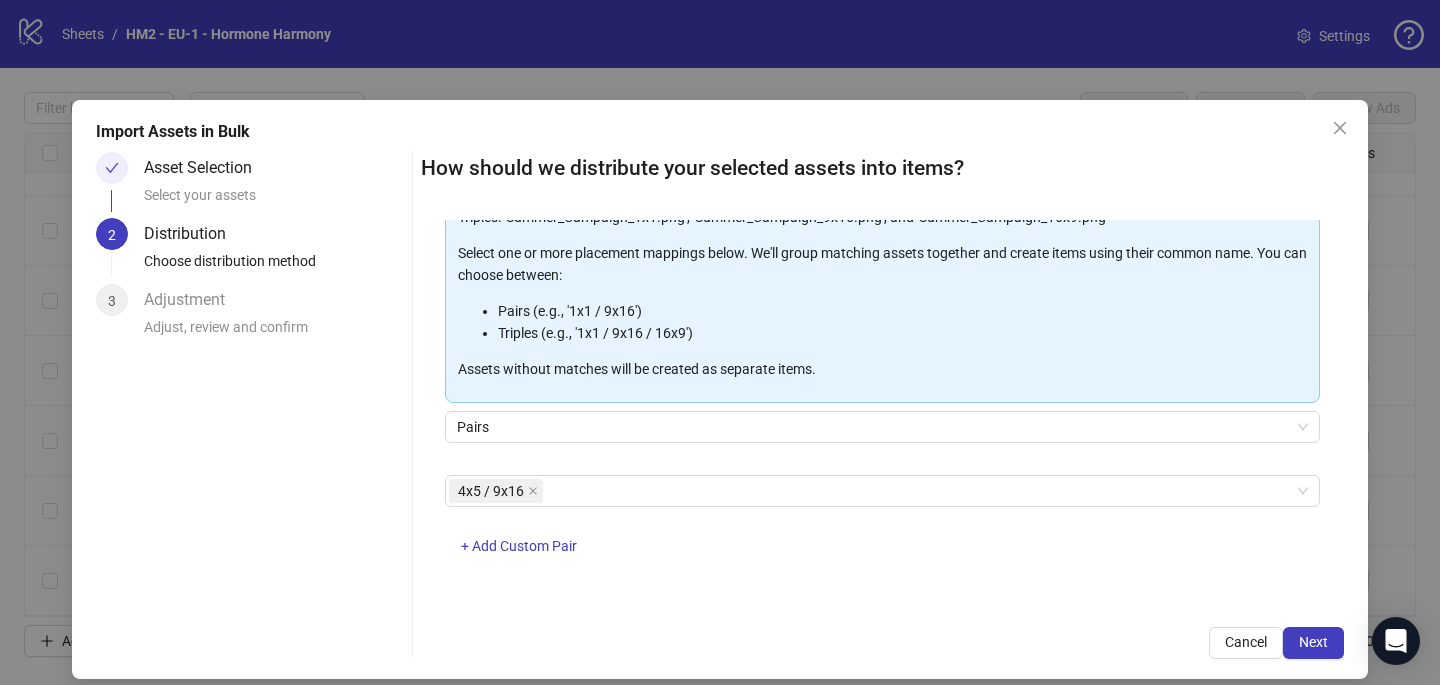 click on "4x5 / 9x16   + Add Custom Pair" at bounding box center [882, 527] 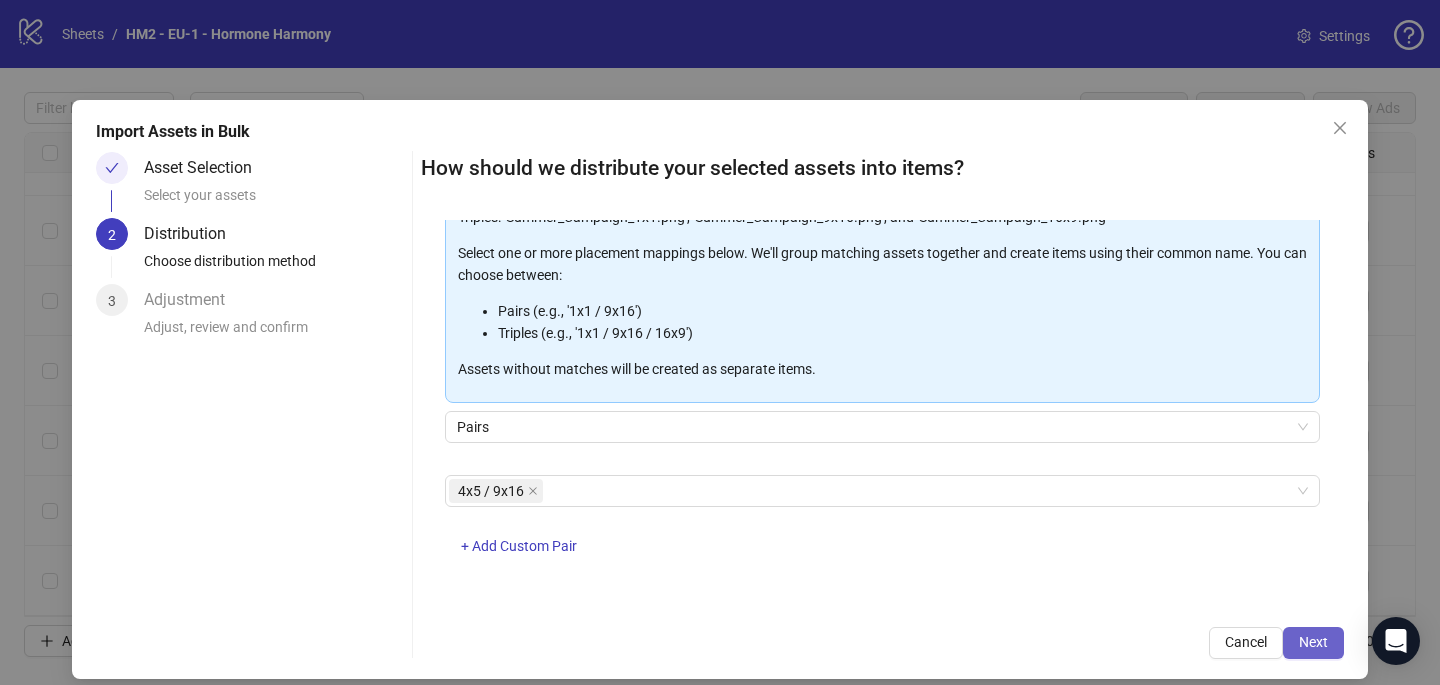 click on "Next" at bounding box center (1313, 643) 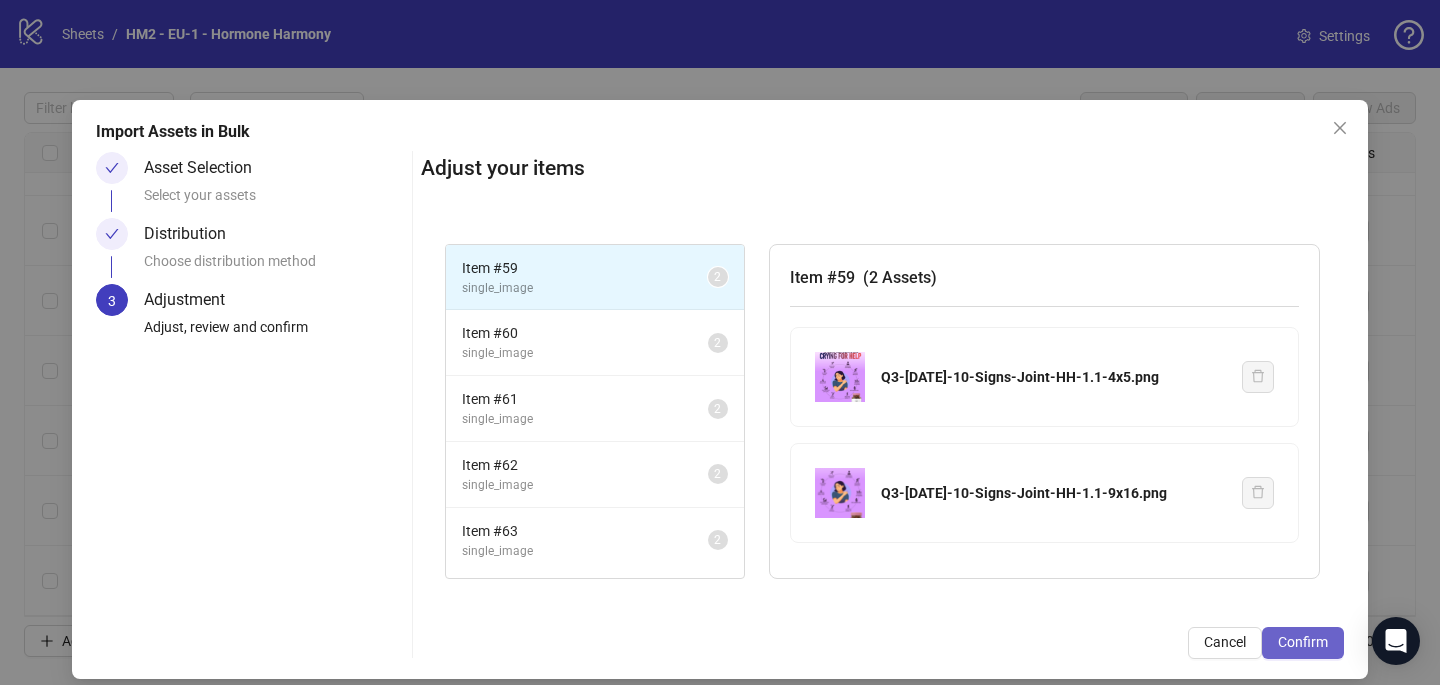 click on "Confirm" at bounding box center (1303, 642) 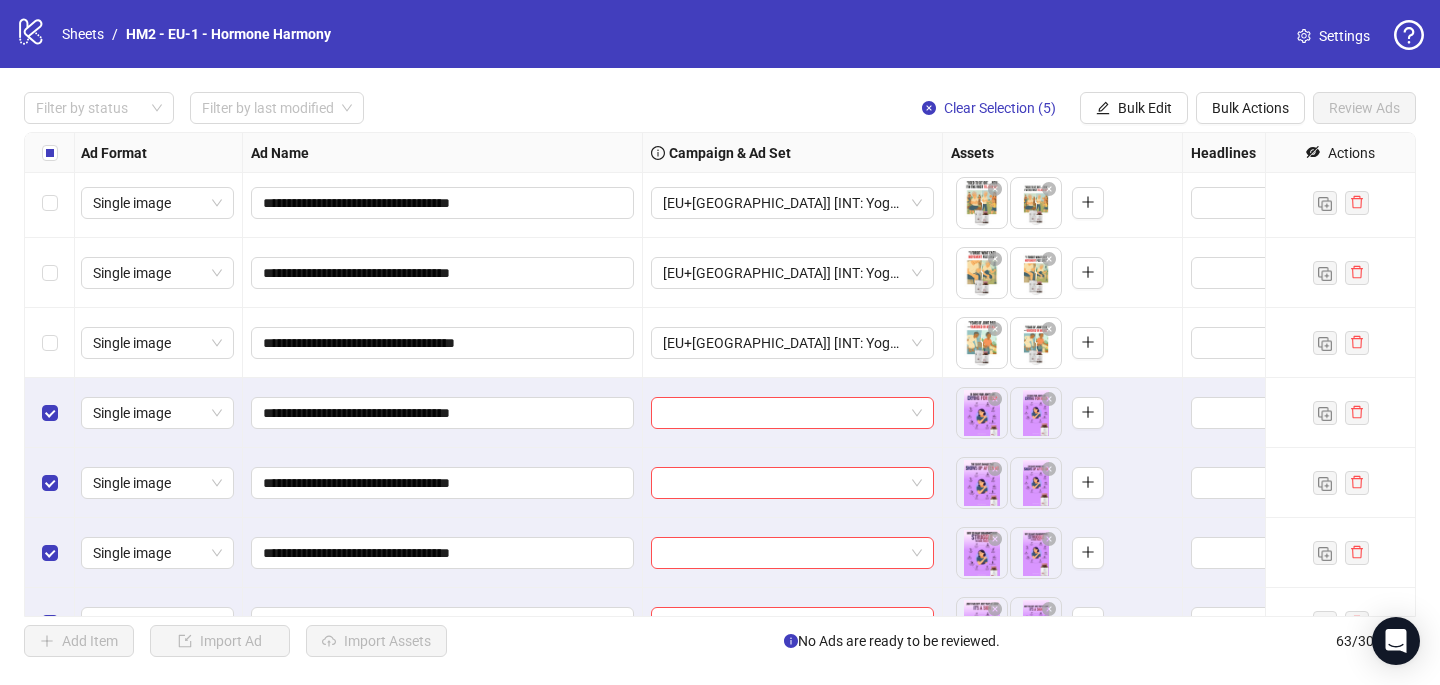 scroll, scrollTop: 3967, scrollLeft: 2, axis: both 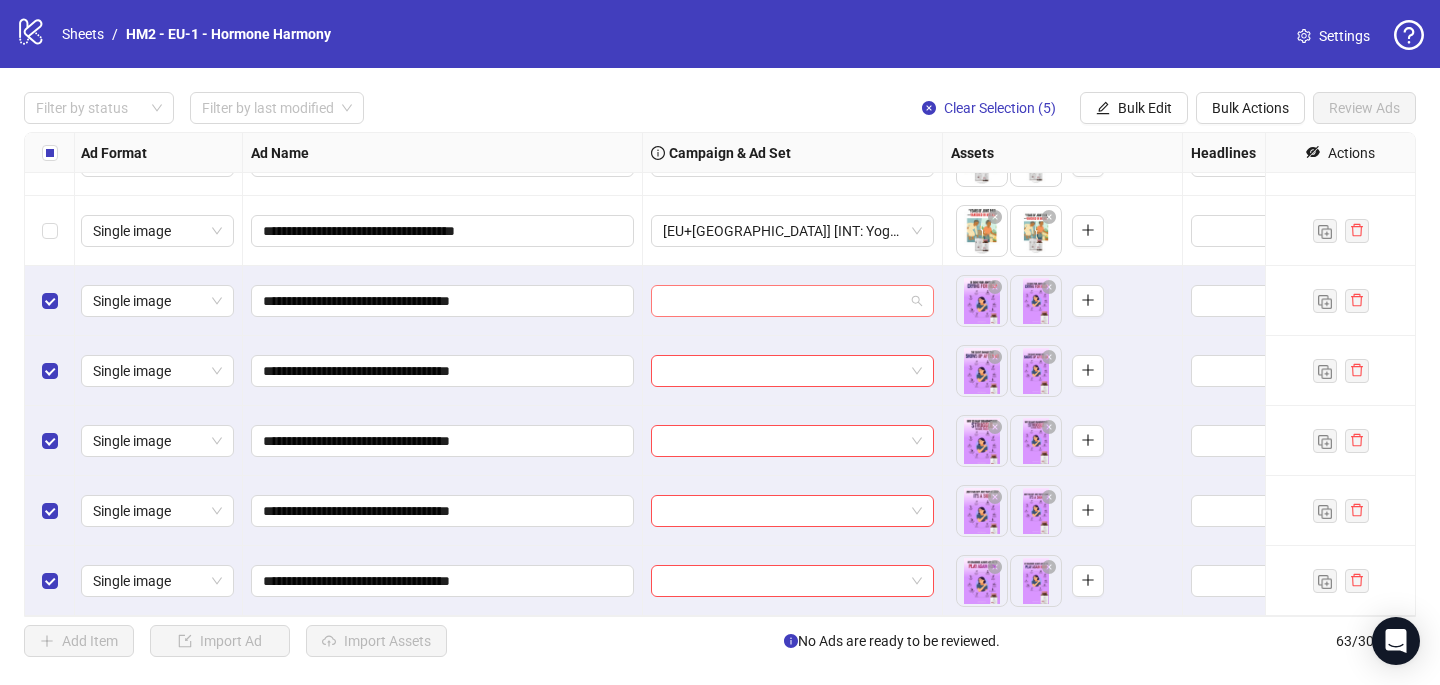 click at bounding box center [783, 301] 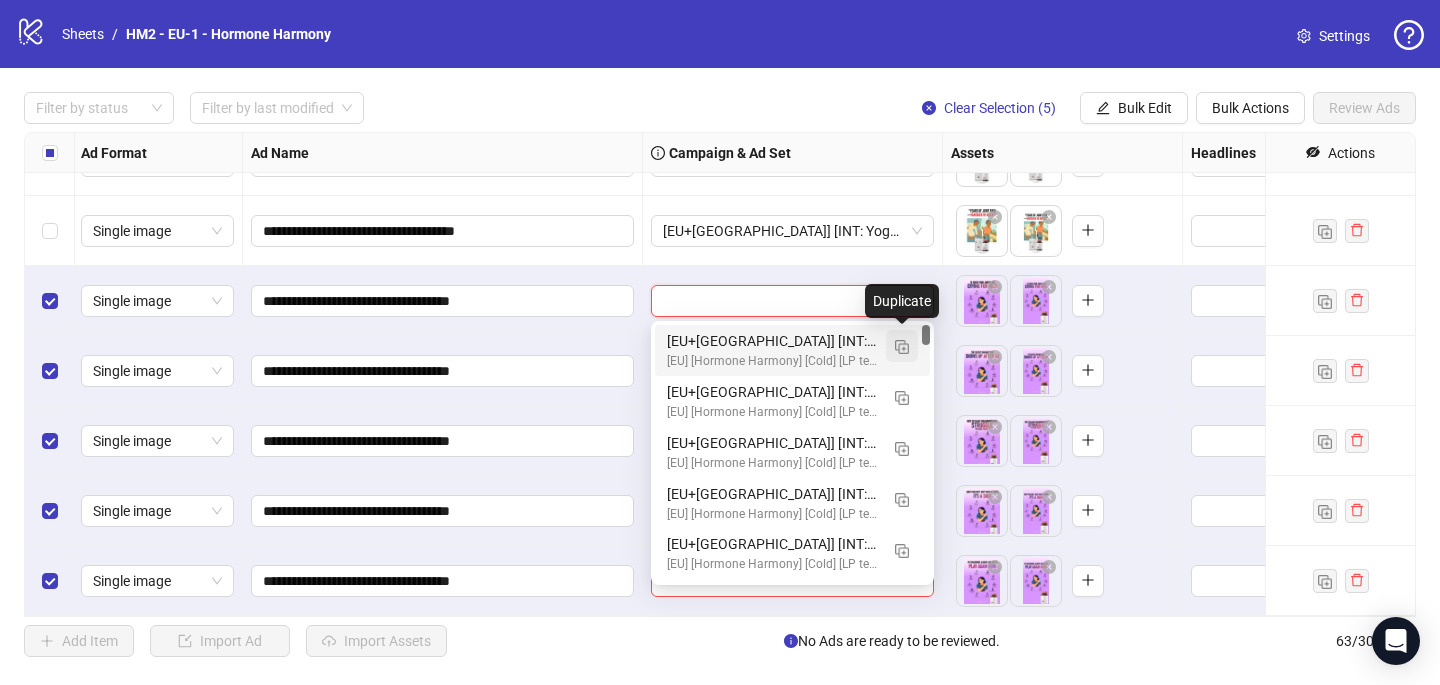 click at bounding box center [902, 347] 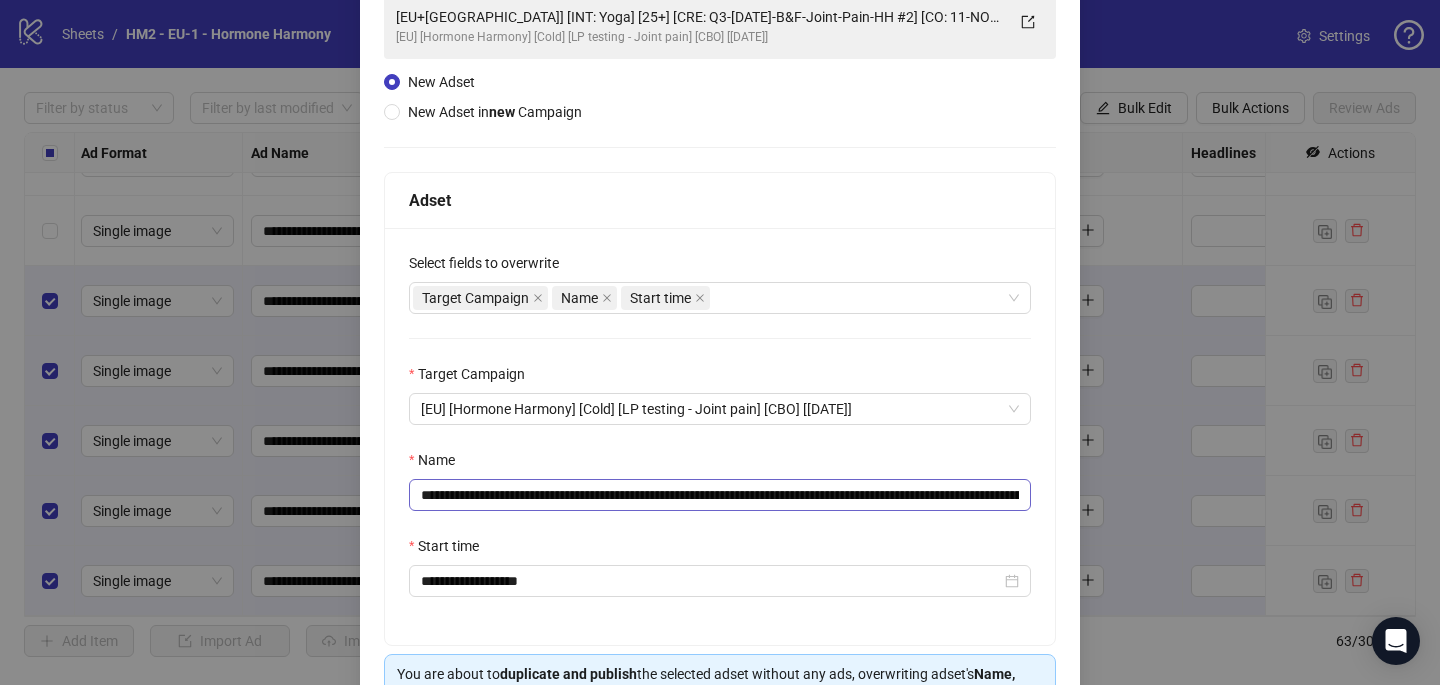 scroll, scrollTop: 196, scrollLeft: 0, axis: vertical 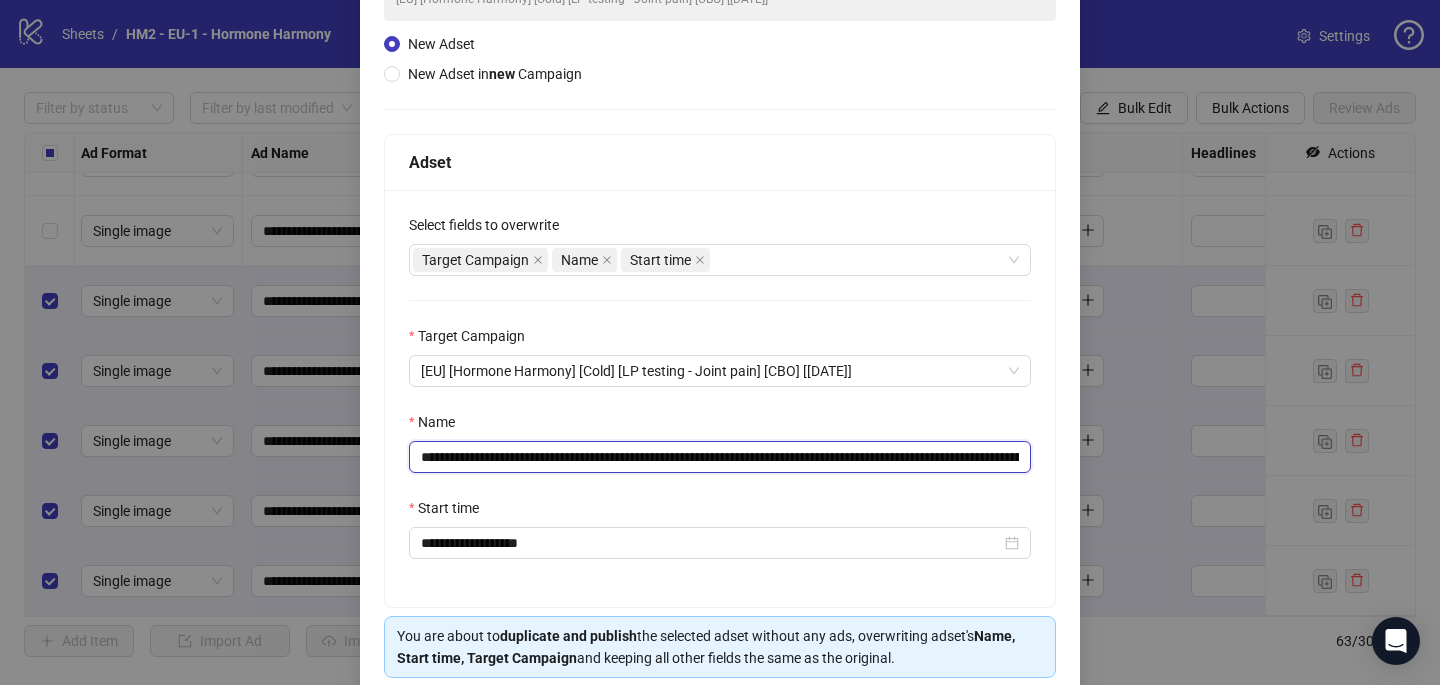 drag, startPoint x: 853, startPoint y: 461, endPoint x: 618, endPoint y: 462, distance: 235.00212 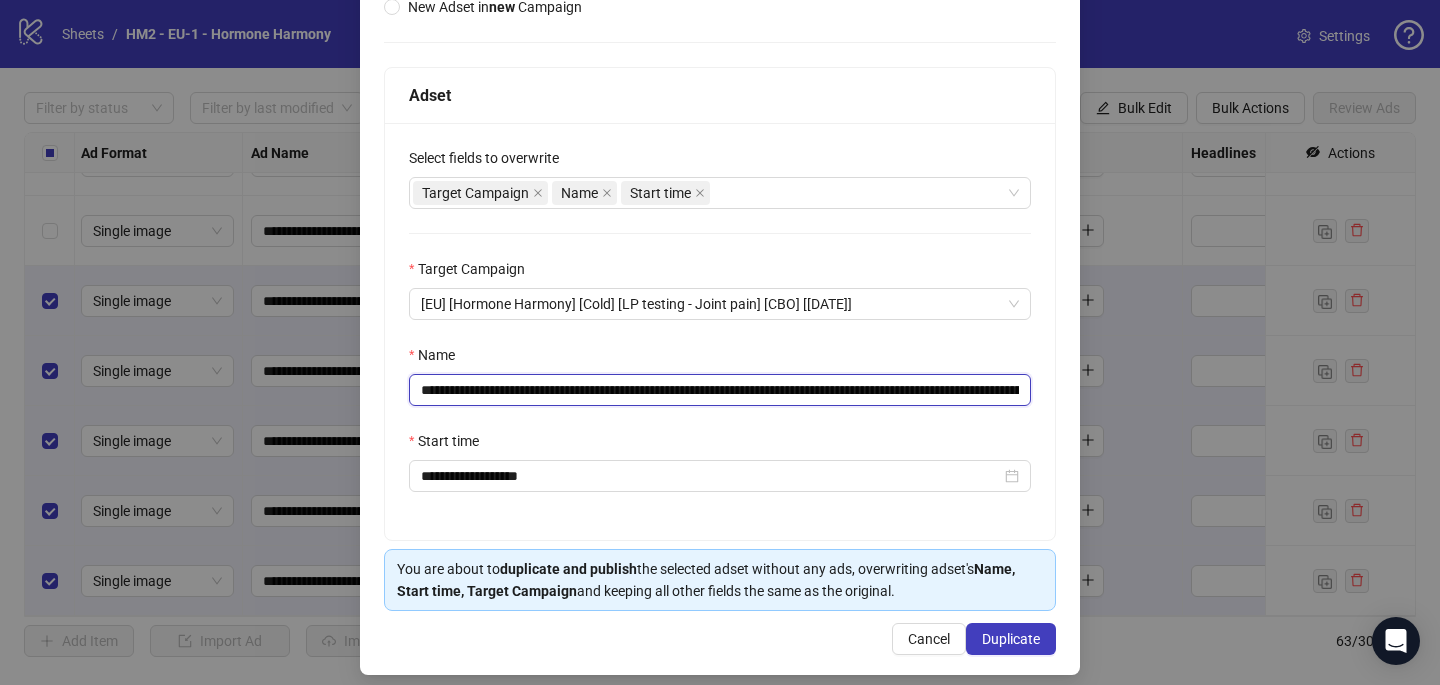 scroll, scrollTop: 278, scrollLeft: 0, axis: vertical 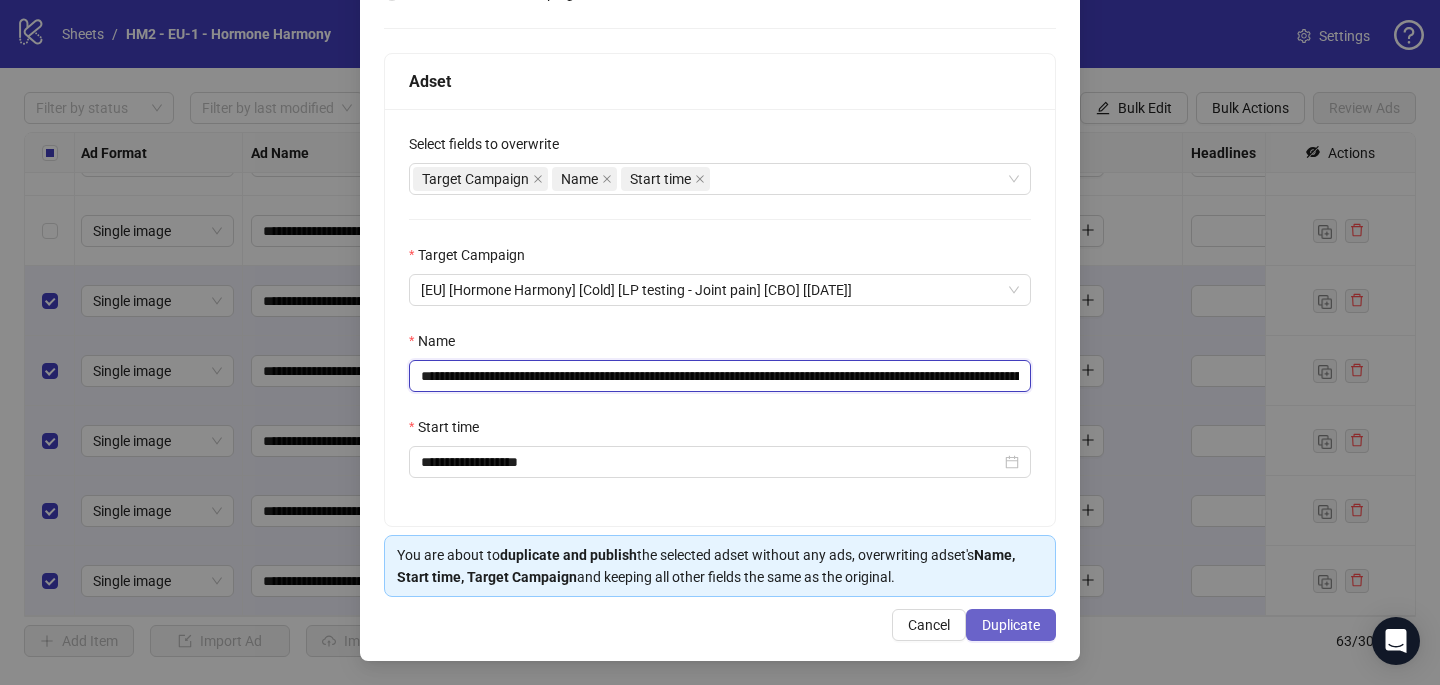 type on "**********" 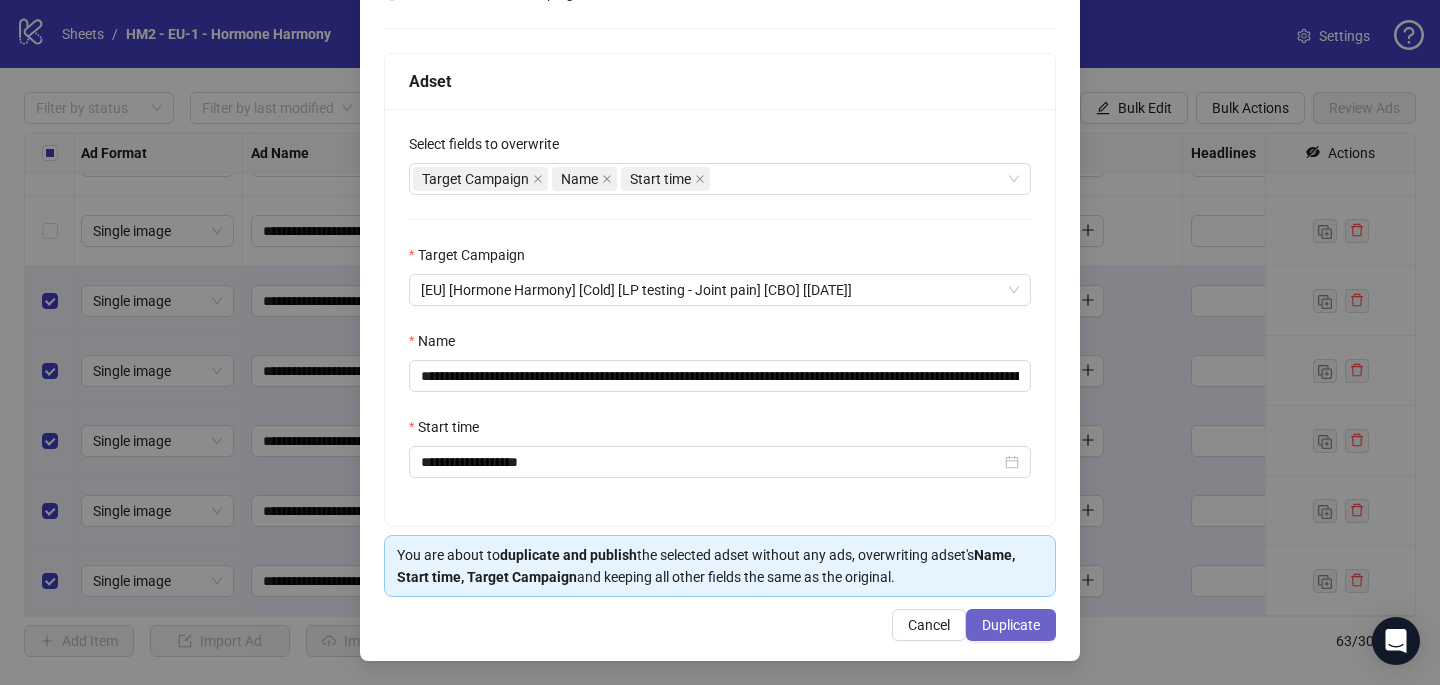 click on "Duplicate" at bounding box center [1011, 625] 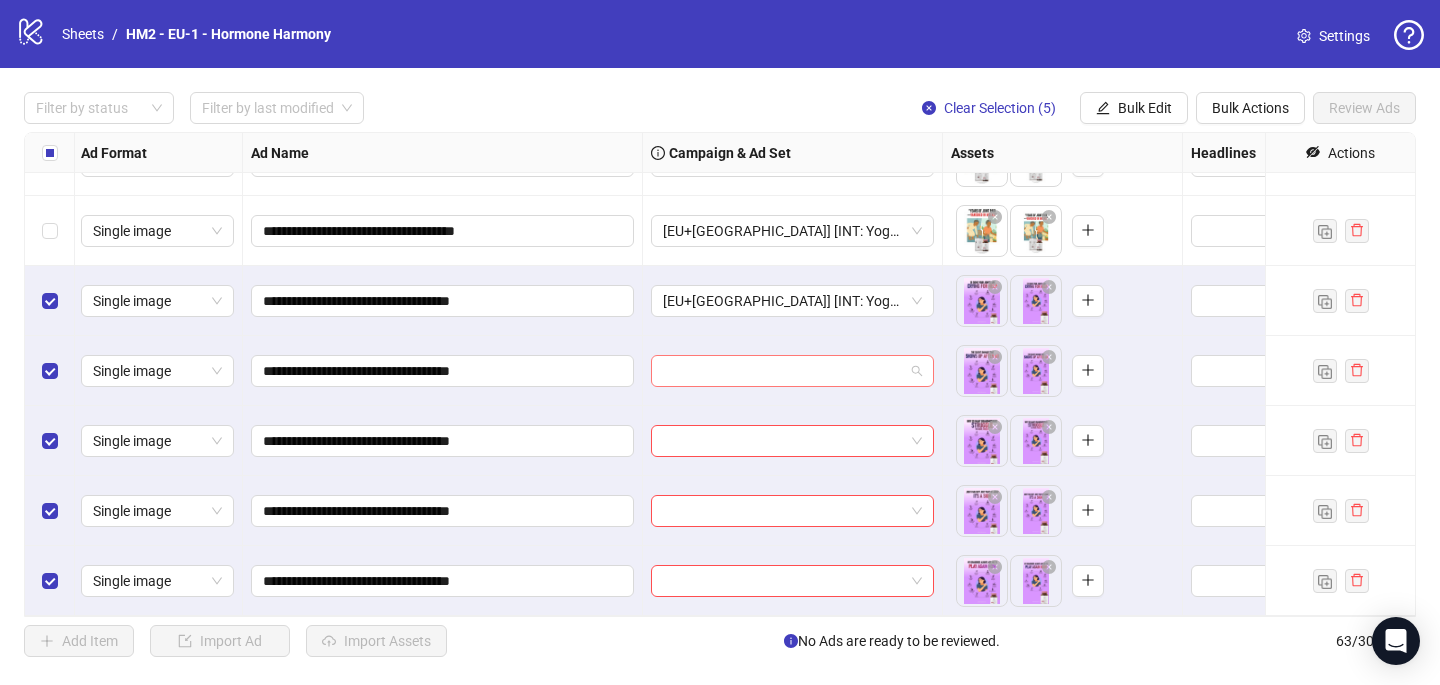 click at bounding box center [783, 371] 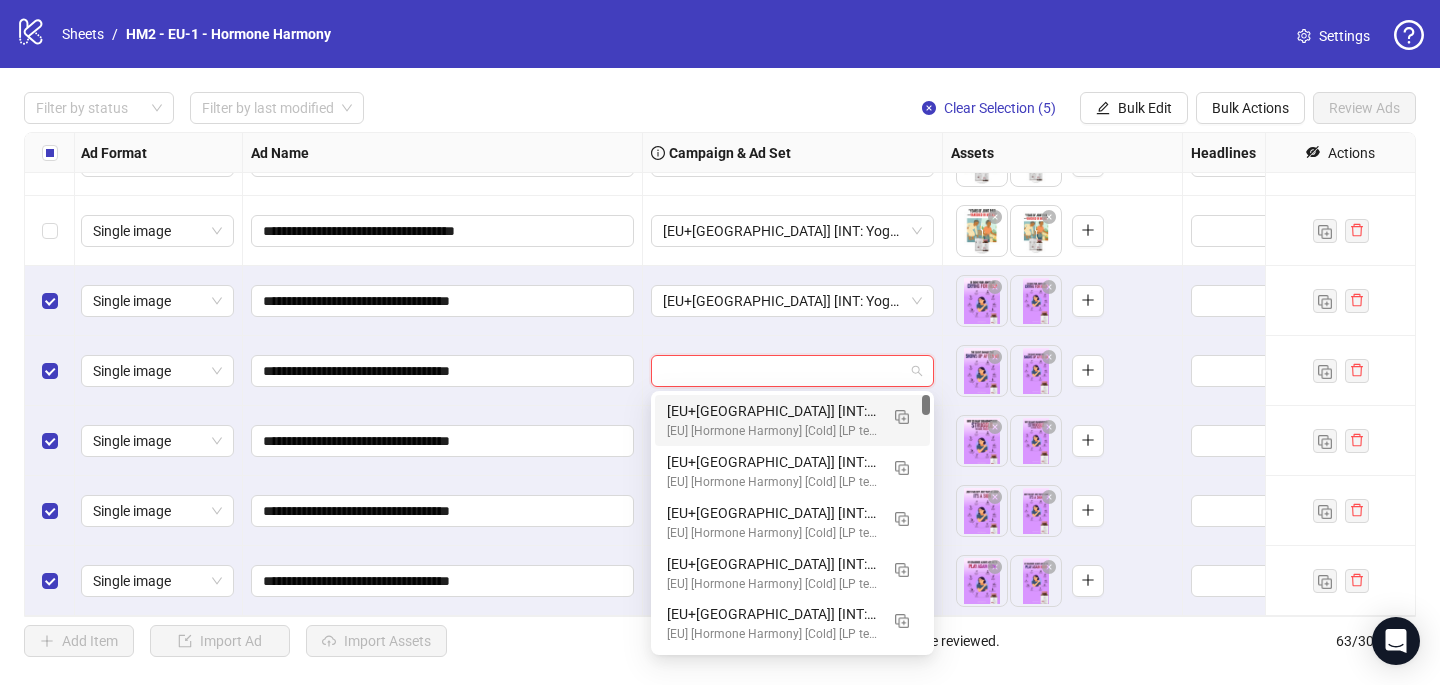 click on "[EU+[GEOGRAPHIC_DATA]] [INT: Yoga] [25+] [CRE: Q3-[DATE]-10-Signs-Joint-HH] [CO: 11-NOV-Joints-weight-loss-HH] [LP: joint-health-support] [[DATE]] (copy) (copy) (copy) (copy) (copy) (copy) (copy) (copy) (copy) (copy) (copy) (copy)" at bounding box center (772, 411) 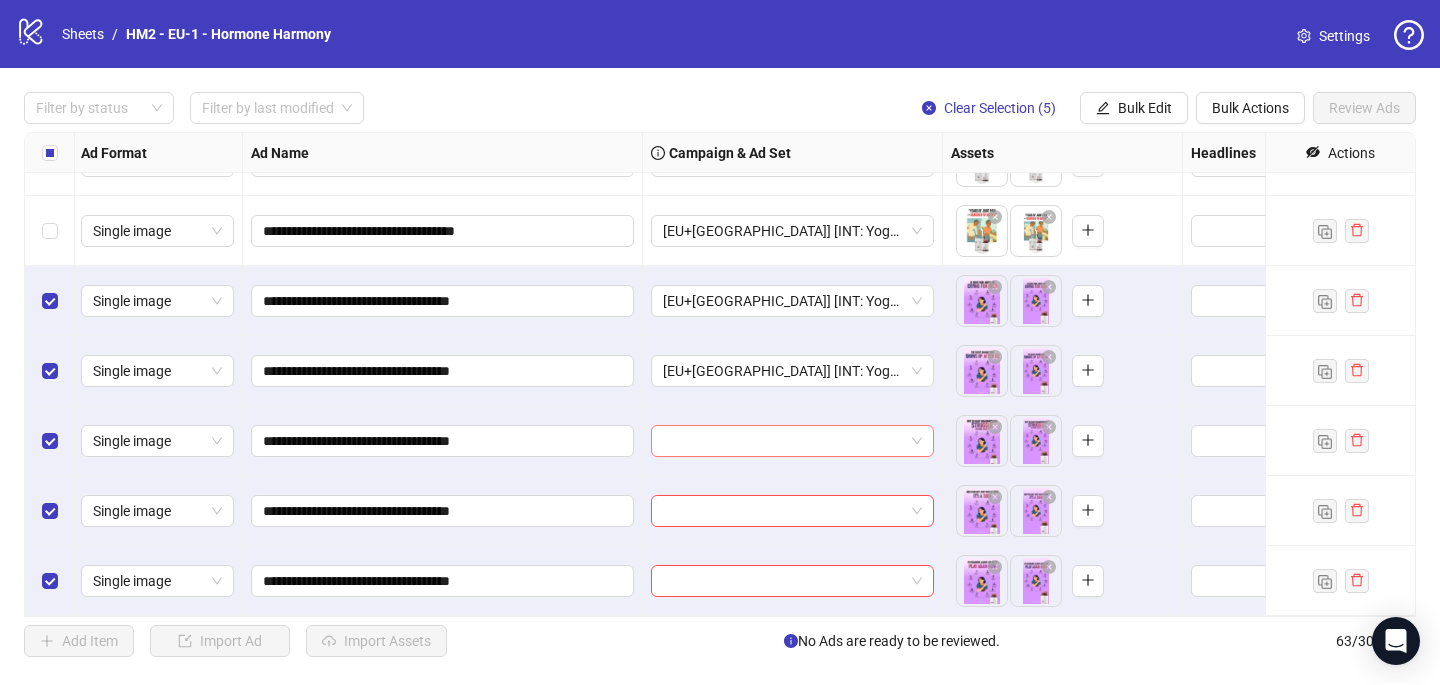 click at bounding box center [783, 441] 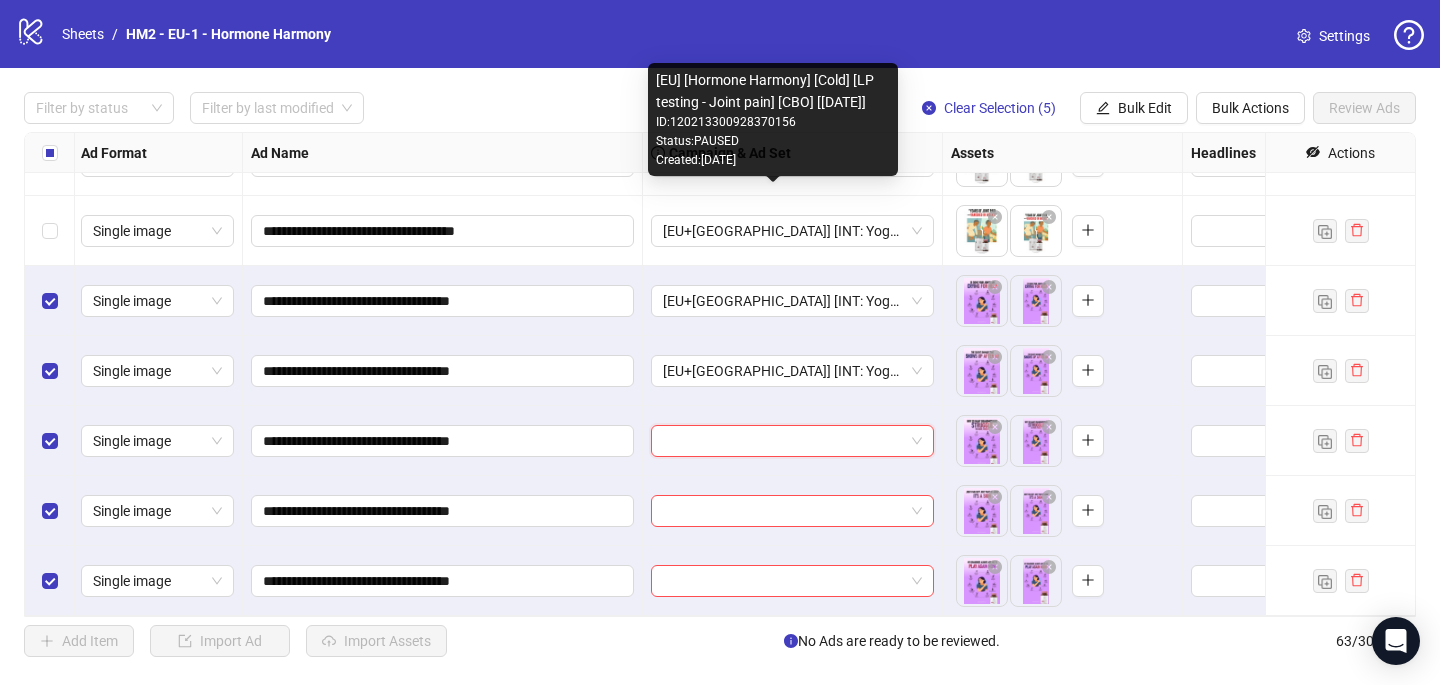 click on "Created:  [DATE]" at bounding box center (773, 160) 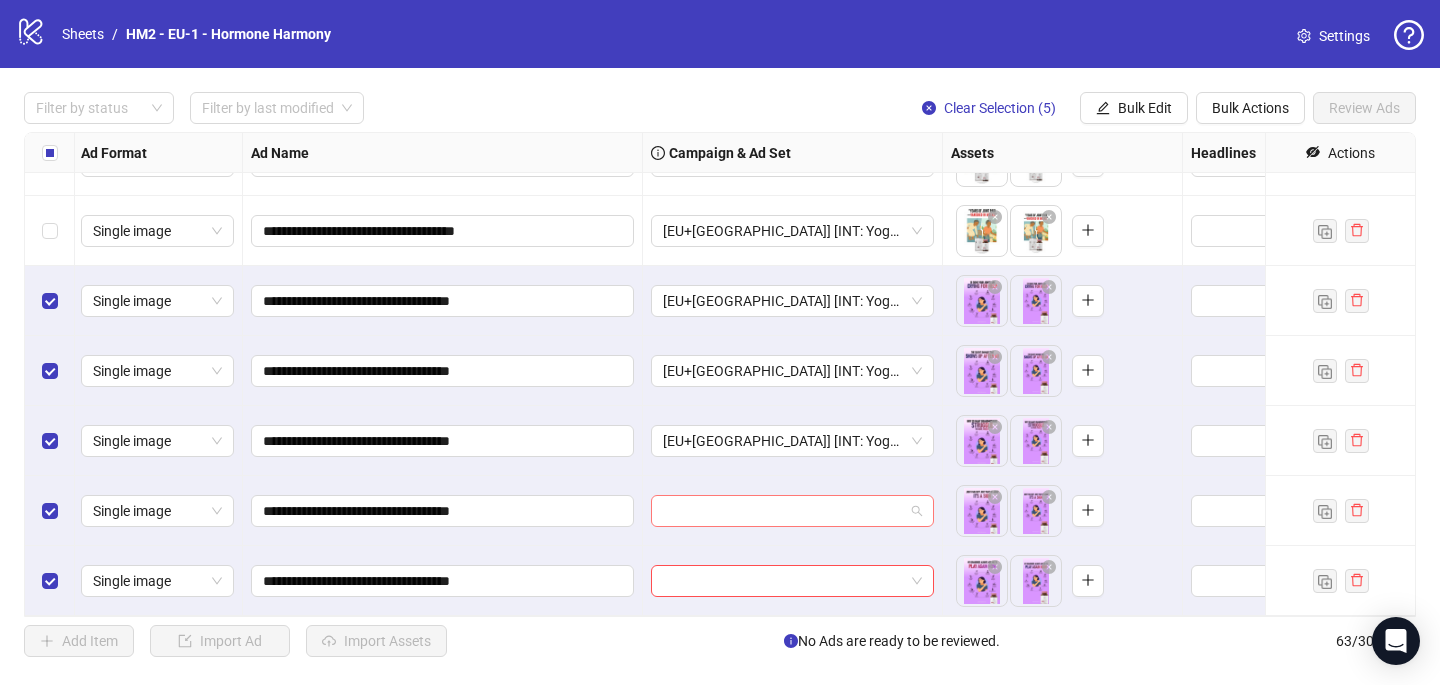 click at bounding box center [783, 511] 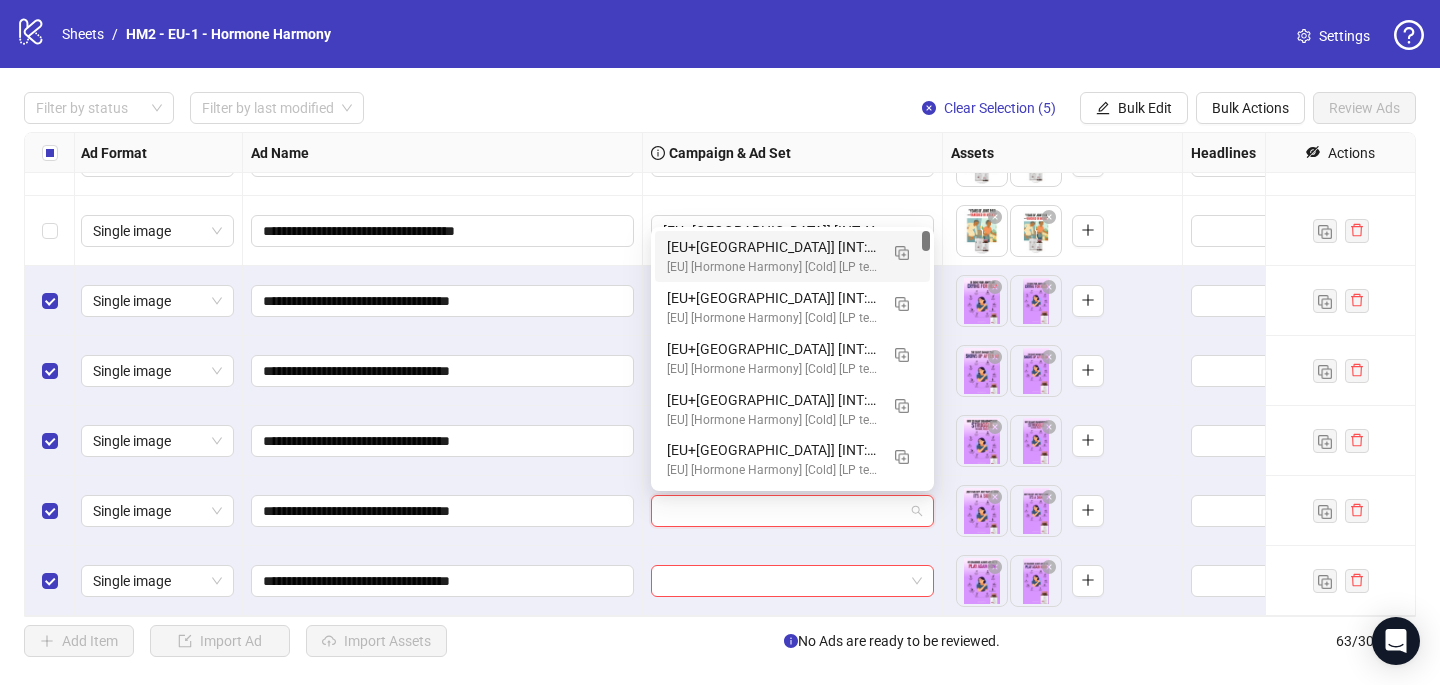 click on "[EU+[GEOGRAPHIC_DATA]] [INT: Yoga] [25+] [CRE: Q3-[DATE]-10-Signs-Joint-HH] [CO: 11-NOV-Joints-weight-loss-HH] [LP: joint-health-support] [[DATE]] (copy) (copy) (copy) (copy) (copy) (copy) (copy) (copy) (copy) (copy) (copy) (copy)" at bounding box center (772, 247) 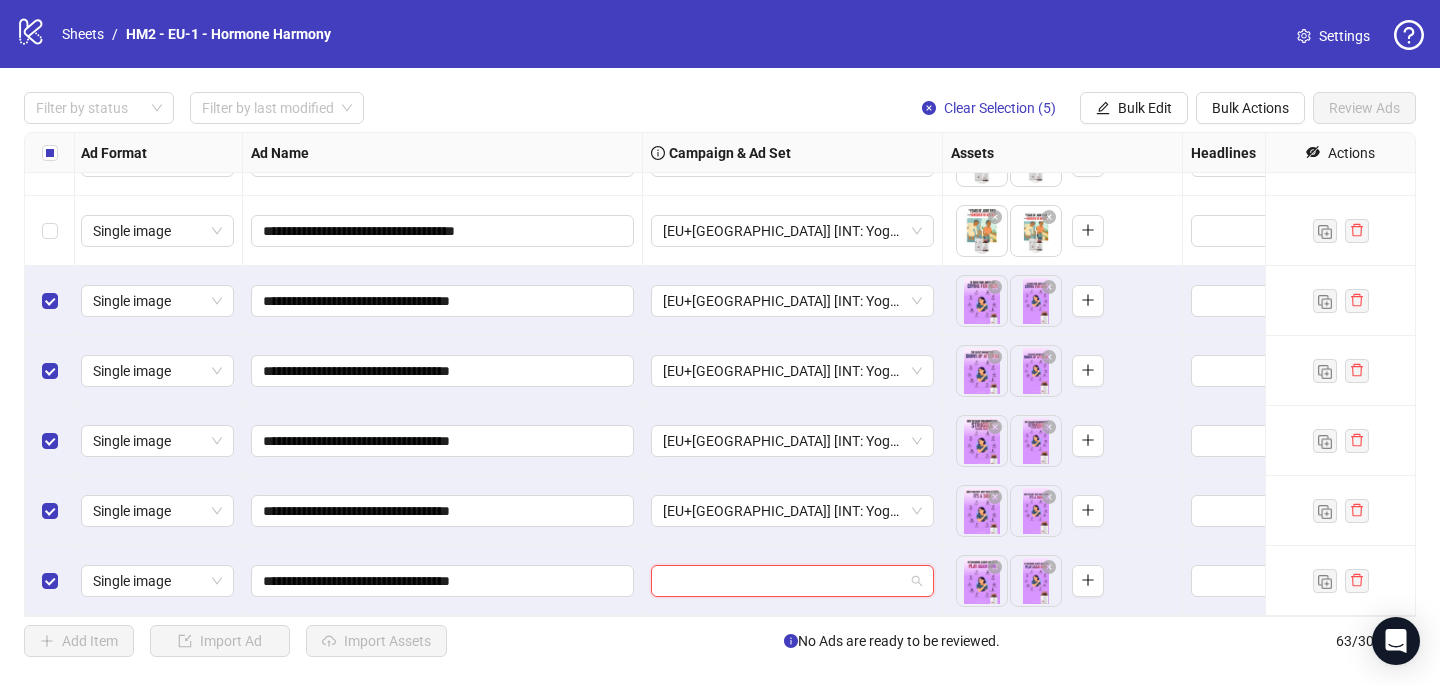 click at bounding box center (783, 581) 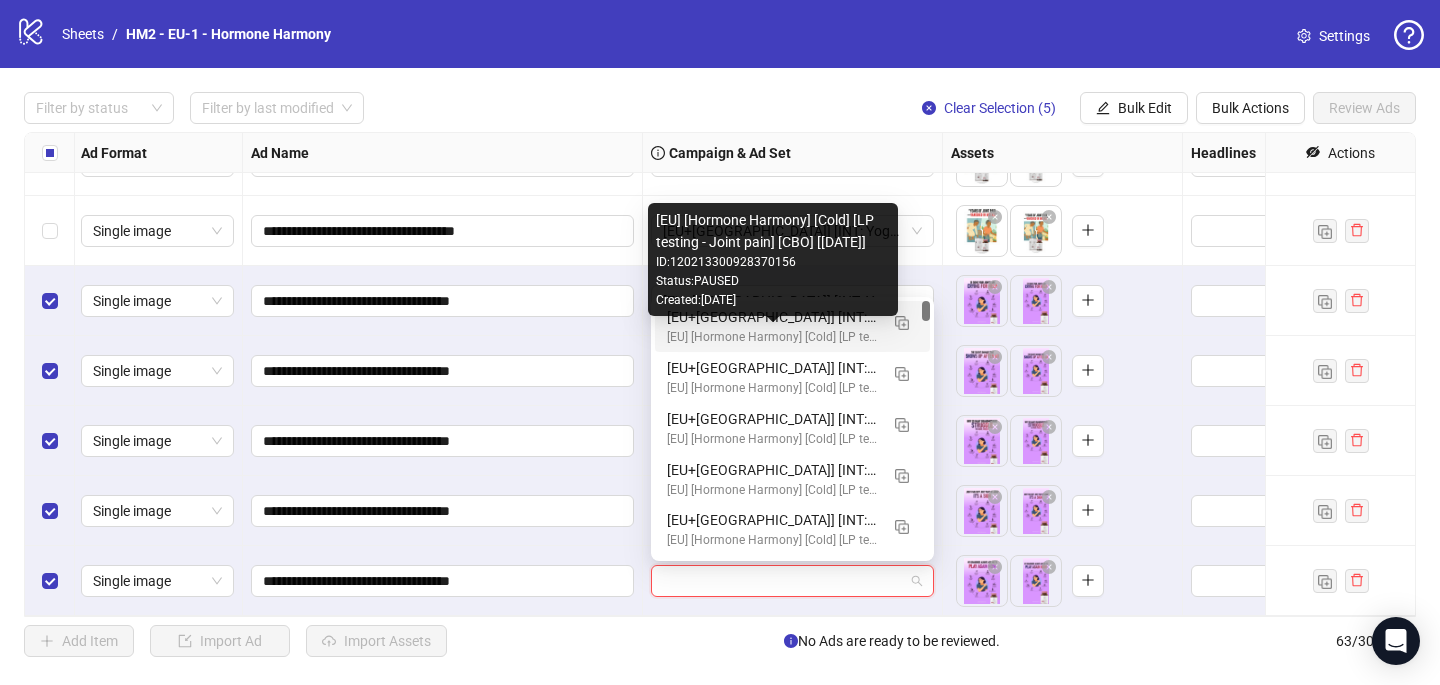 click on "[EU] [Hormone Harmony] [Cold] [LP testing - Joint pain] [CBO] [[DATE]]" at bounding box center (772, 337) 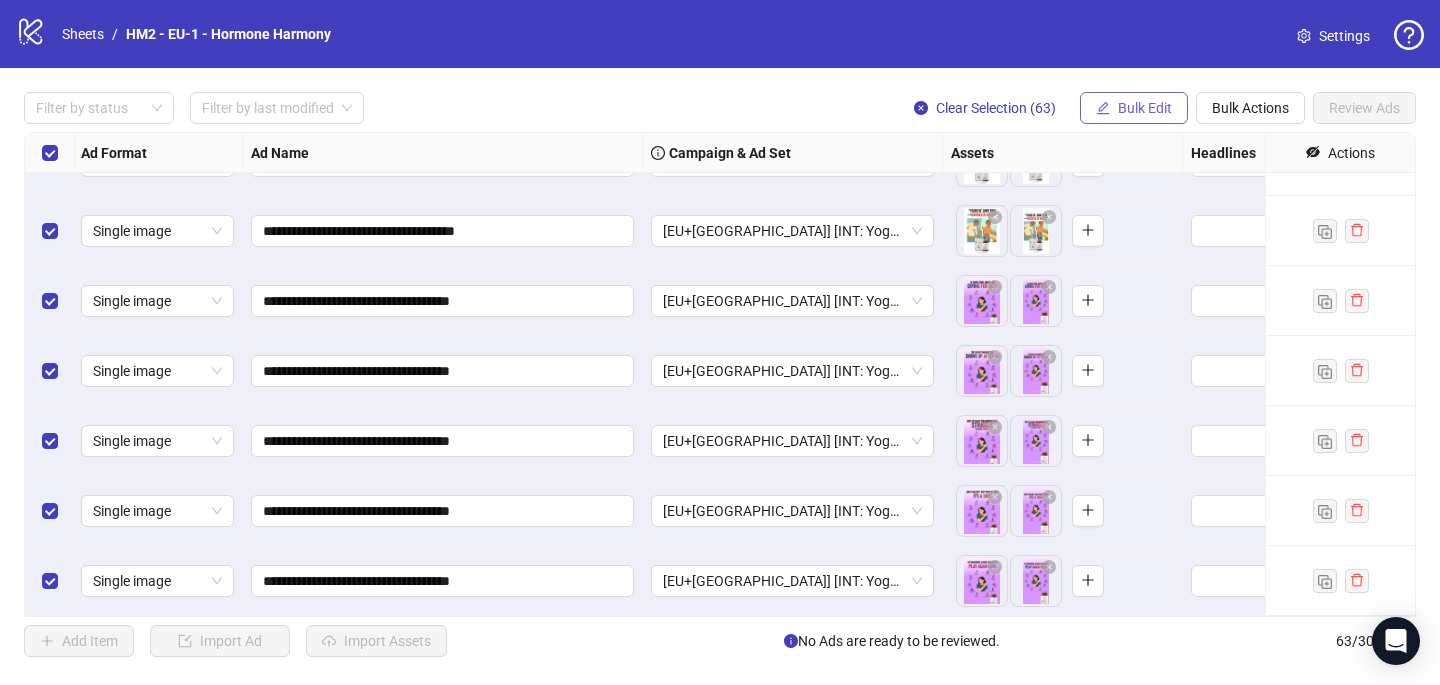 click on "Bulk Edit" at bounding box center (1145, 108) 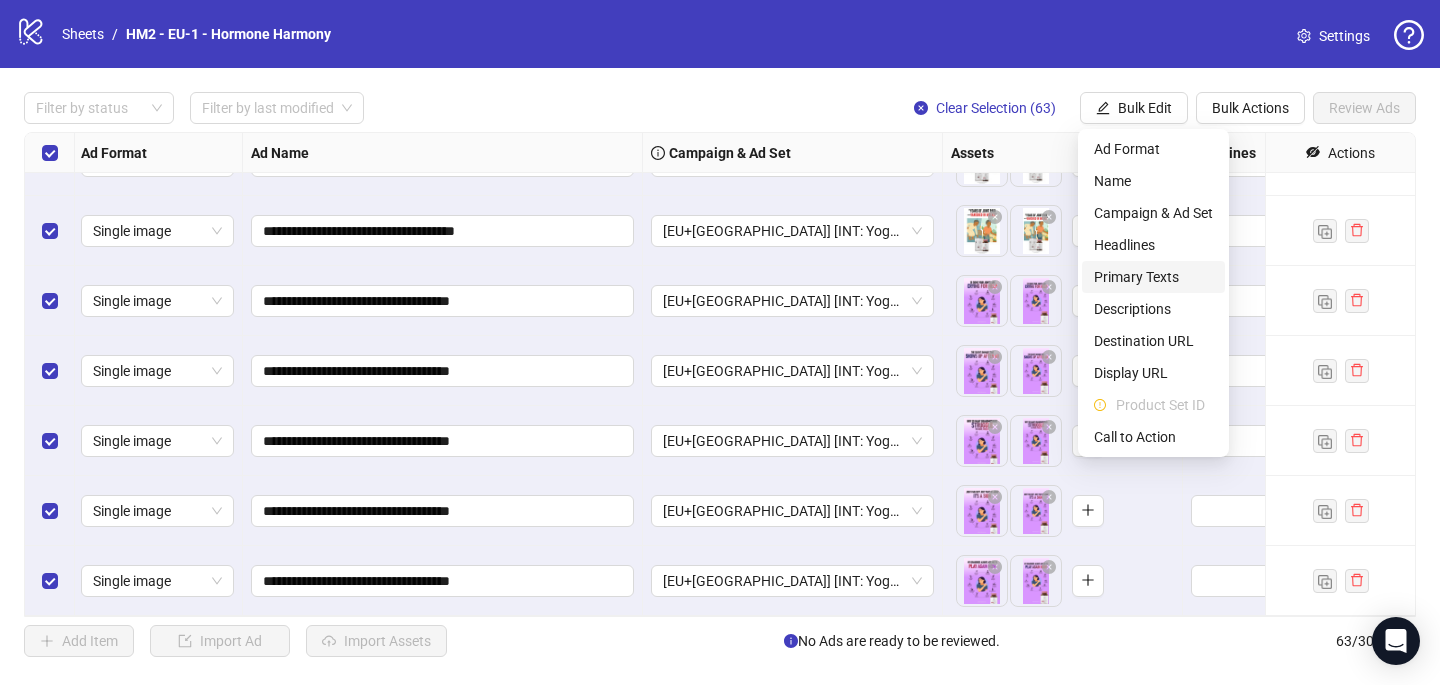 click on "Primary Texts" at bounding box center (1153, 277) 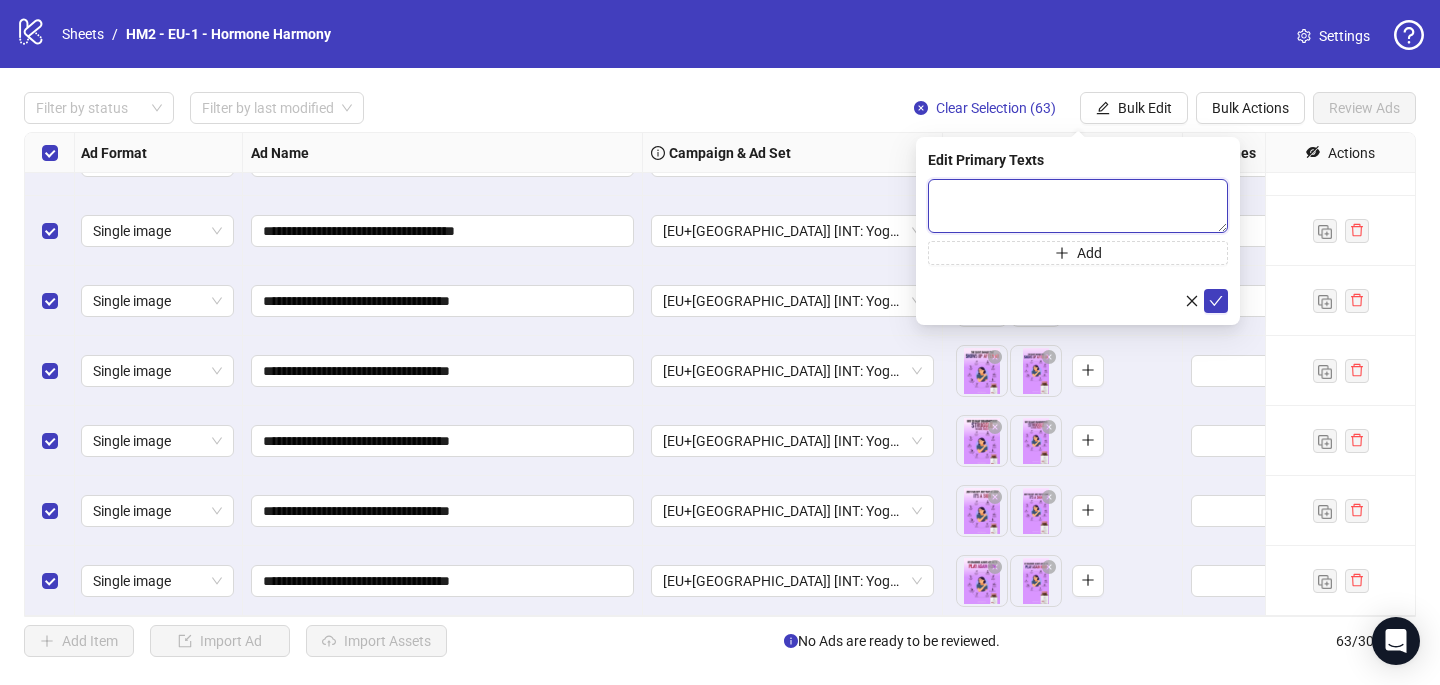 click at bounding box center (1078, 206) 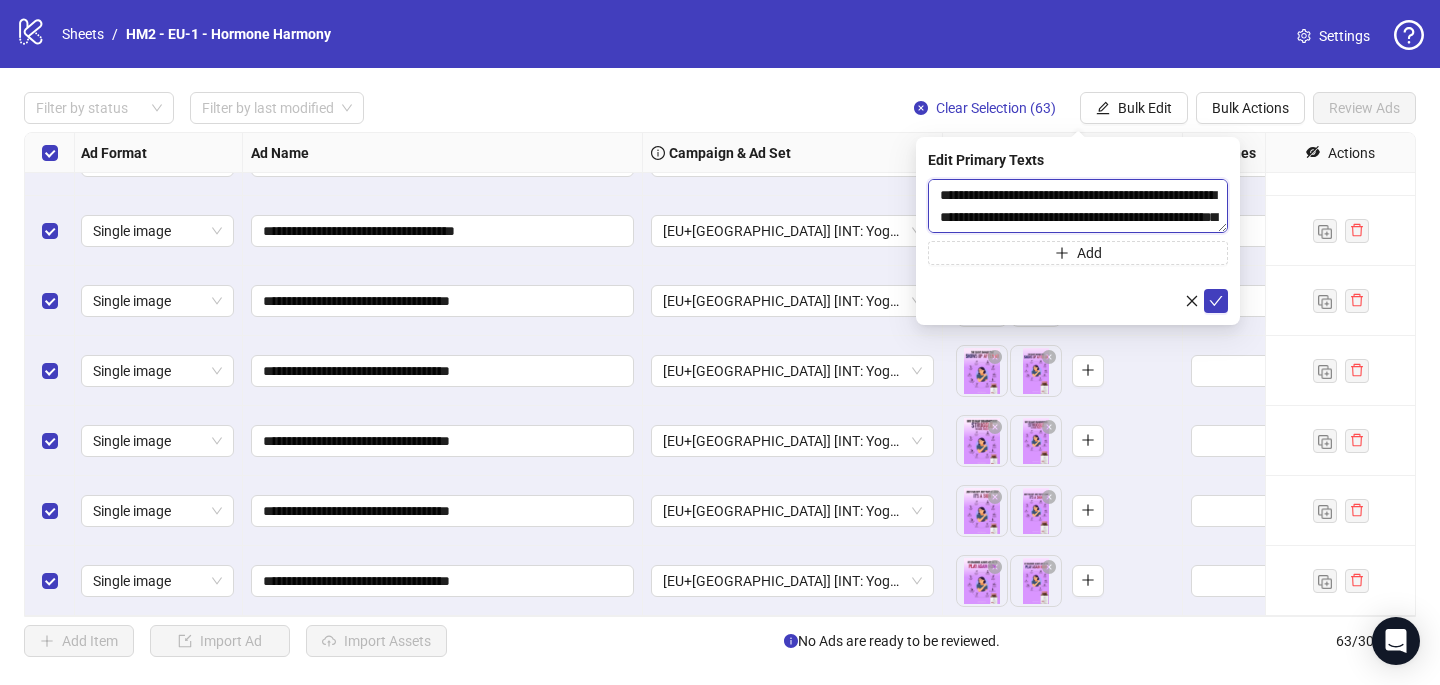 scroll, scrollTop: 829, scrollLeft: 0, axis: vertical 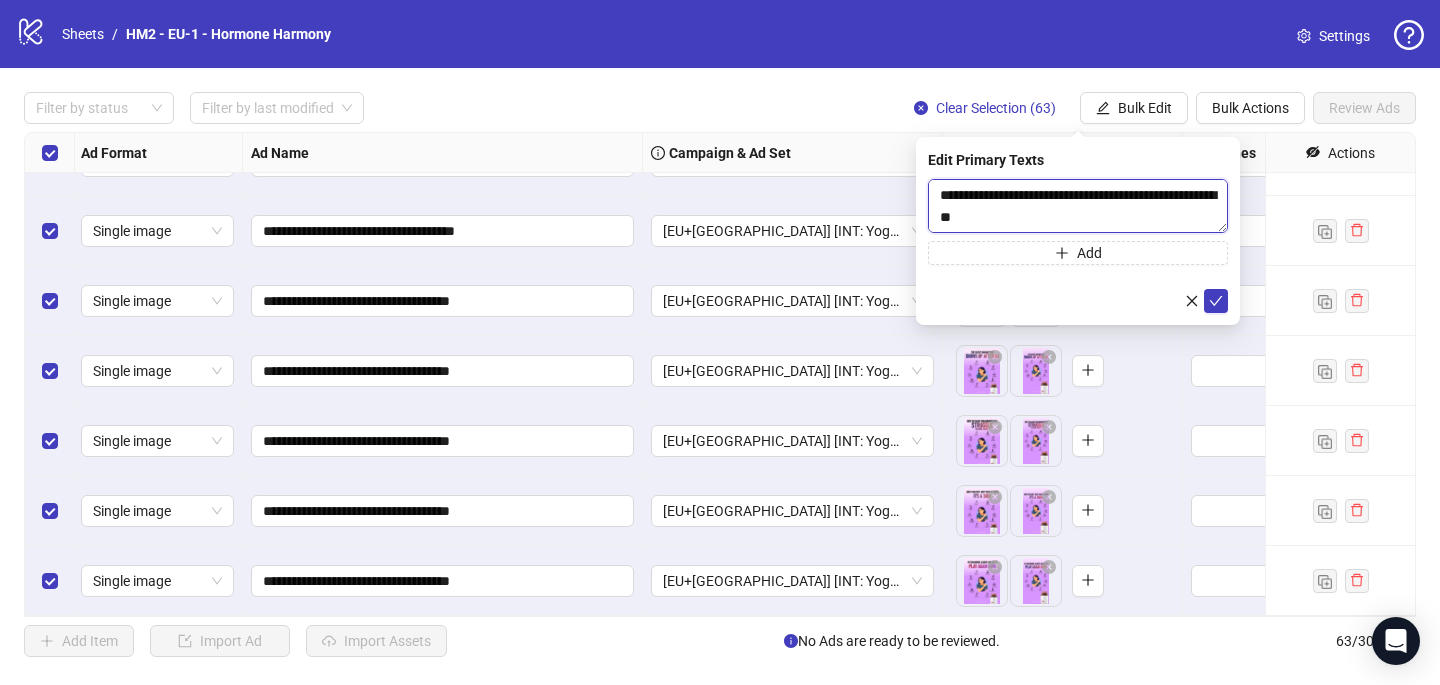 drag, startPoint x: 1054, startPoint y: 223, endPoint x: 935, endPoint y: 205, distance: 120.353645 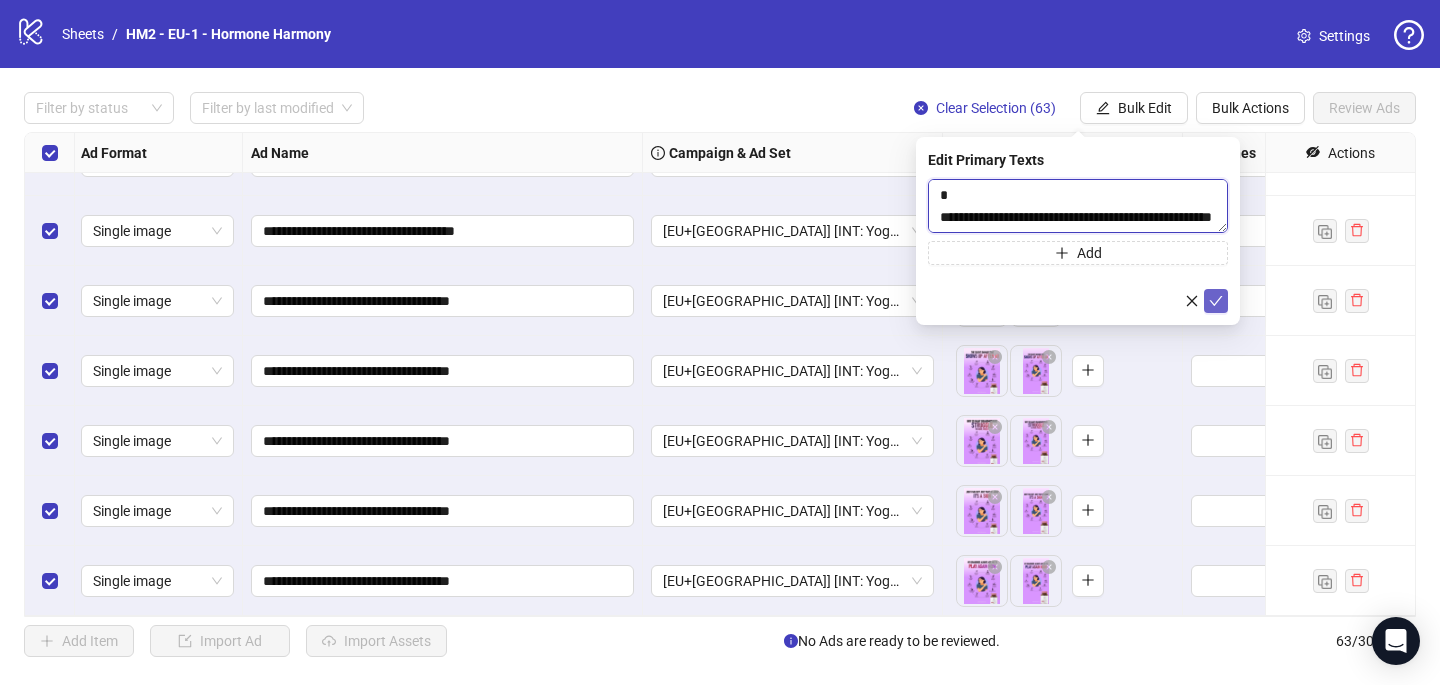 type on "**********" 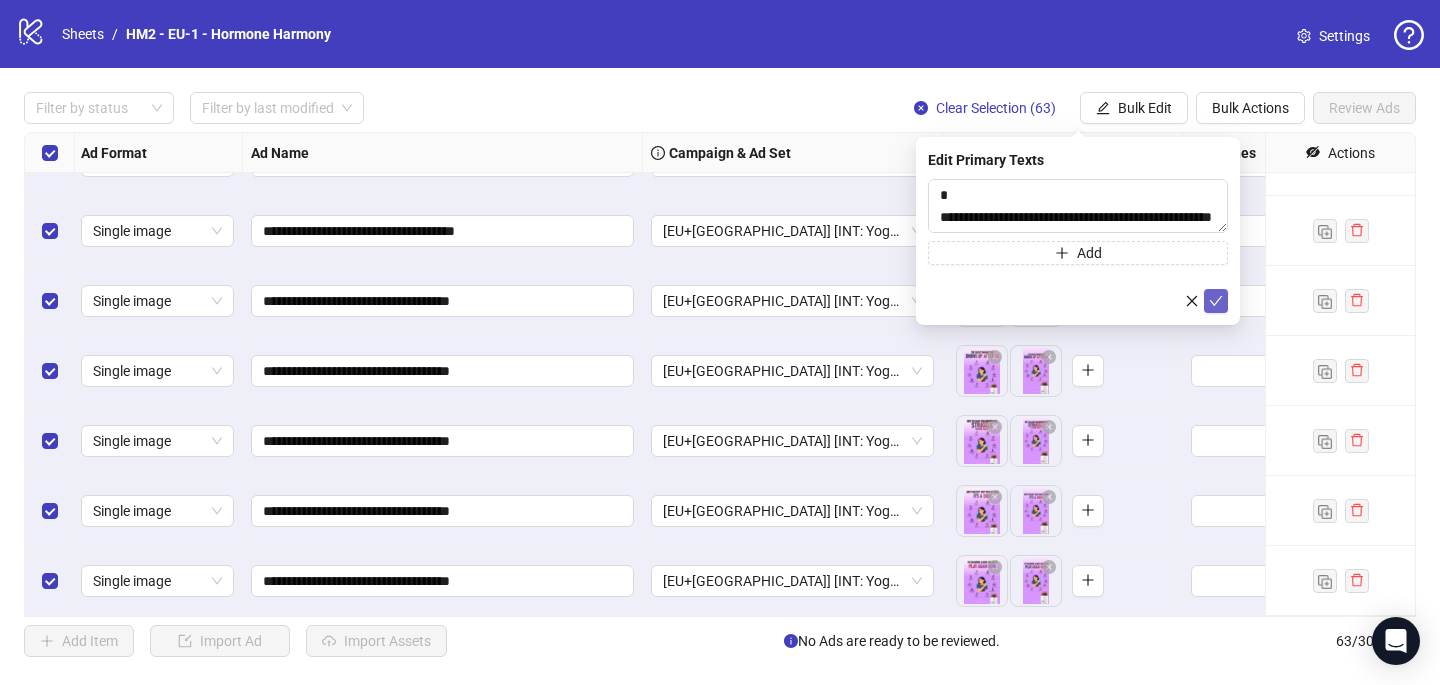 click at bounding box center (1216, 301) 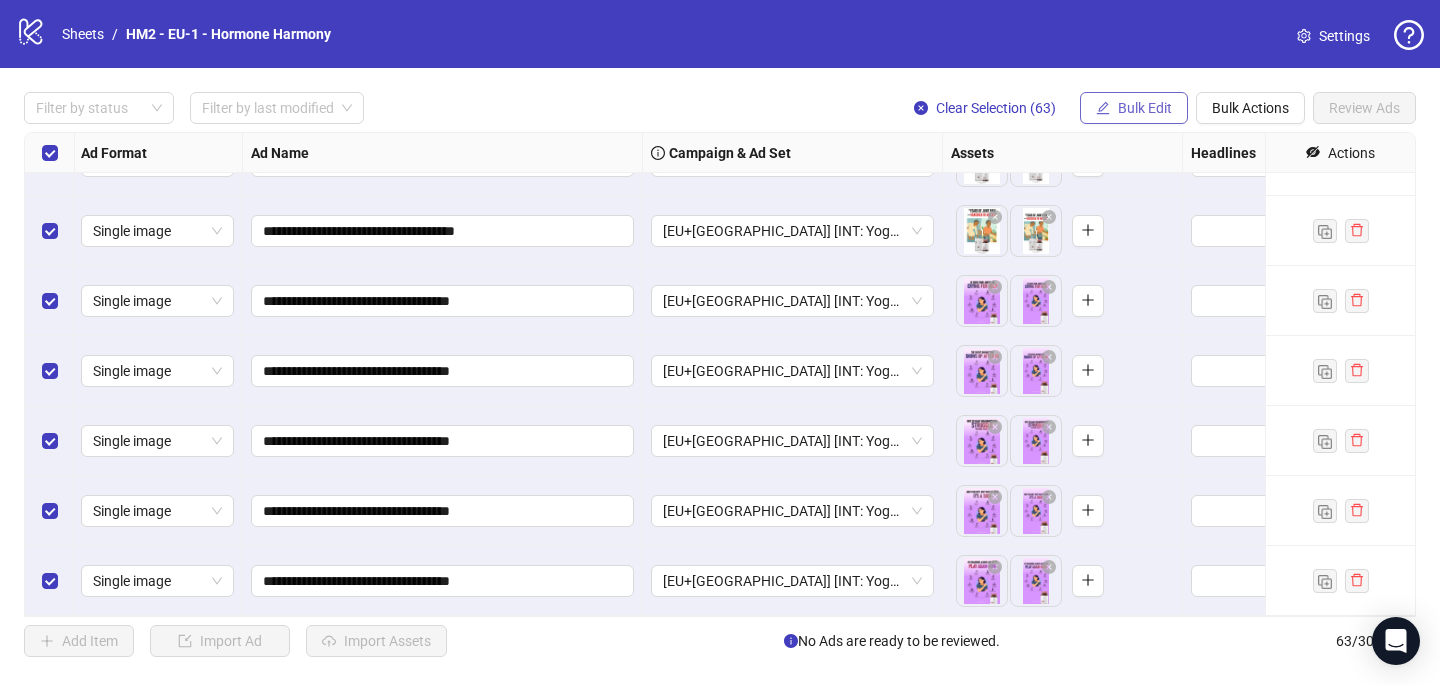 click on "Bulk Edit" at bounding box center (1145, 108) 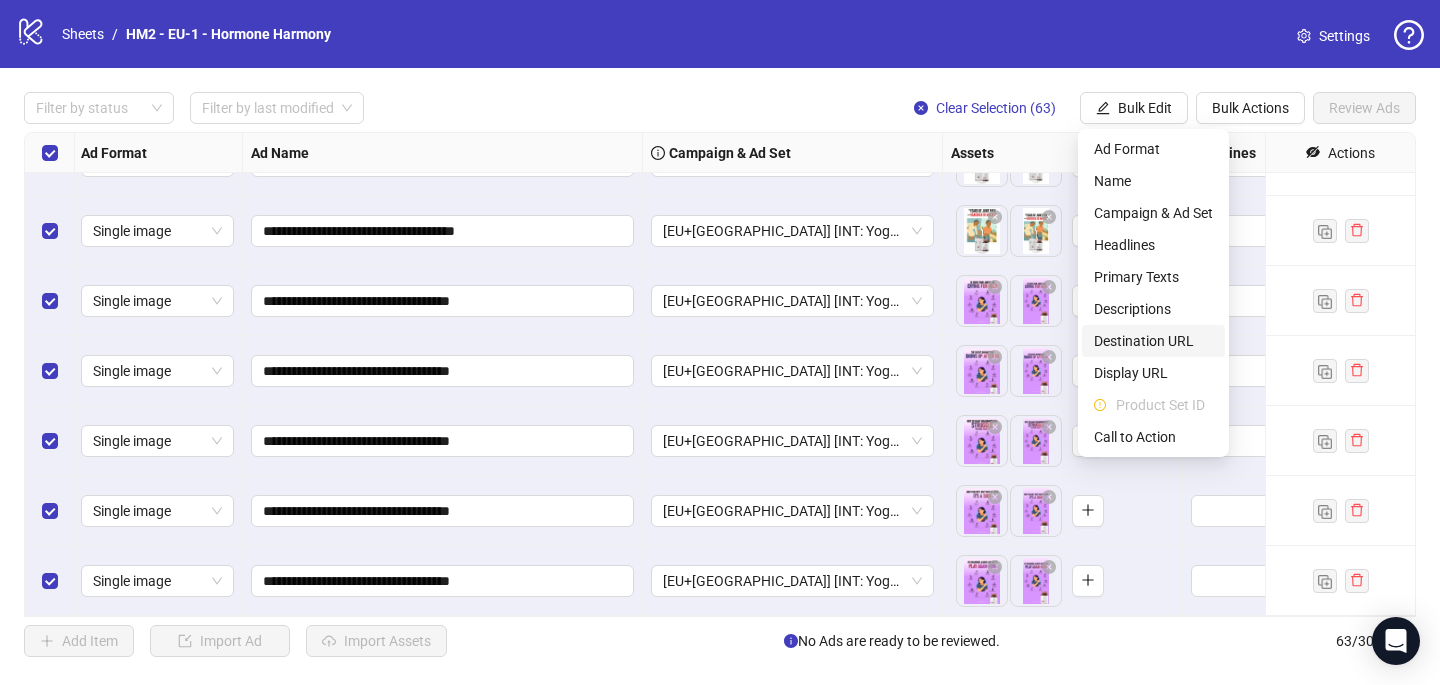 click on "Destination URL" at bounding box center [1153, 341] 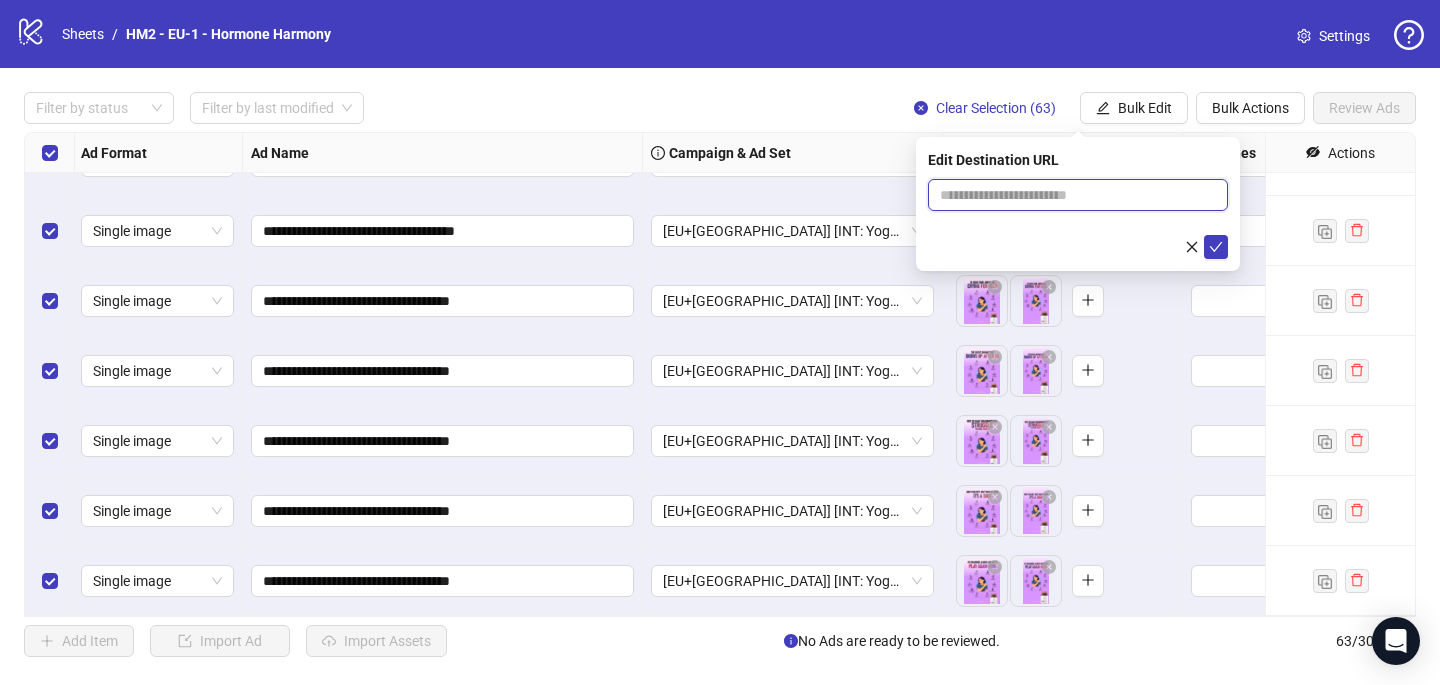 click at bounding box center [1070, 195] 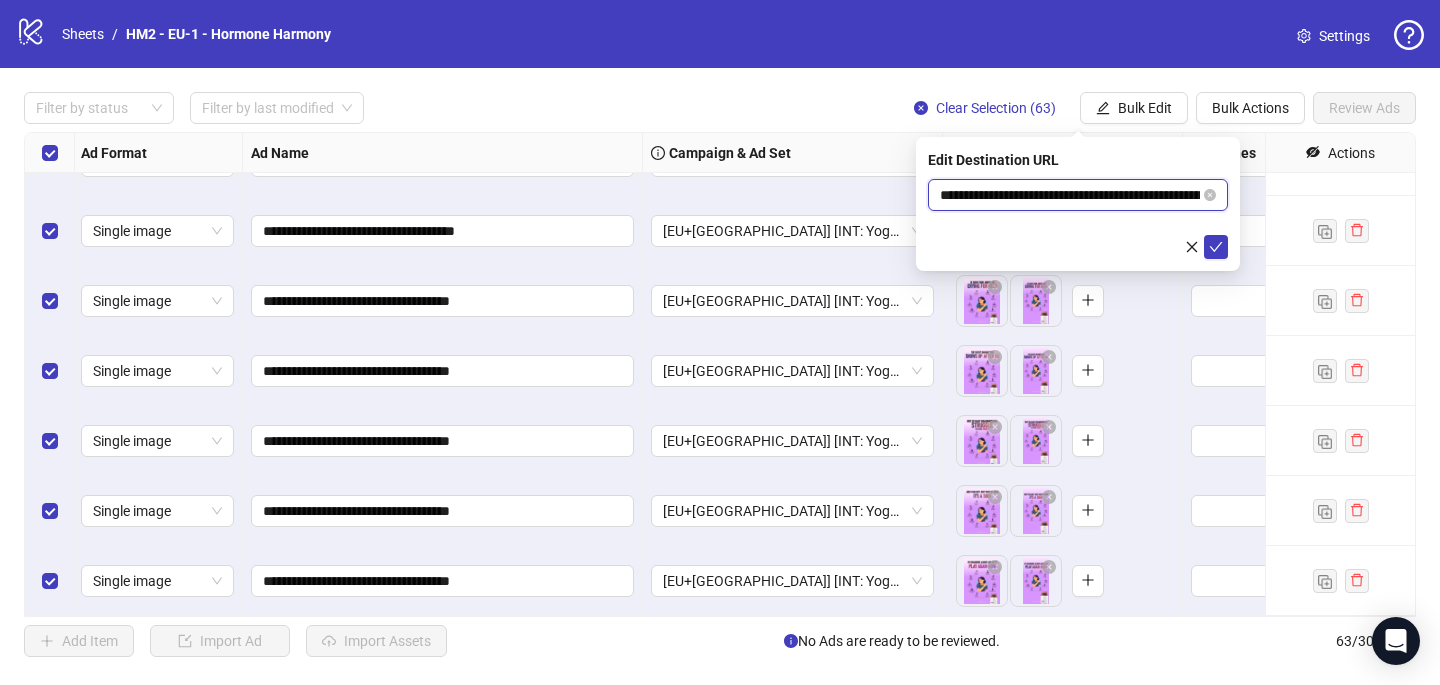 scroll, scrollTop: 0, scrollLeft: 108, axis: horizontal 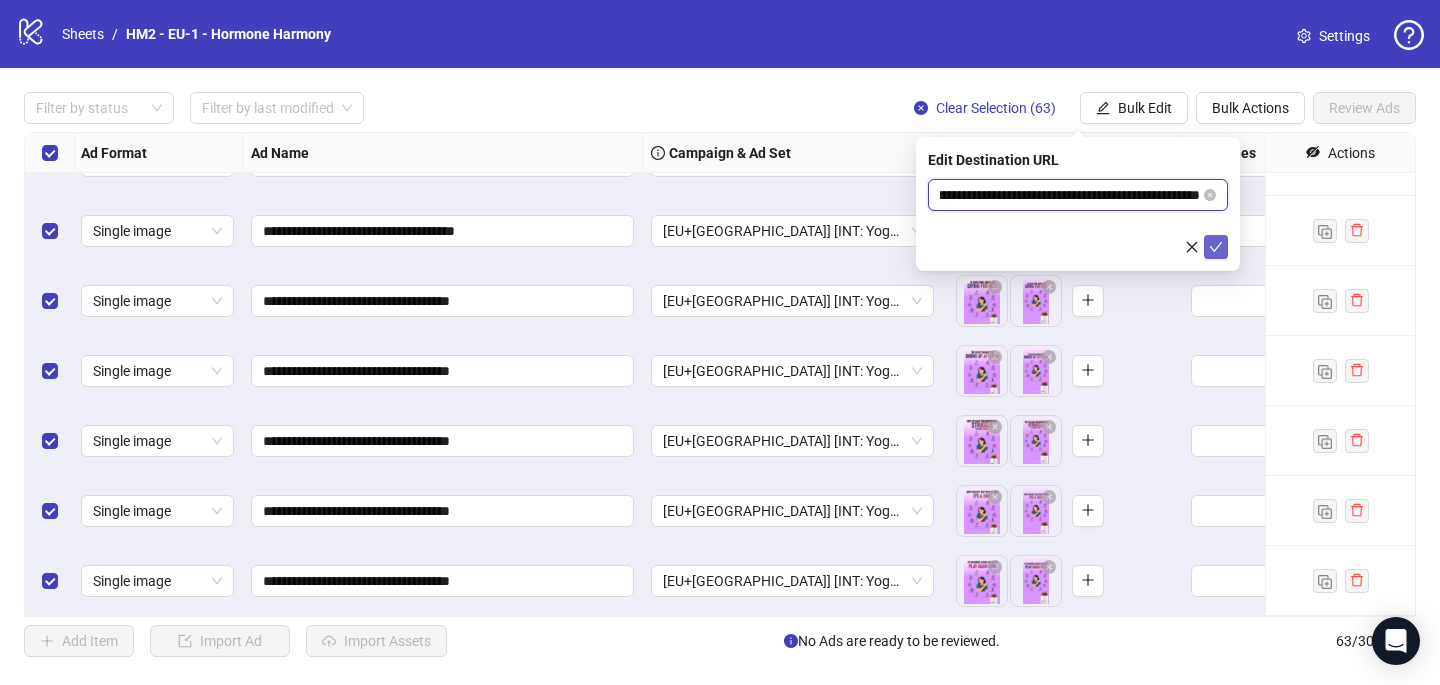 type on "**********" 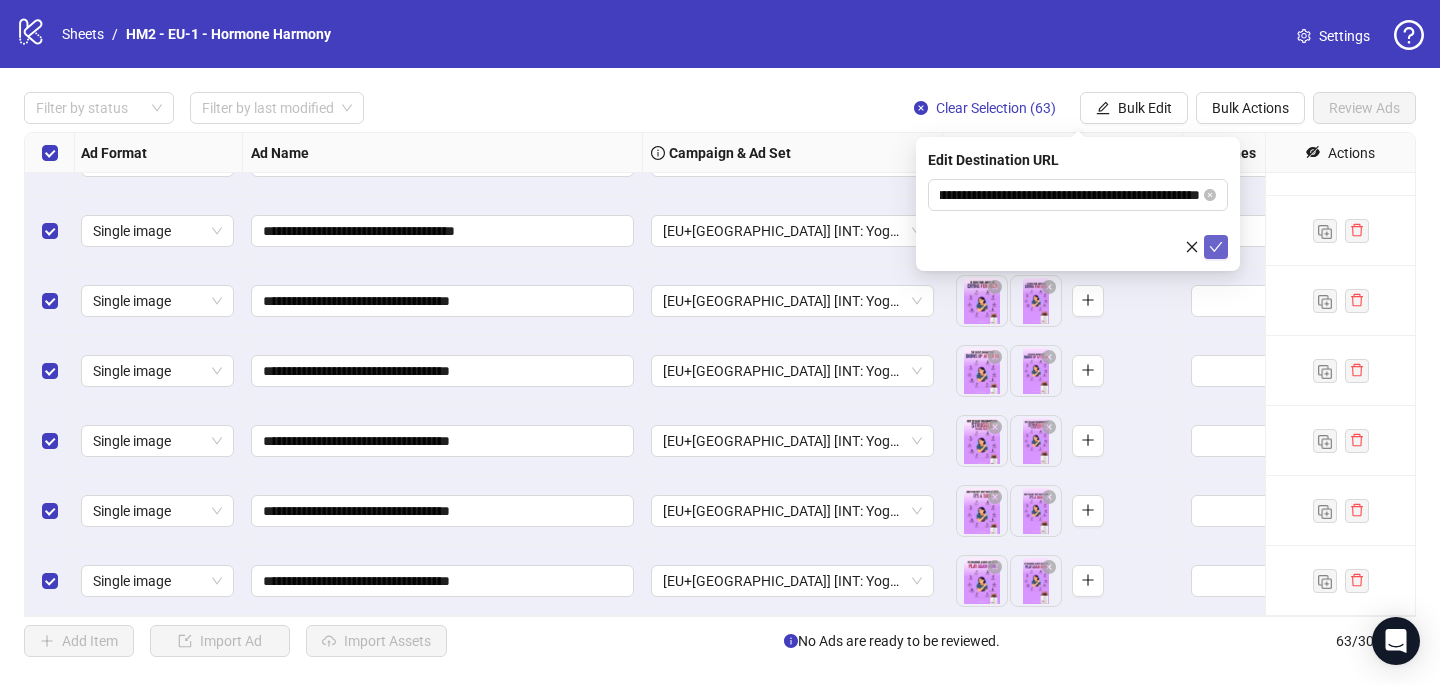 click 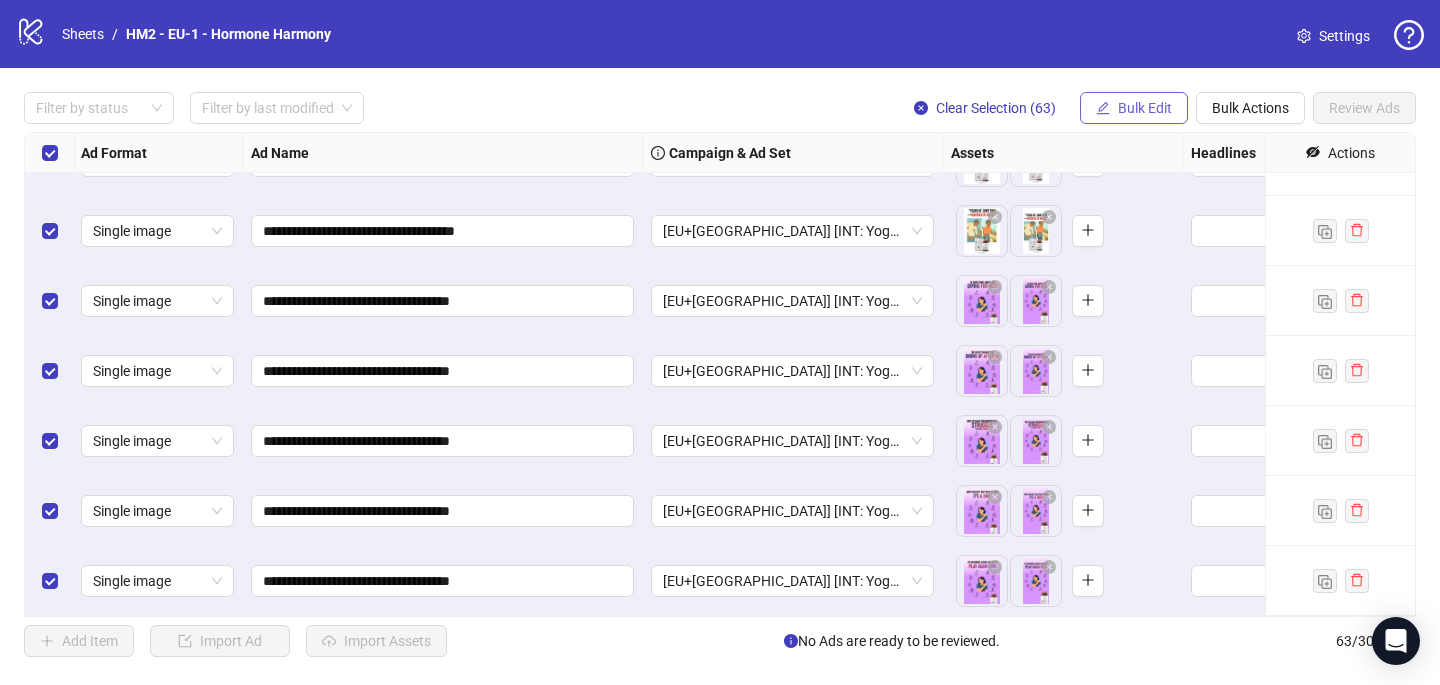 click on "Bulk Edit" at bounding box center [1134, 108] 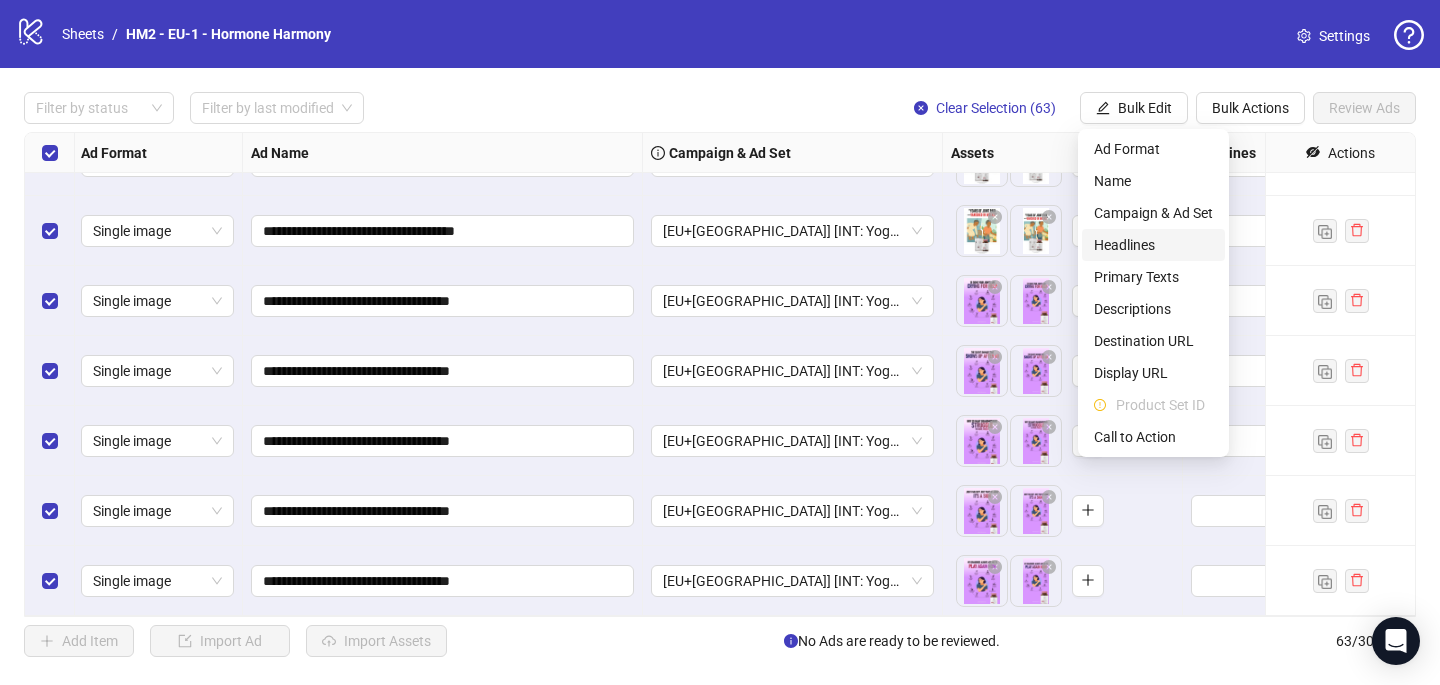 click on "Headlines" at bounding box center (1153, 245) 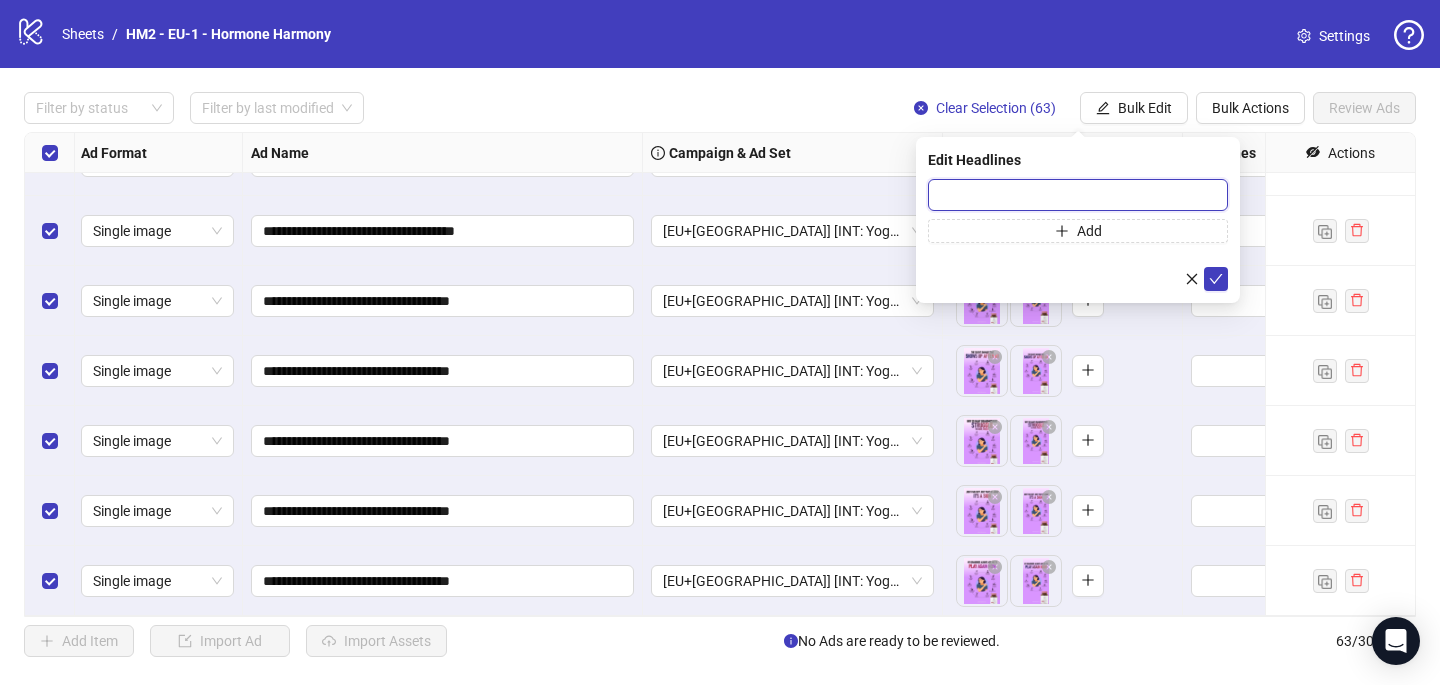 click at bounding box center [1078, 195] 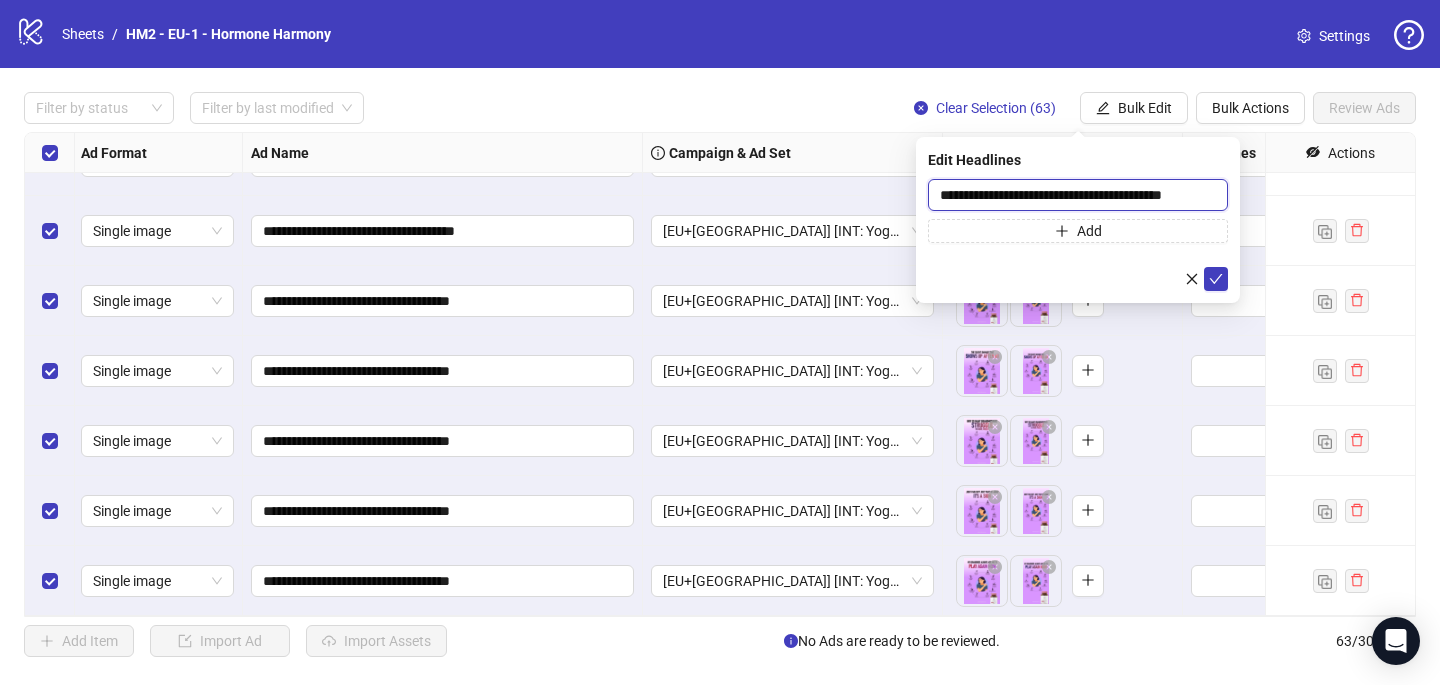 scroll, scrollTop: 0, scrollLeft: 5, axis: horizontal 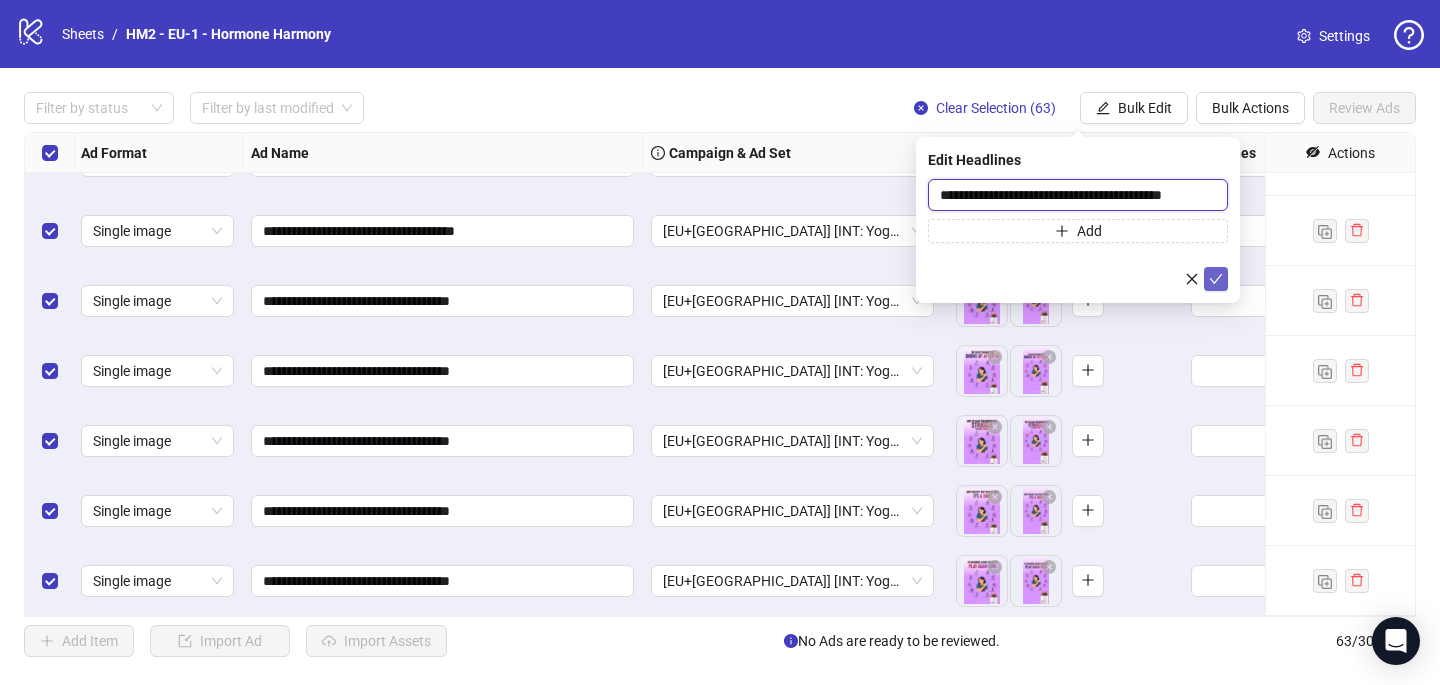 type on "**********" 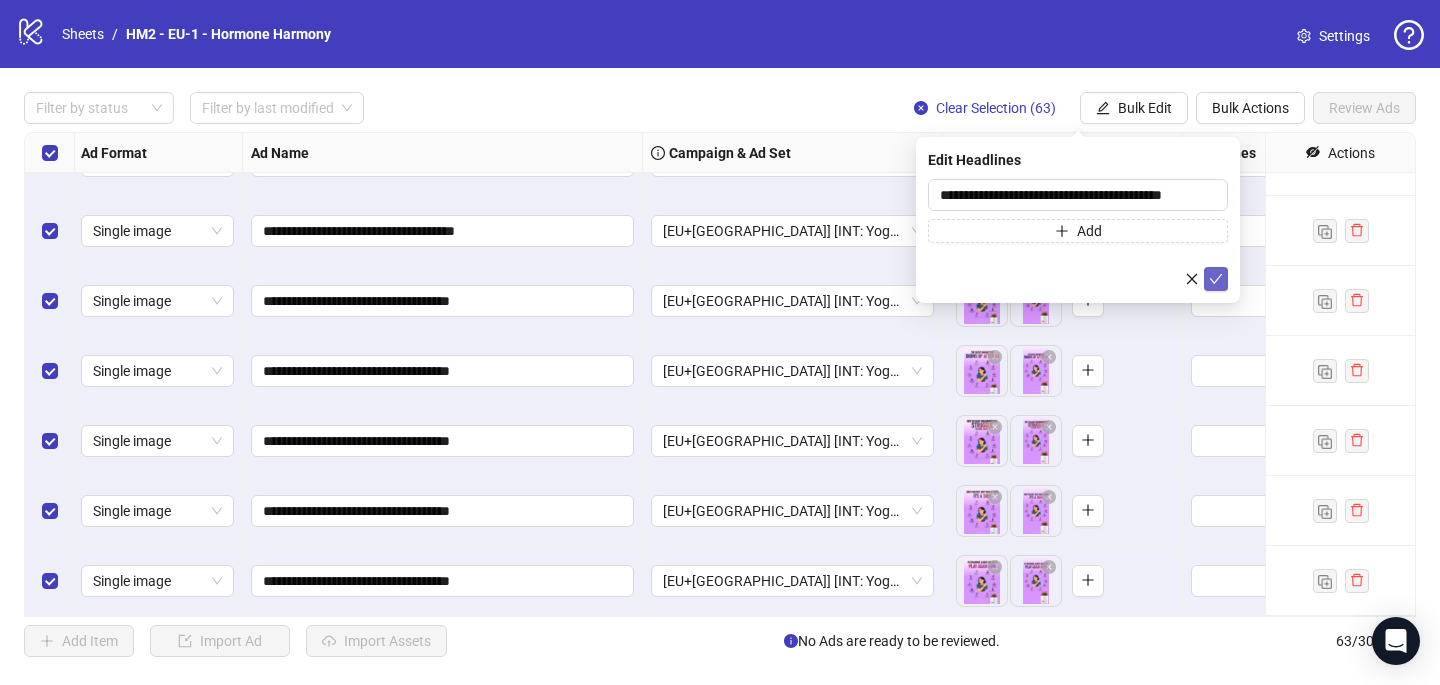 click 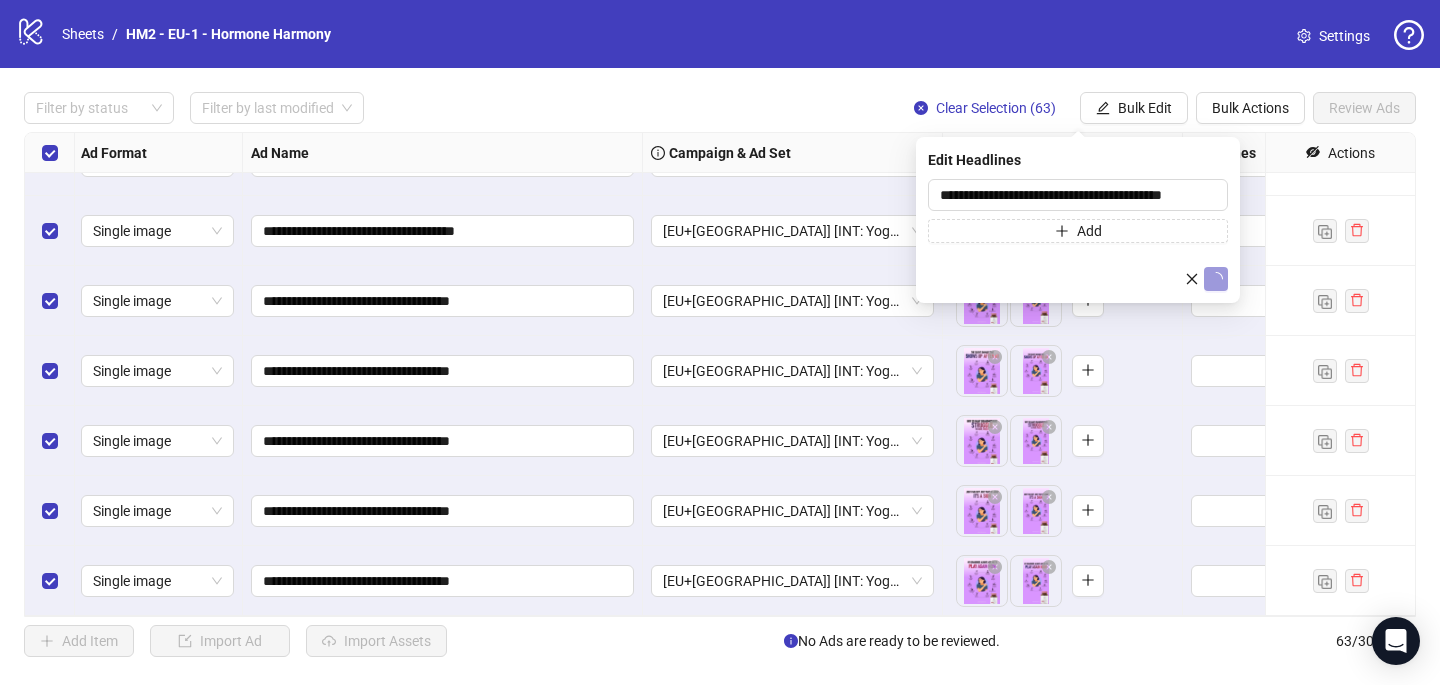 scroll, scrollTop: 0, scrollLeft: 0, axis: both 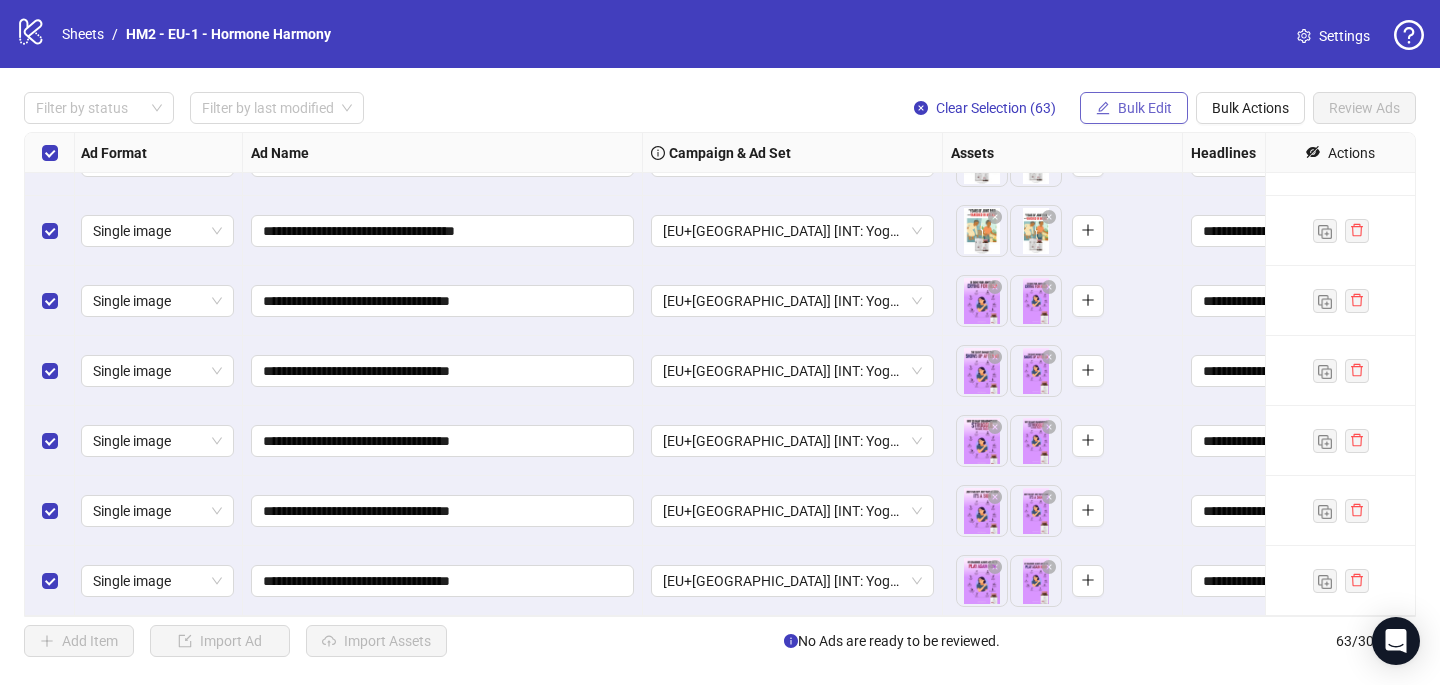 click on "Bulk Edit" at bounding box center [1134, 108] 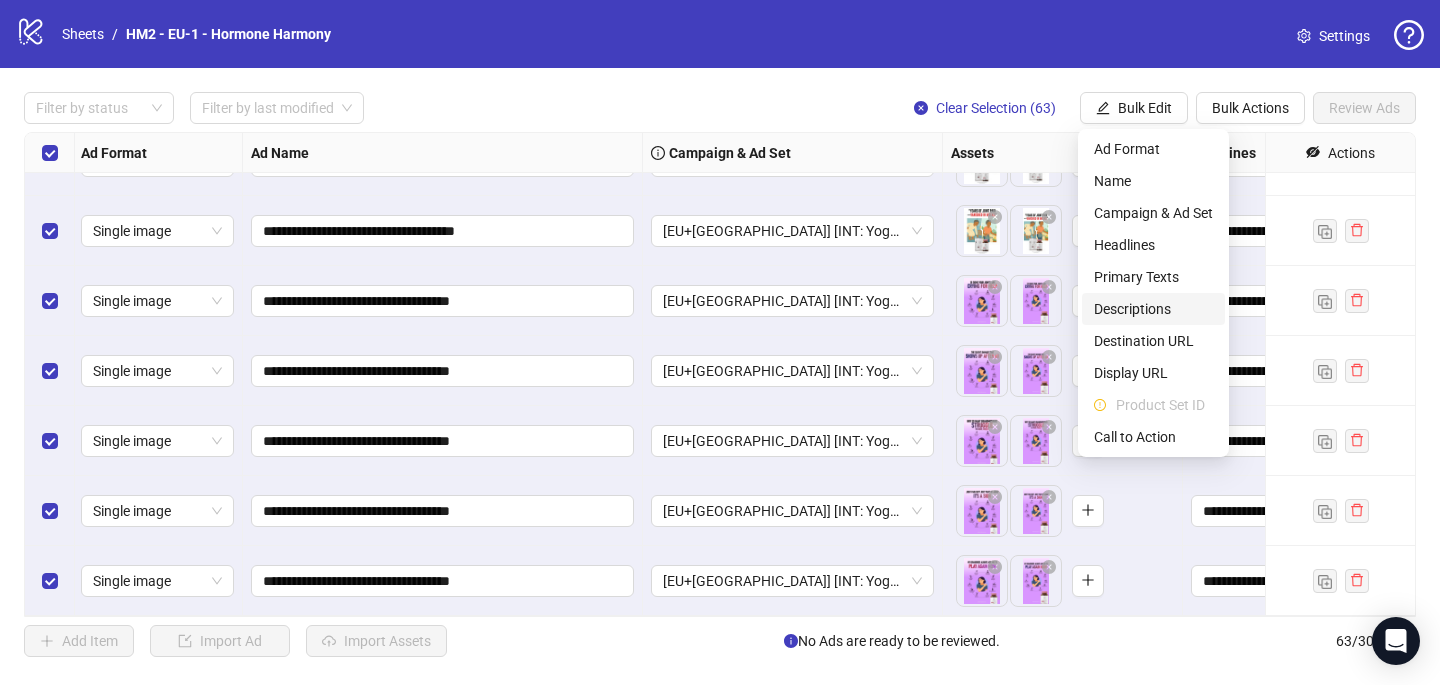 click on "Descriptions" at bounding box center [1153, 309] 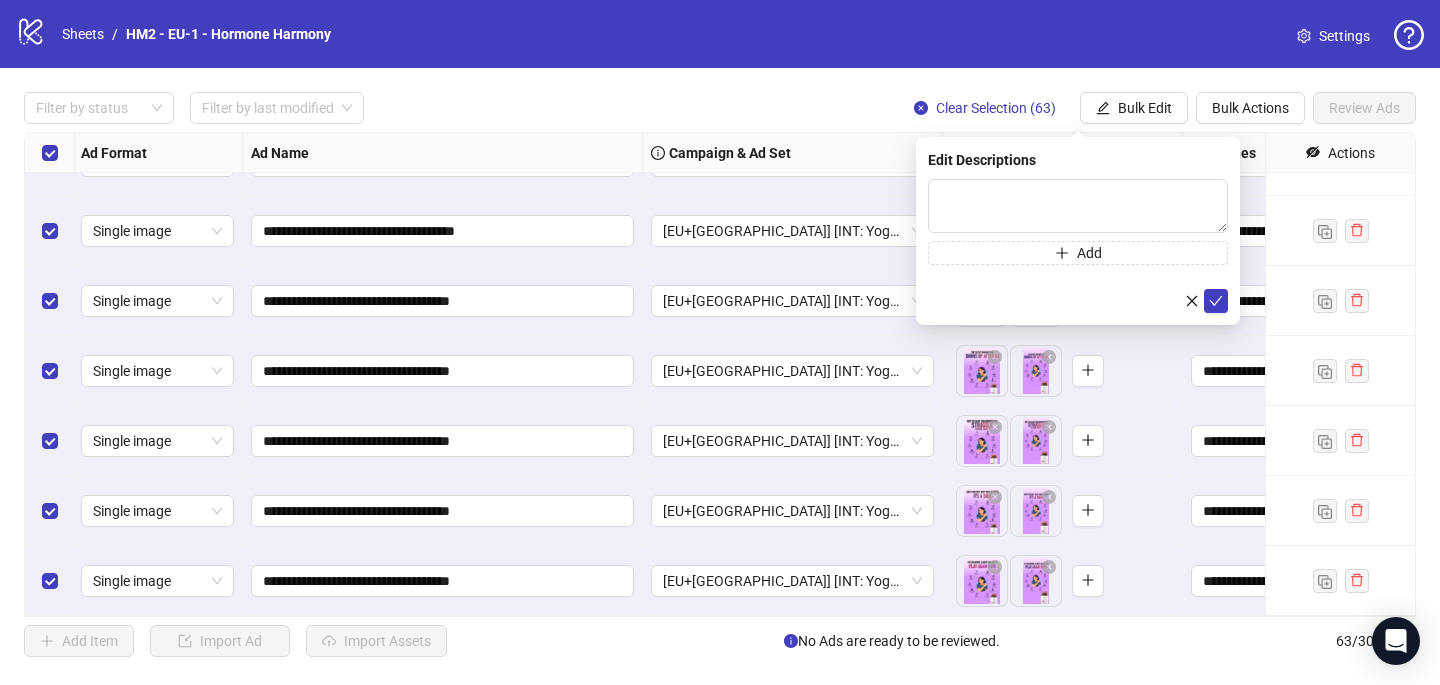 type 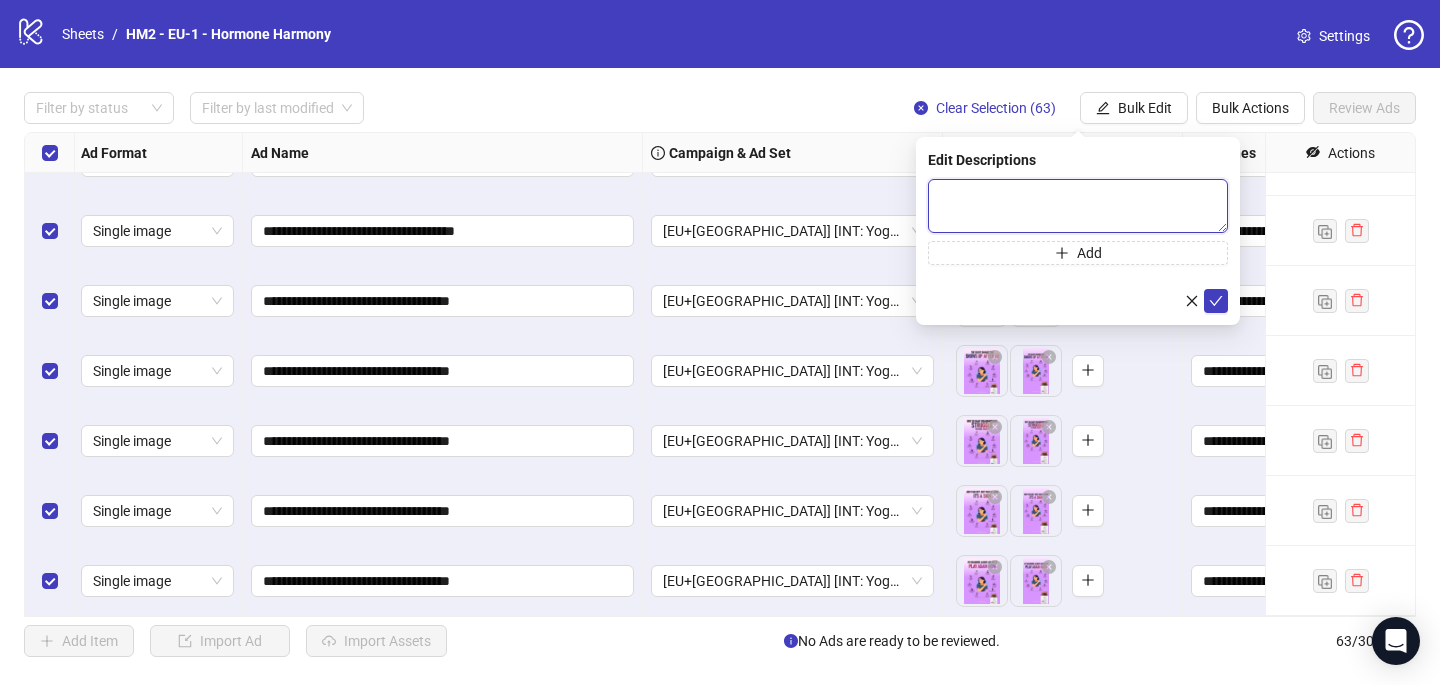 click at bounding box center (1078, 206) 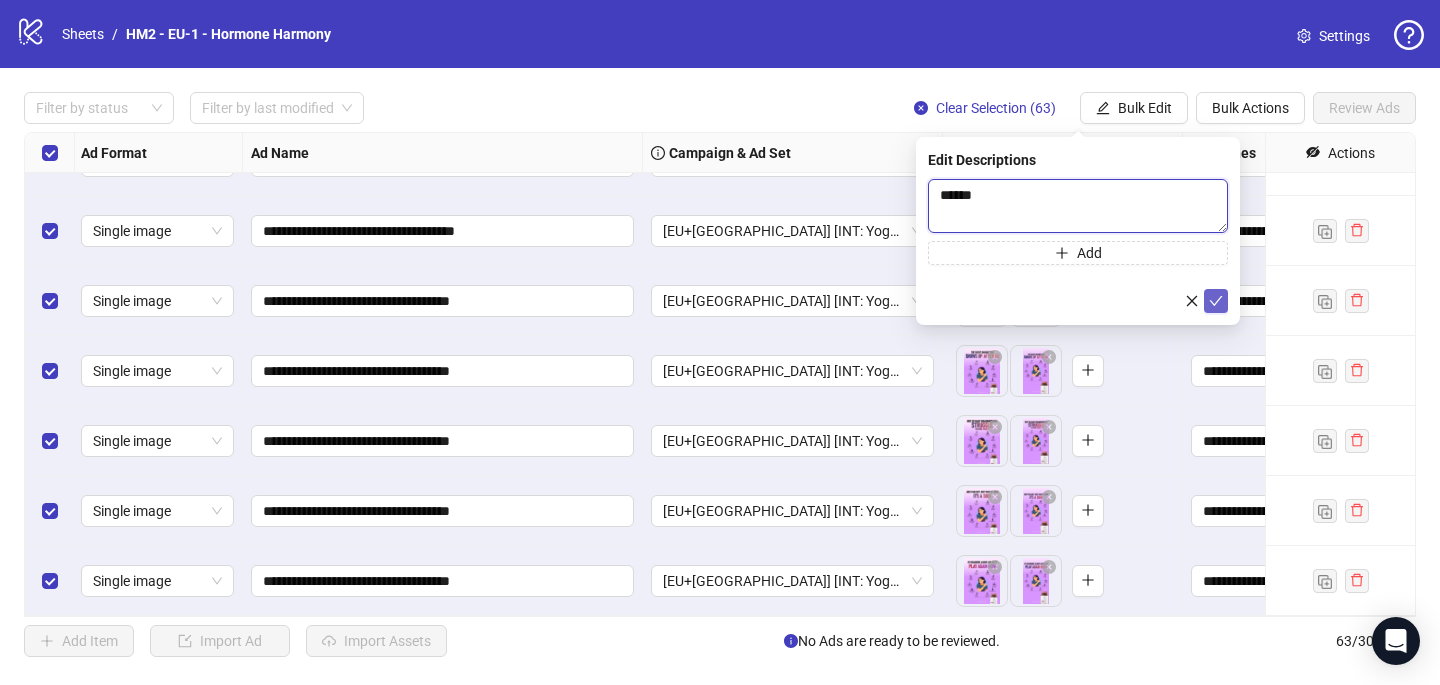 type 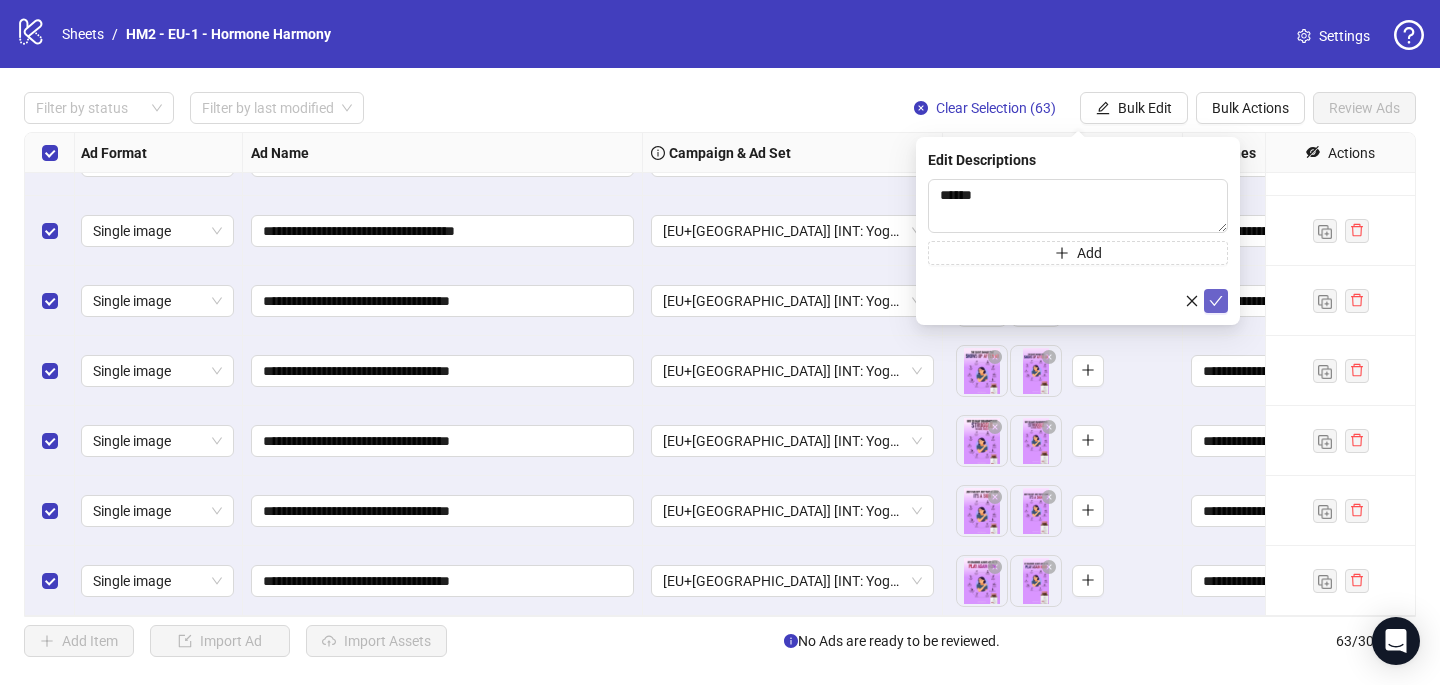 click 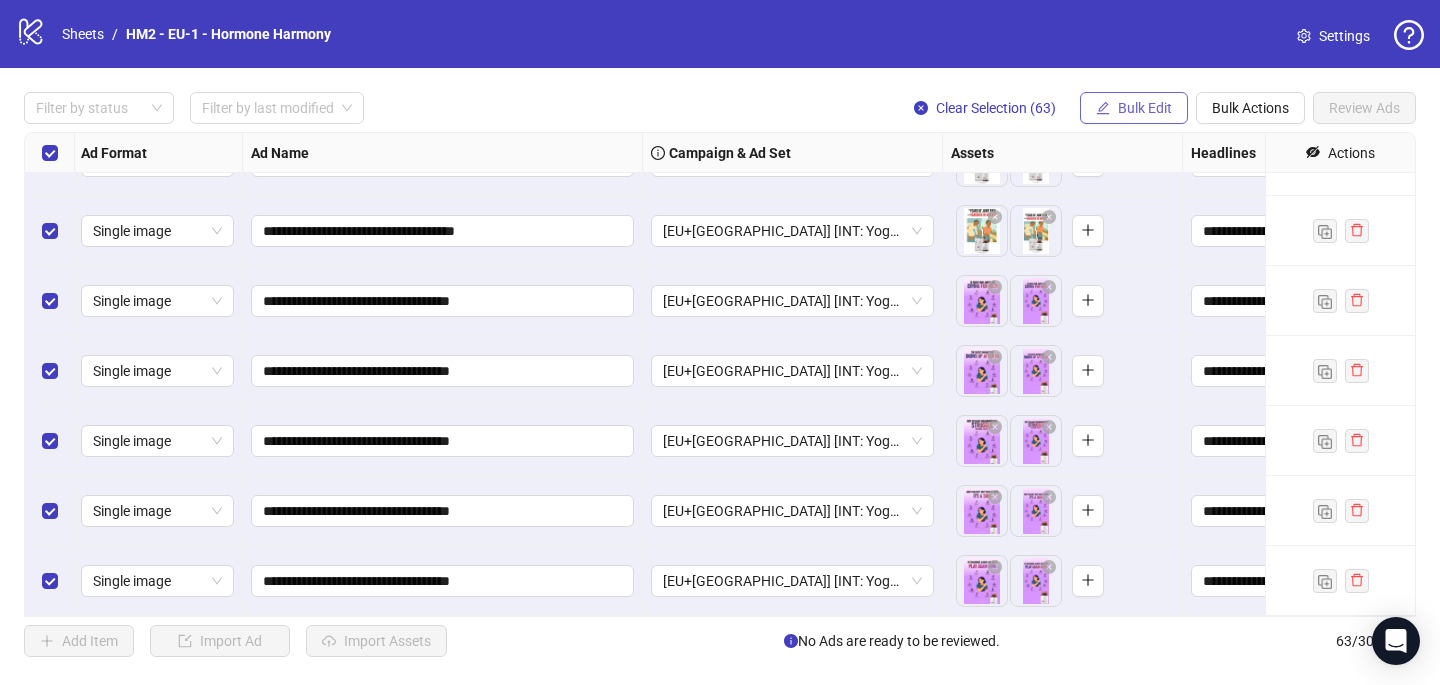 click on "Bulk Edit" at bounding box center [1145, 108] 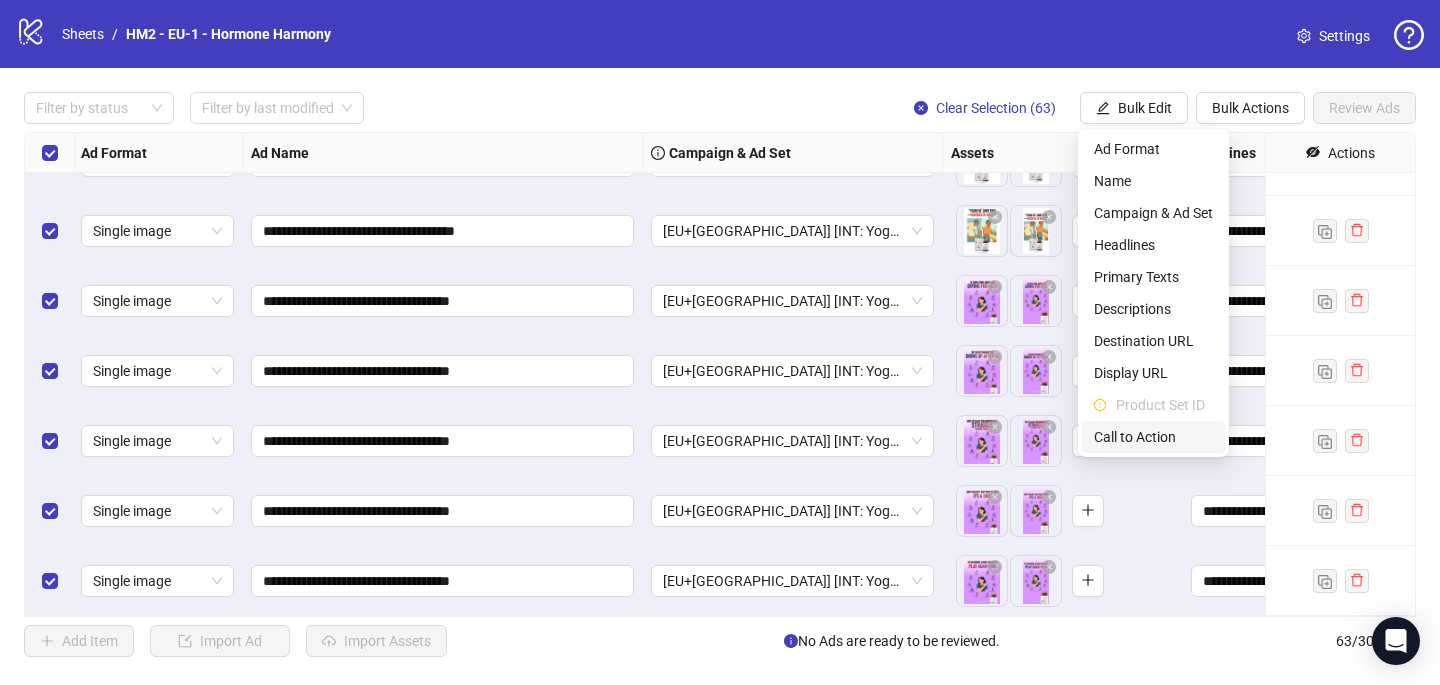 click on "Call to Action" at bounding box center [1153, 437] 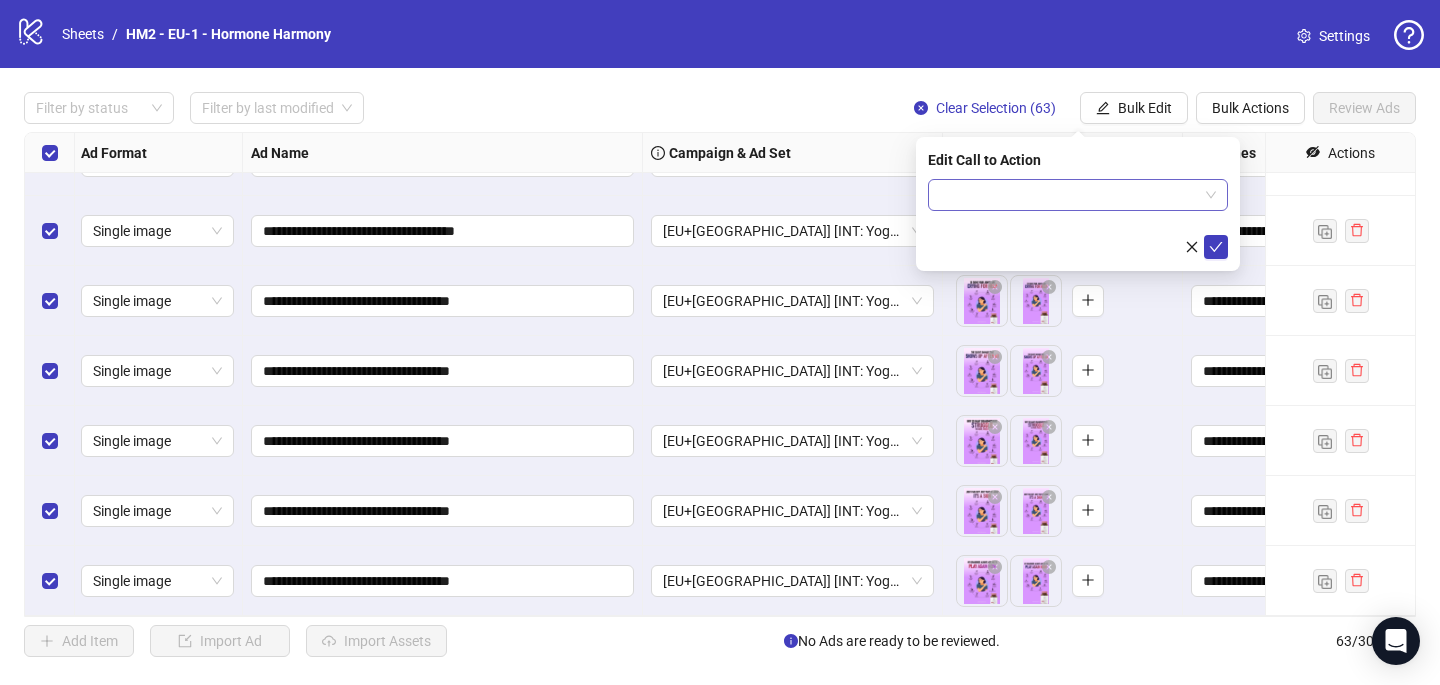 click at bounding box center (1069, 195) 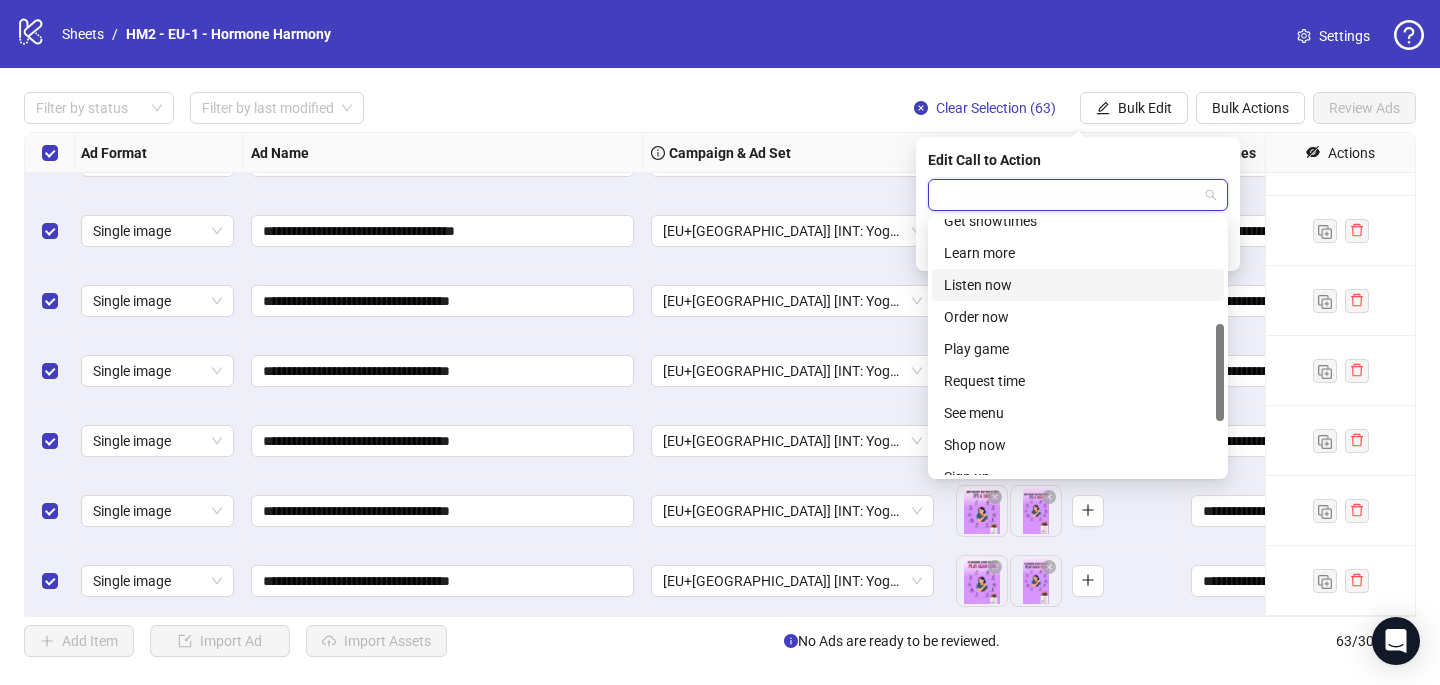 scroll, scrollTop: 276, scrollLeft: 0, axis: vertical 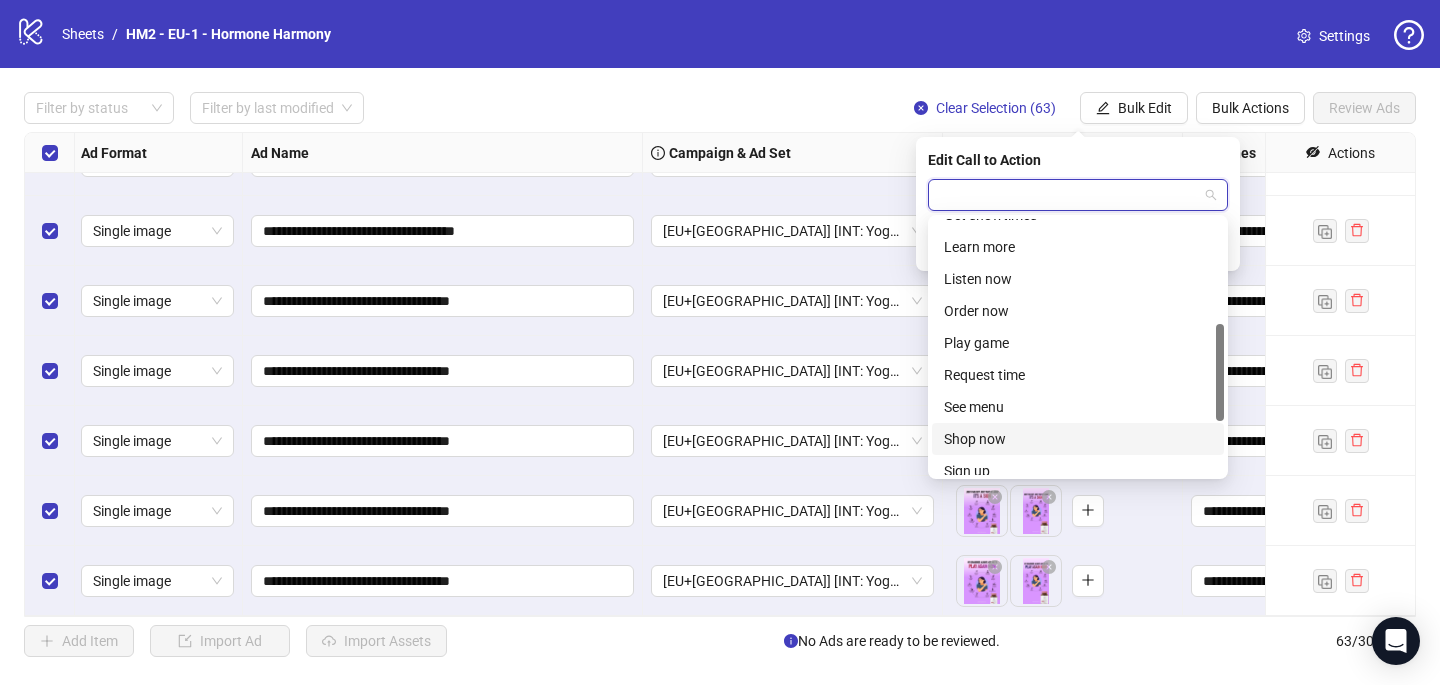 click on "Shop now" at bounding box center [1078, 439] 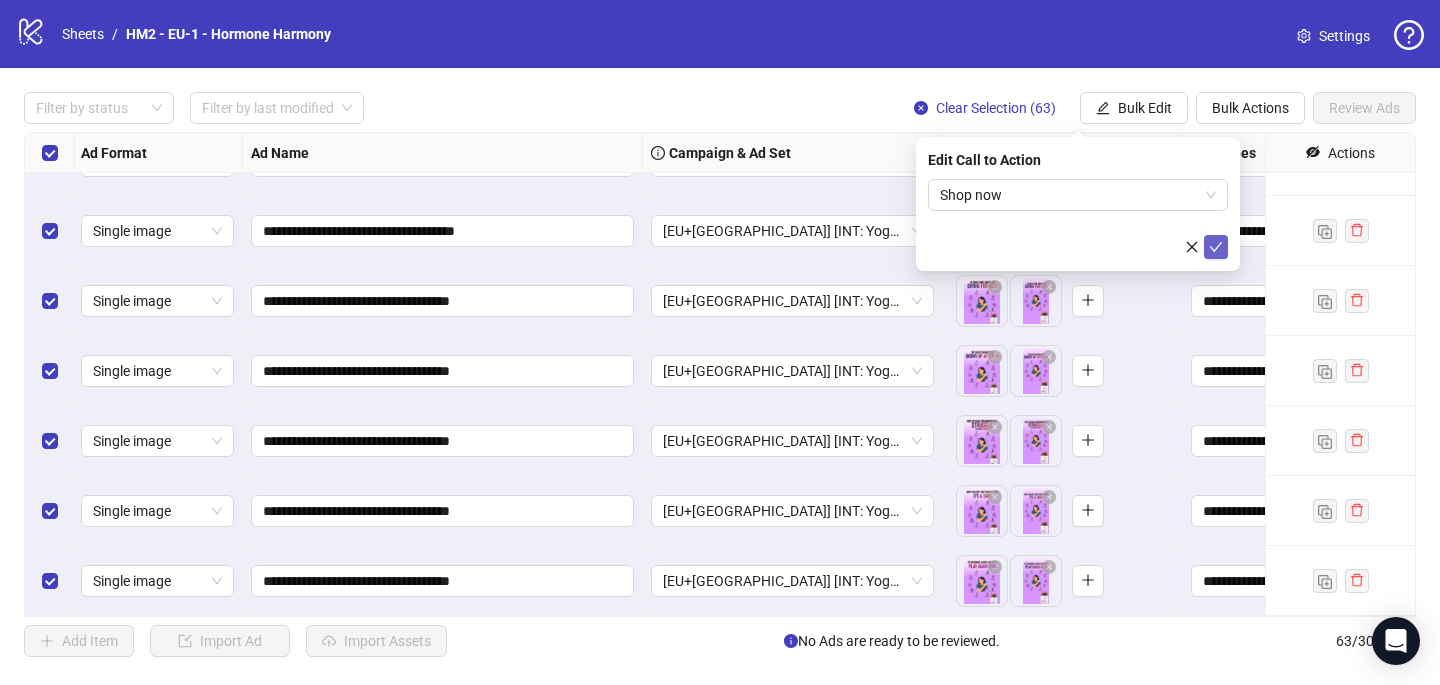 click at bounding box center [1216, 247] 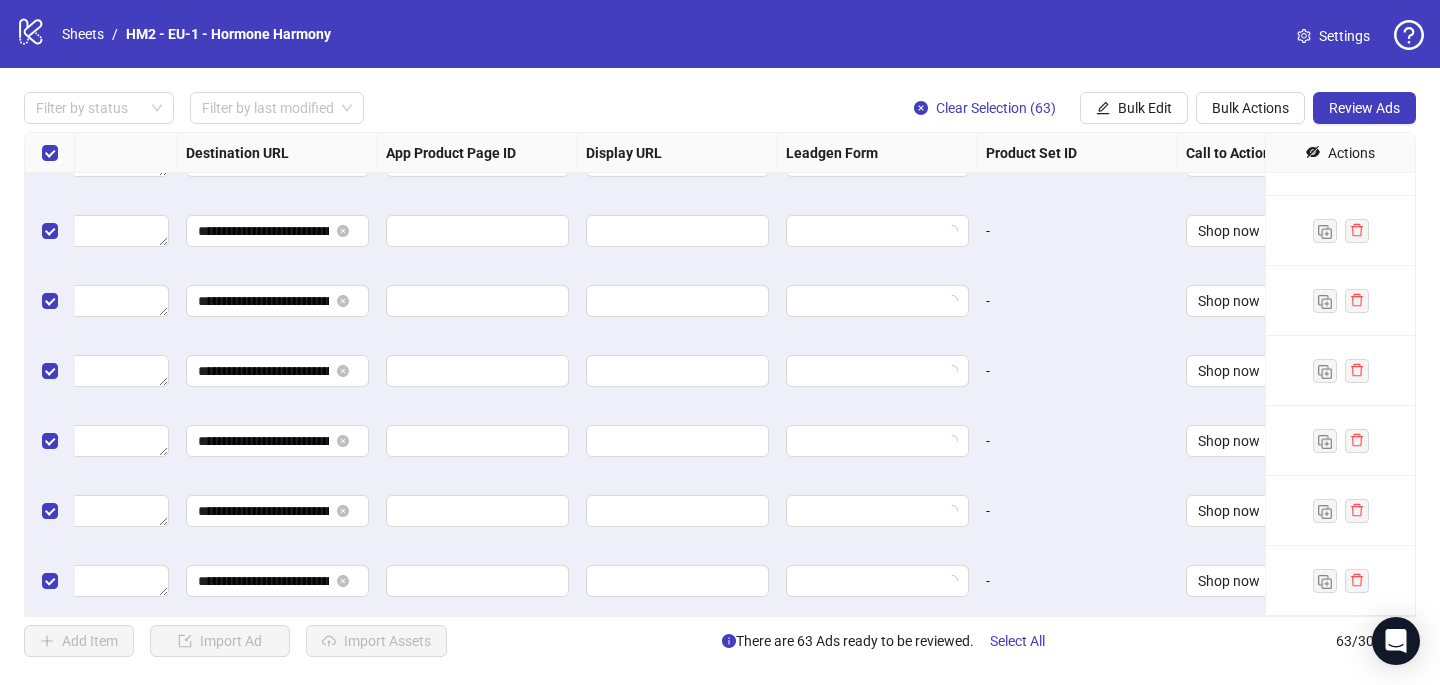 scroll, scrollTop: 3967, scrollLeft: 1843, axis: both 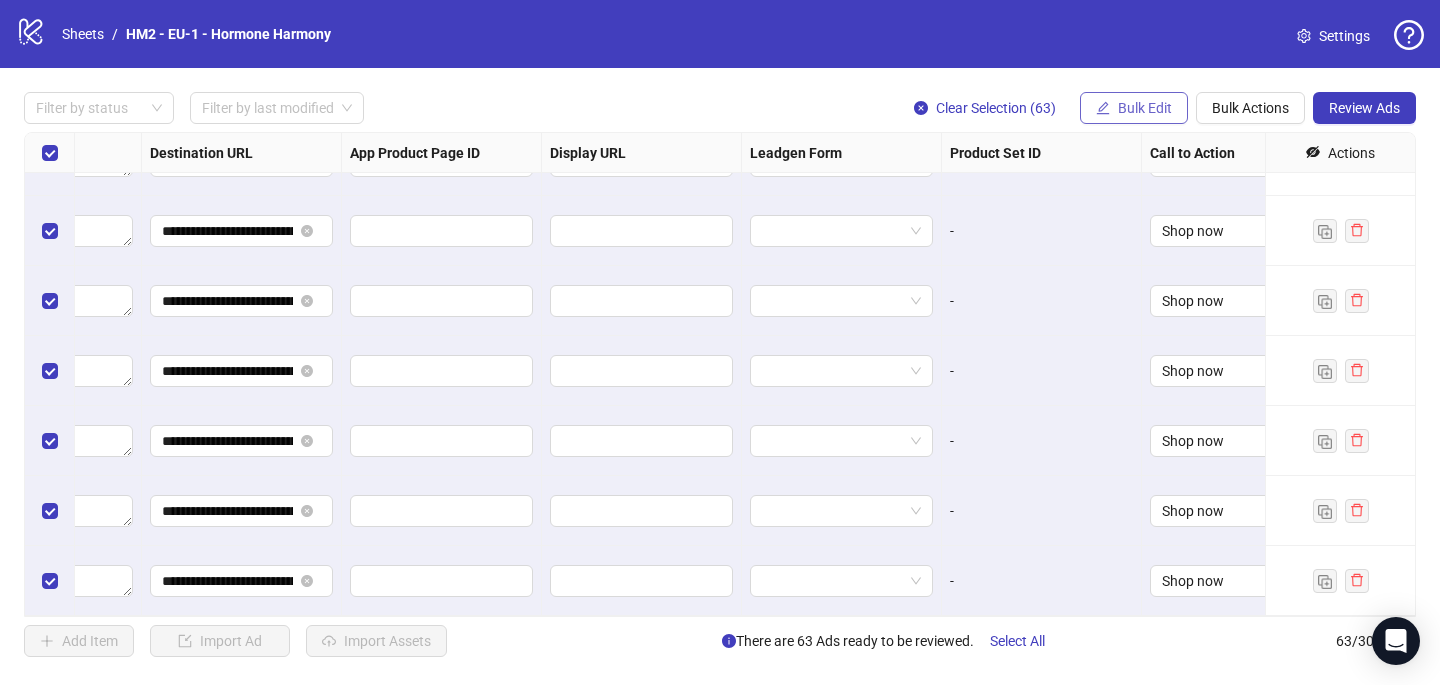 click on "Bulk Edit" at bounding box center [1145, 108] 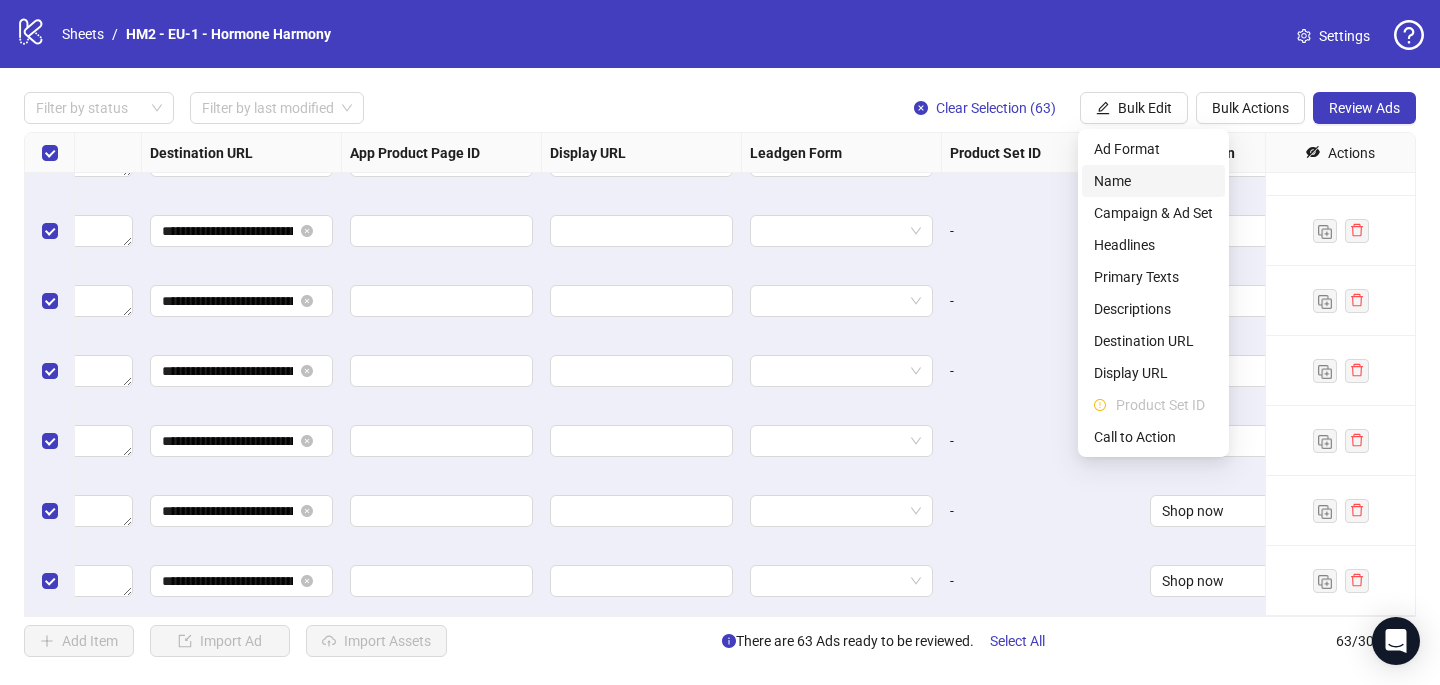 click on "Name" at bounding box center [1153, 181] 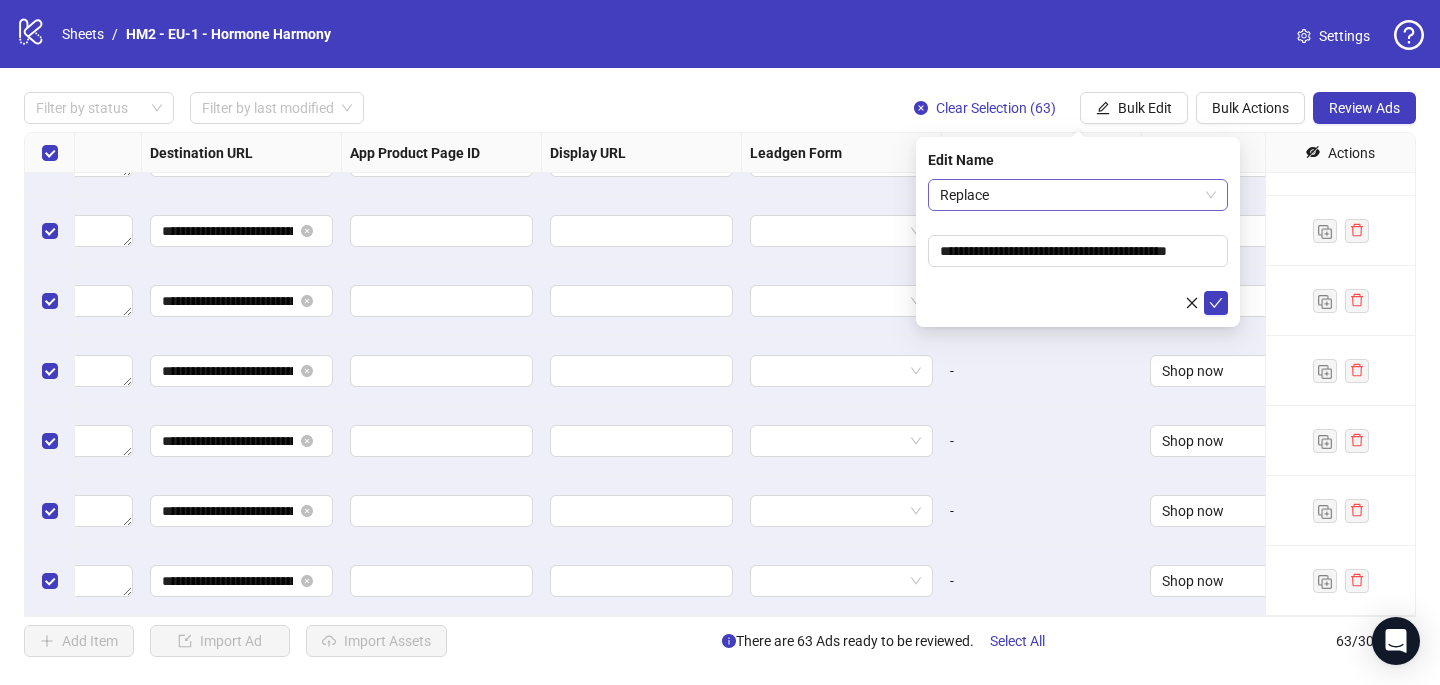 click on "Replace" at bounding box center [1078, 195] 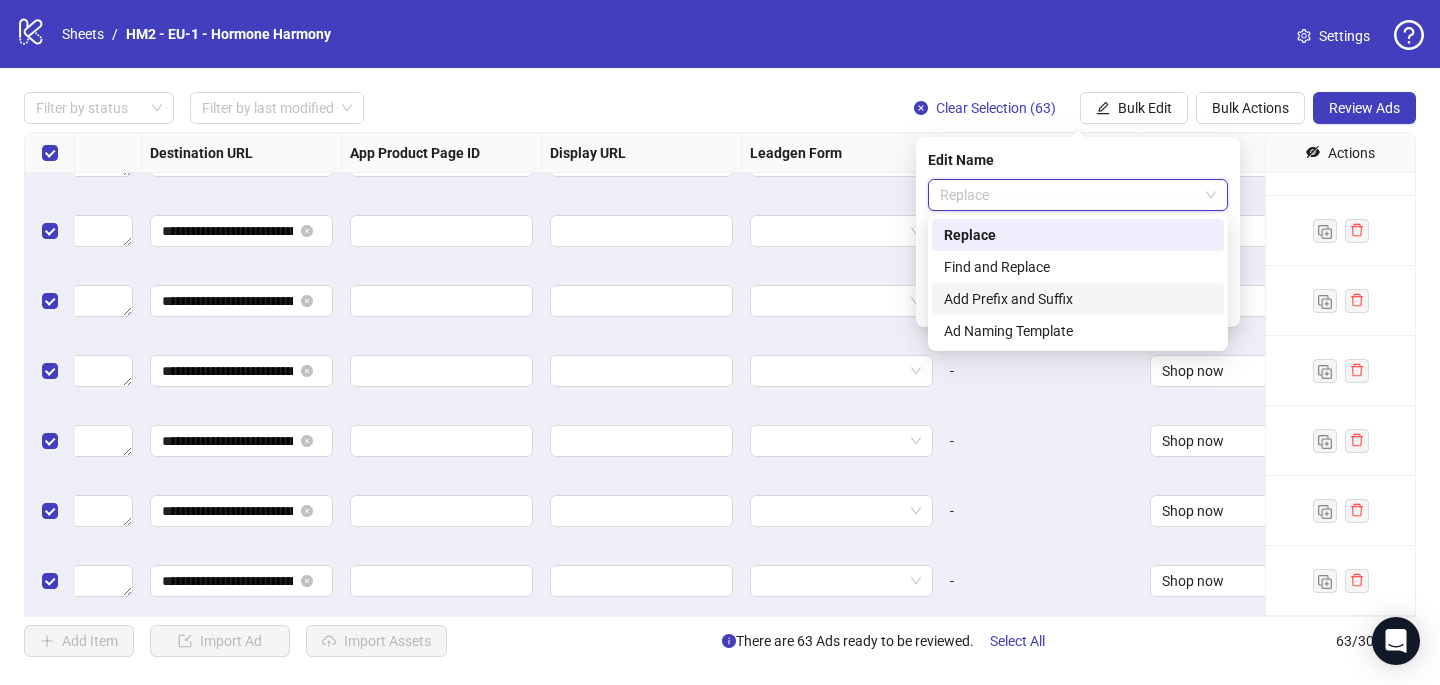 click on "Add Prefix and Suffix" at bounding box center [1078, 299] 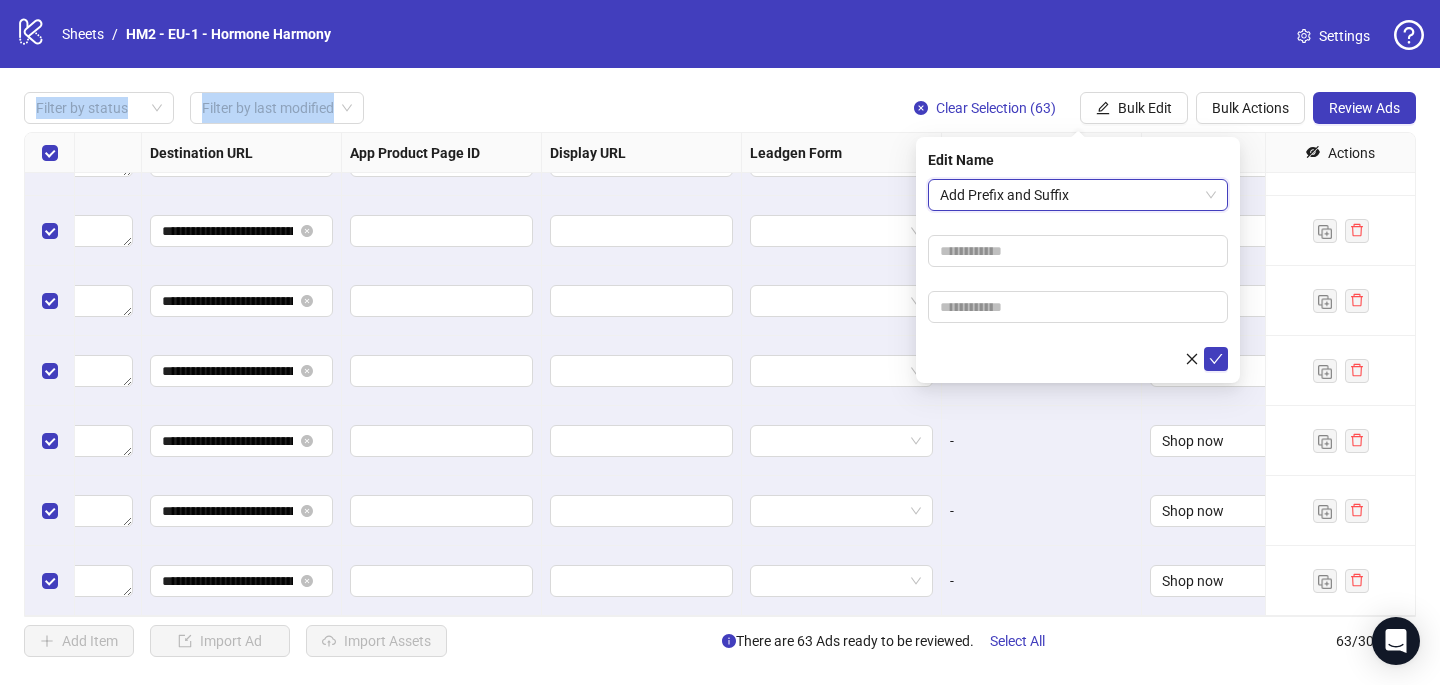 drag, startPoint x: 782, startPoint y: 92, endPoint x: 605, endPoint y: 55, distance: 180.82588 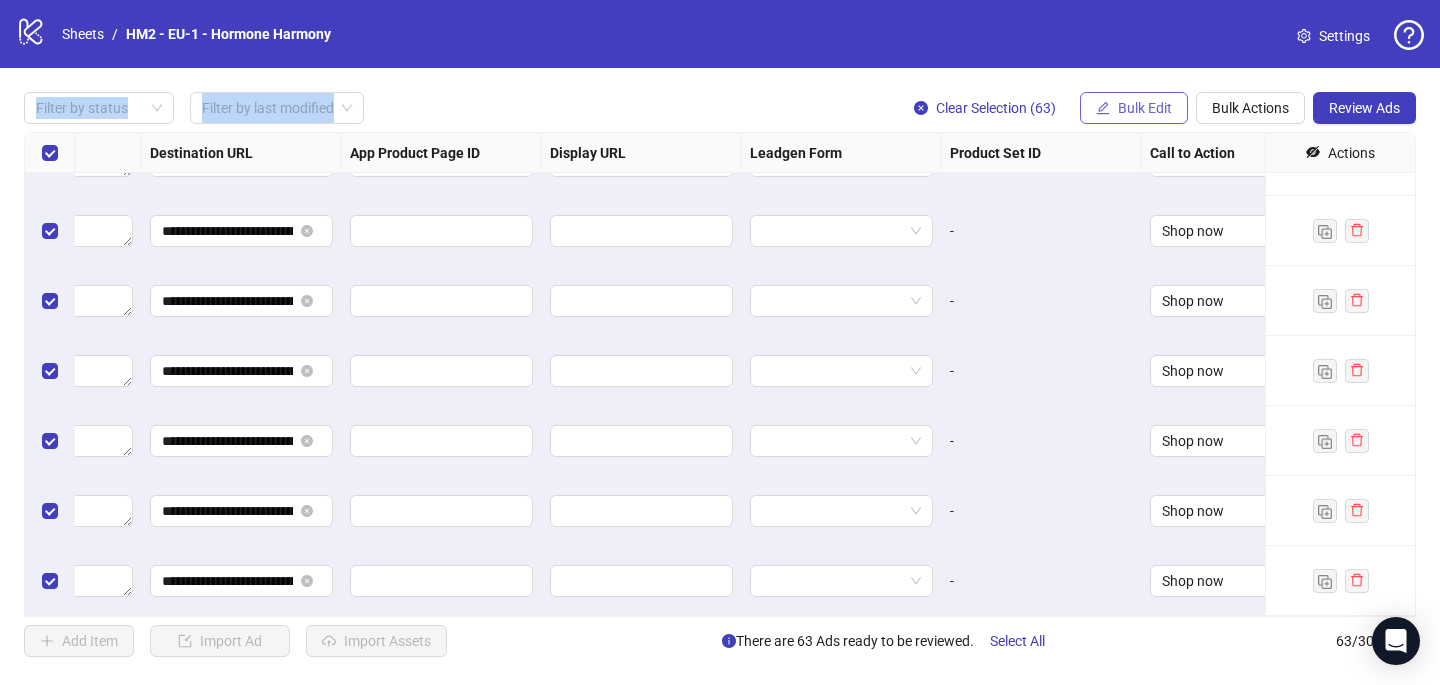 click on "Bulk Edit" at bounding box center (1145, 108) 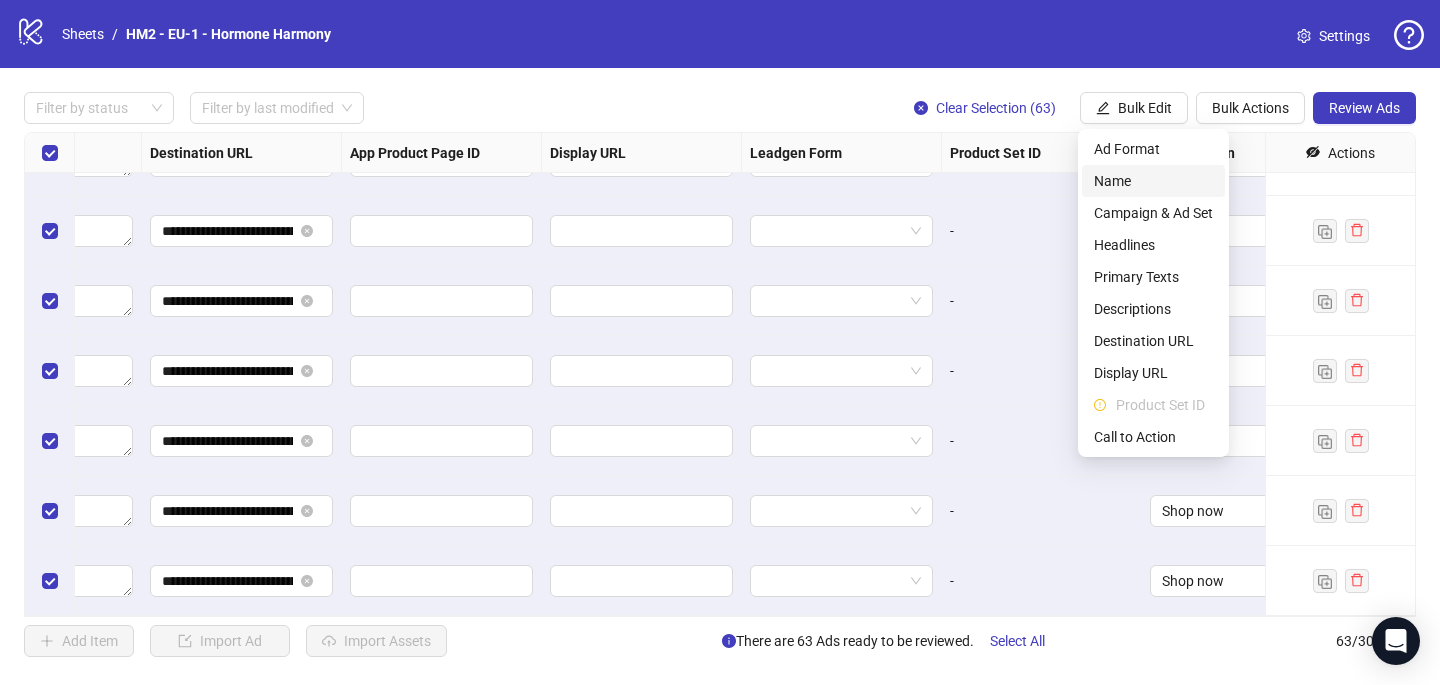 click on "Name" at bounding box center (1153, 181) 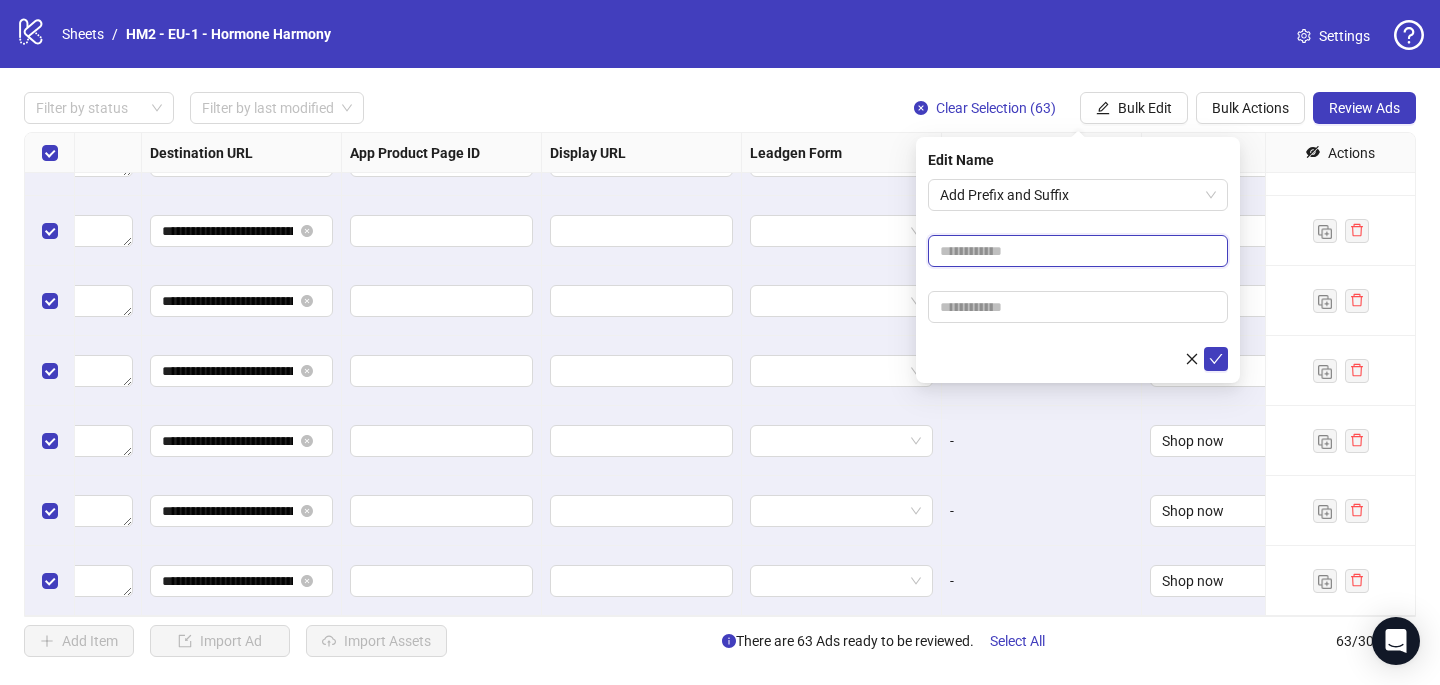 click at bounding box center [1078, 251] 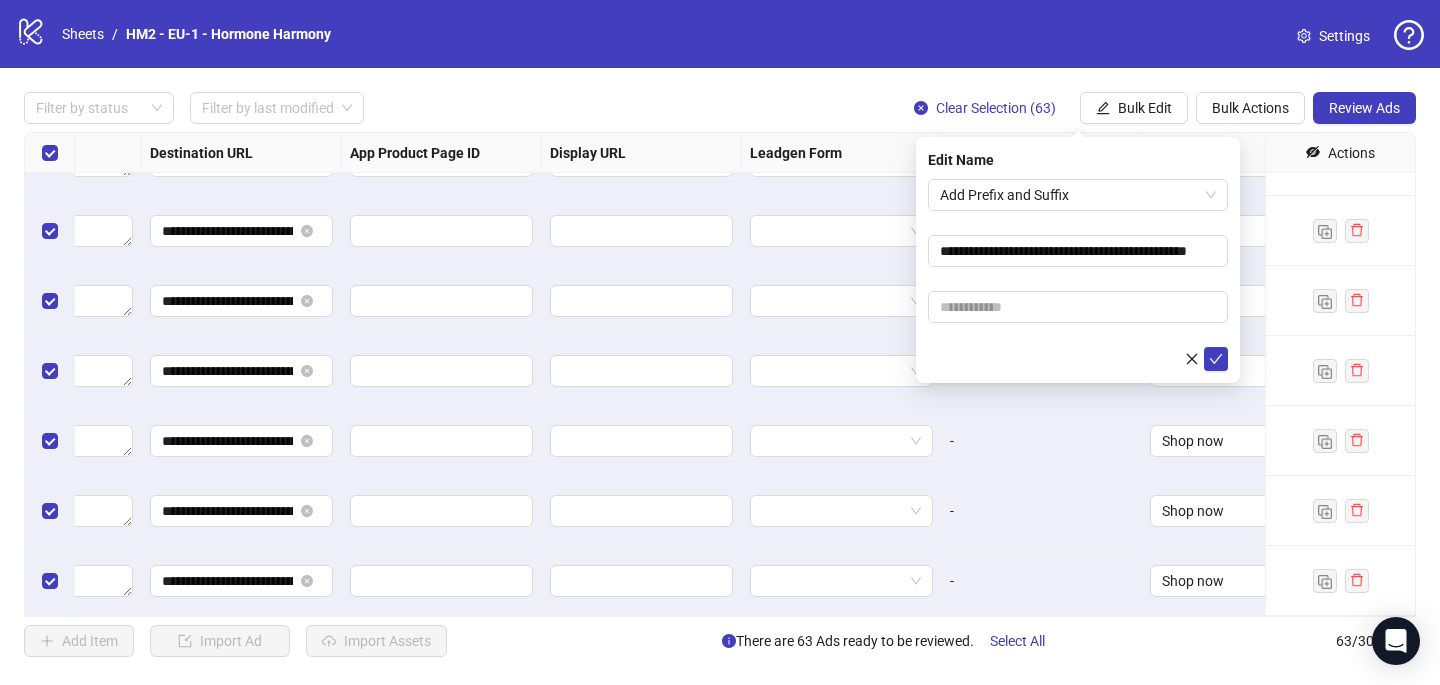 scroll, scrollTop: 0, scrollLeft: 0, axis: both 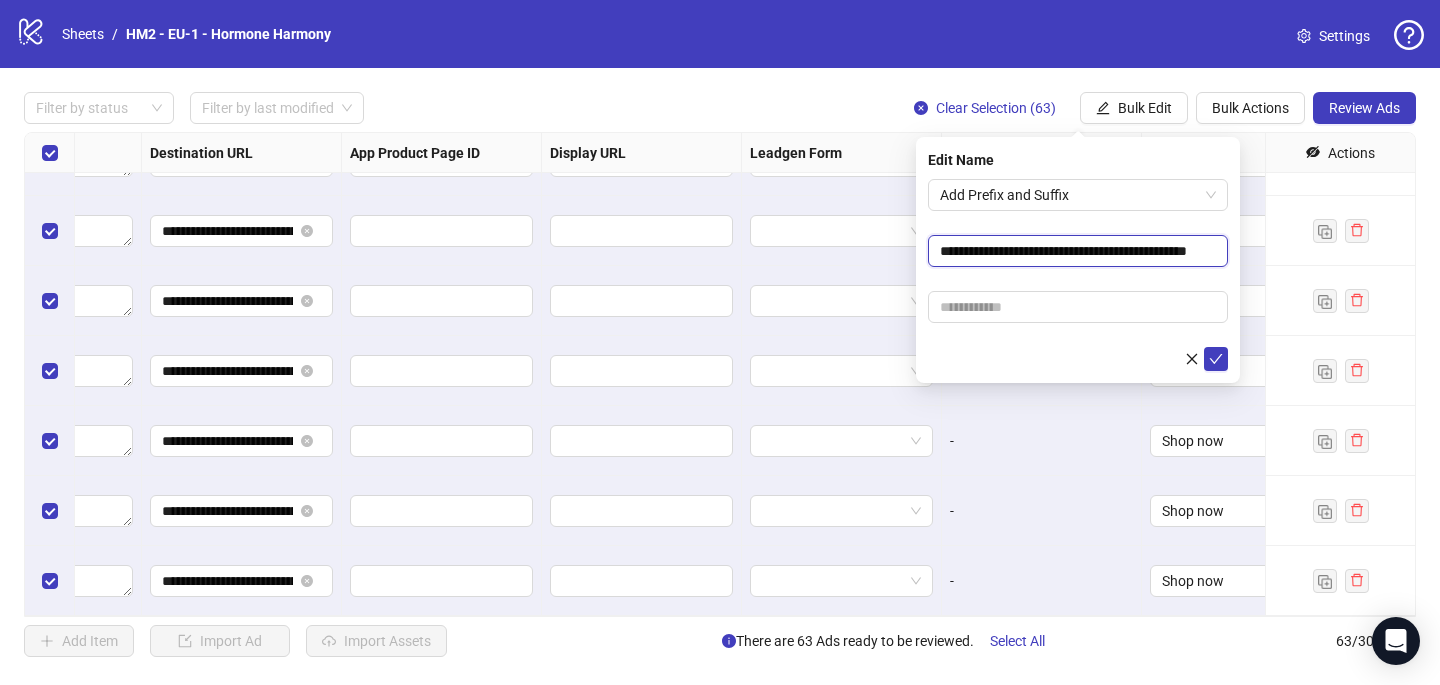 click on "**********" at bounding box center (1078, 251) 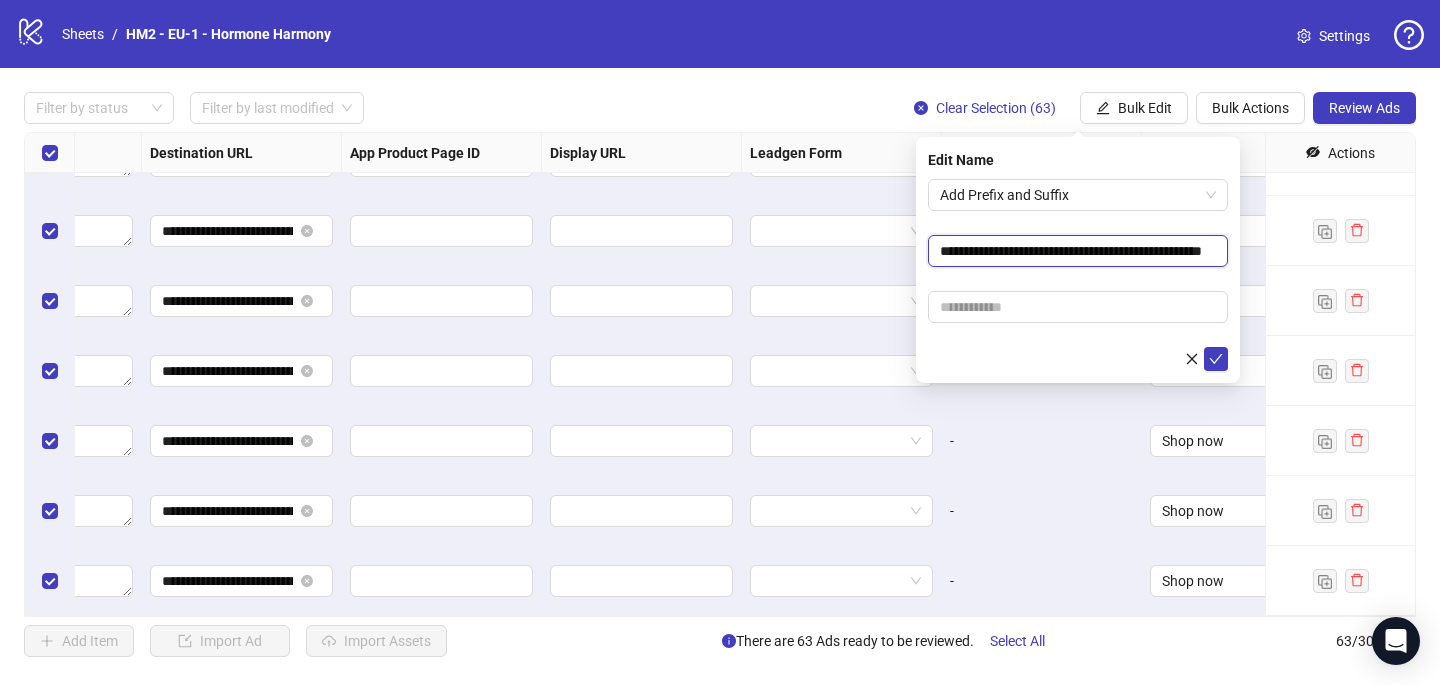 type on "**********" 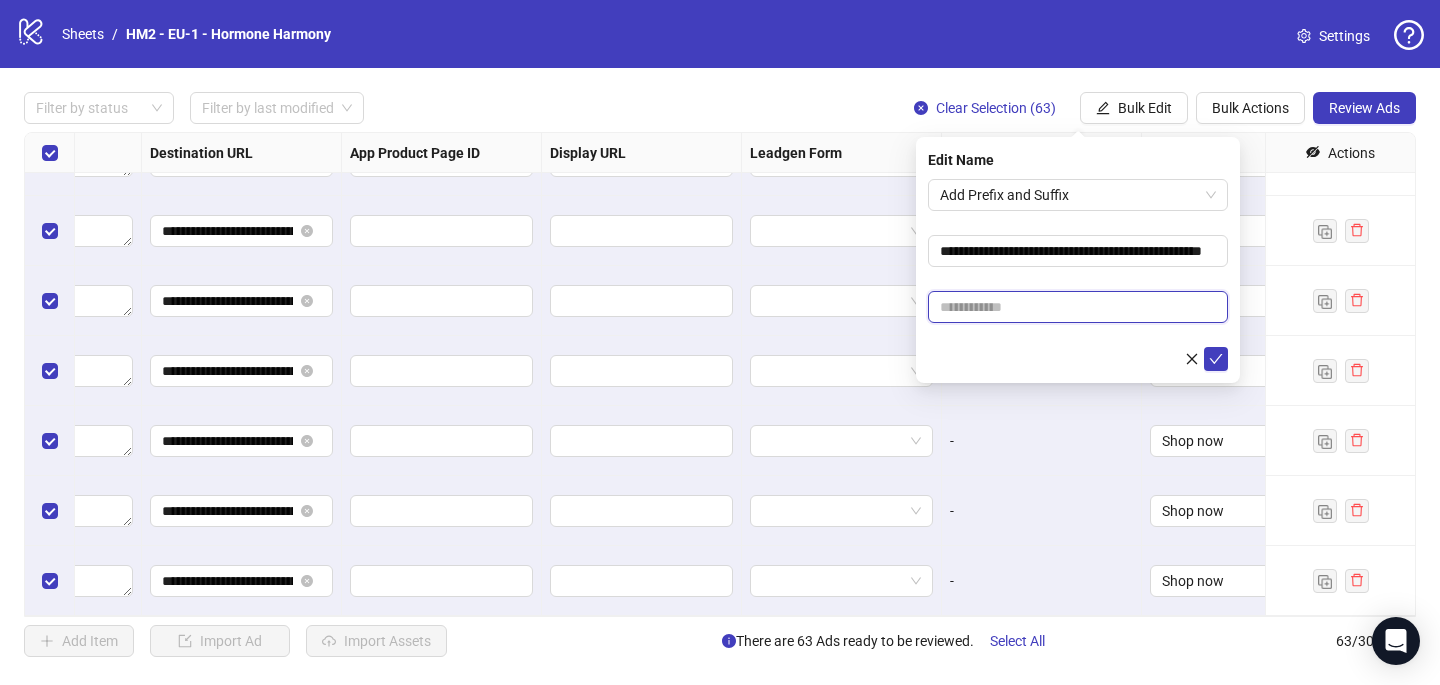 click at bounding box center [1078, 307] 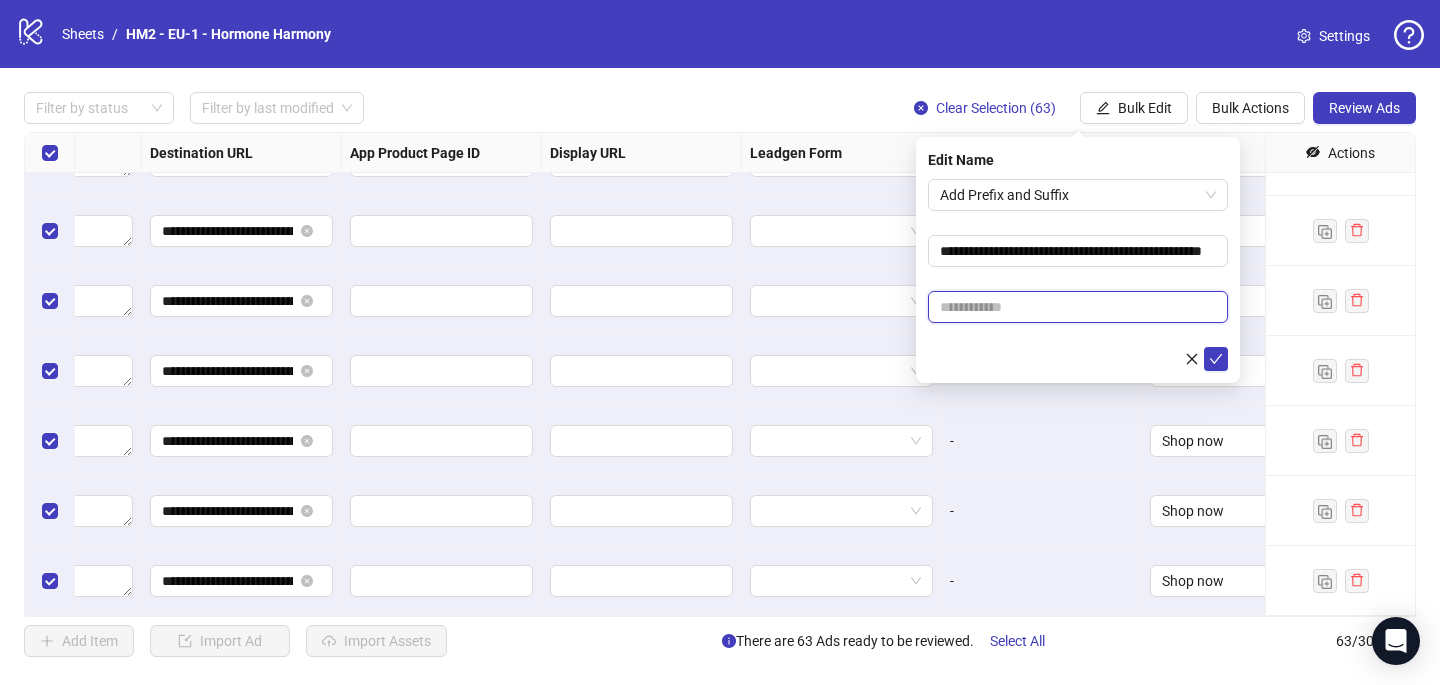 paste on "**********" 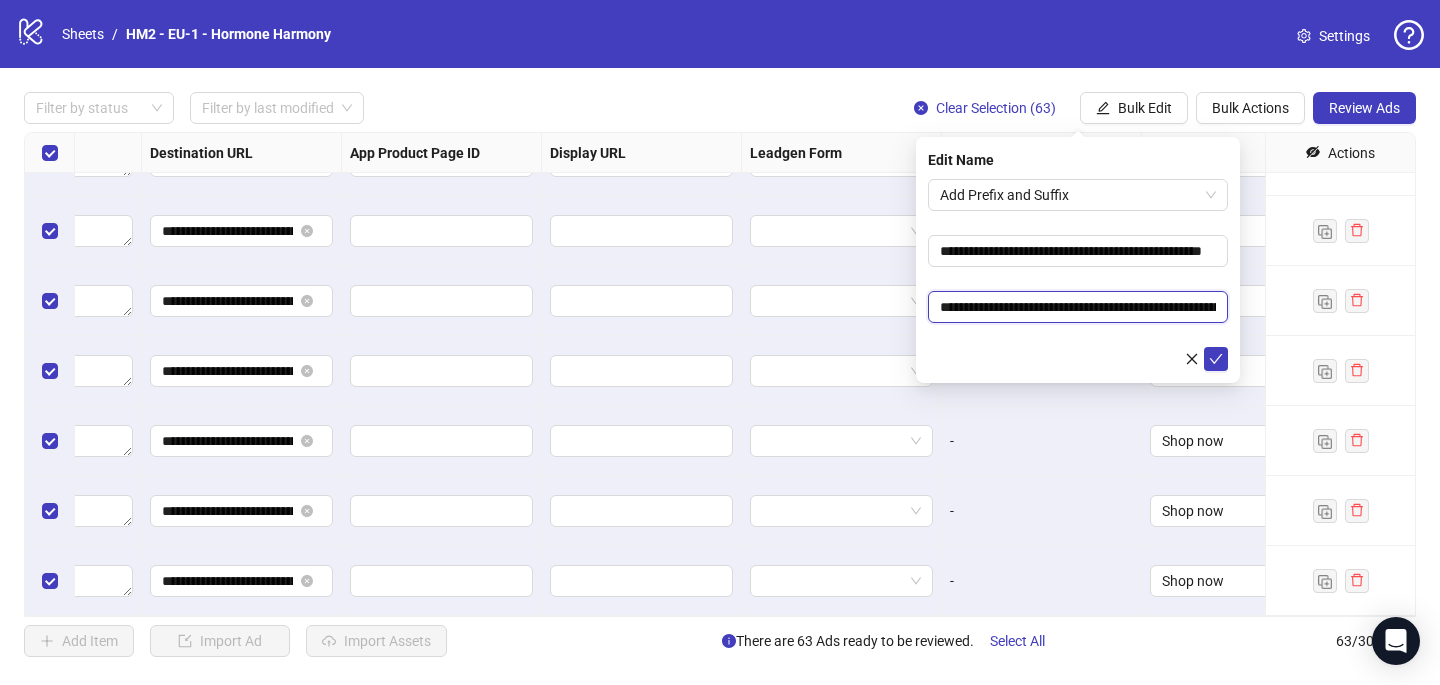 scroll, scrollTop: 0, scrollLeft: 165, axis: horizontal 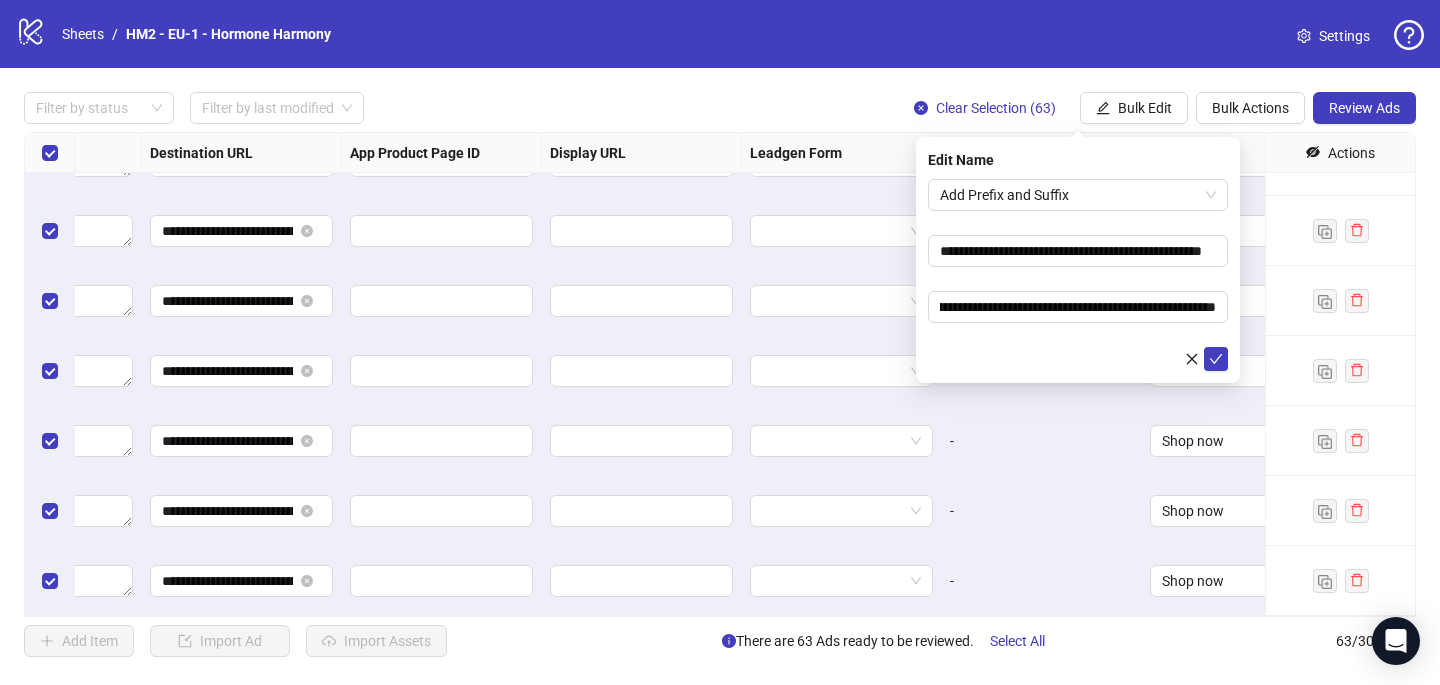 click on "**********" at bounding box center [1078, 275] 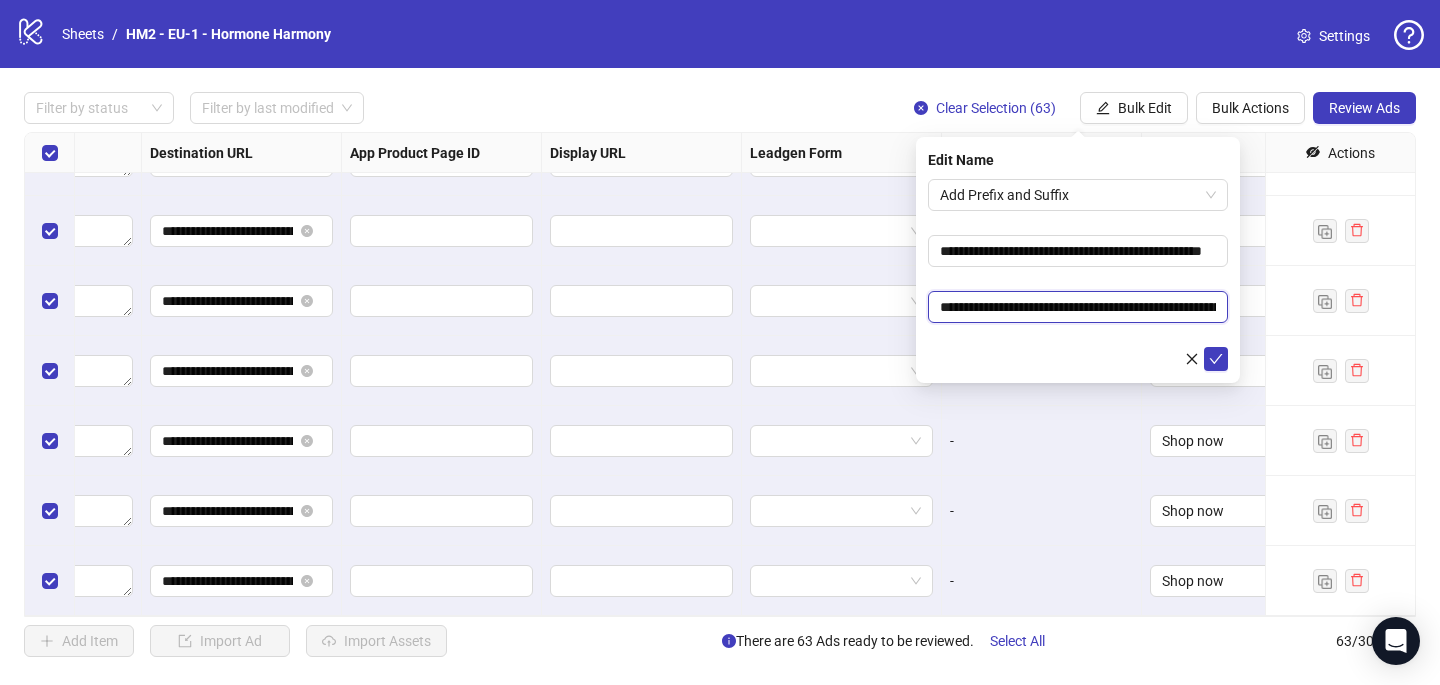 drag, startPoint x: 990, startPoint y: 307, endPoint x: 963, endPoint y: 307, distance: 27 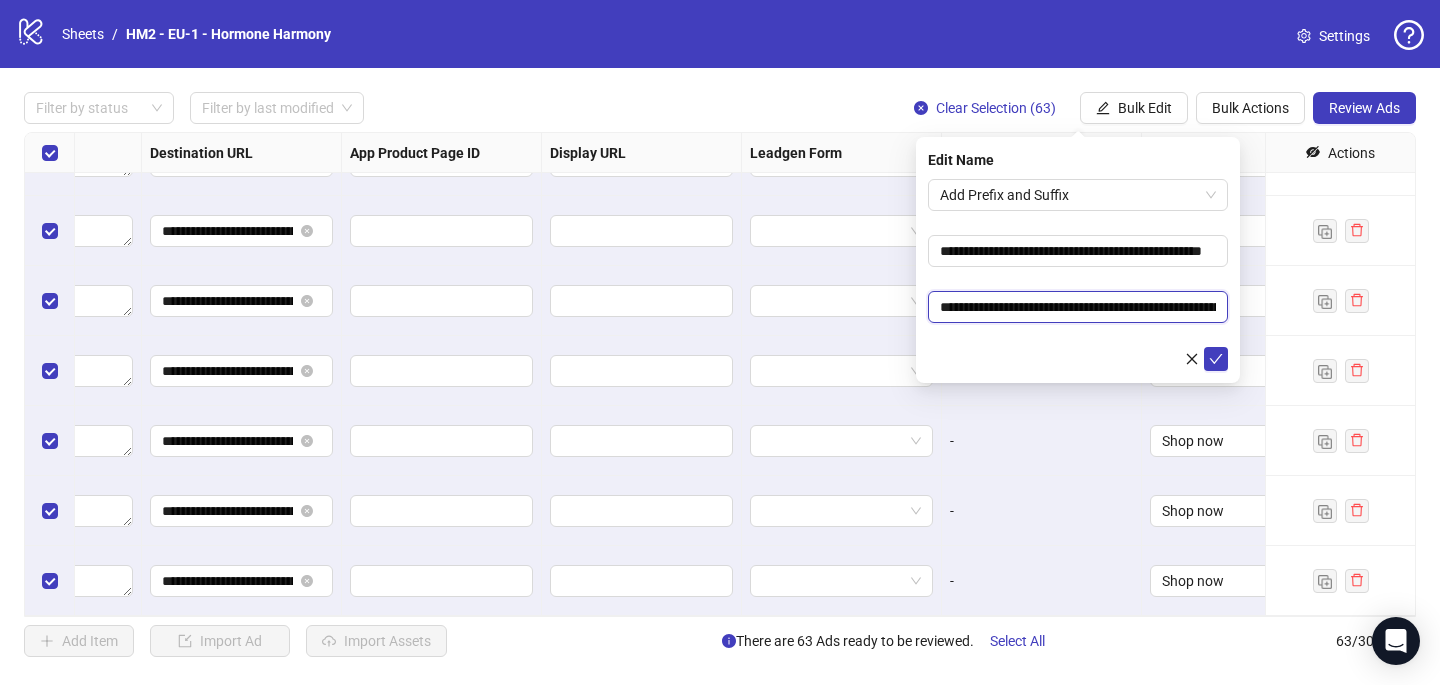 drag, startPoint x: 1174, startPoint y: 306, endPoint x: 1009, endPoint y: 304, distance: 165.01212 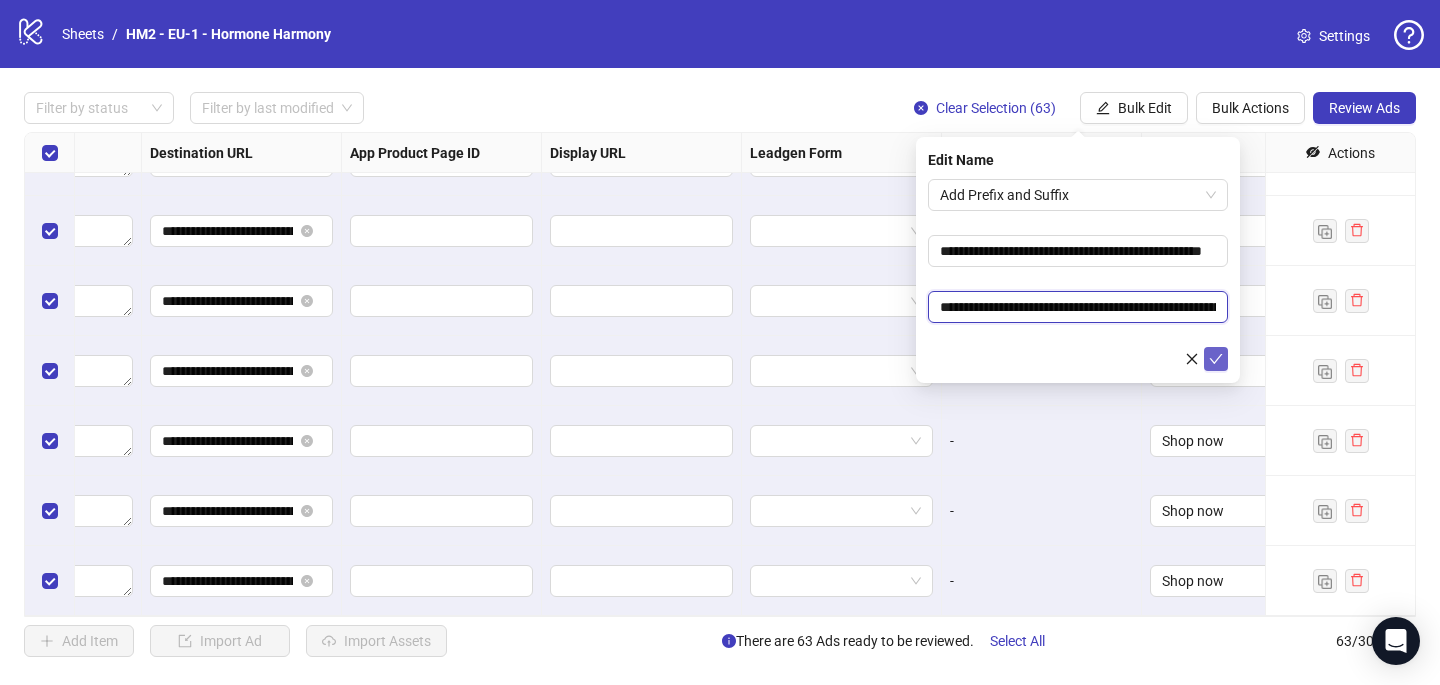 type on "**********" 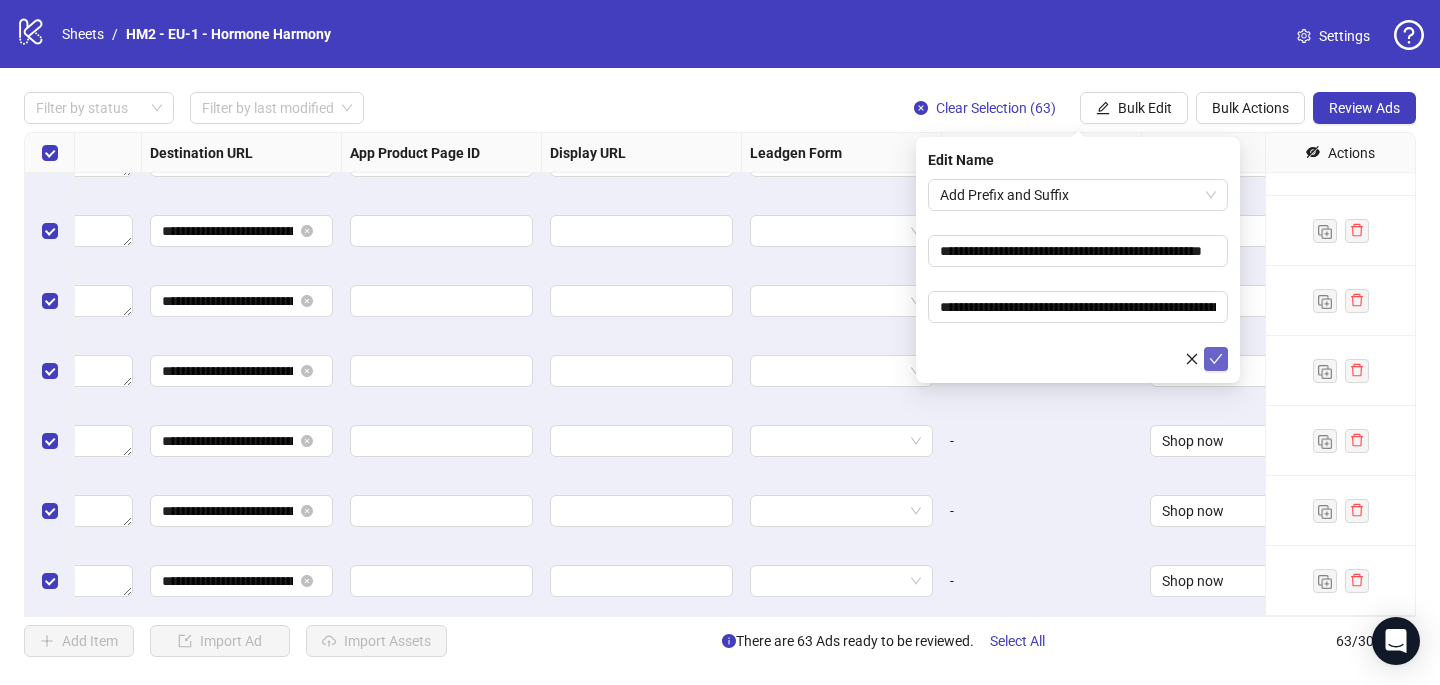 click at bounding box center (1216, 359) 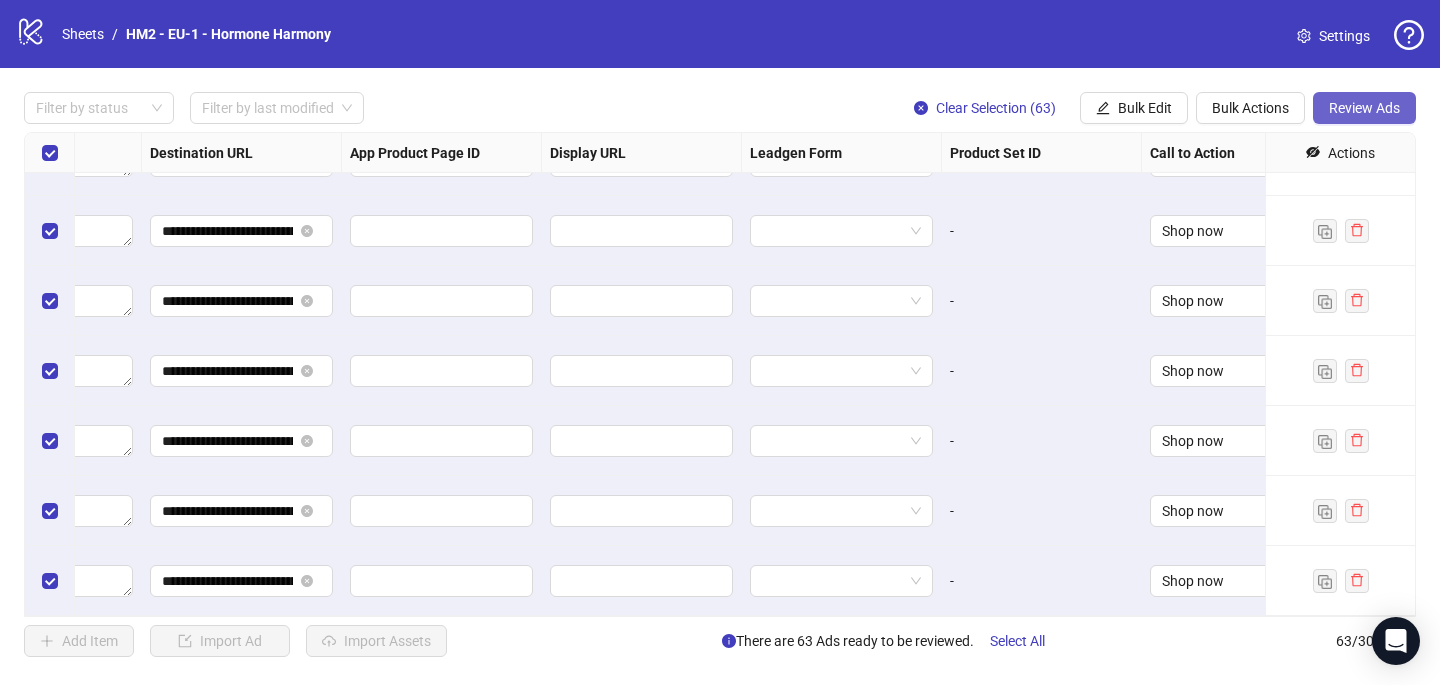 click on "Review Ads" at bounding box center (1364, 108) 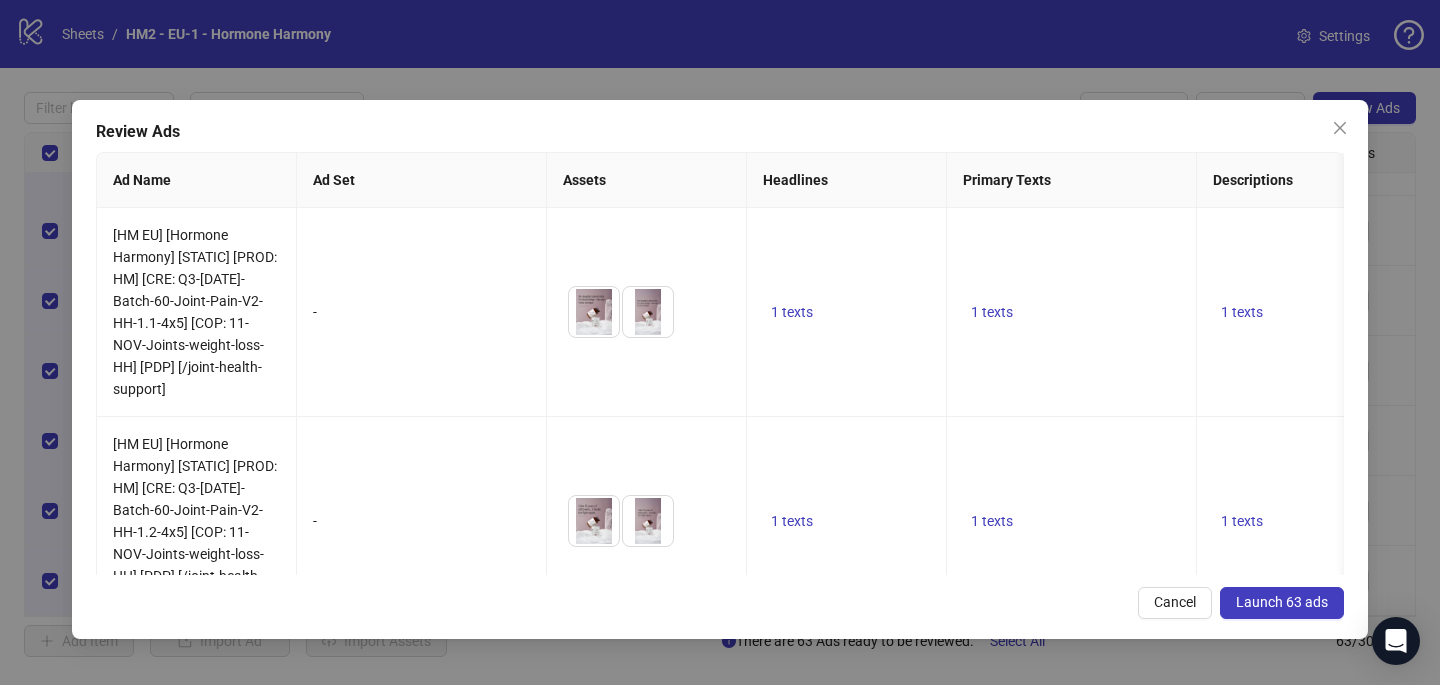 click on "Launch 63 ads" at bounding box center (1282, 603) 